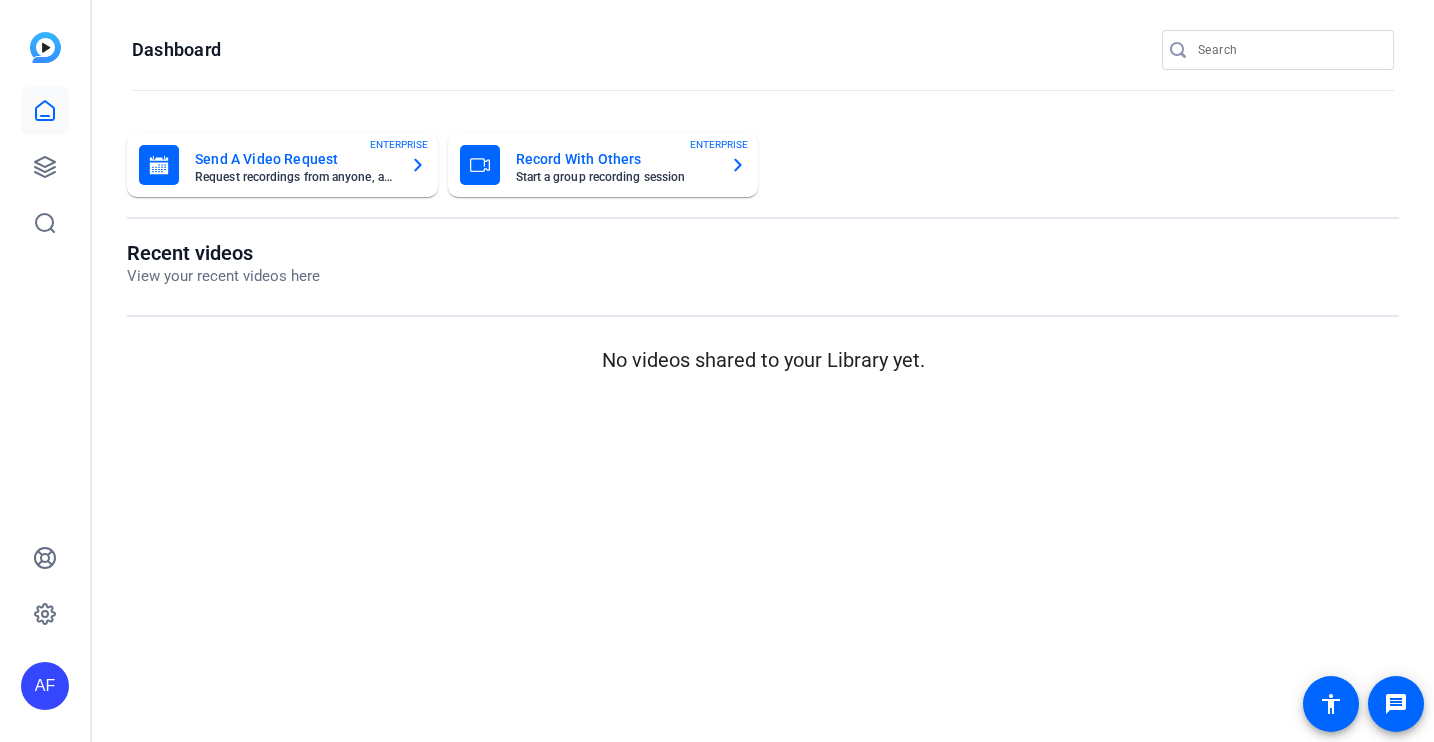 scroll, scrollTop: 0, scrollLeft: 0, axis: both 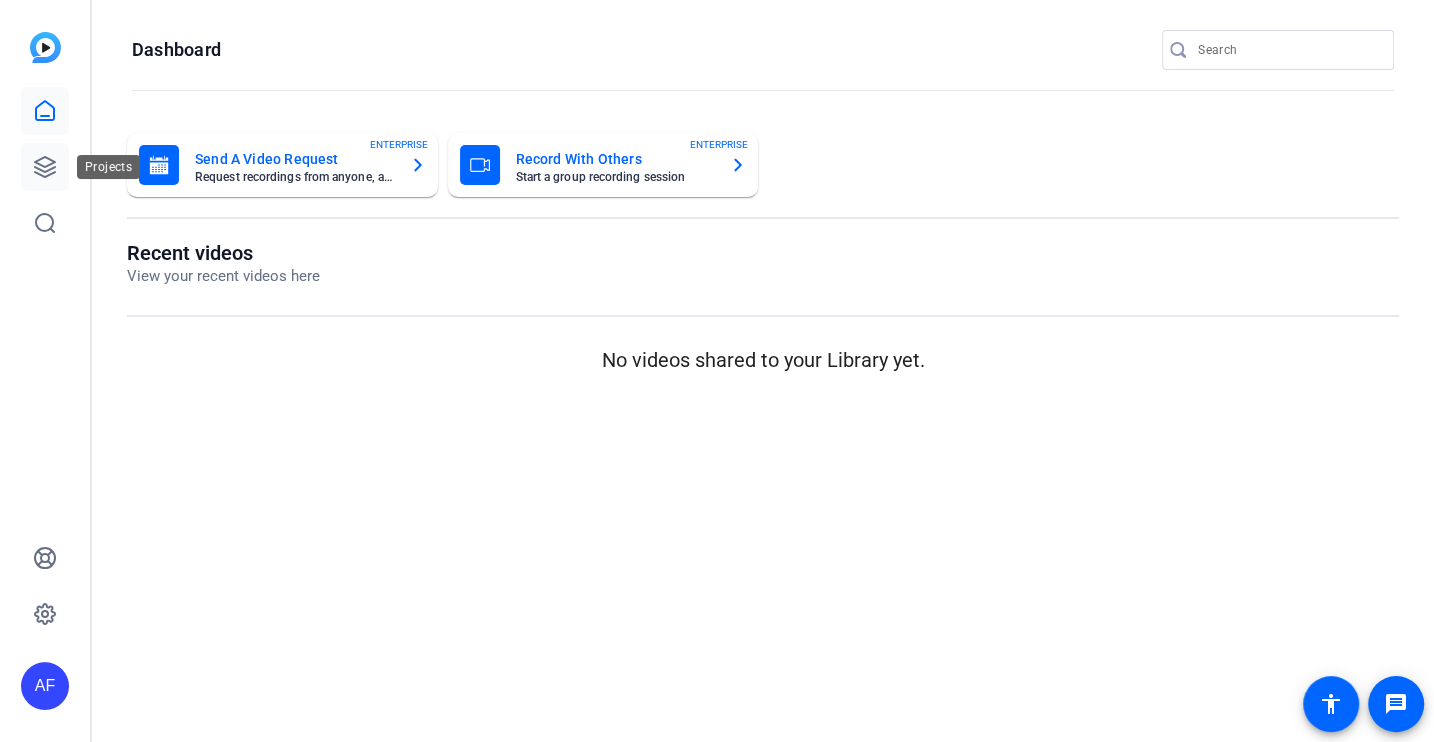 click 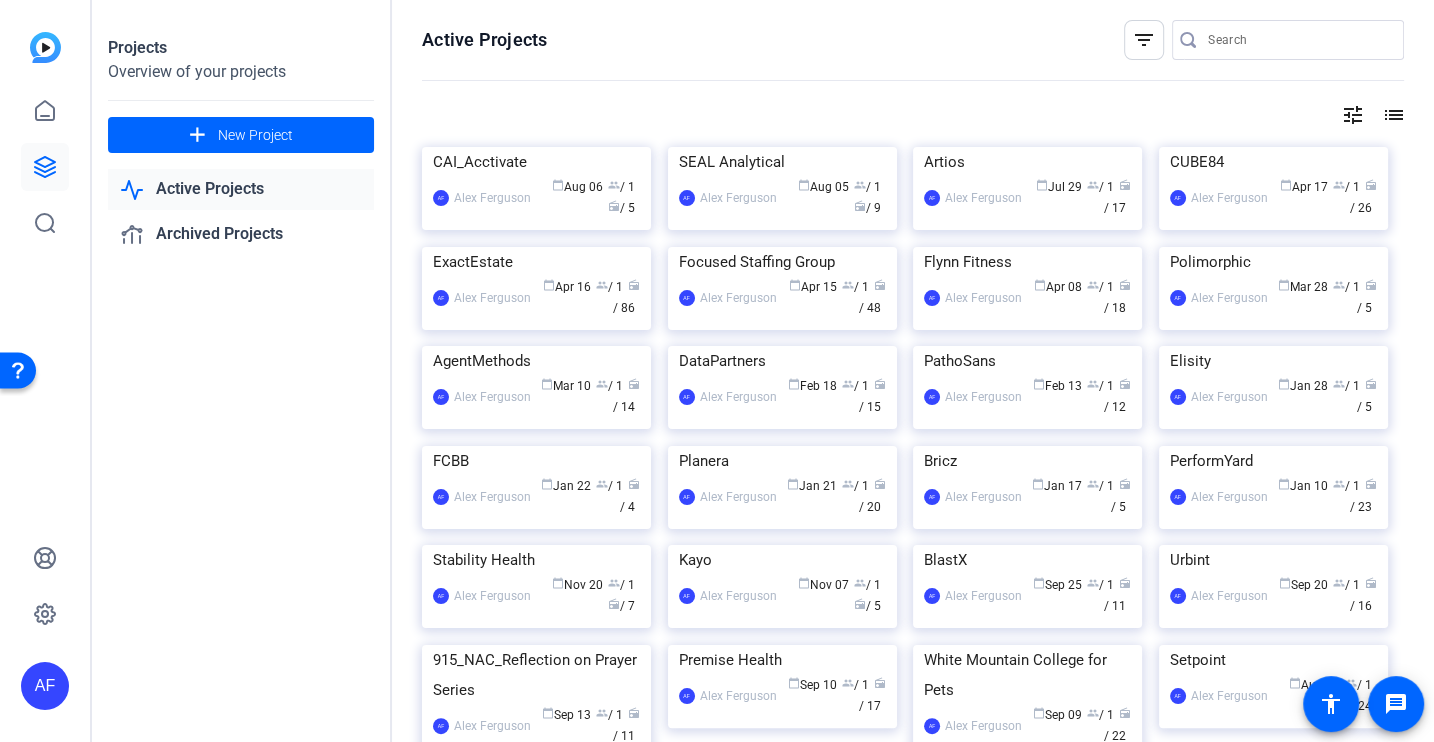 click at bounding box center [1298, 40] 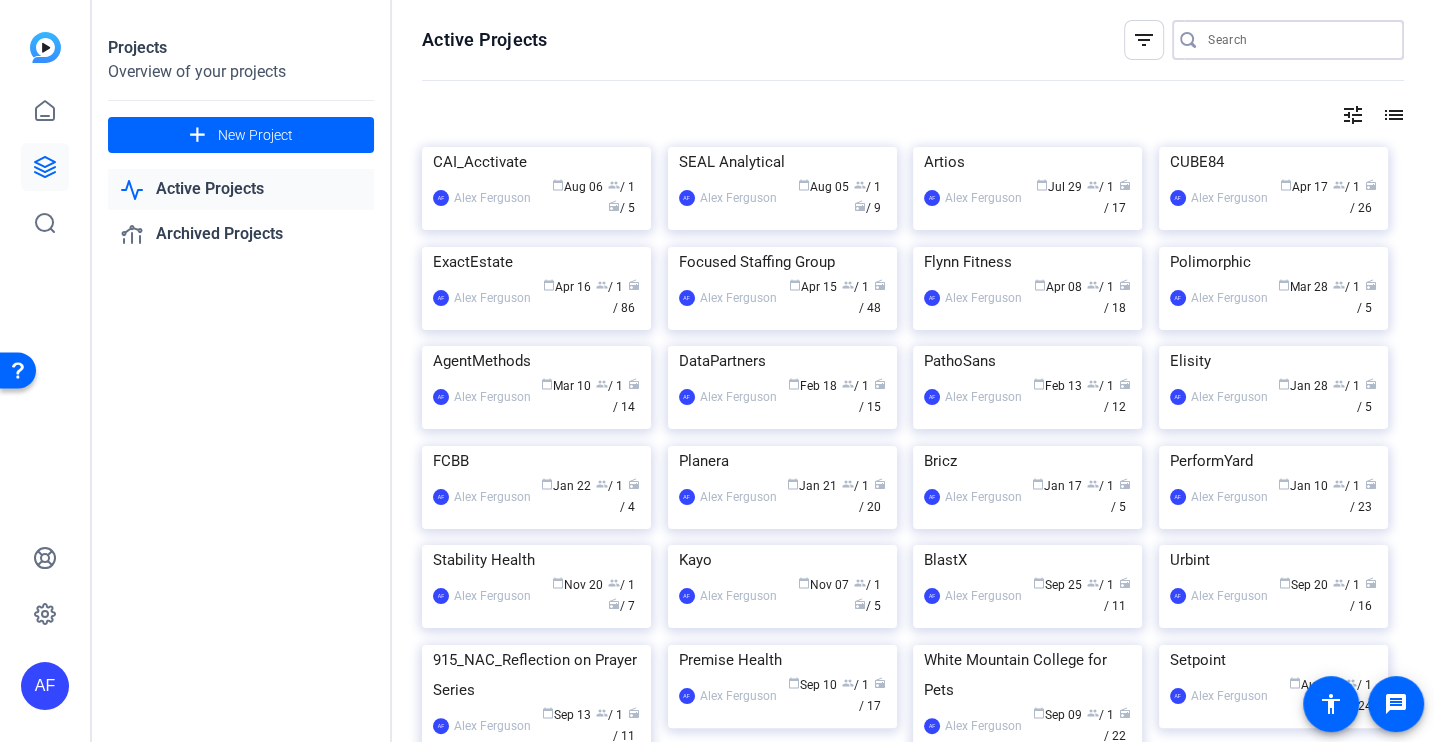 click 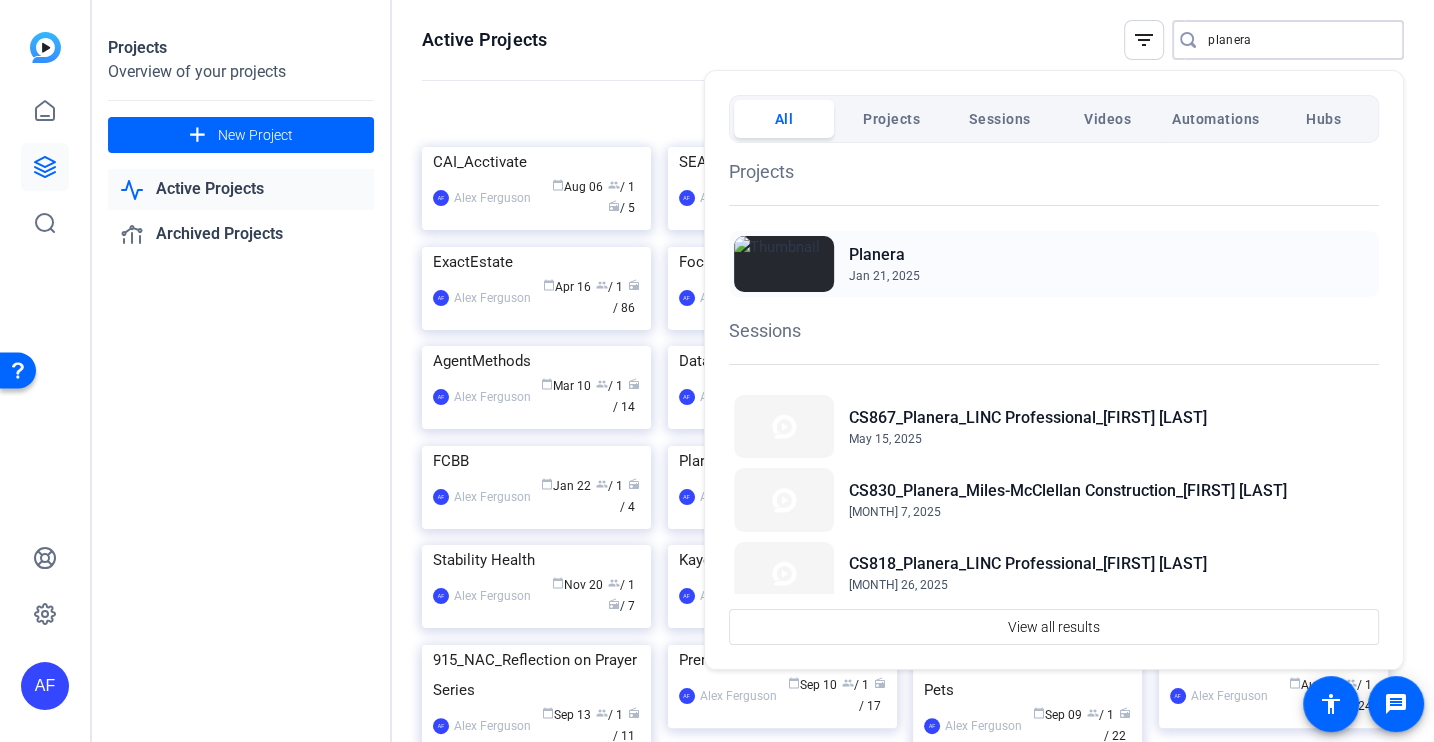 type on "planera" 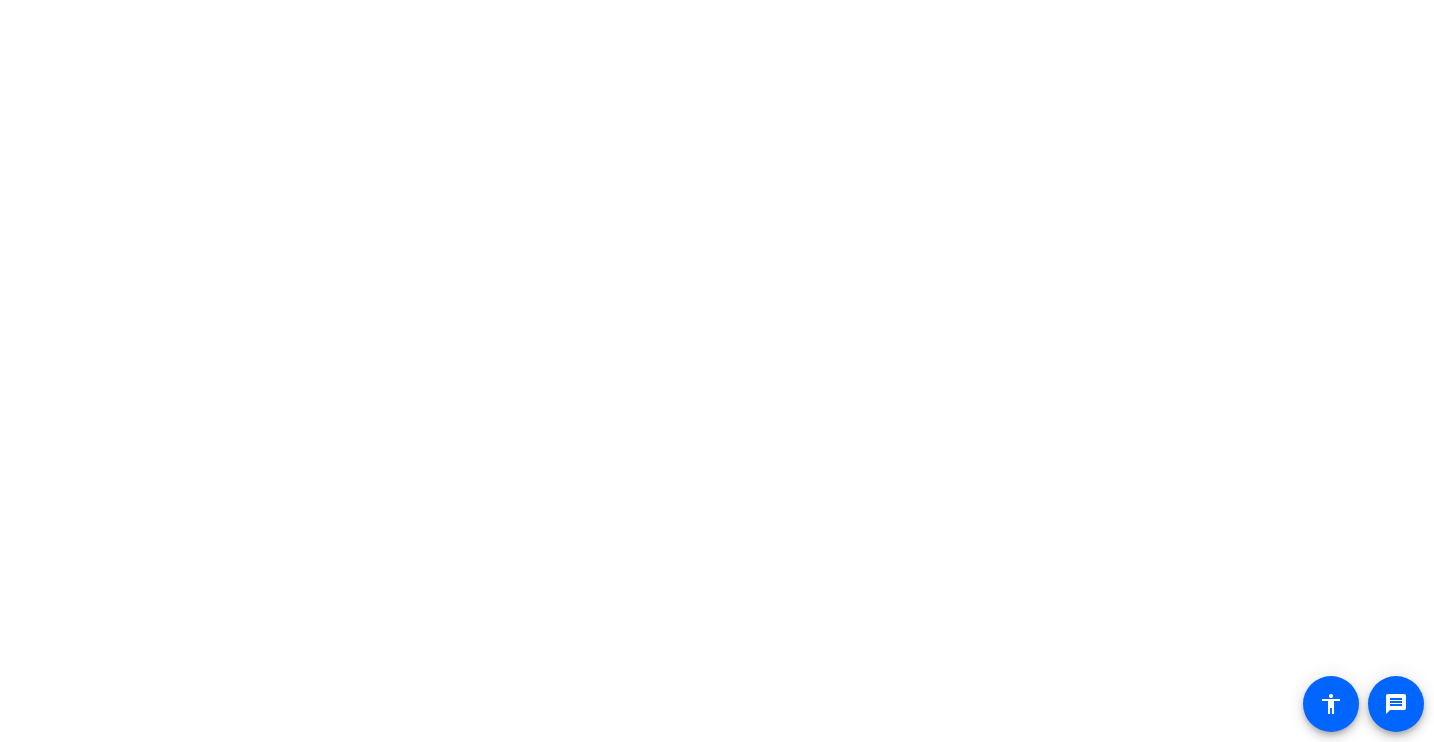 scroll, scrollTop: 0, scrollLeft: 0, axis: both 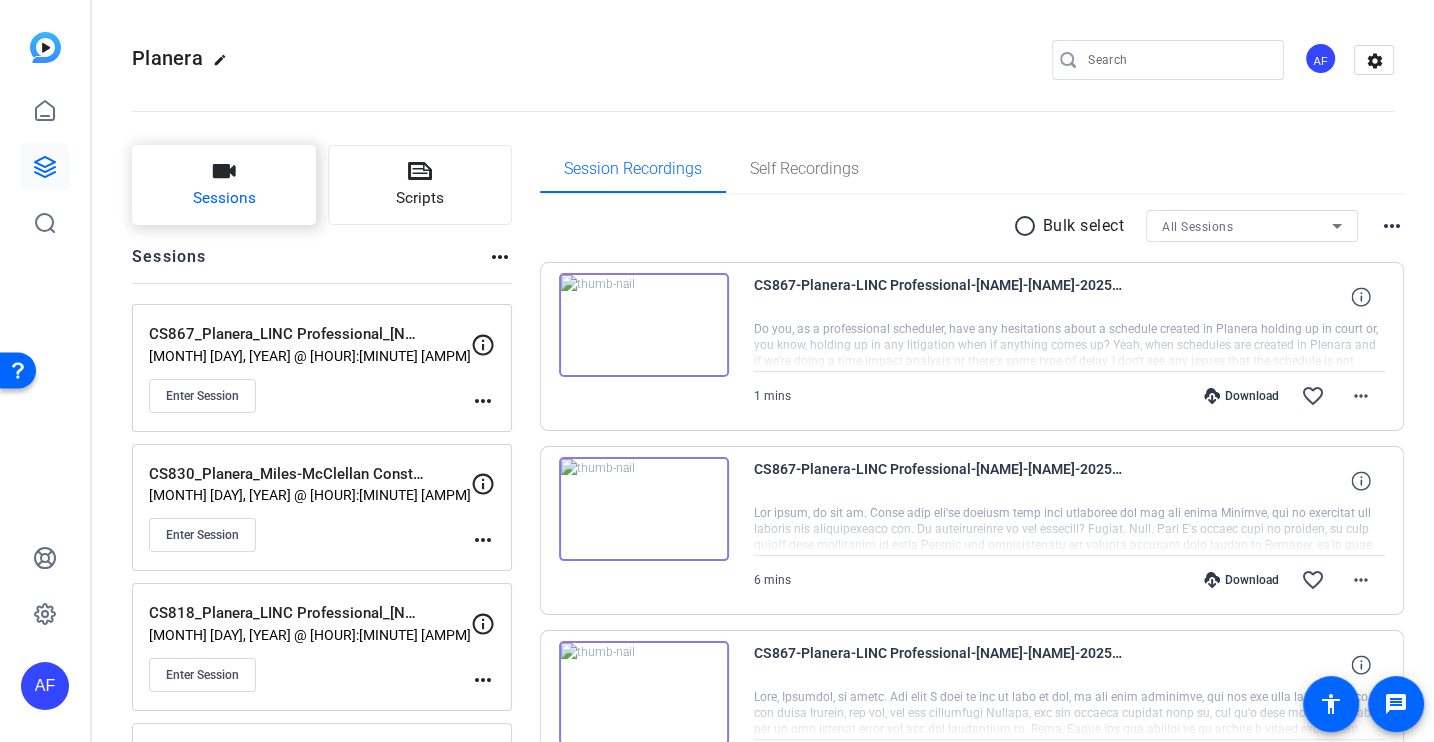 click 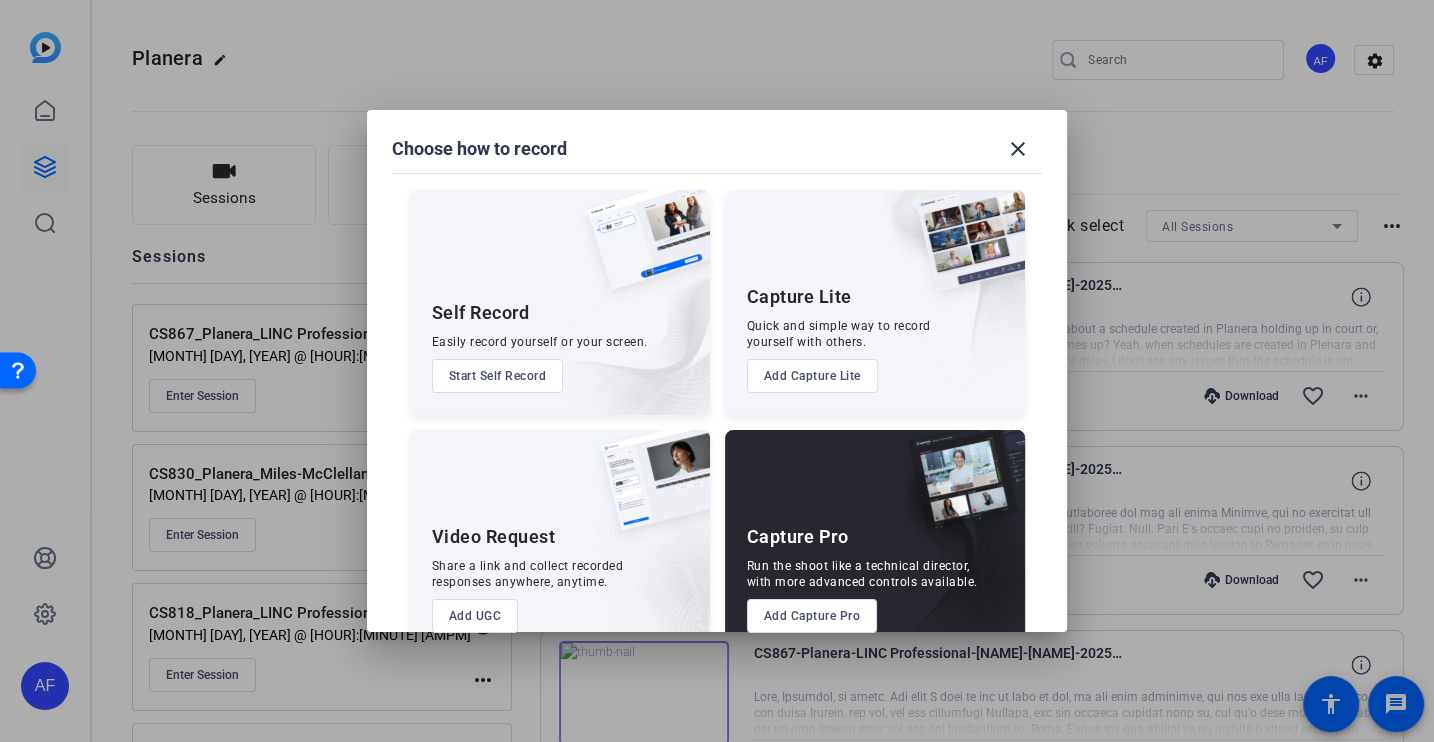 click on "Add Capture Pro" at bounding box center [812, 616] 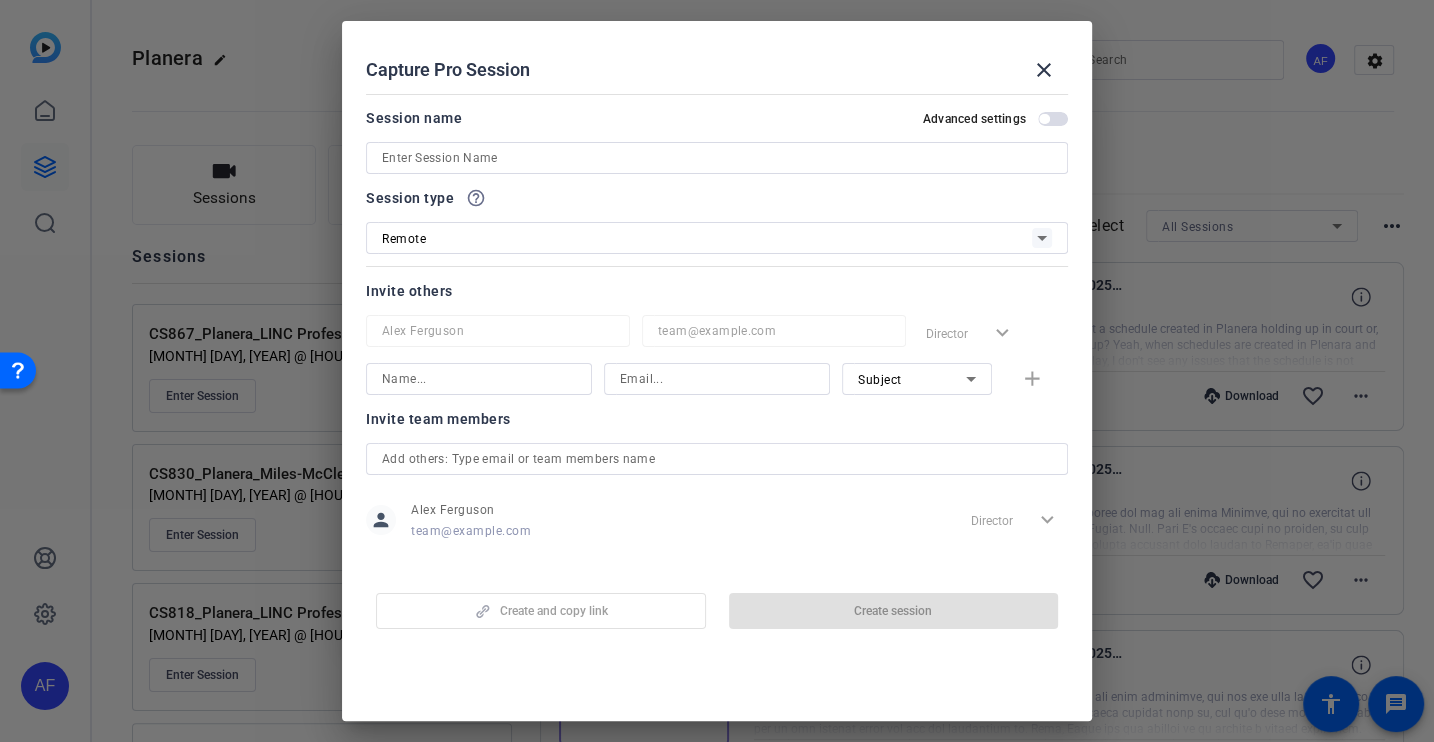 click at bounding box center [717, 158] 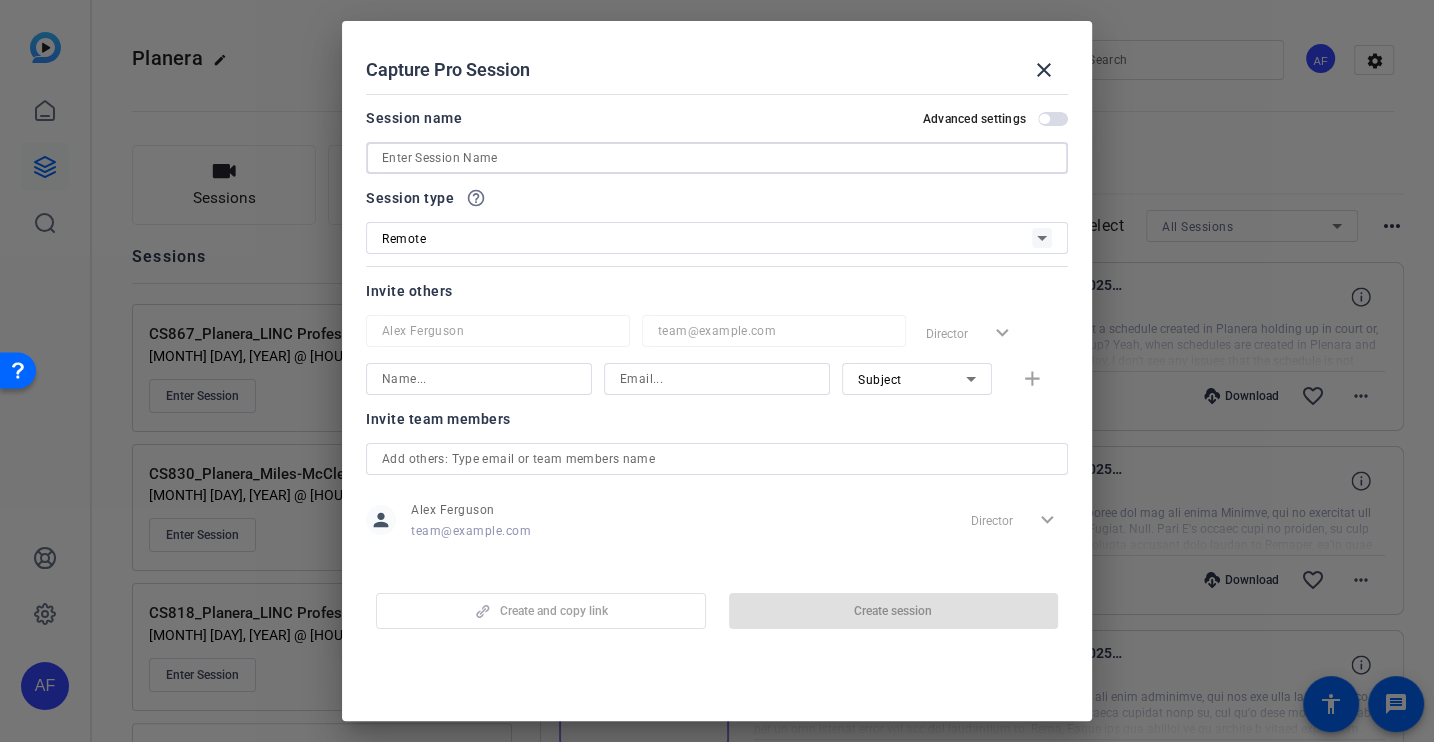 paste on "CS905_Planera_Rimrock Construction_[FIRST] [LAST]" 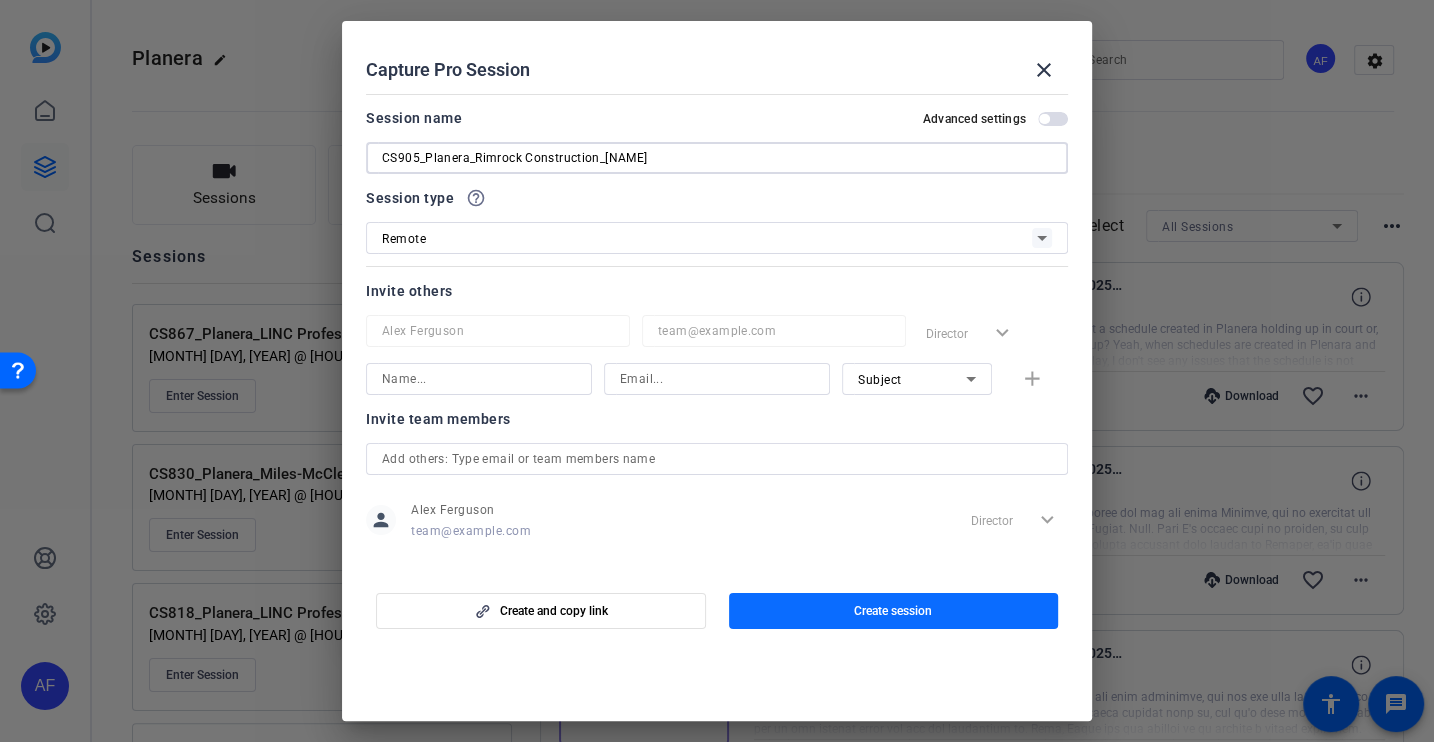 type on "CS905_Planera_Rimrock Construction_[FIRST] [LAST]" 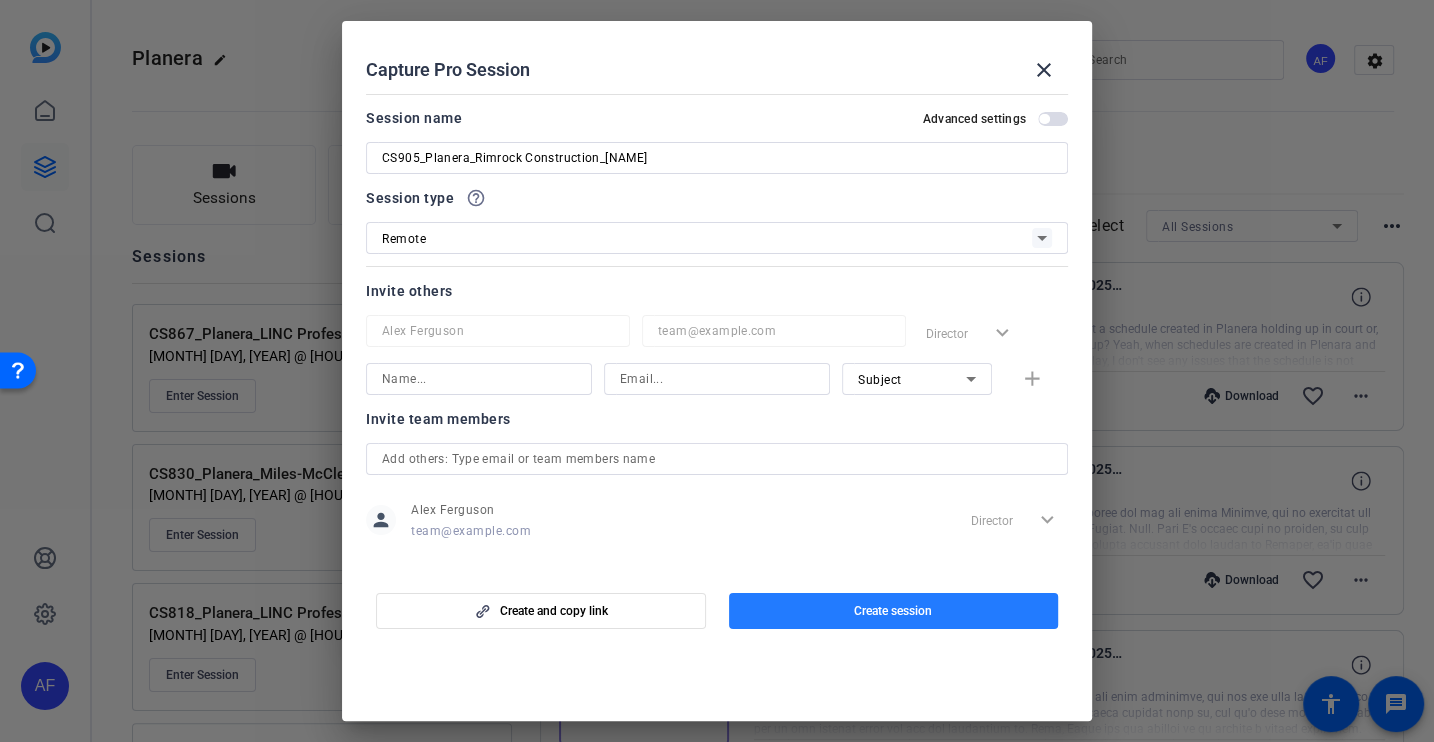 click on "Create session" 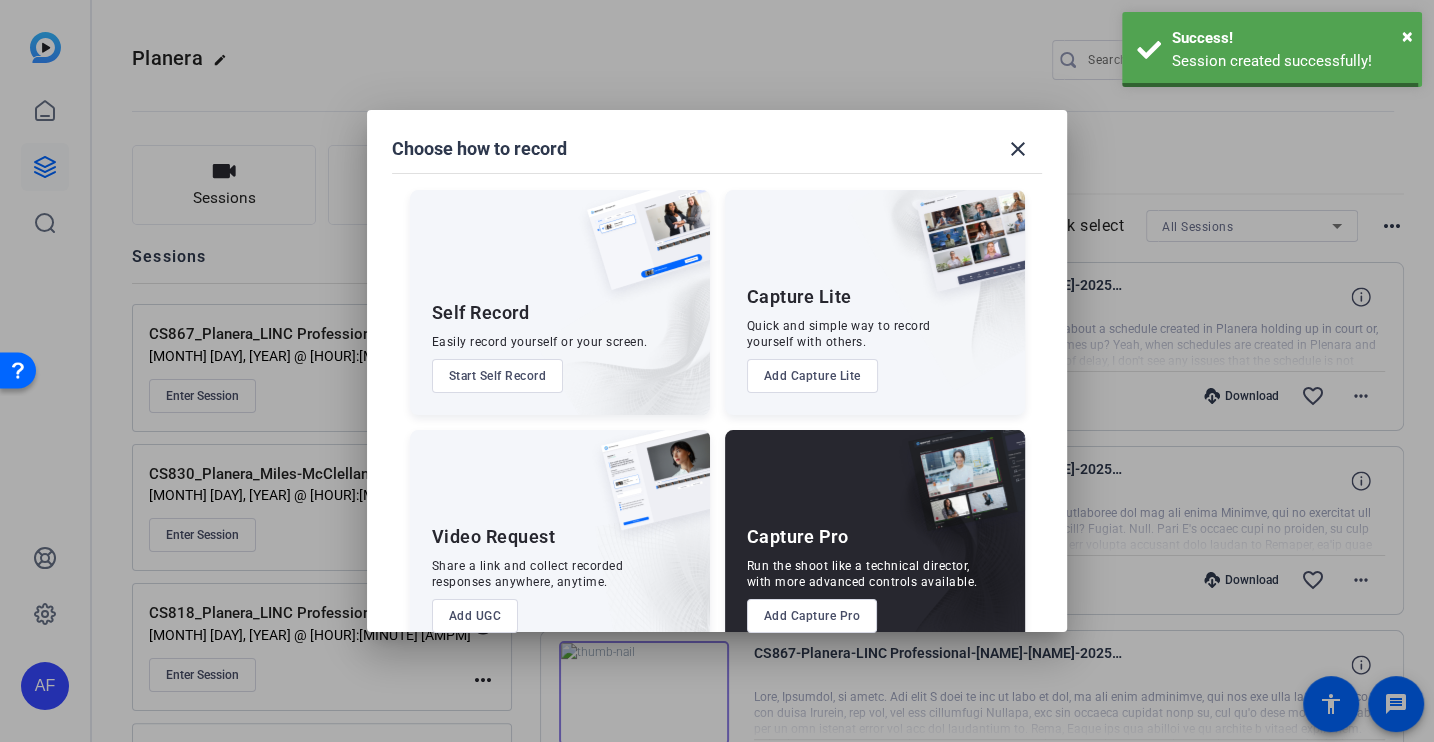 scroll, scrollTop: 0, scrollLeft: 0, axis: both 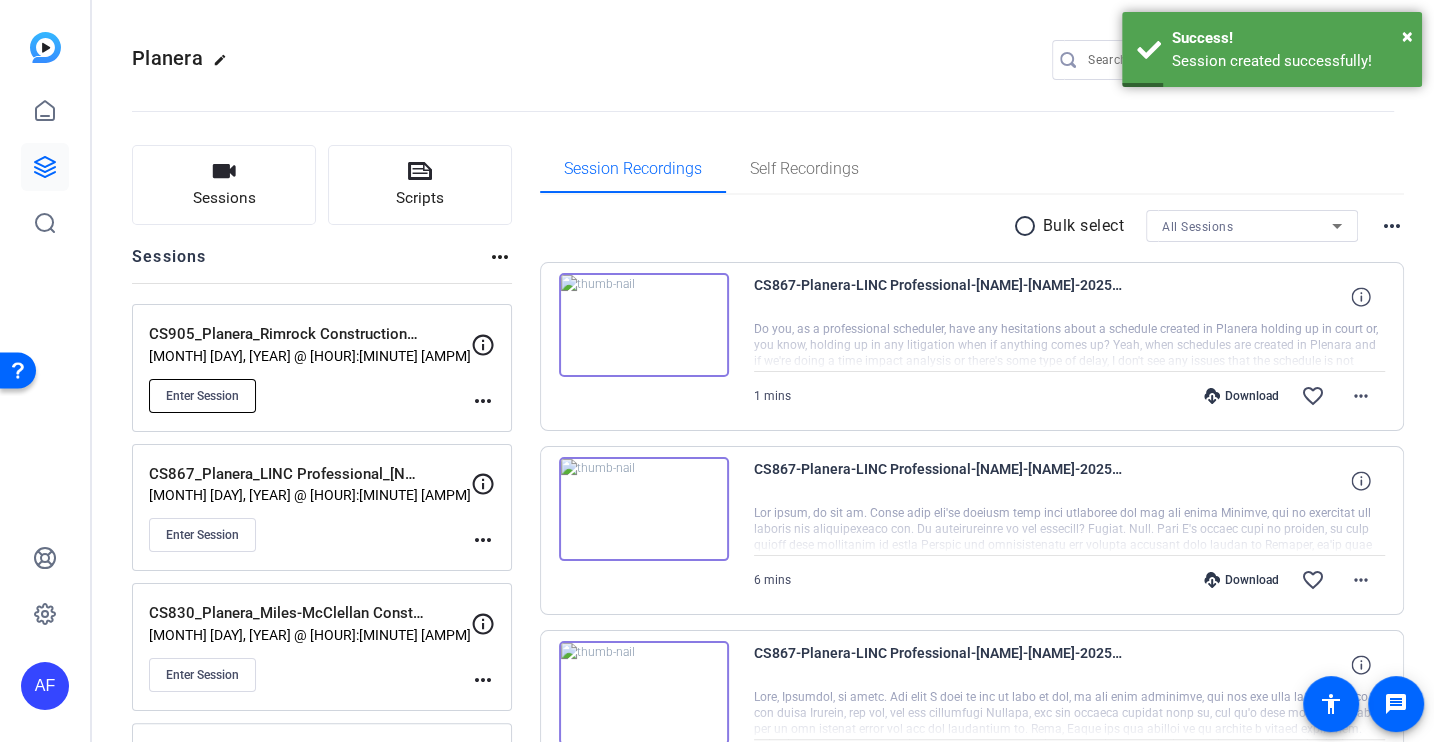 click on "Enter Session" 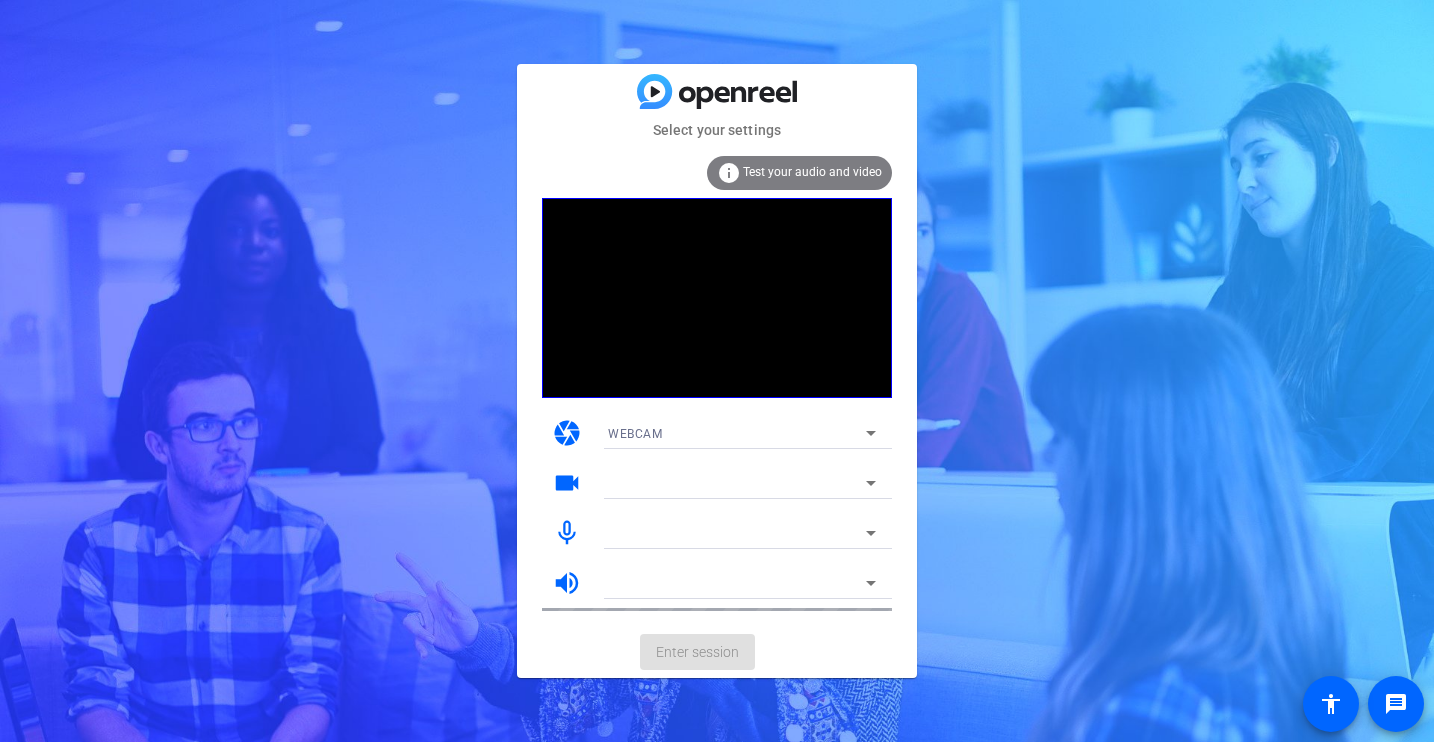 scroll, scrollTop: 0, scrollLeft: 0, axis: both 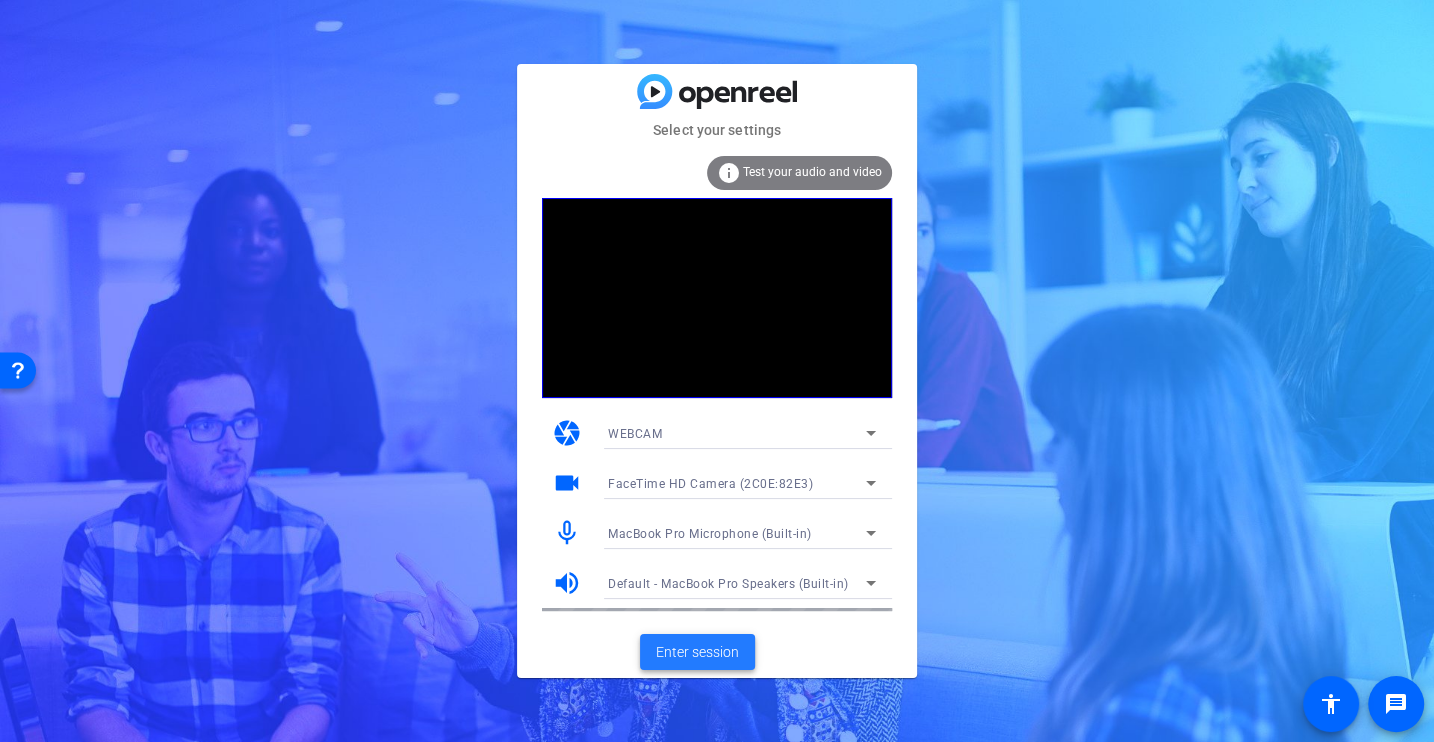 click on "Enter session" 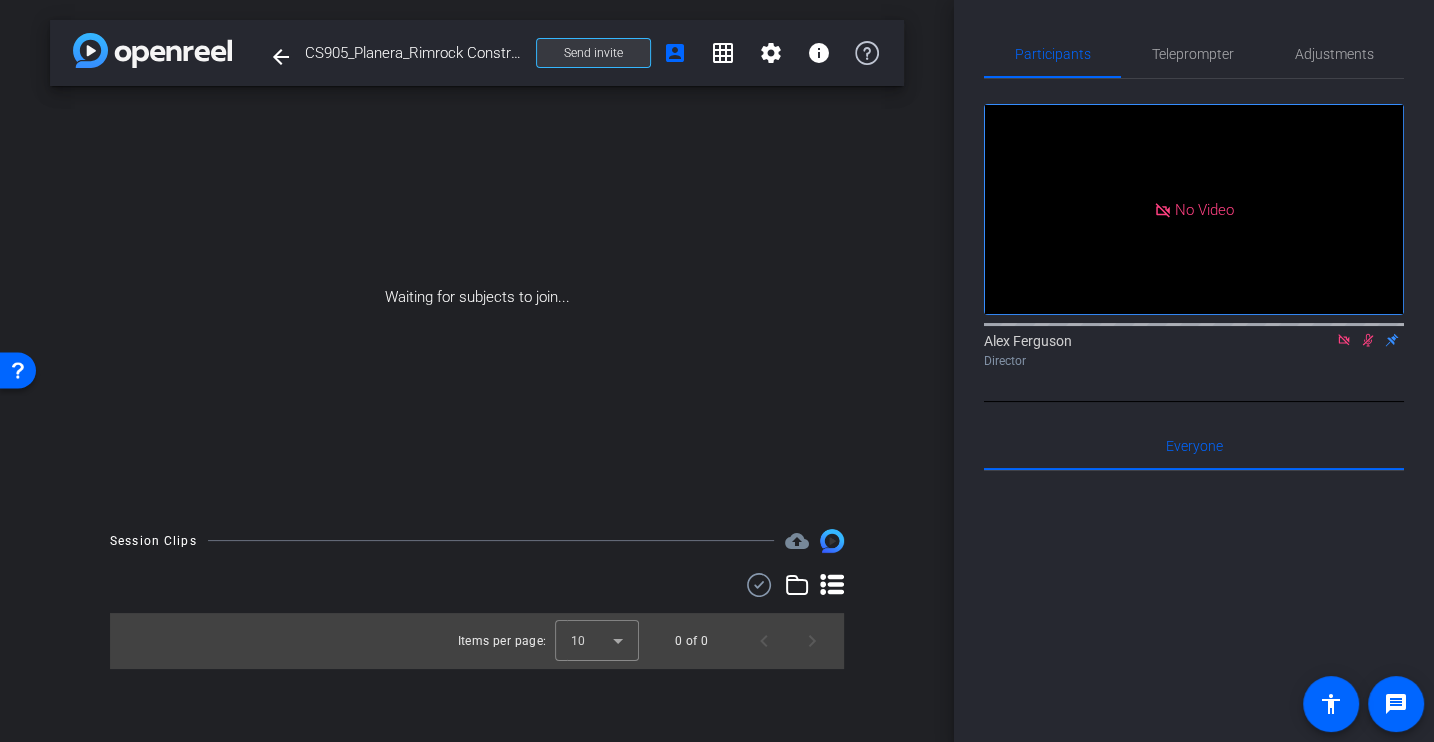 click on "Send invite" at bounding box center [593, 53] 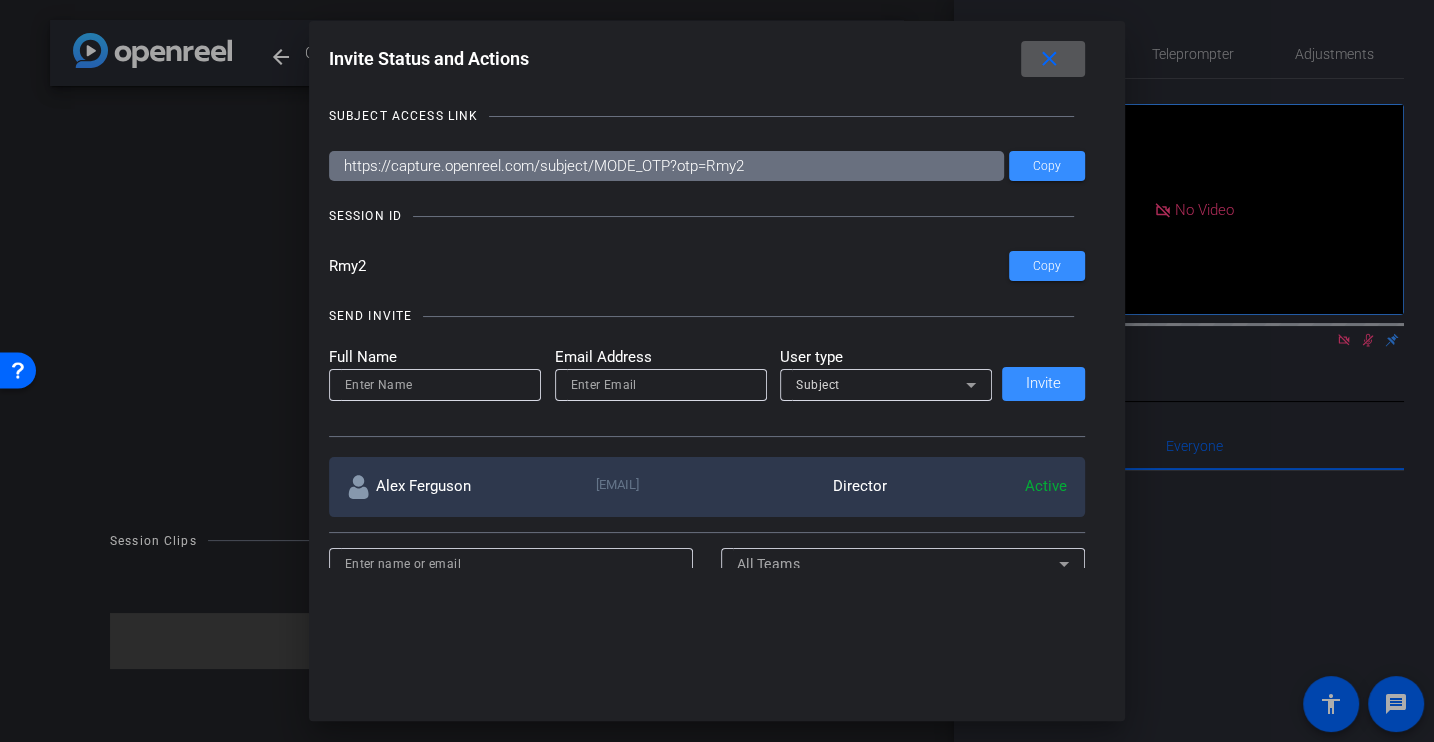 click at bounding box center (435, 385) 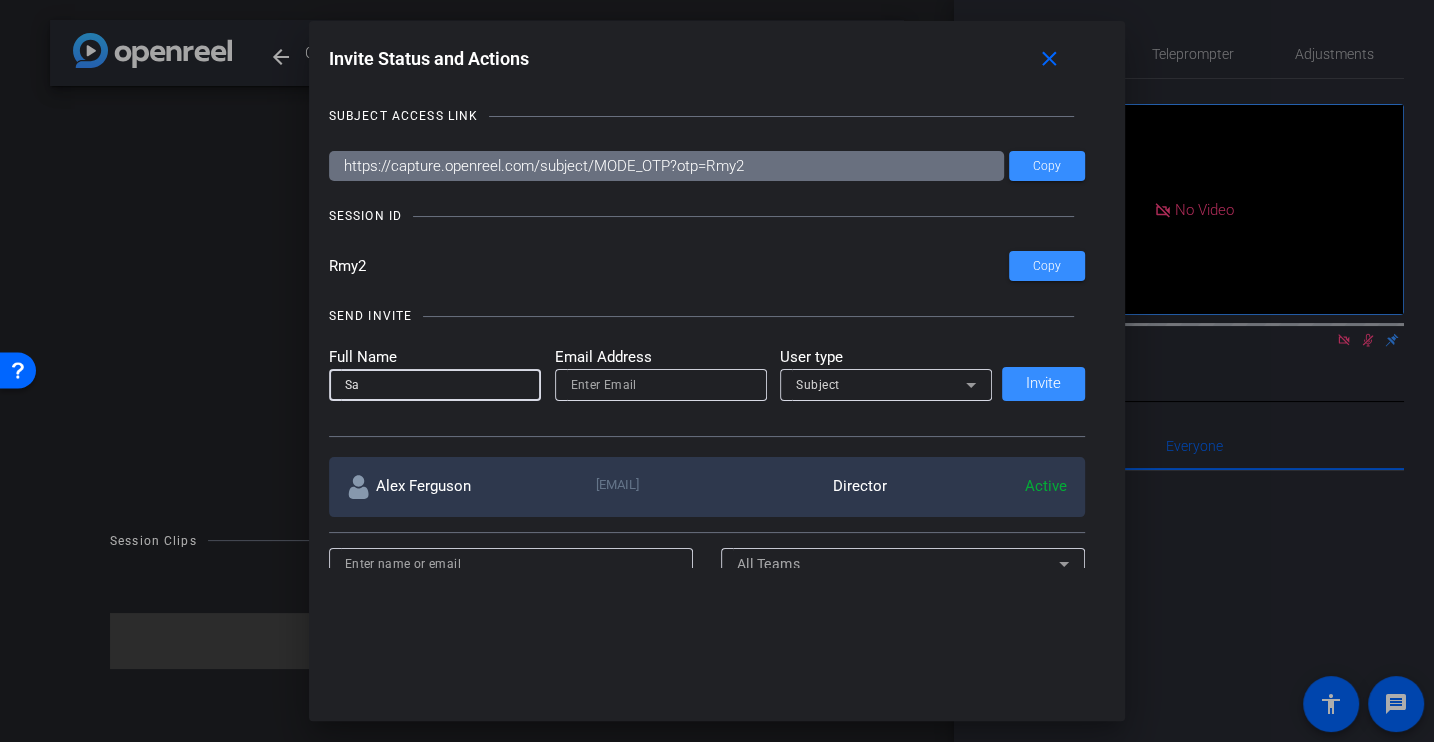 type on "S" 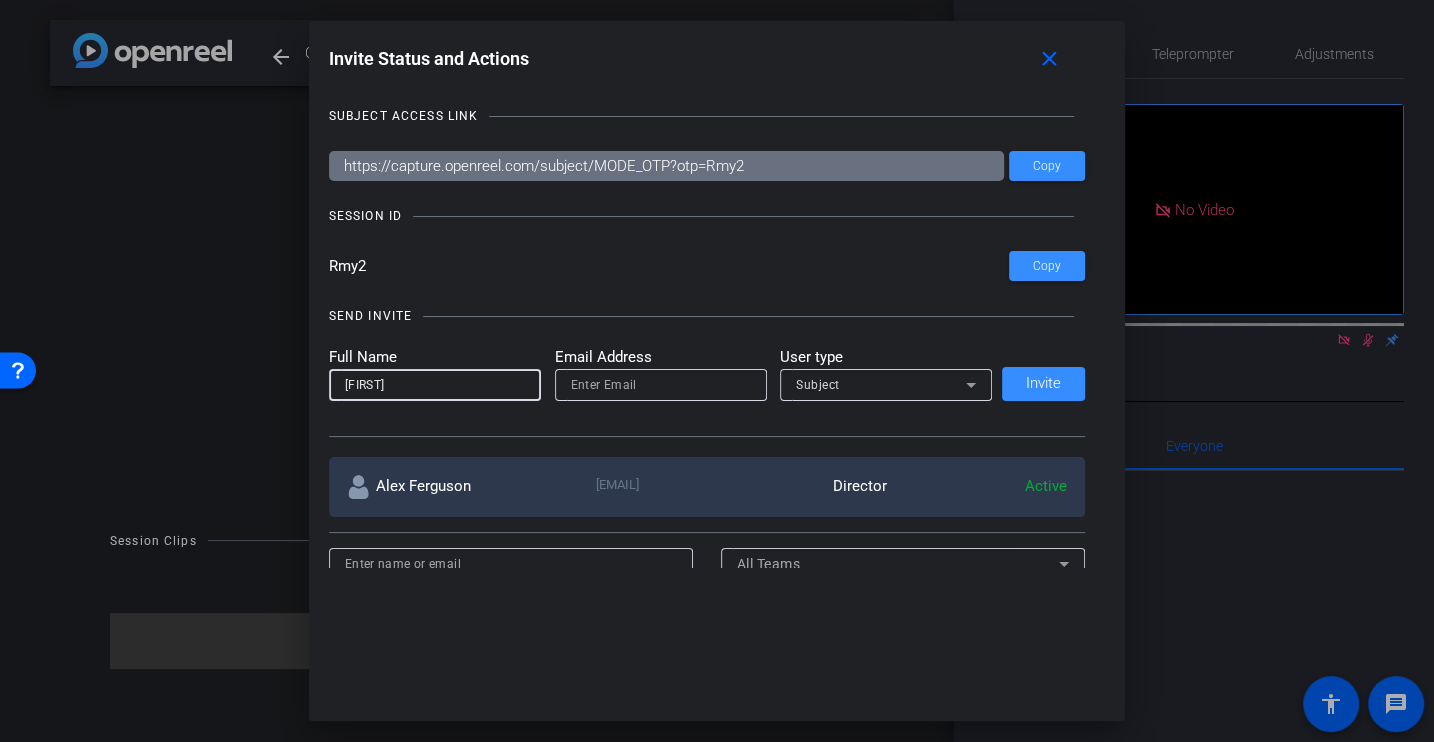 type on "[FIRST]" 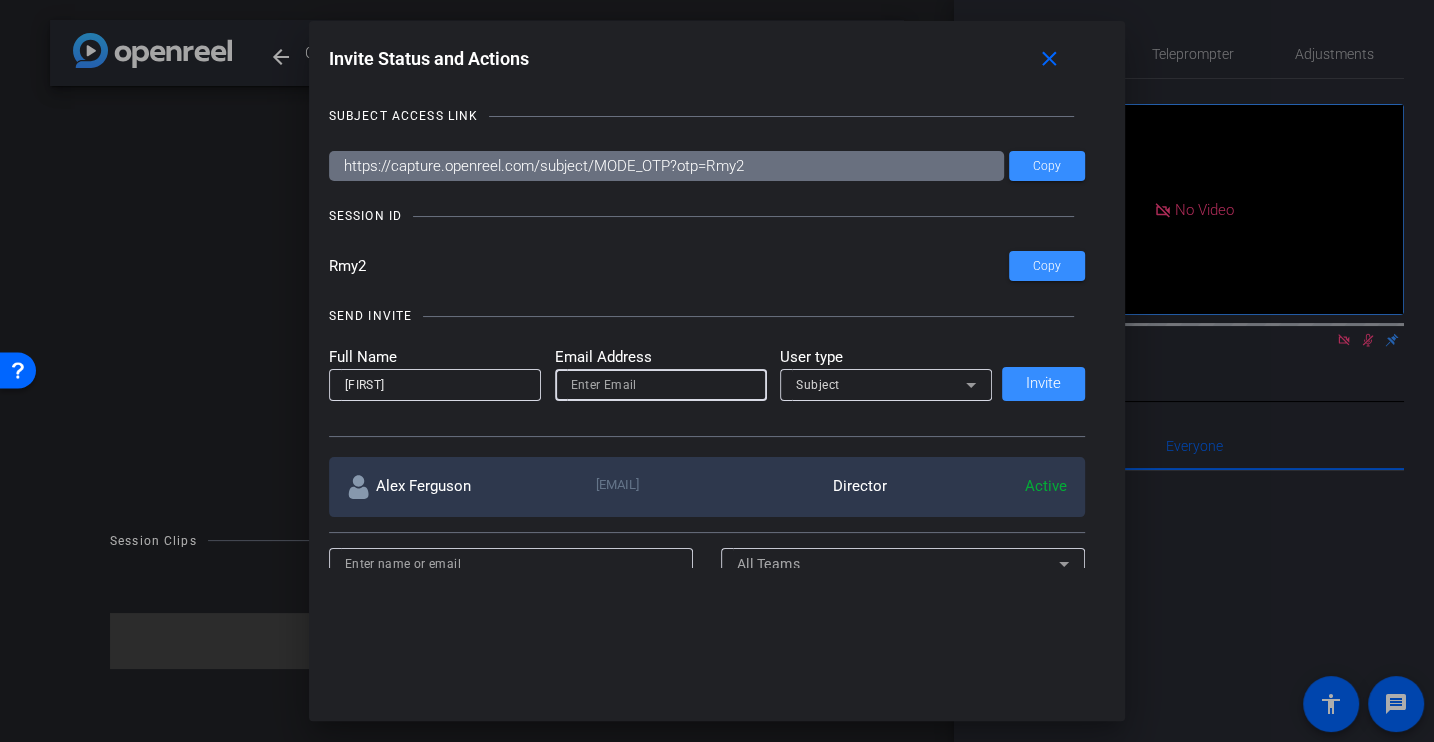click at bounding box center (661, 385) 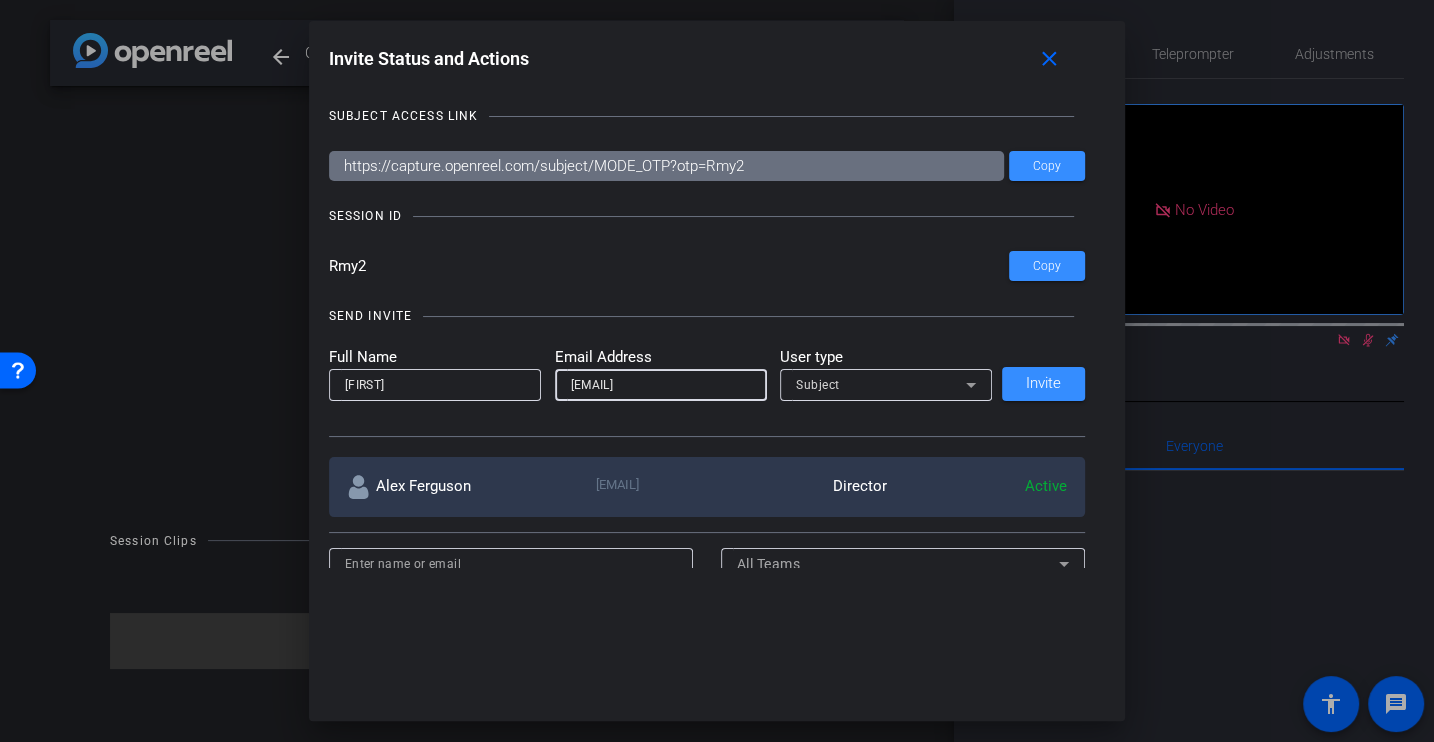 type on "[EMAIL]" 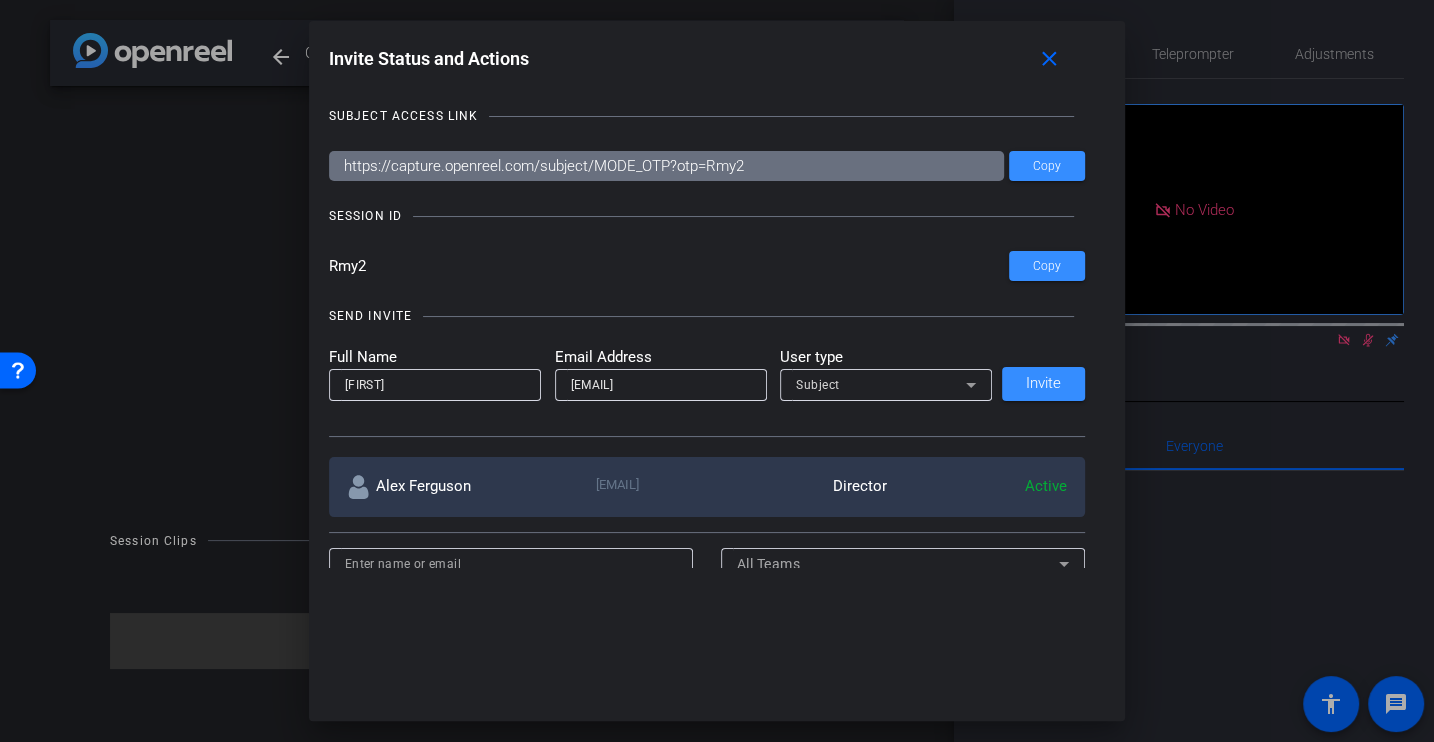 click on "Subject" 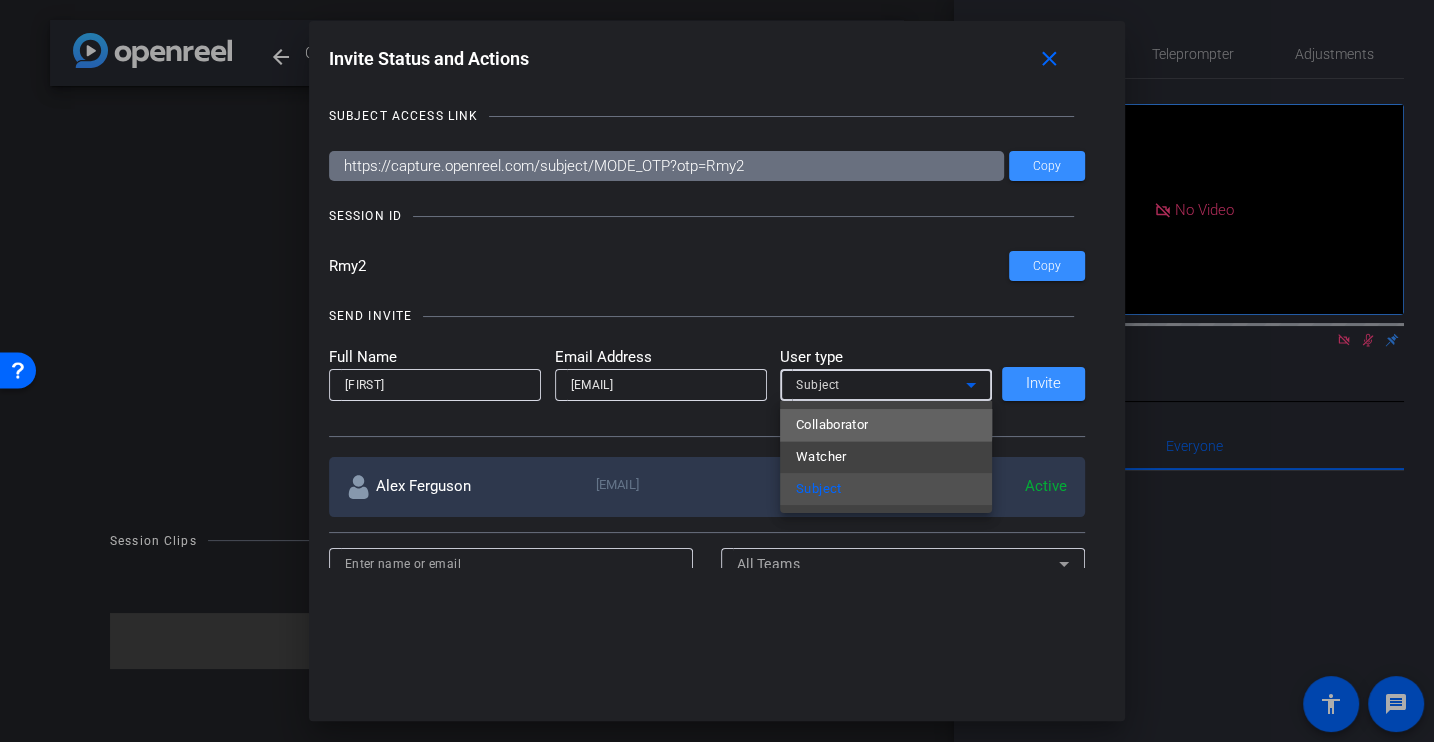 click on "Collaborator" at bounding box center (832, 425) 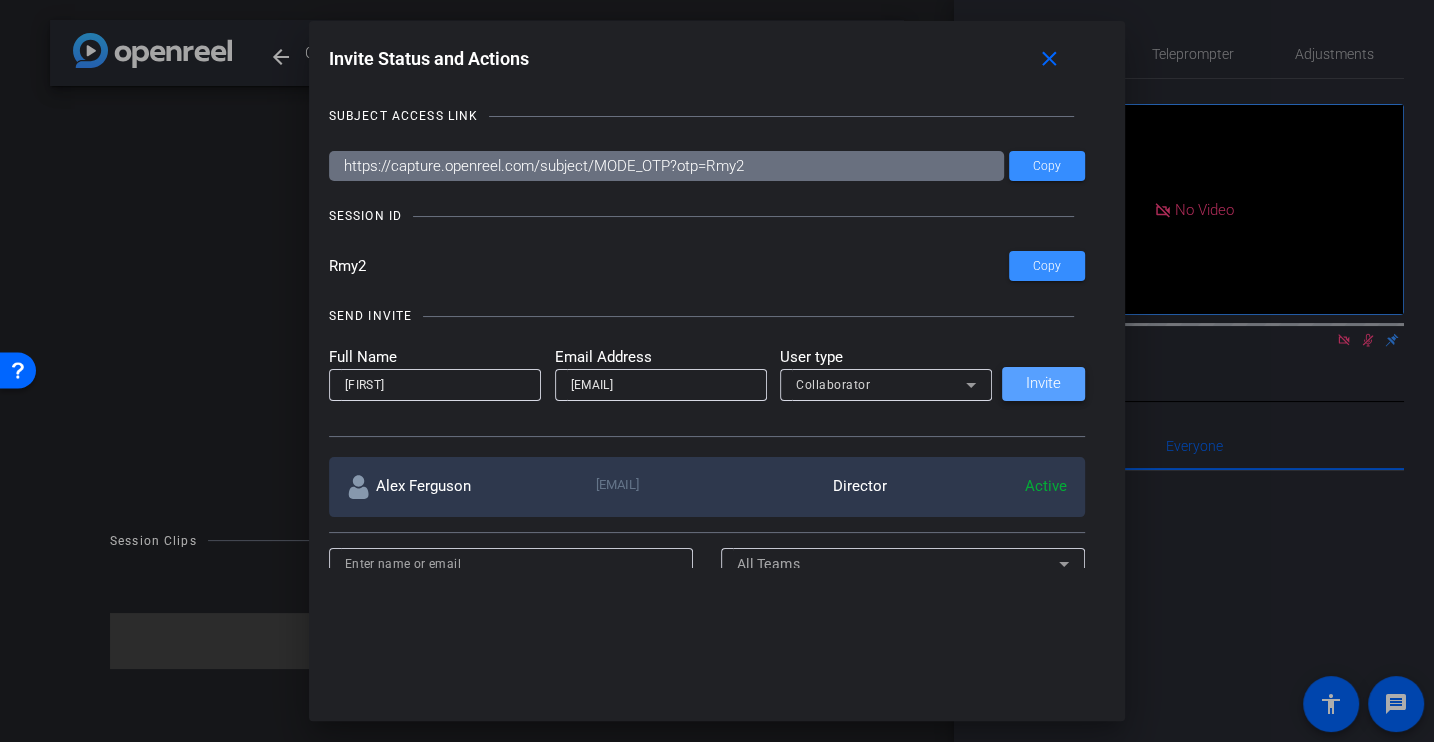 click on "Invite" at bounding box center (1043, 383) 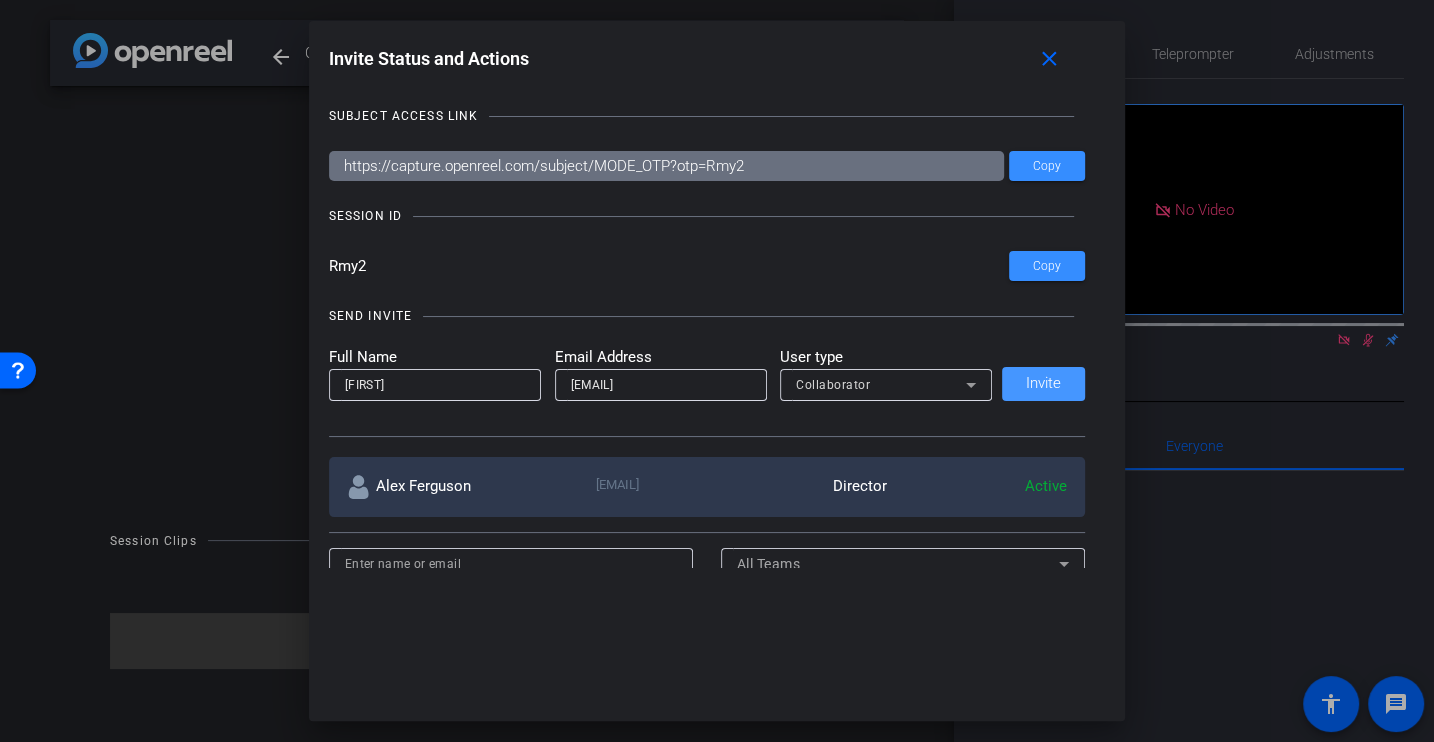 type 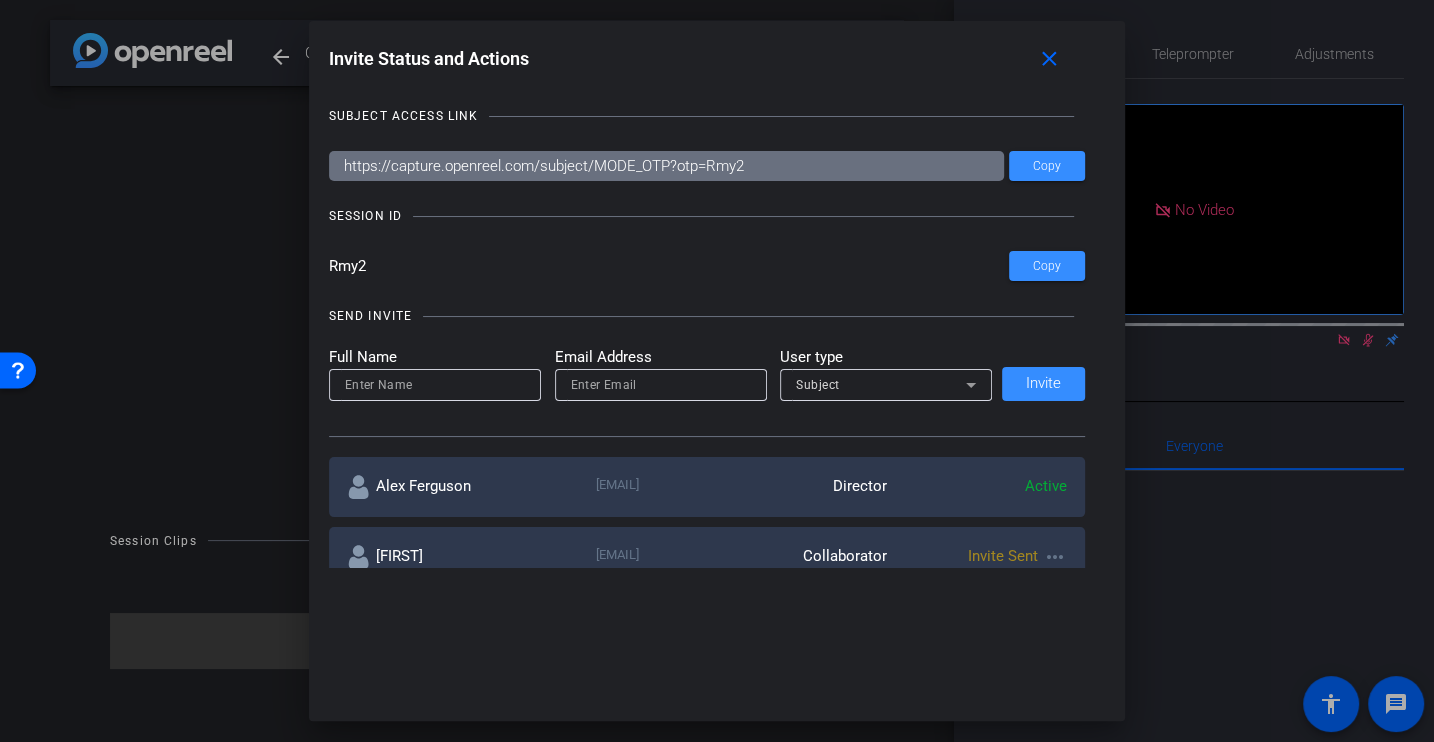 click at bounding box center [435, 385] 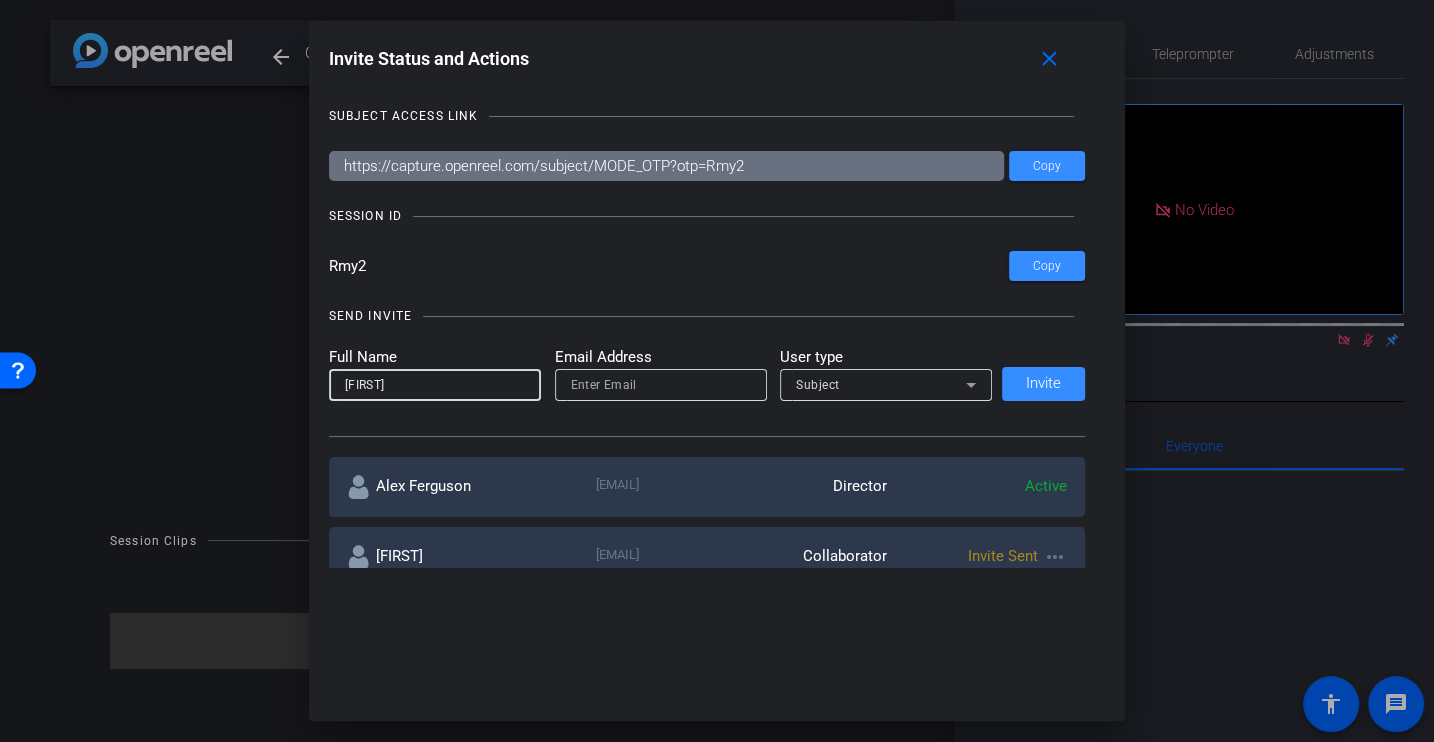 type on "[FIRST]" 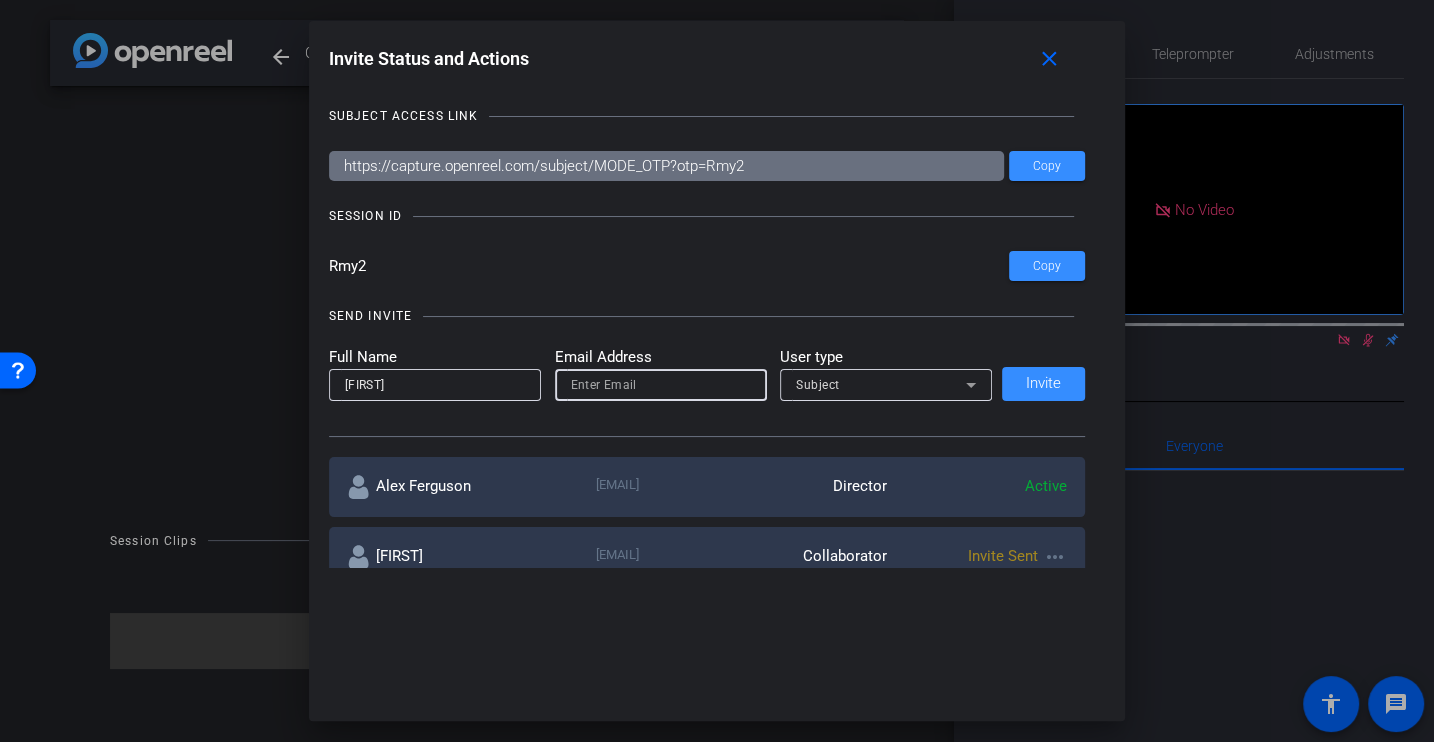 paste on "[EMAIL]" 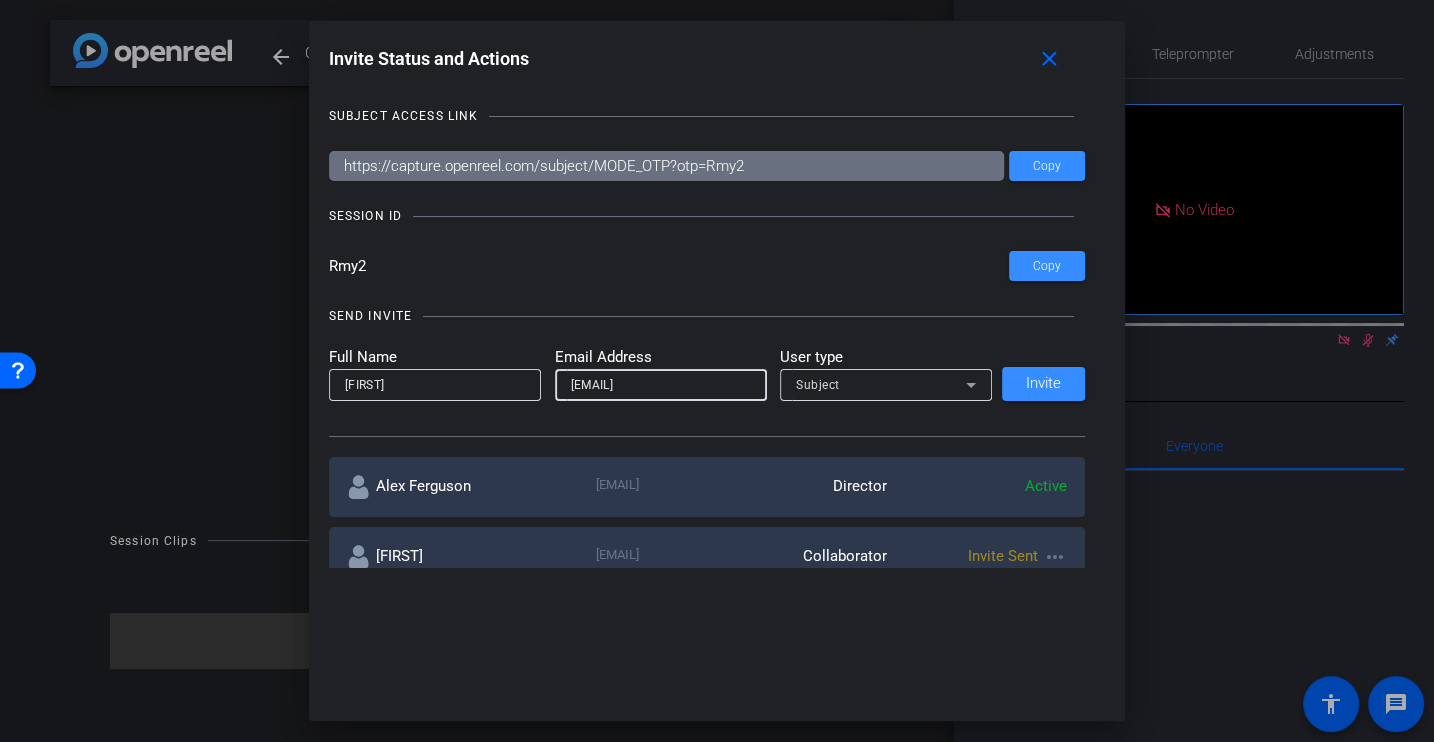type on "[EMAIL]" 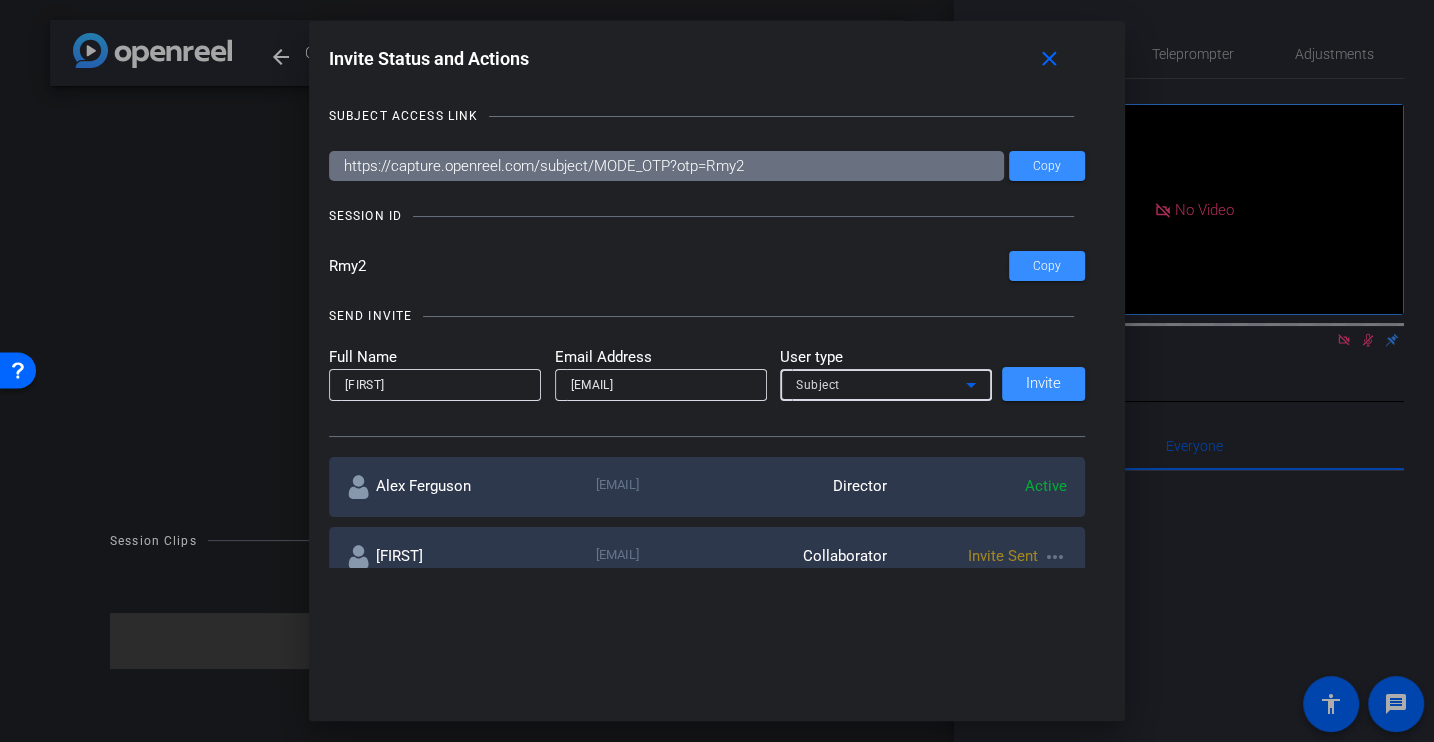 click on "Subject" at bounding box center (881, 384) 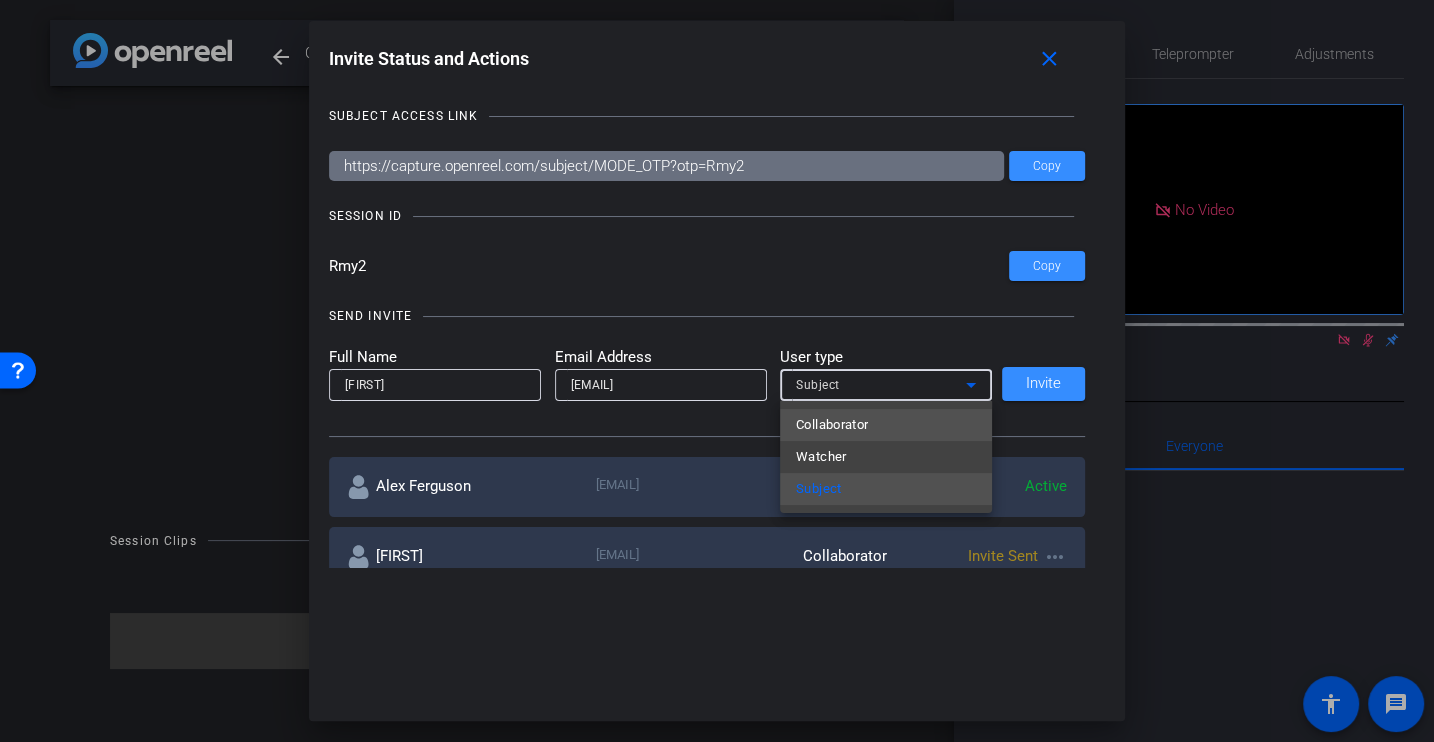 click on "Collaborator" at bounding box center [832, 425] 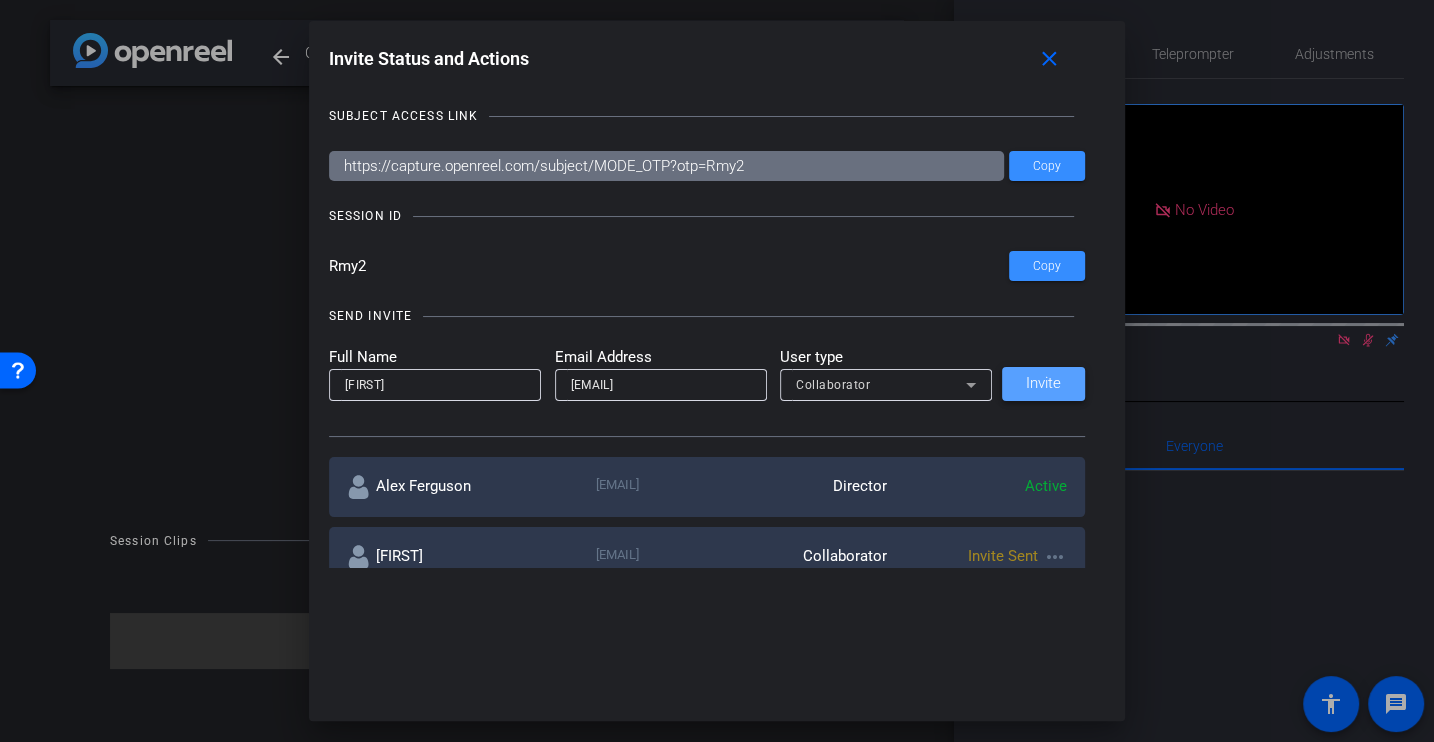 click at bounding box center [1043, 384] 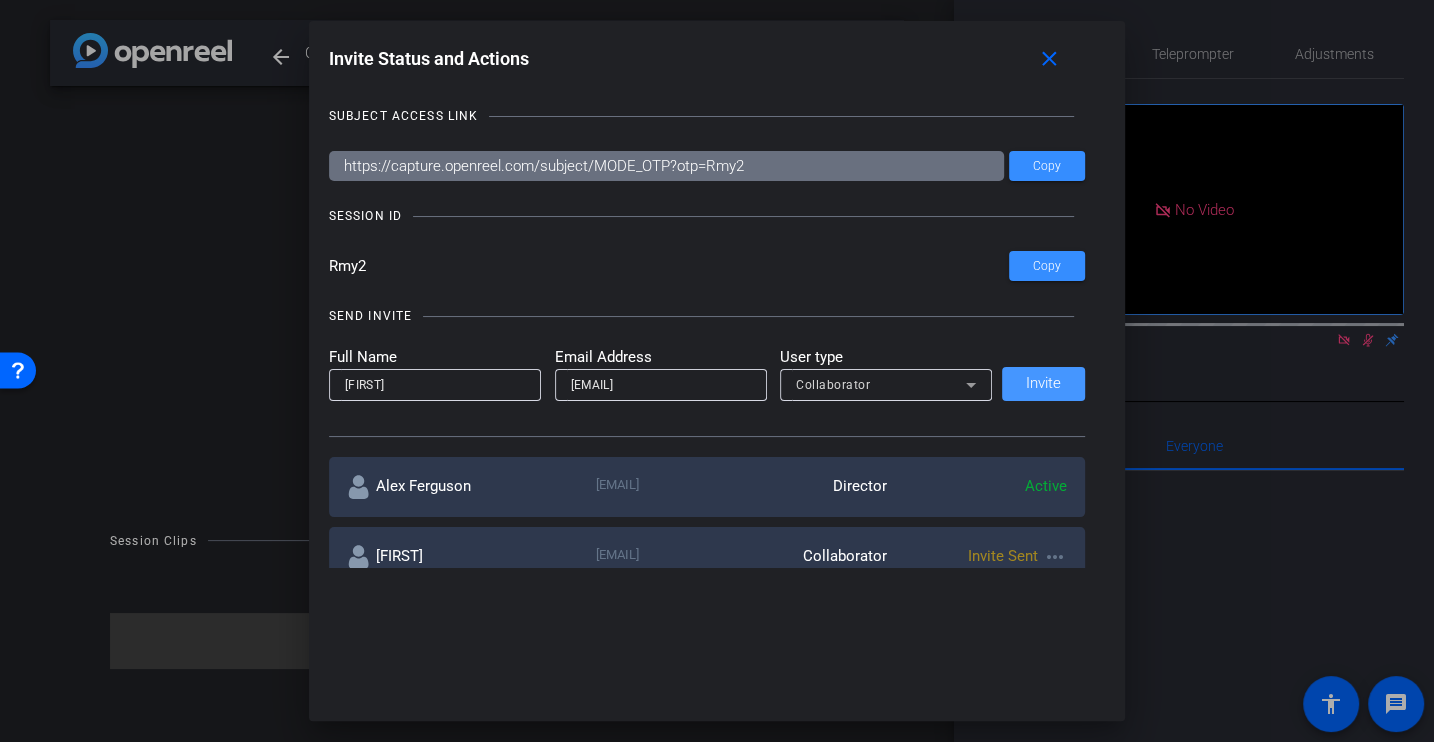 type 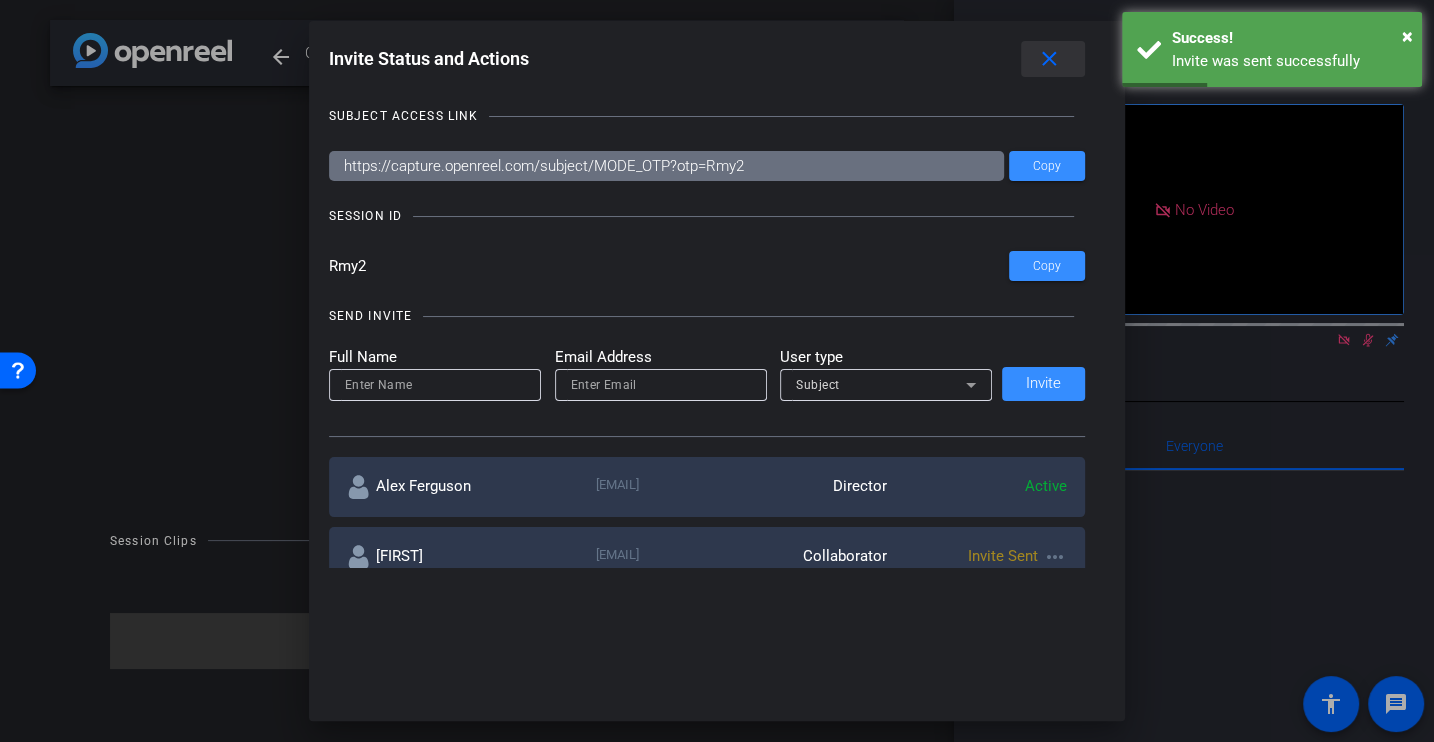 click on "close" at bounding box center (1049, 59) 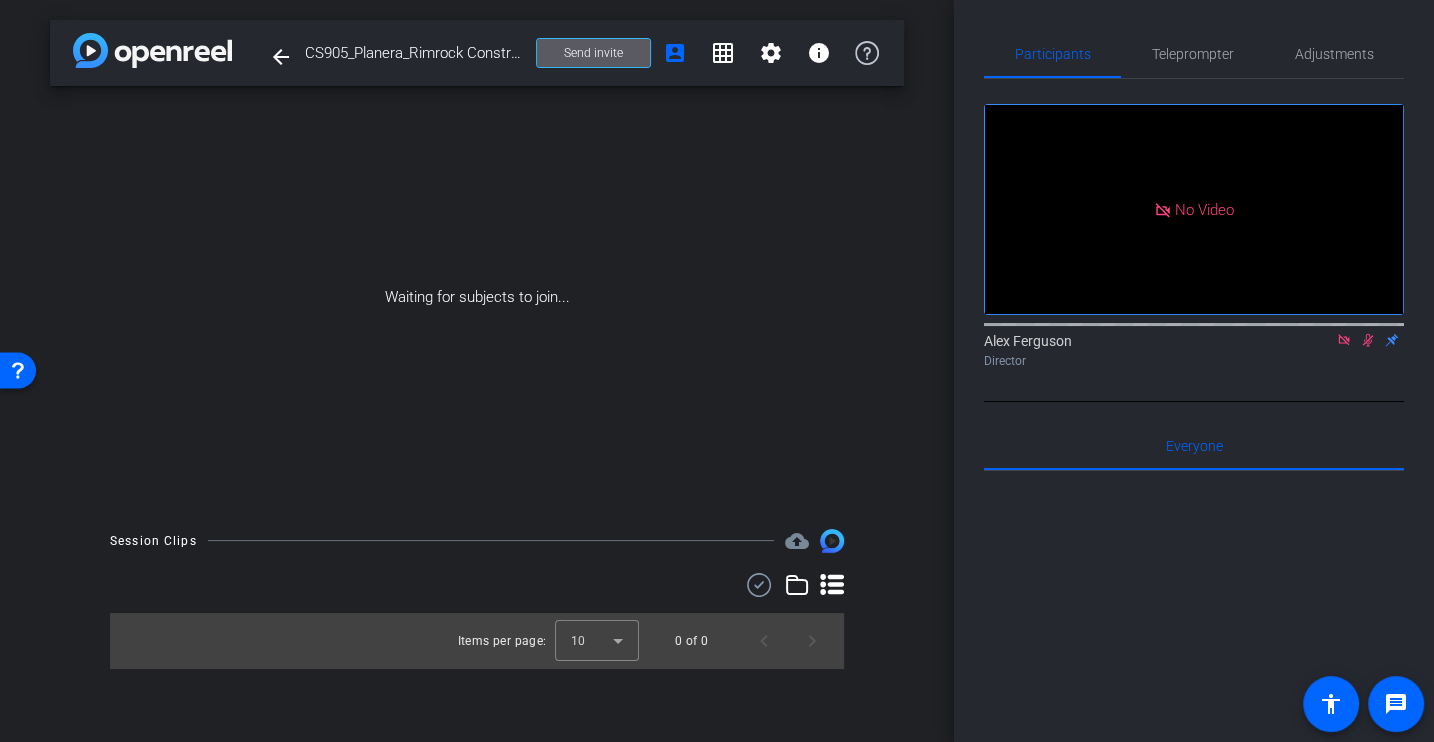 click on "Send invite" at bounding box center [593, 53] 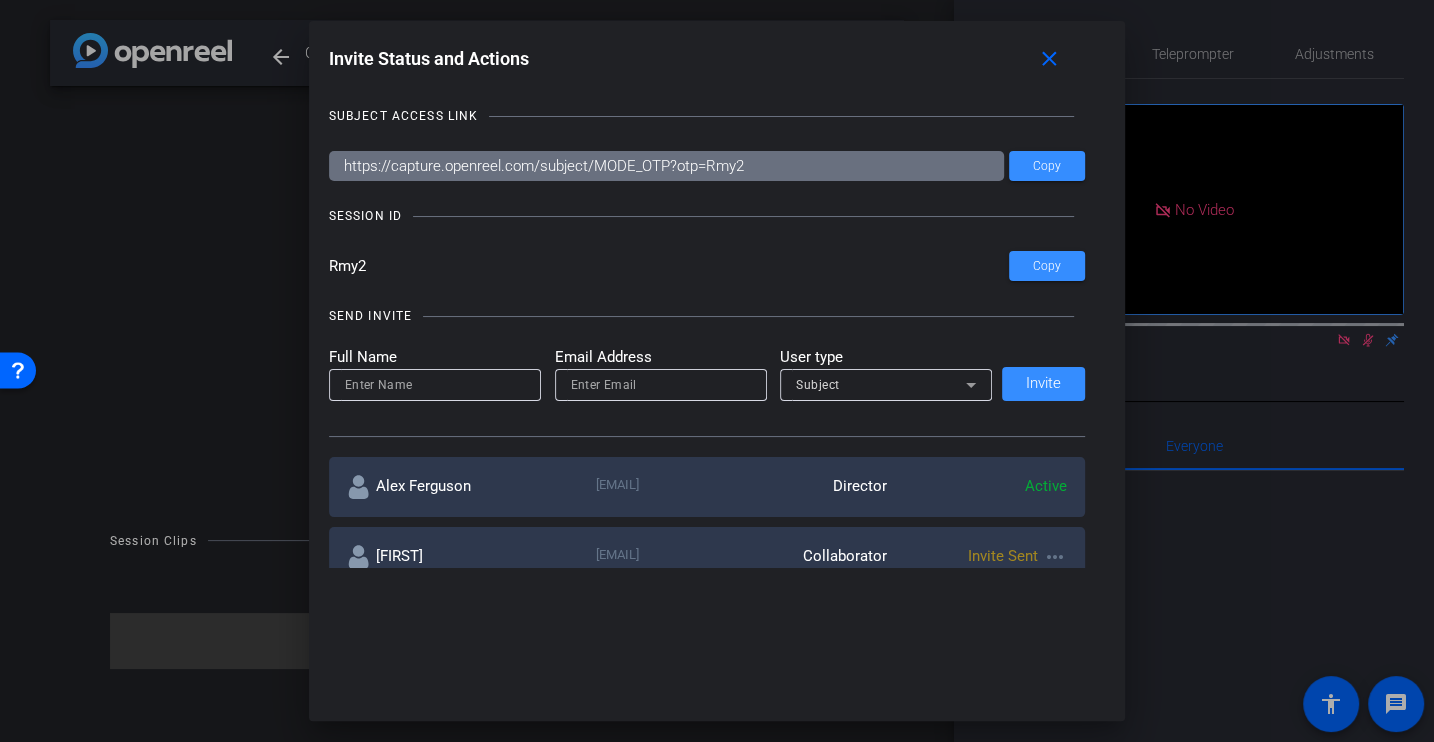 drag, startPoint x: 409, startPoint y: 268, endPoint x: 190, endPoint y: 267, distance: 219.00229 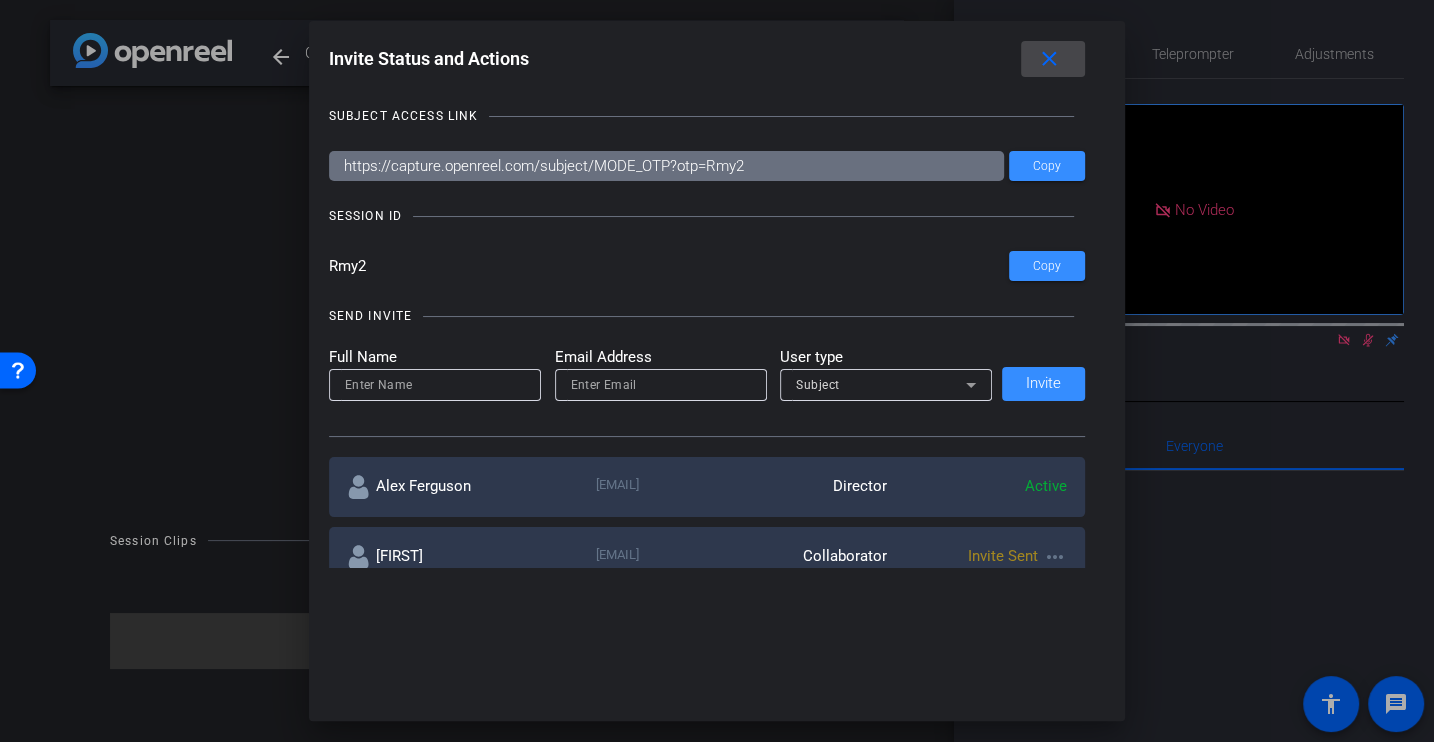 click on "close" at bounding box center [1049, 59] 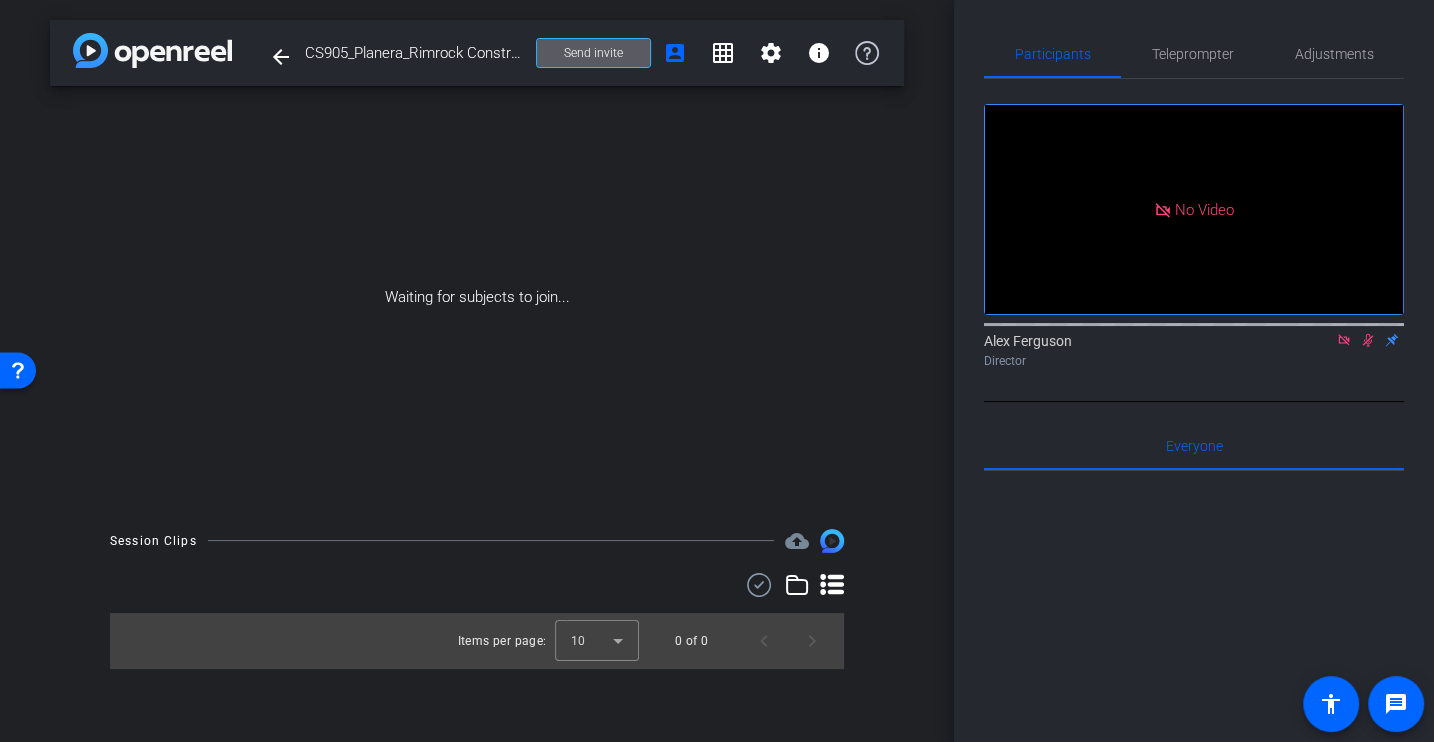 click on "Waiting for subjects to join..." at bounding box center (477, 297) 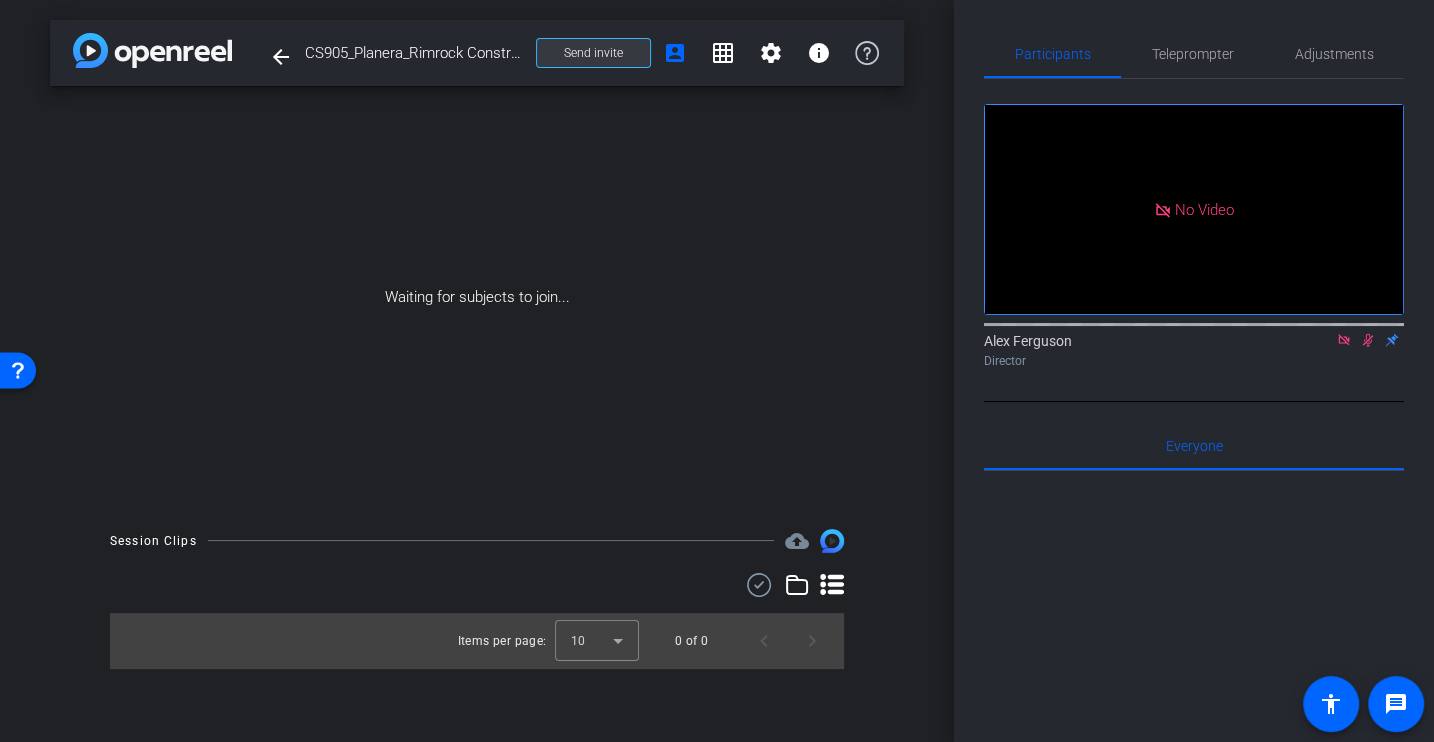 click on "Send invite" at bounding box center (593, 53) 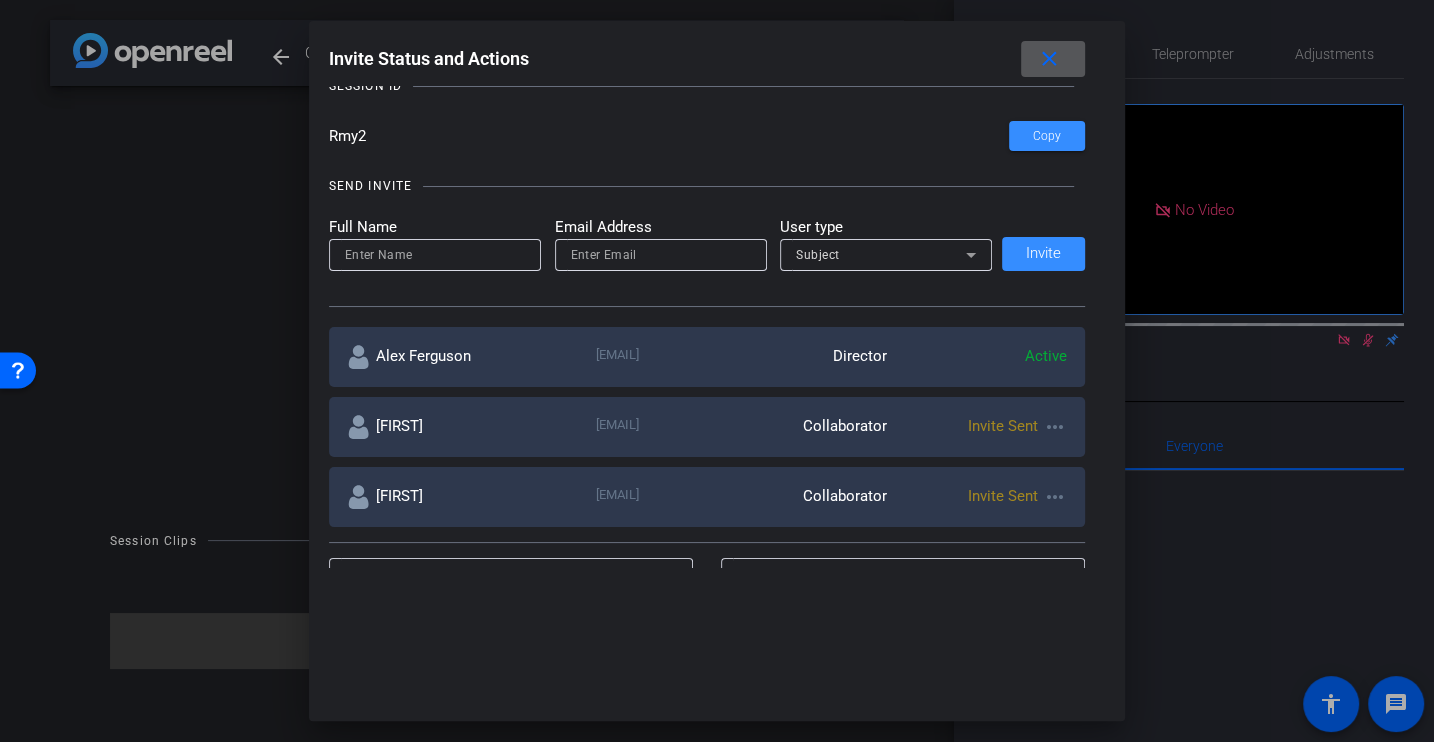 scroll, scrollTop: 136, scrollLeft: 0, axis: vertical 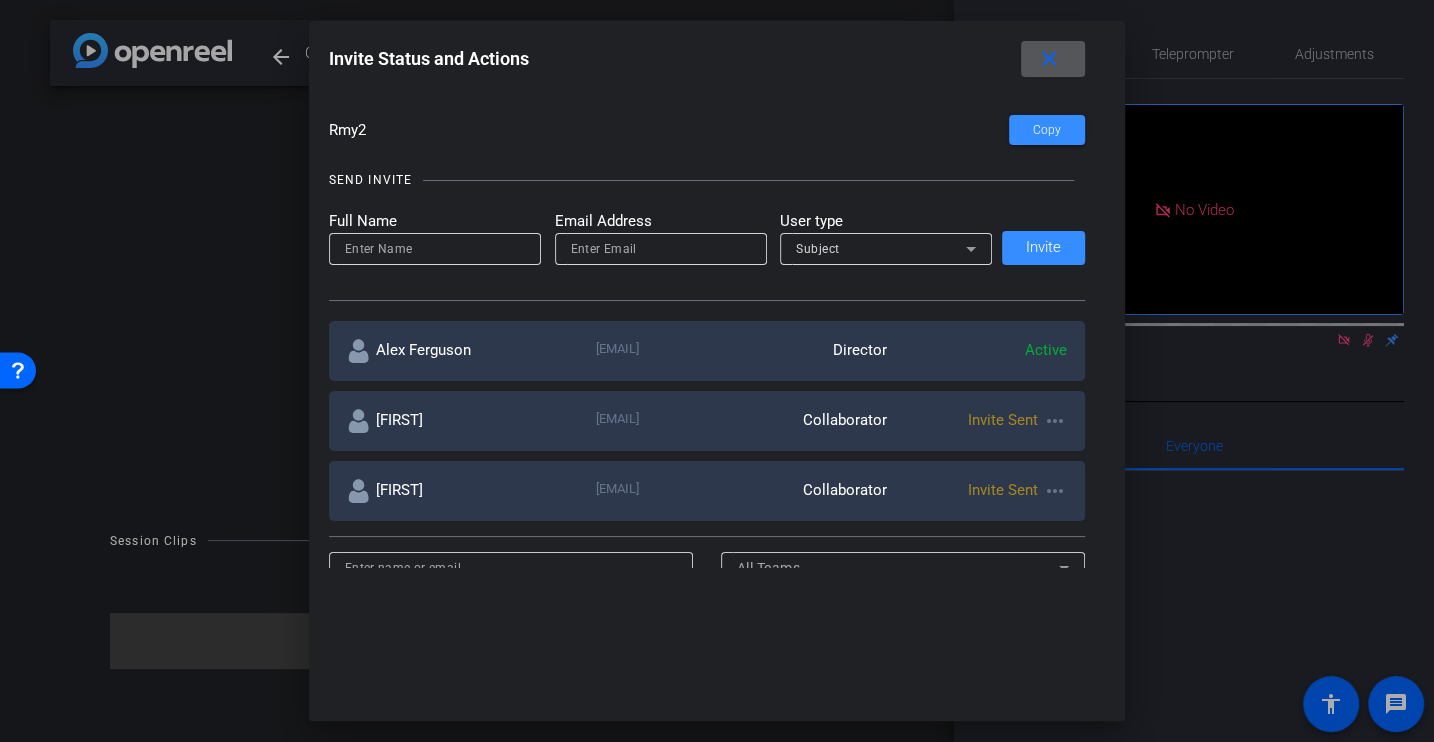 click on "close" at bounding box center [1049, 59] 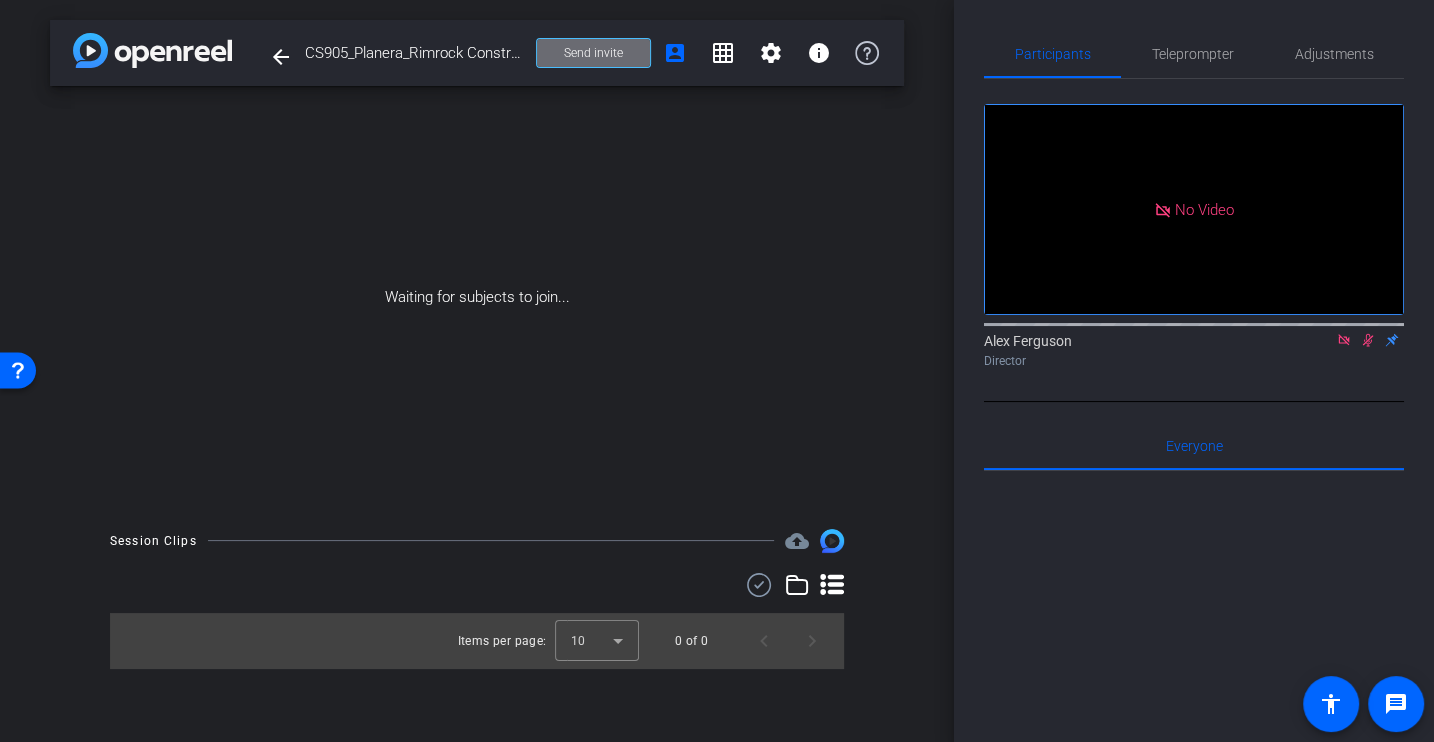 click on "Send invite" at bounding box center [593, 53] 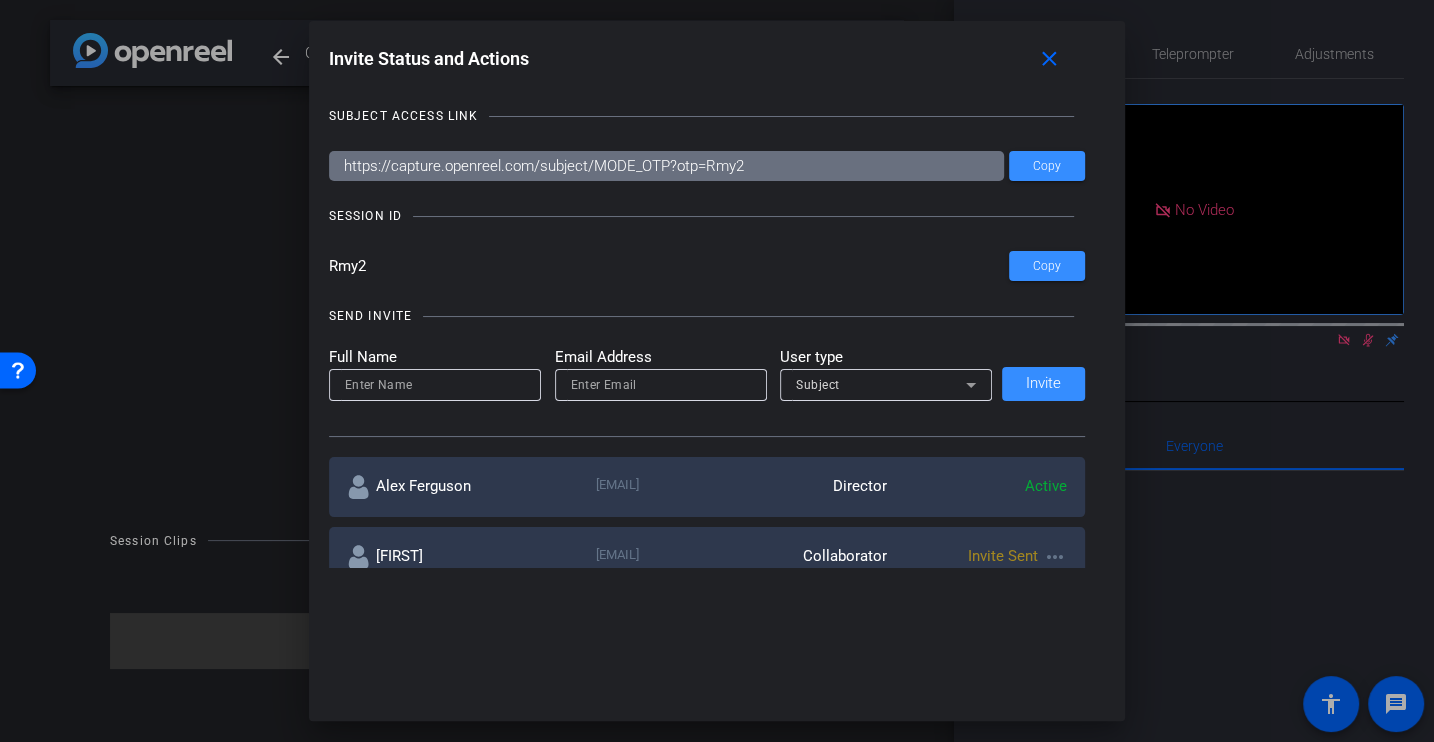 drag, startPoint x: 335, startPoint y: 272, endPoint x: 251, endPoint y: 272, distance: 84 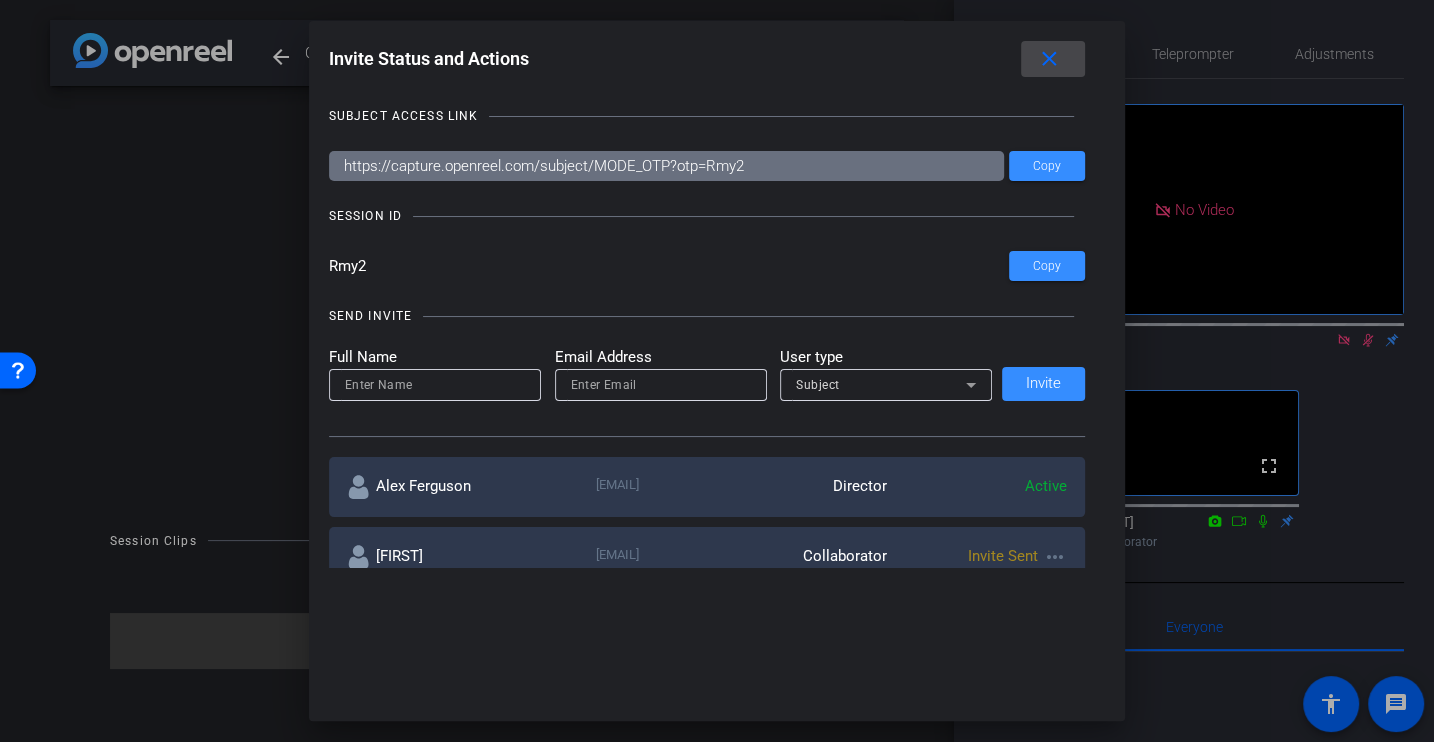 click on "close" at bounding box center (1049, 59) 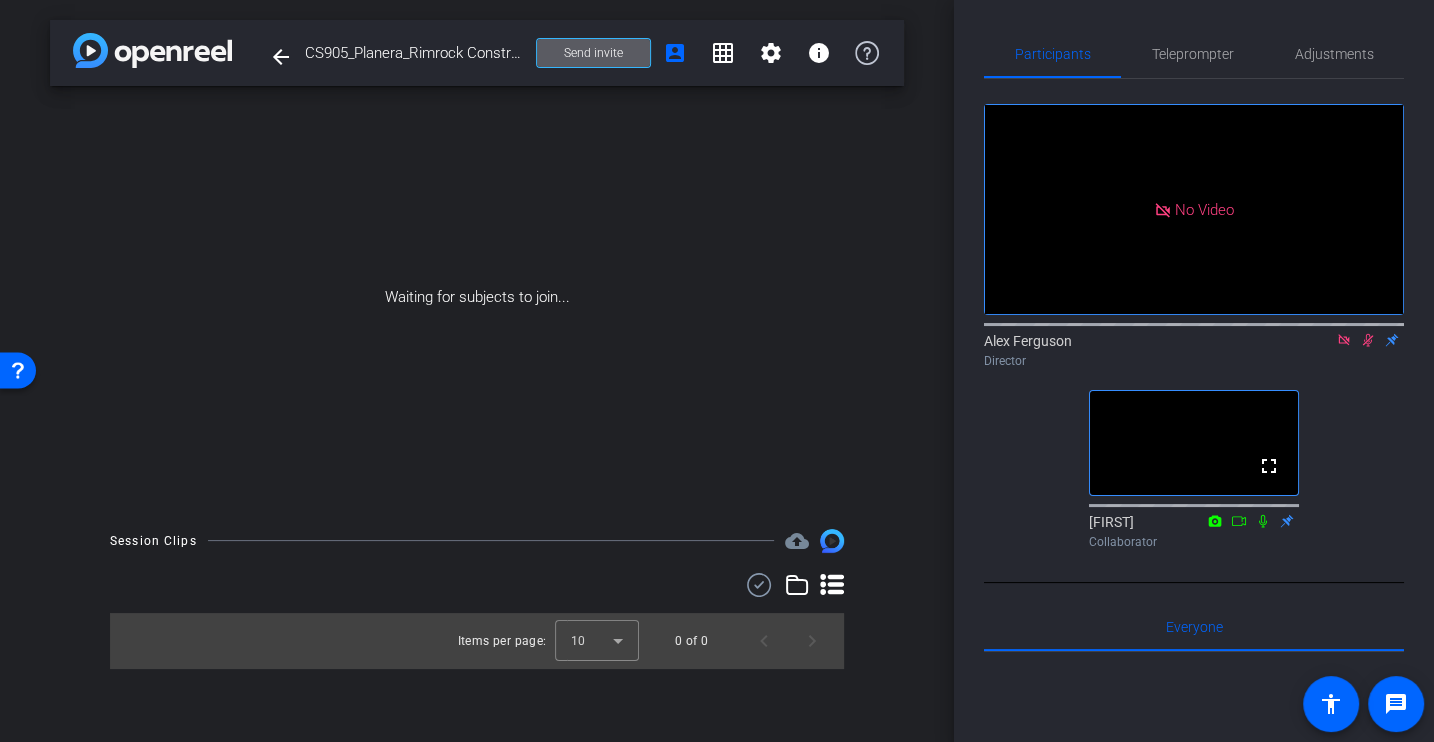 click 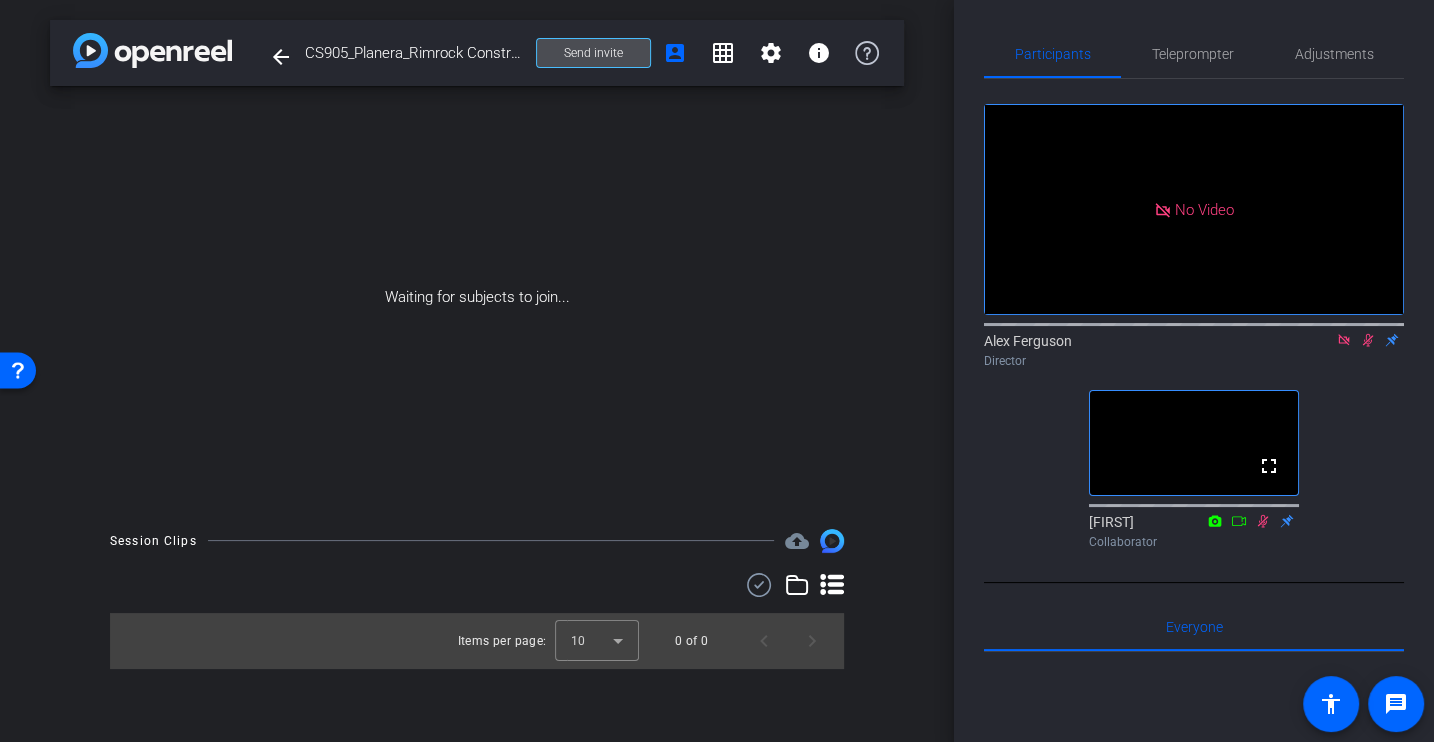 click on "Send invite" at bounding box center (593, 53) 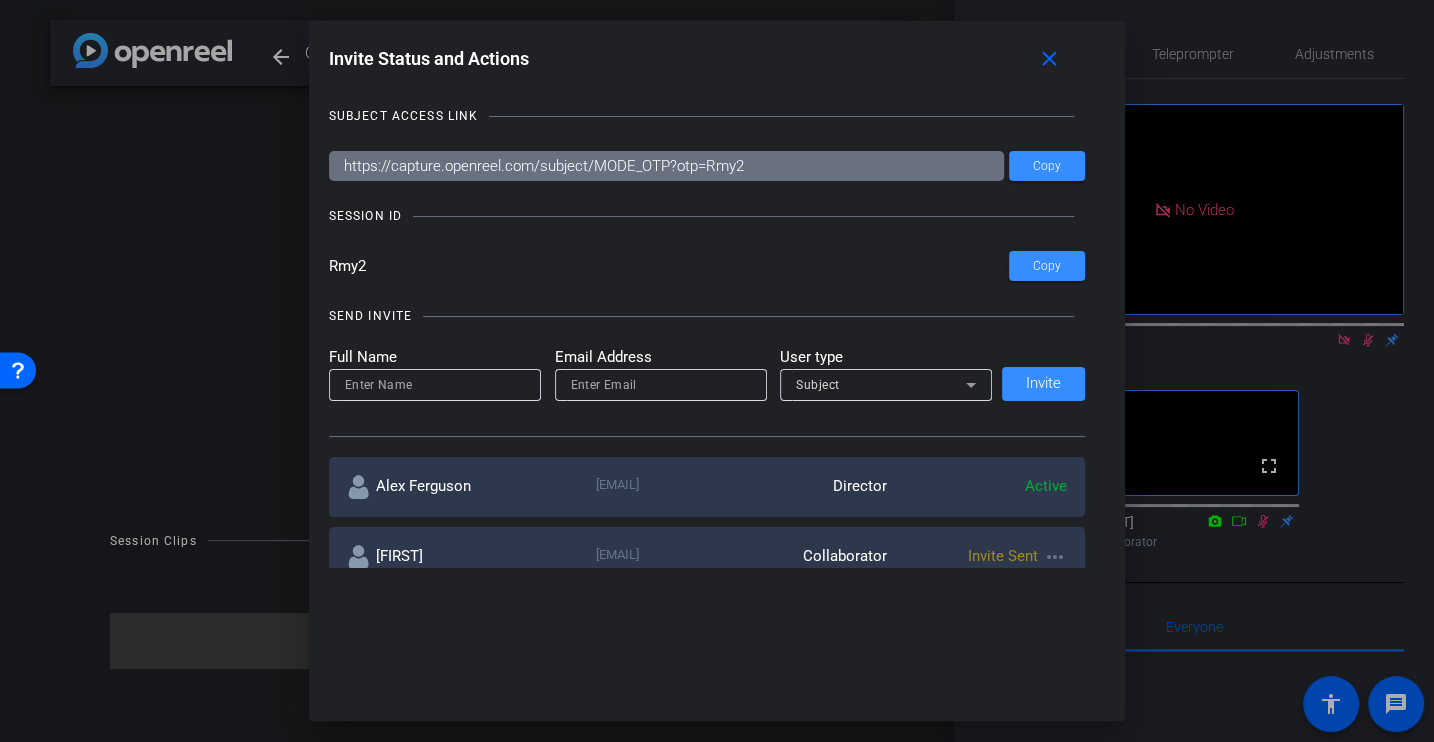 drag, startPoint x: 359, startPoint y: 270, endPoint x: 329, endPoint y: 262, distance: 31.04835 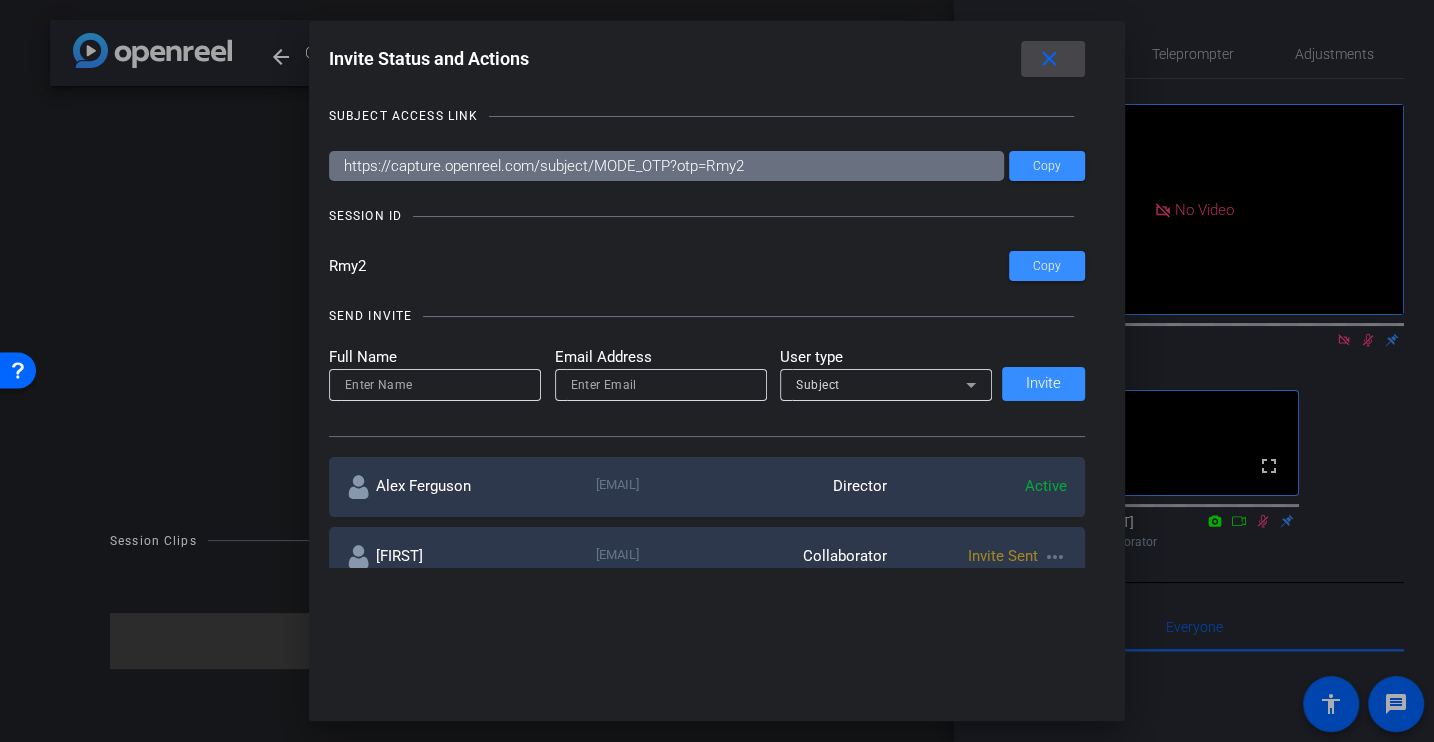 click on "close" at bounding box center (1049, 59) 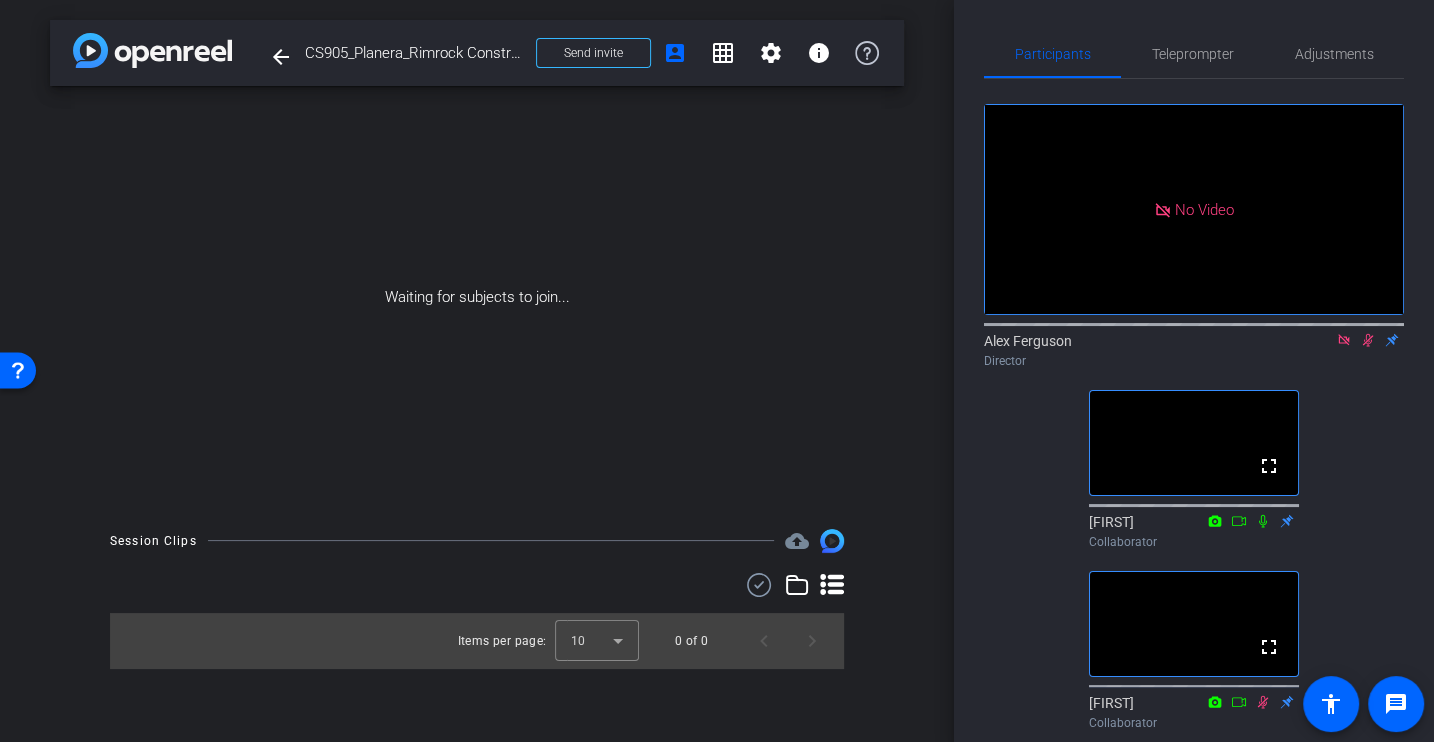 click 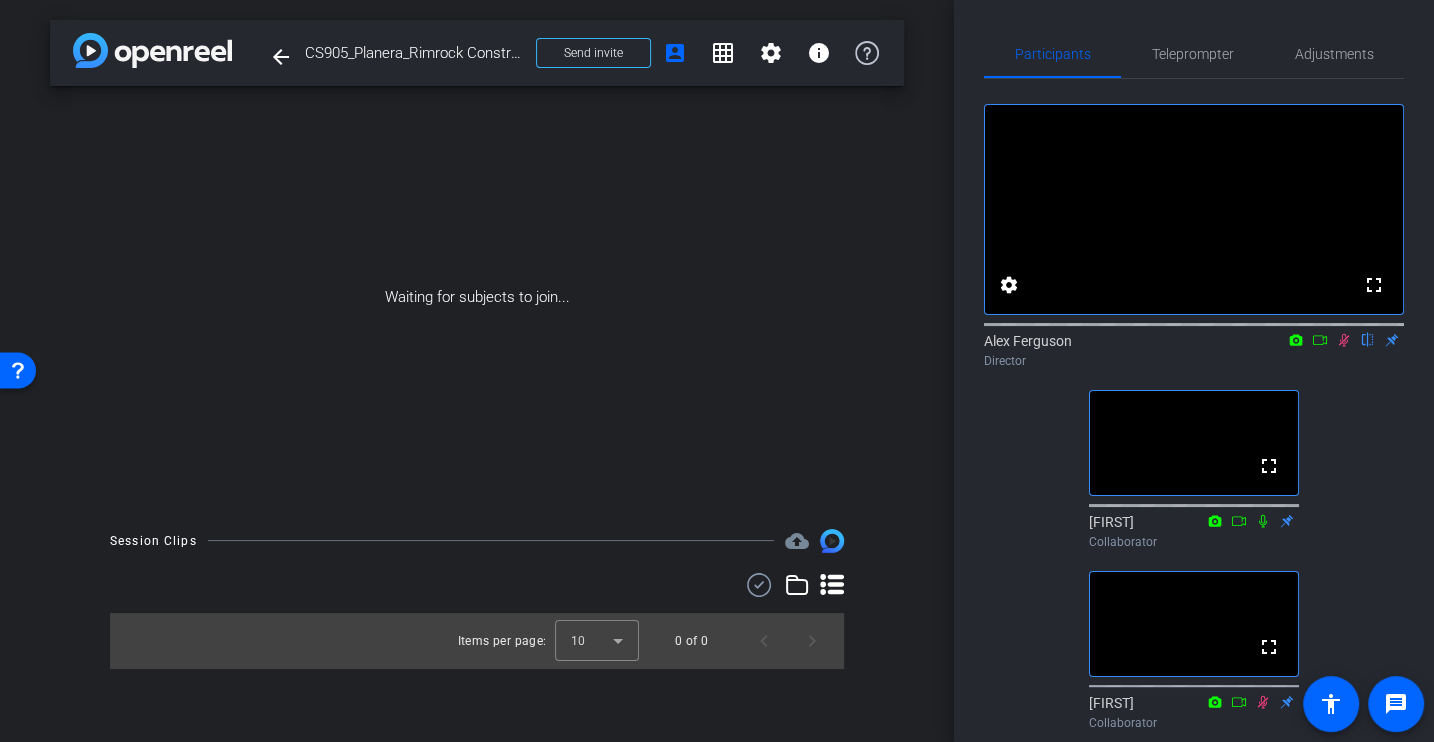 click 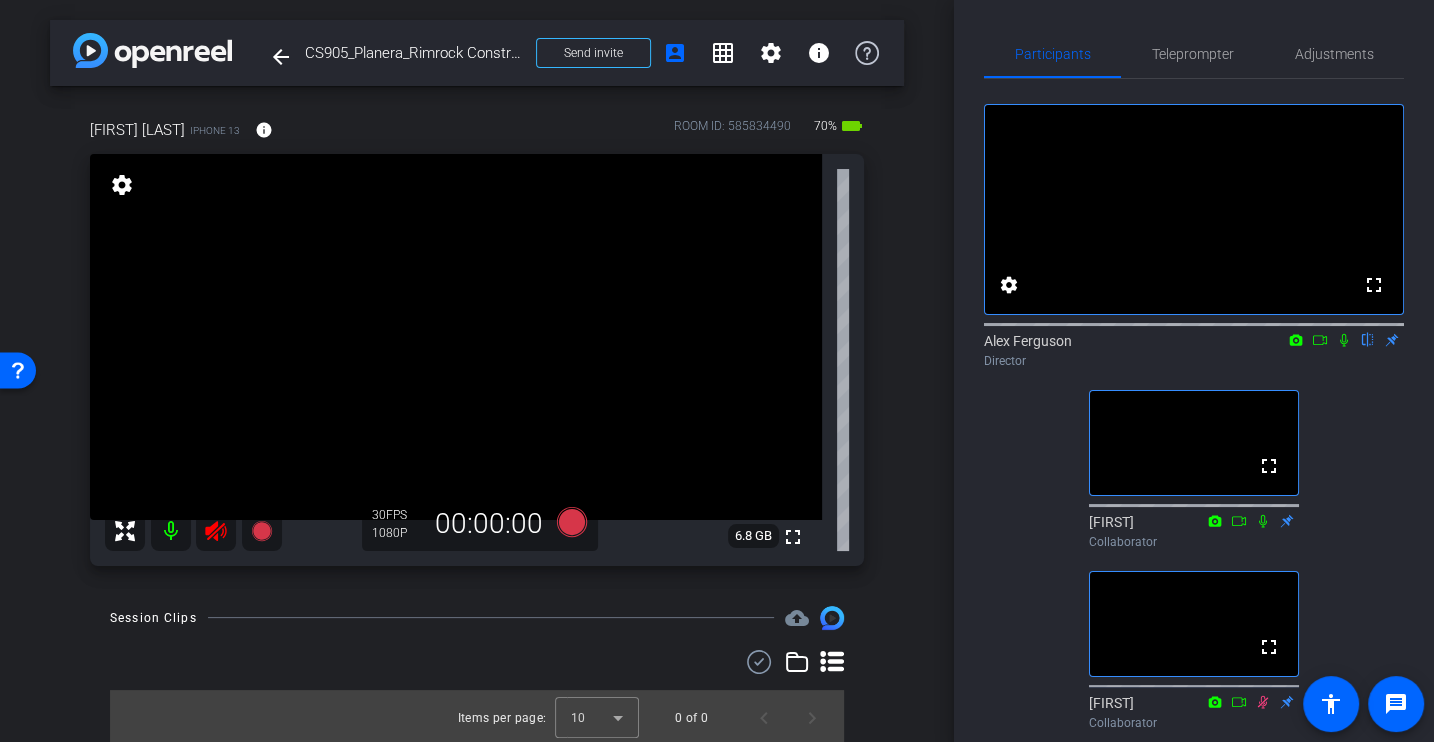click 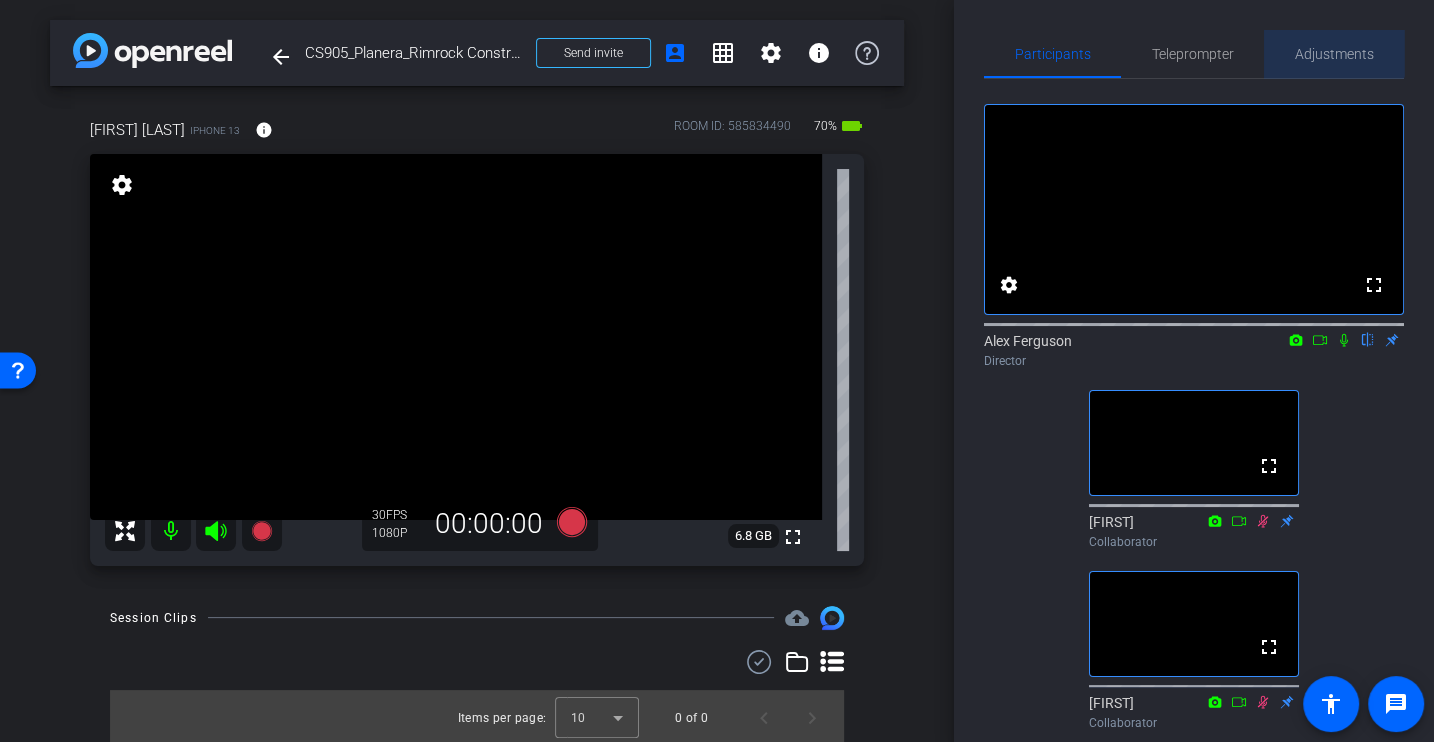 click on "Adjustments" at bounding box center [1334, 54] 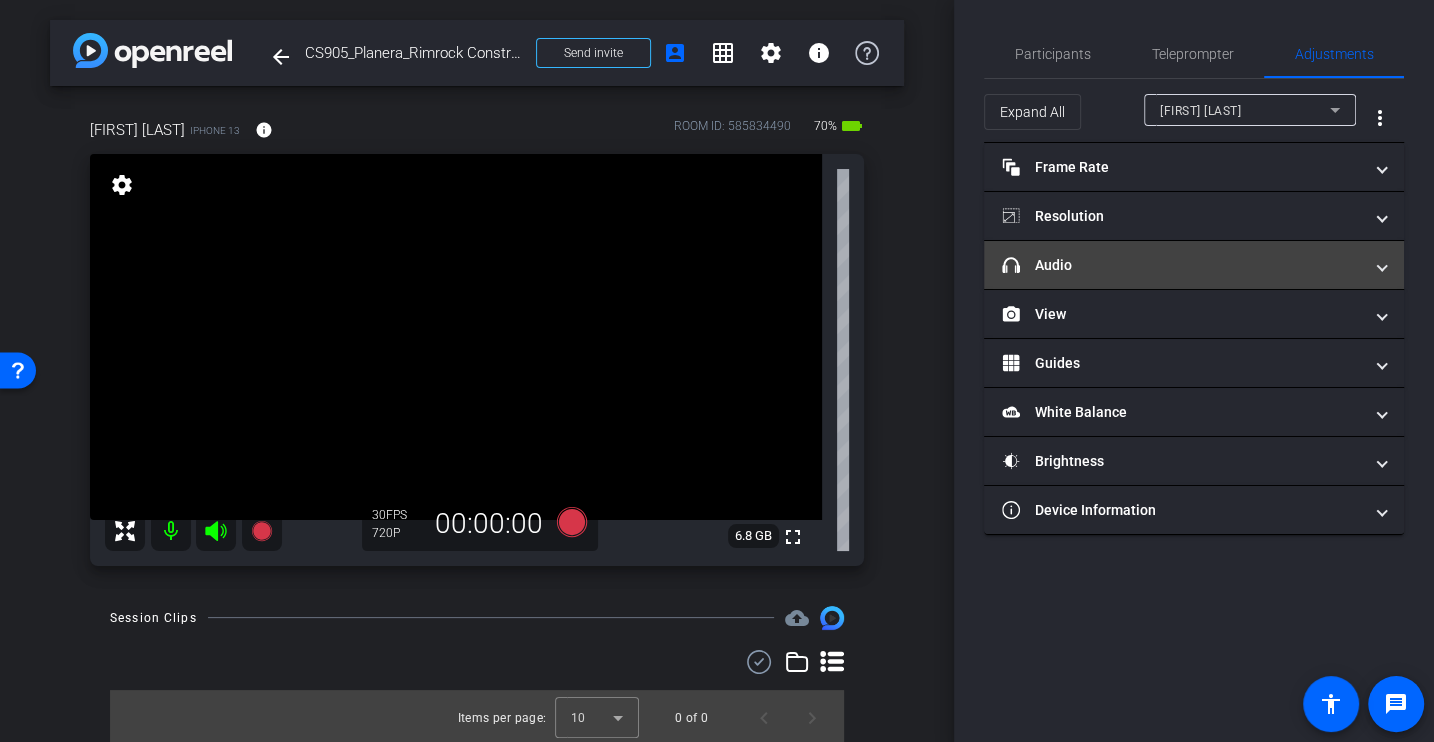 click on "headphone icon
Audio" at bounding box center (1182, 265) 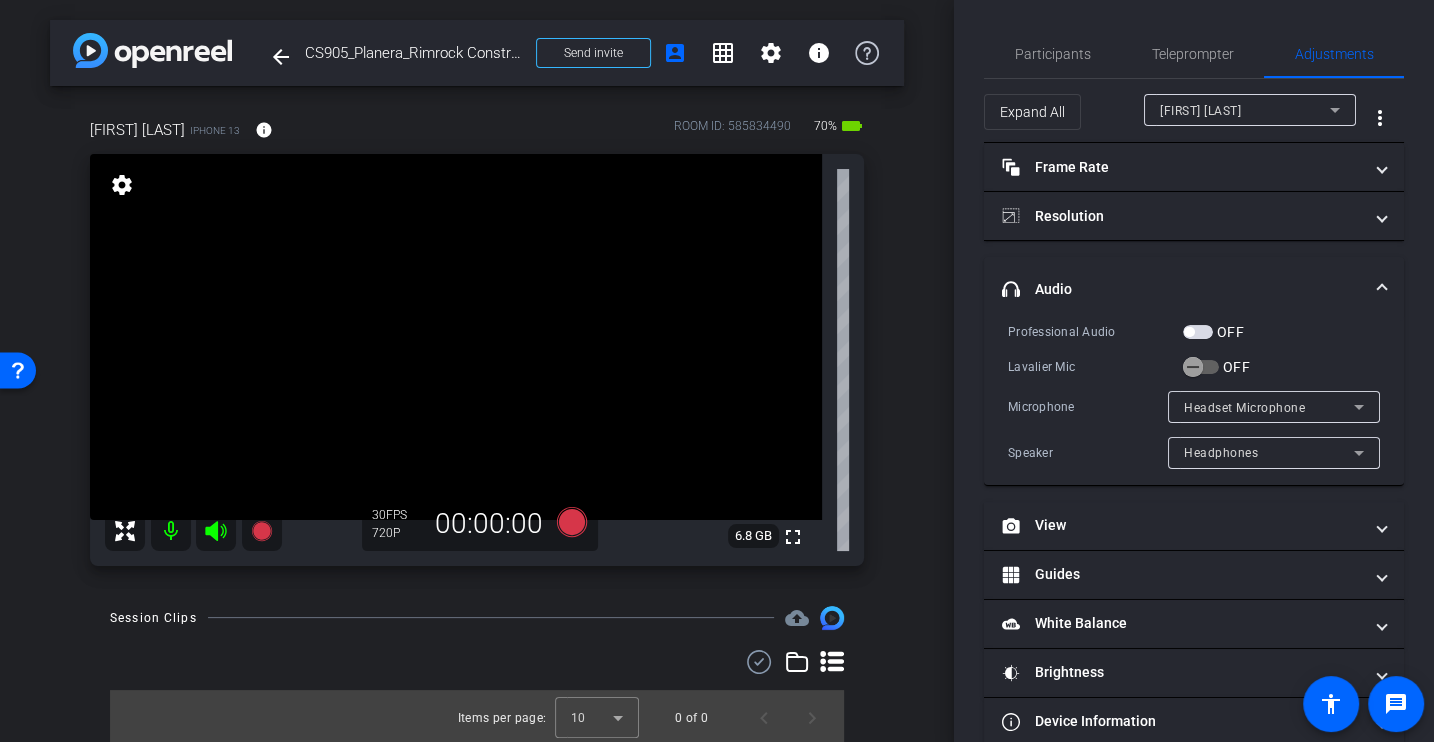 click on "Lavalier Mic" at bounding box center (1095, 367) 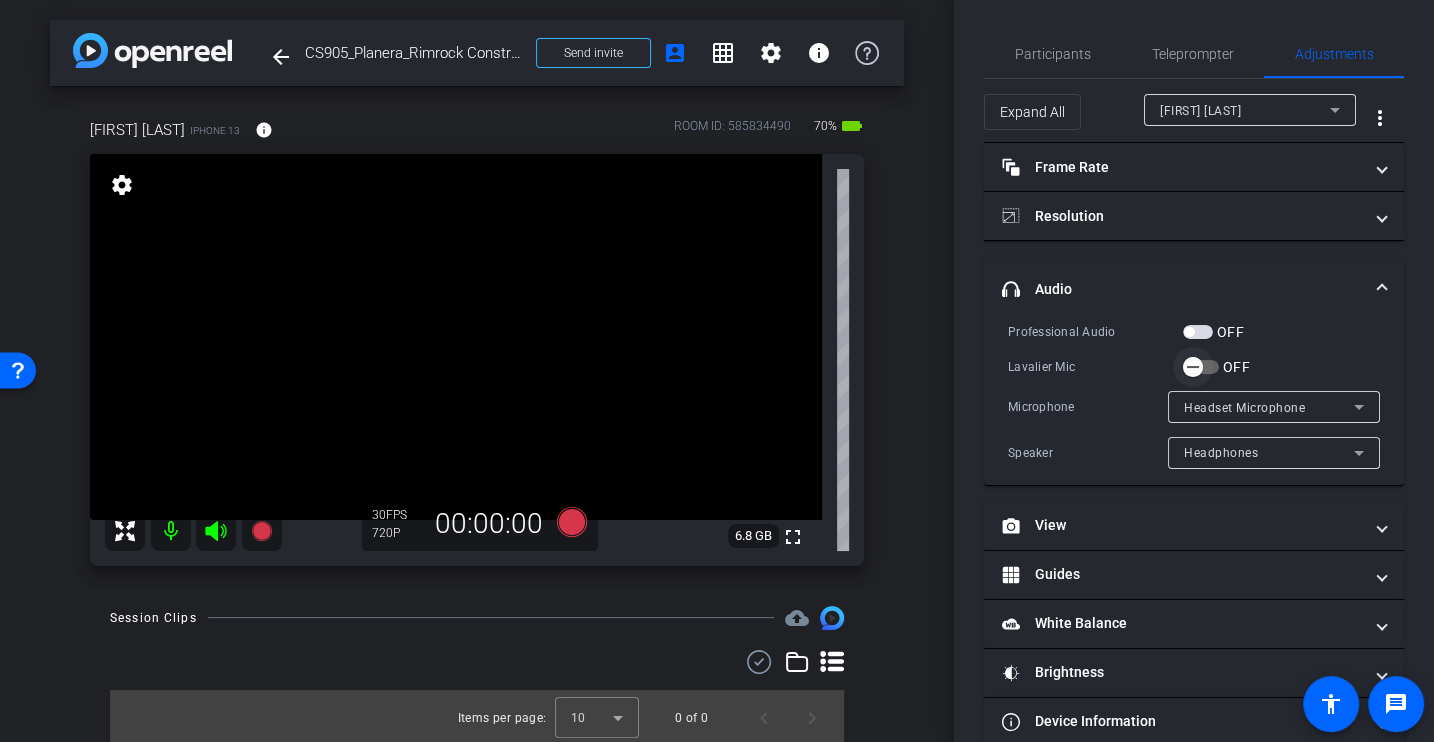 click at bounding box center (1193, 367) 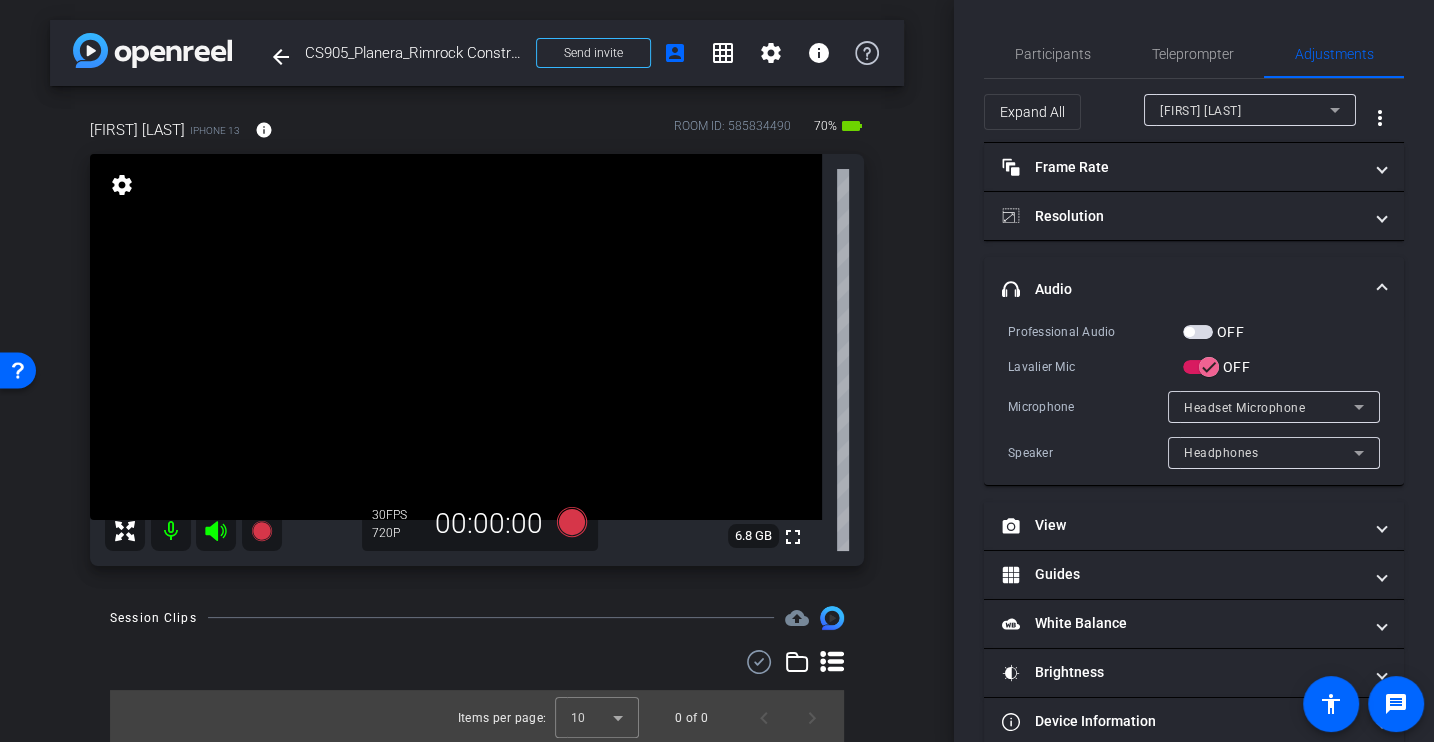 click on "Lavalier Mic" at bounding box center [1095, 367] 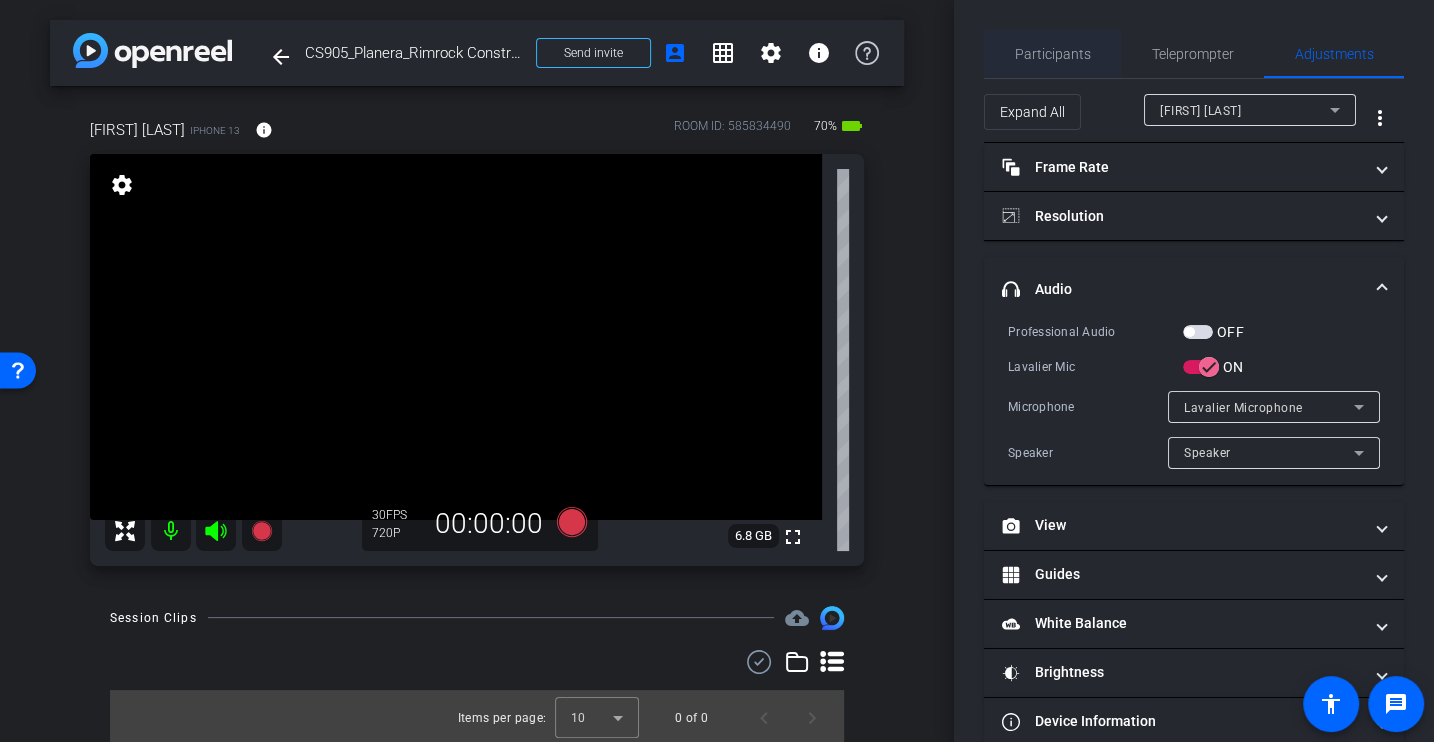 click on "Participants" at bounding box center [1053, 54] 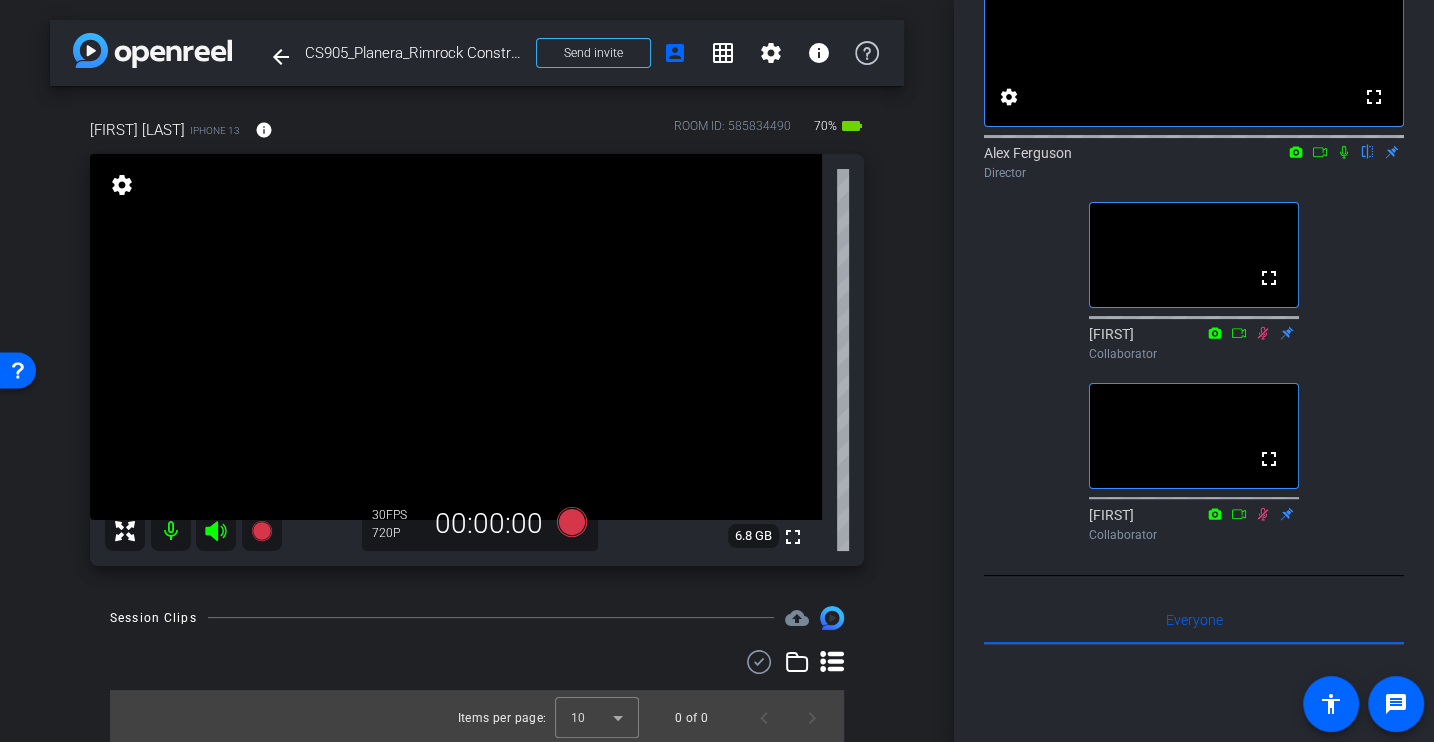 scroll, scrollTop: 193, scrollLeft: 0, axis: vertical 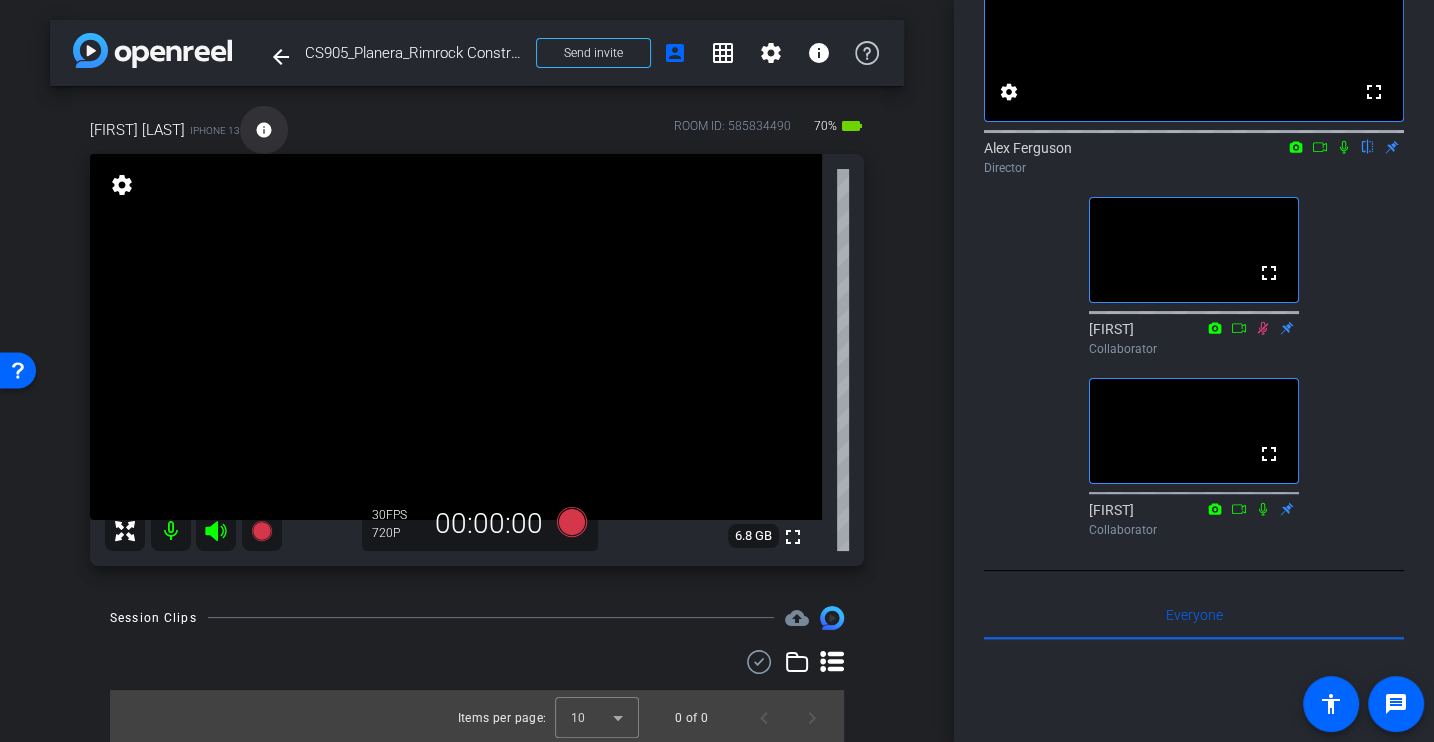 click on "info" at bounding box center (264, 130) 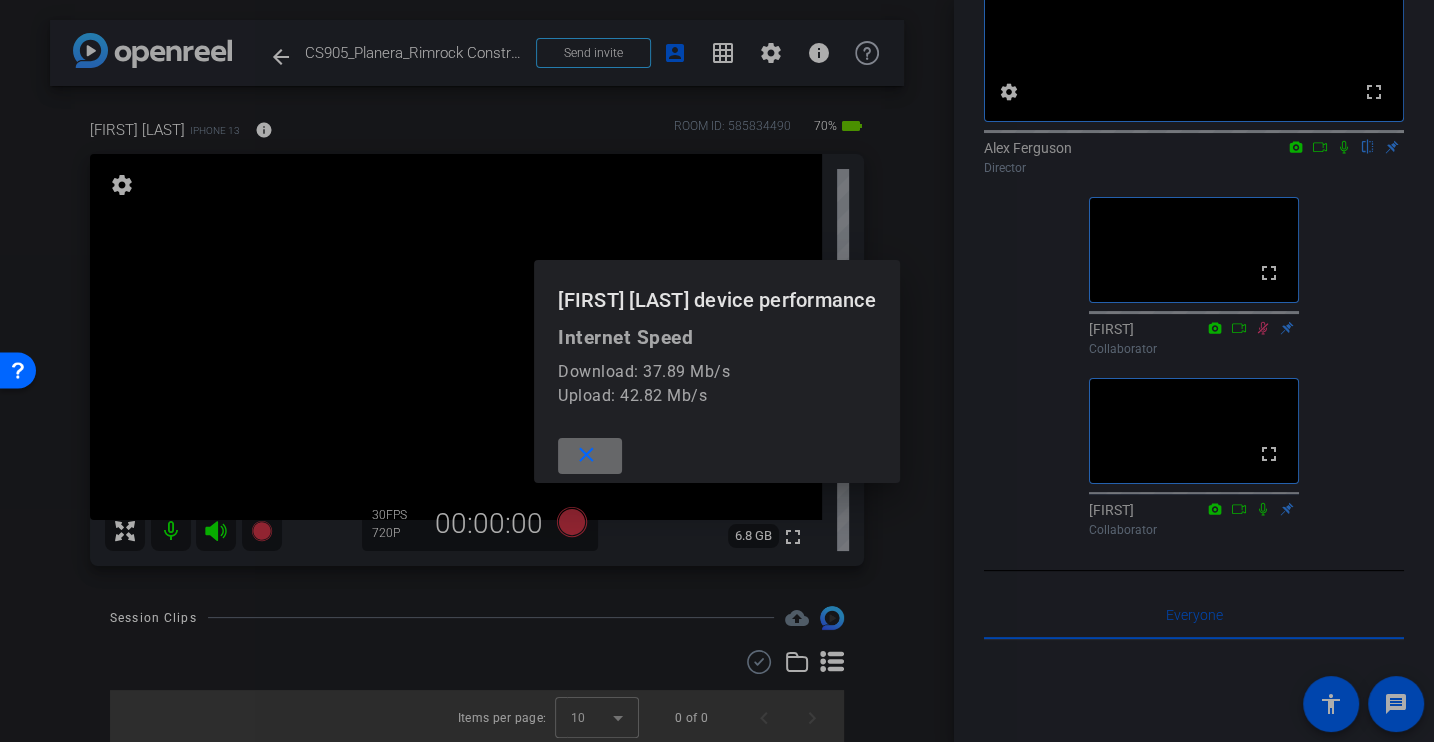 click on "close" at bounding box center (586, 455) 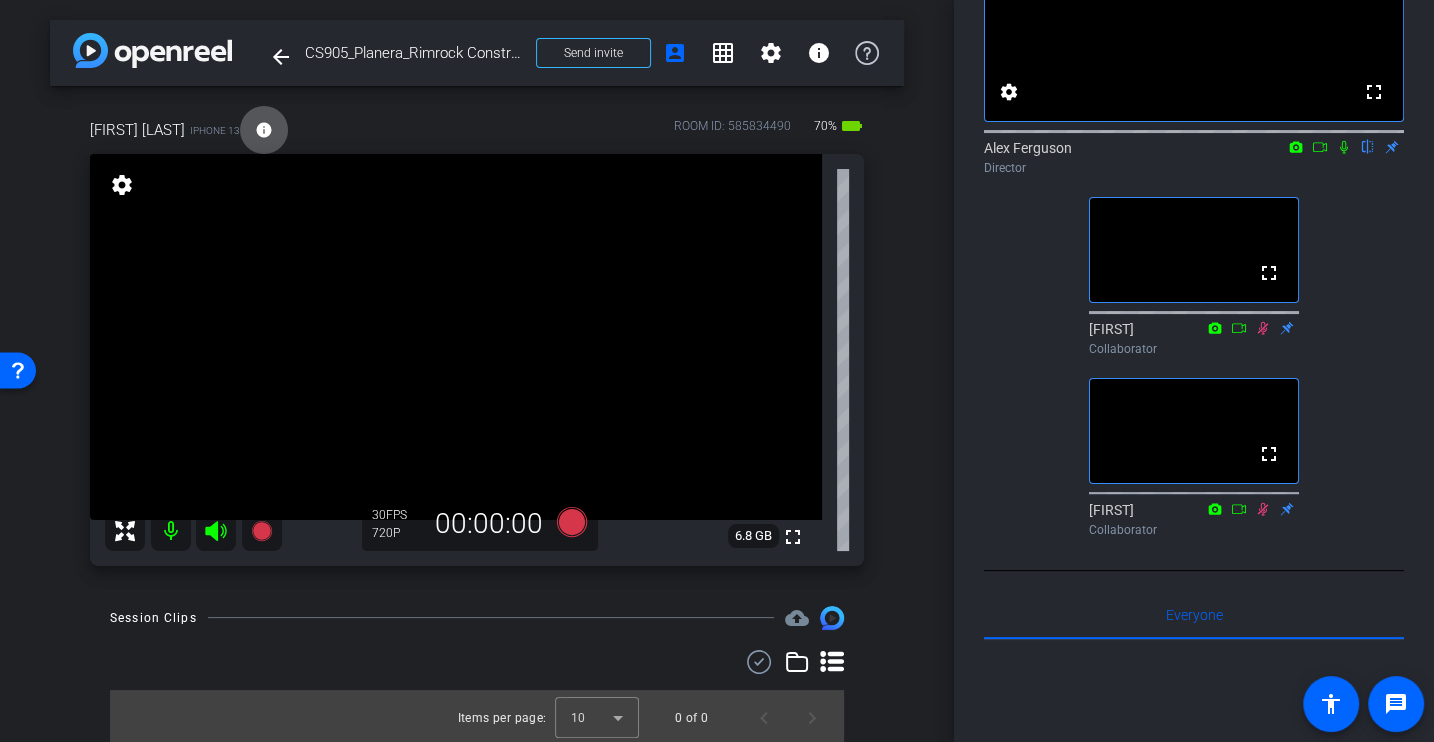 scroll, scrollTop: 0, scrollLeft: 0, axis: both 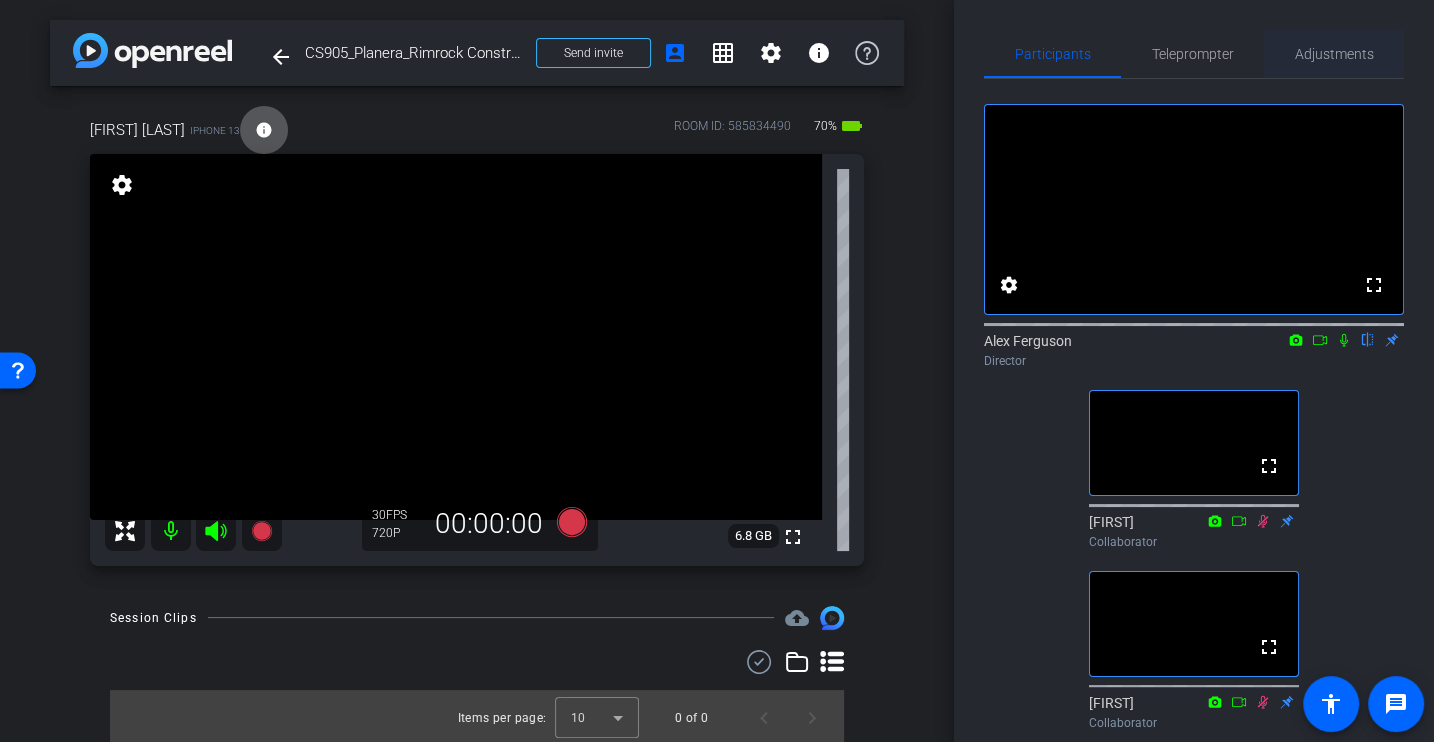click on "Adjustments" at bounding box center (1334, 54) 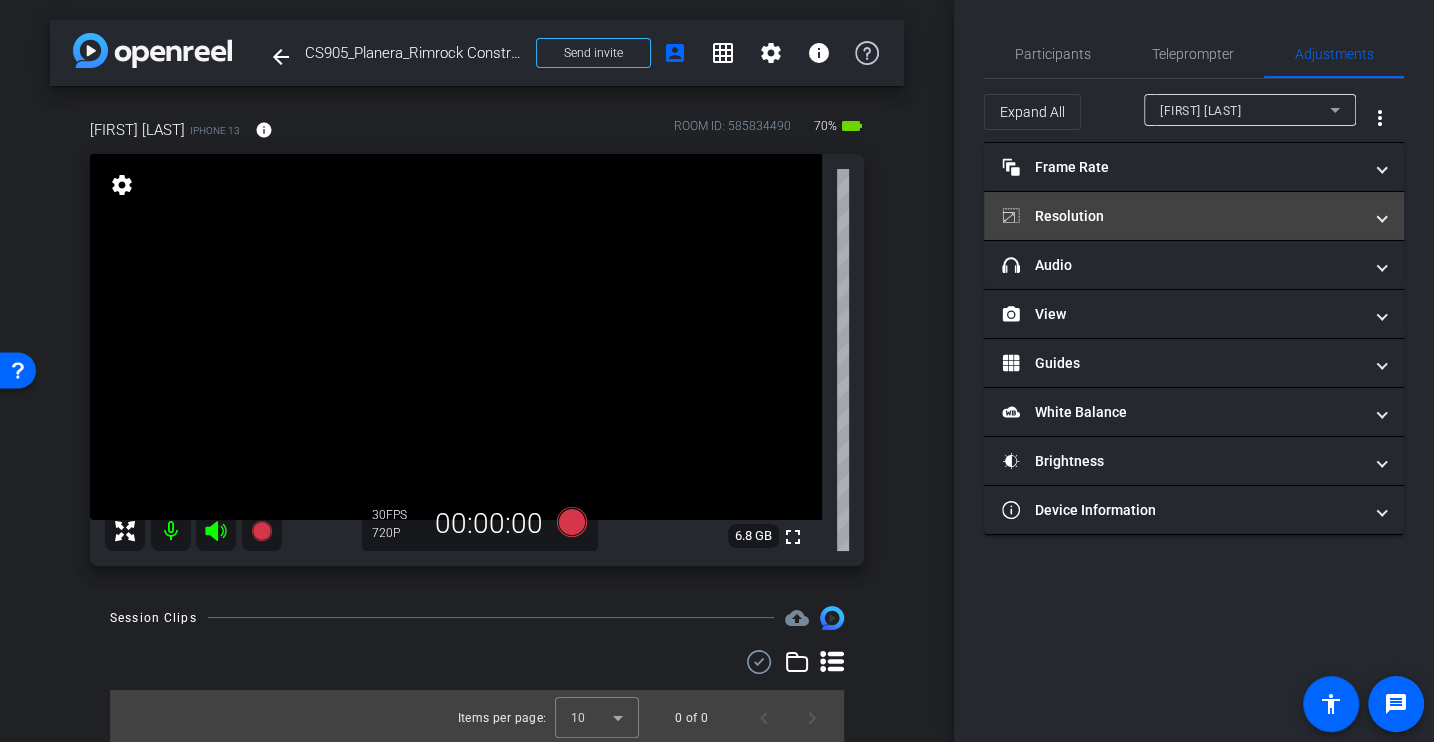 click on "Resolution" at bounding box center (1182, 216) 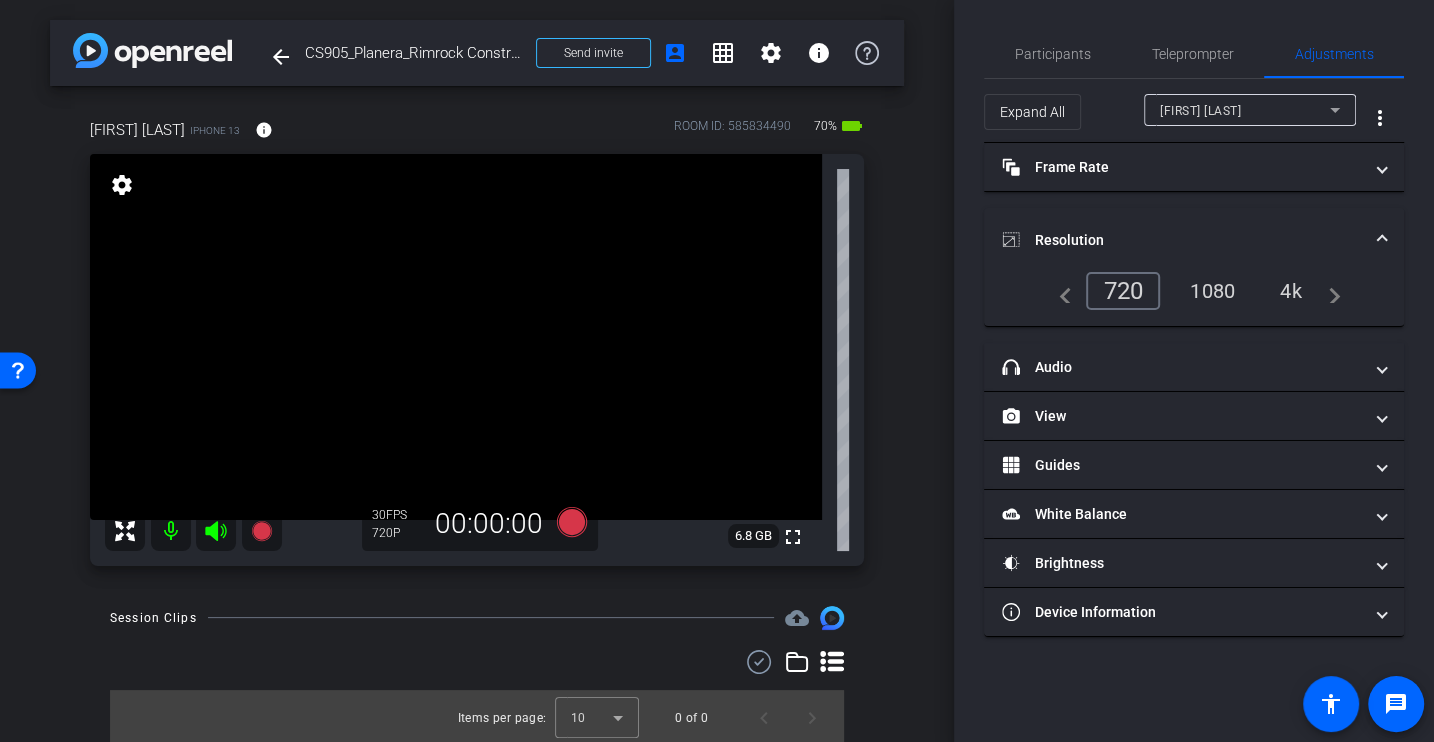 click on "4k" at bounding box center [1291, 291] 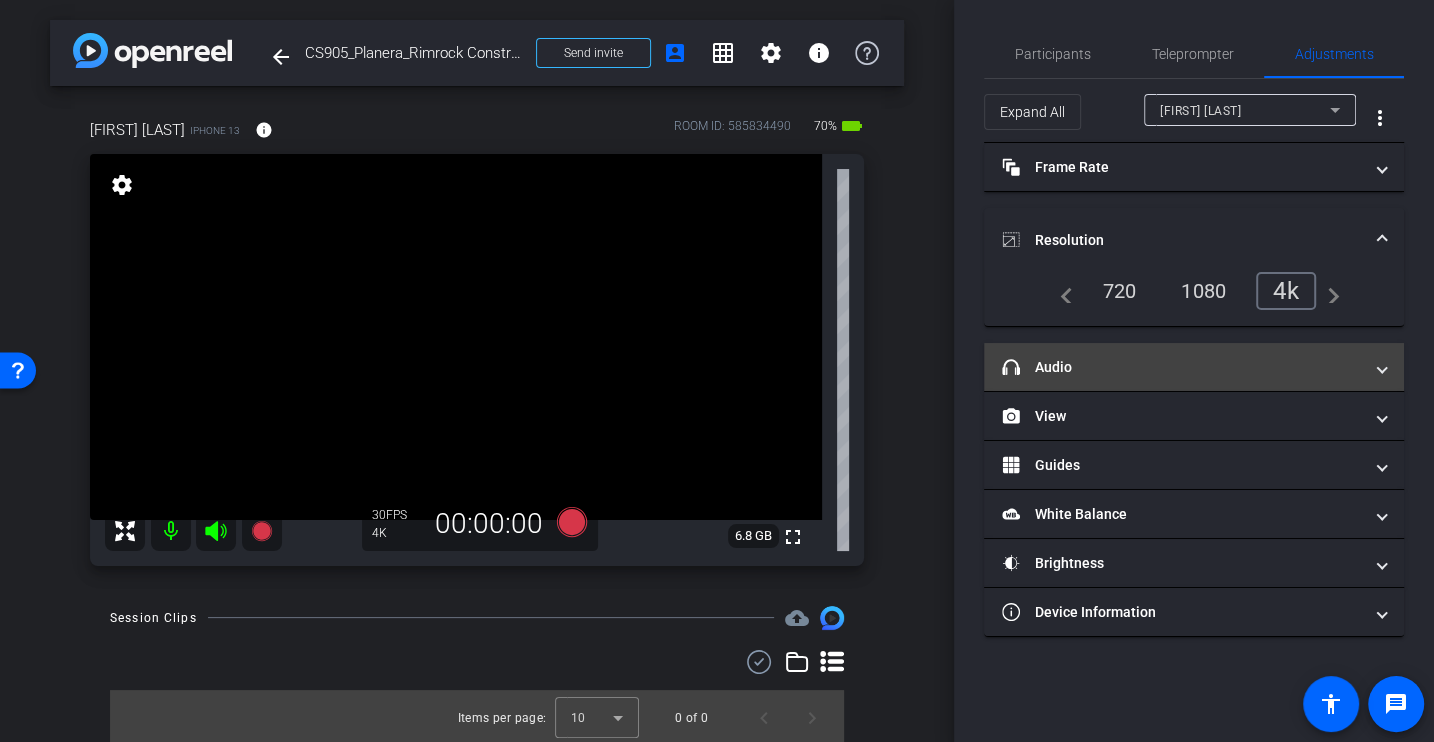 click on "headphone icon
Audio" at bounding box center [1182, 367] 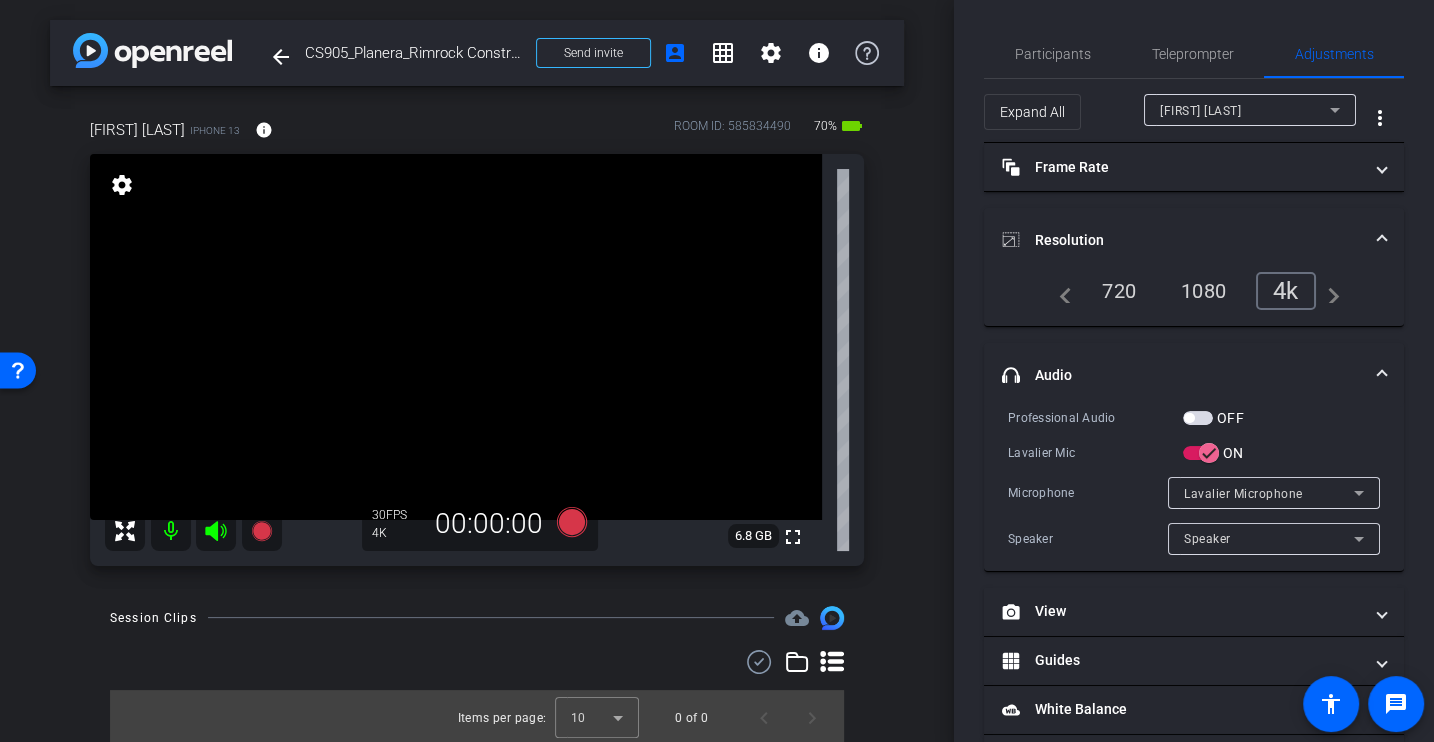 click on "Lavalier Mic" at bounding box center [1095, 453] 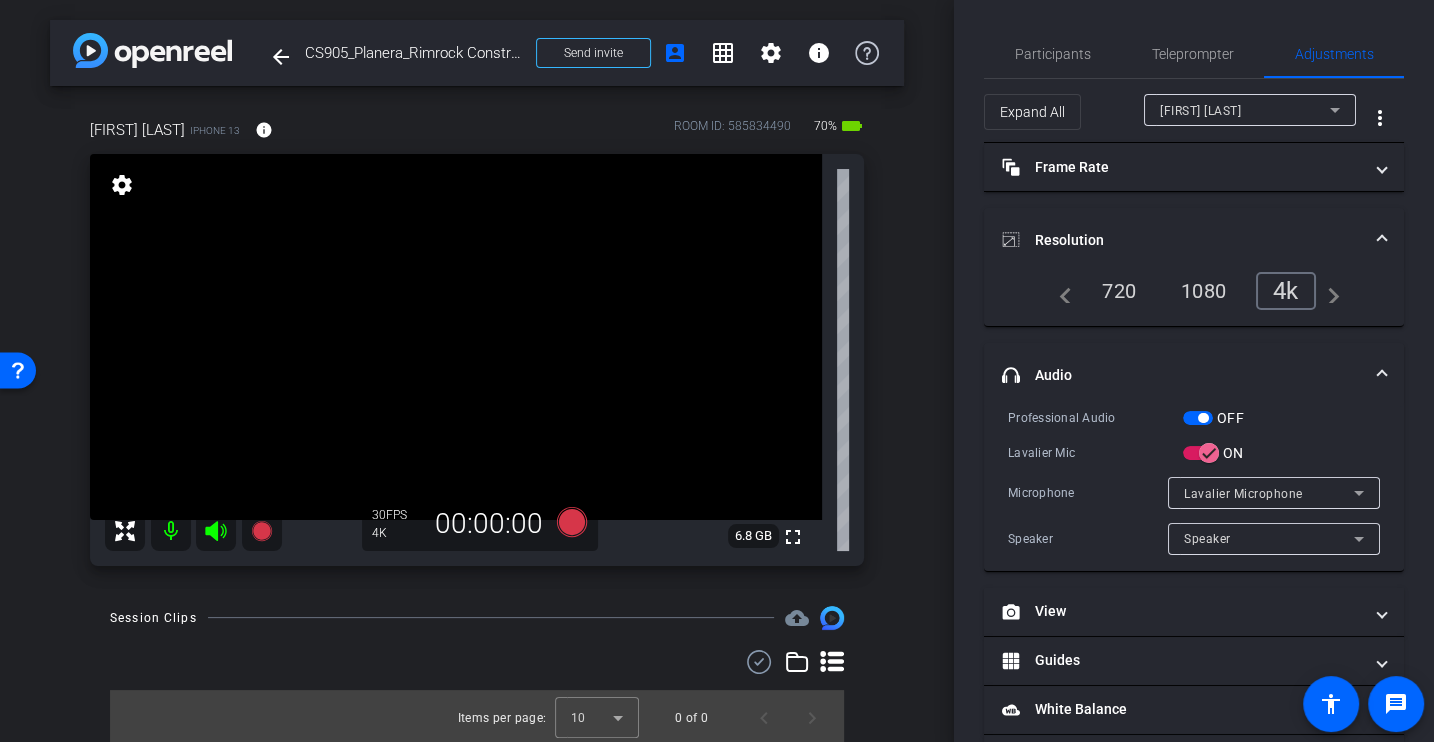 click on "Lavalier Mic" at bounding box center (1095, 453) 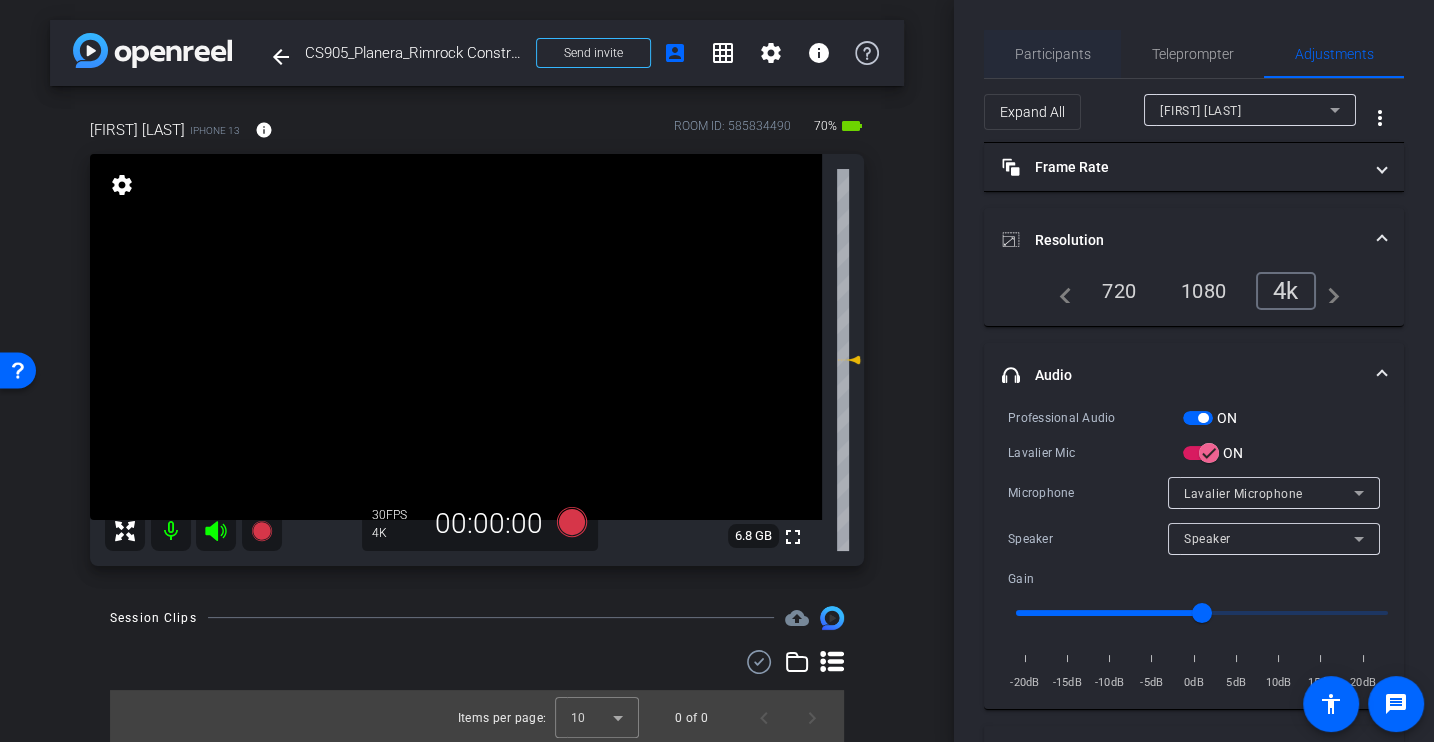click on "Participants" at bounding box center (1053, 54) 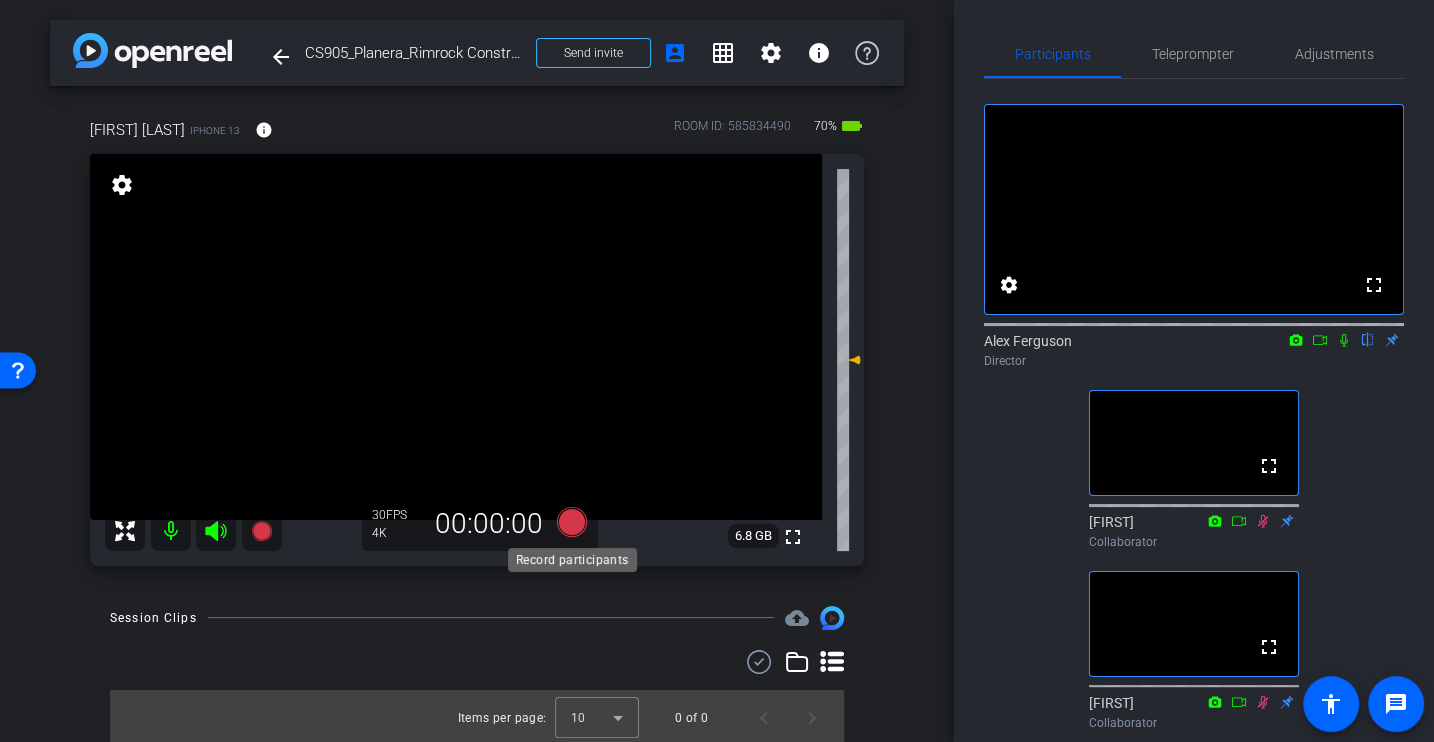 click 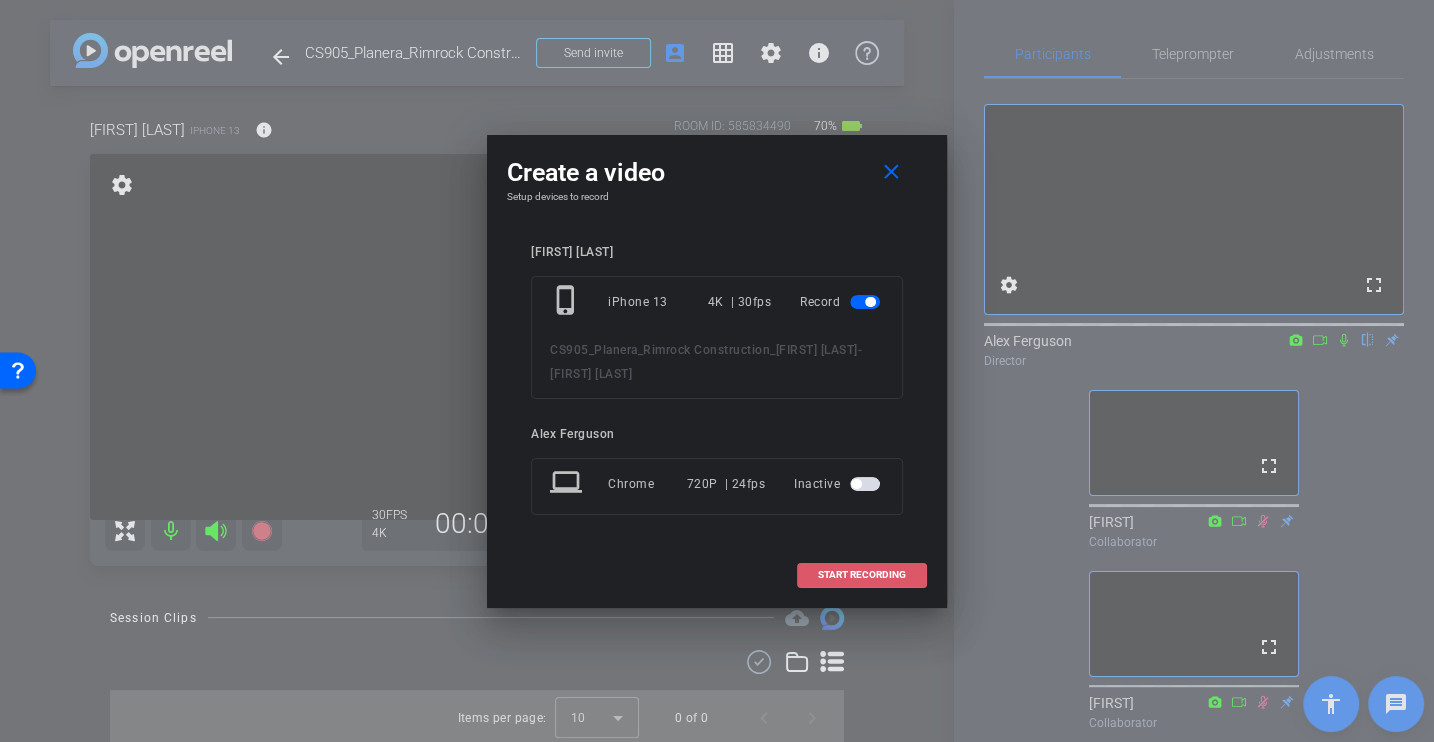 click on "START RECORDING" at bounding box center (862, 575) 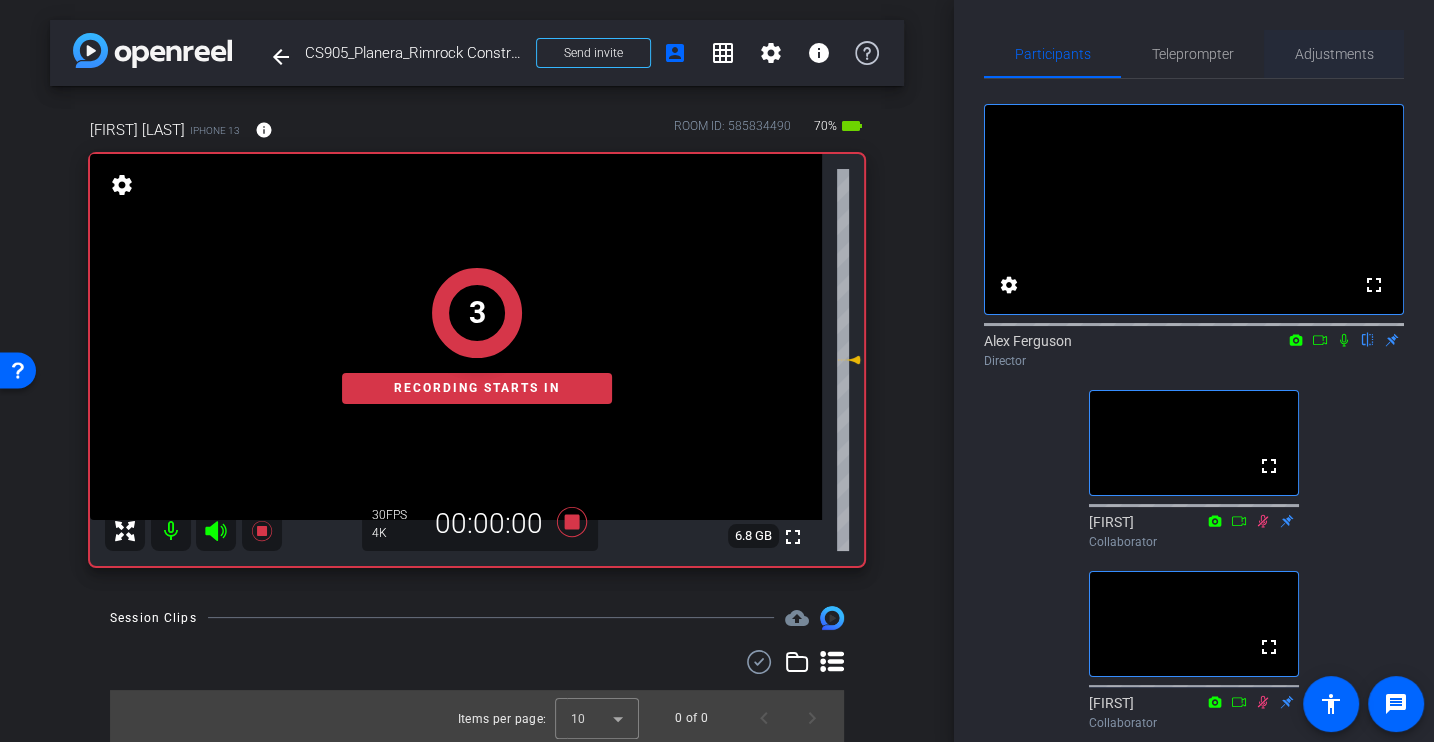 click on "Adjustments" at bounding box center (1334, 54) 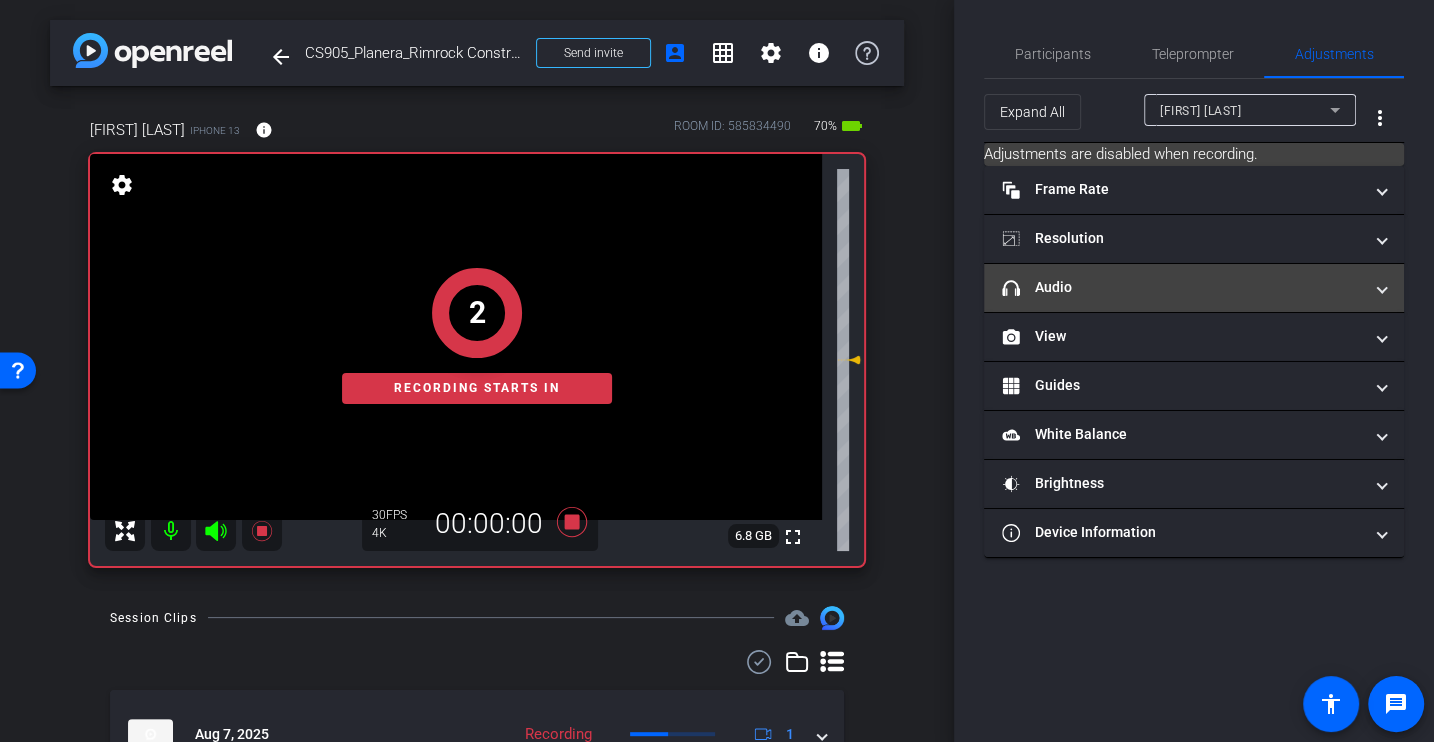 click on "headphone icon
Audio" at bounding box center [1182, 287] 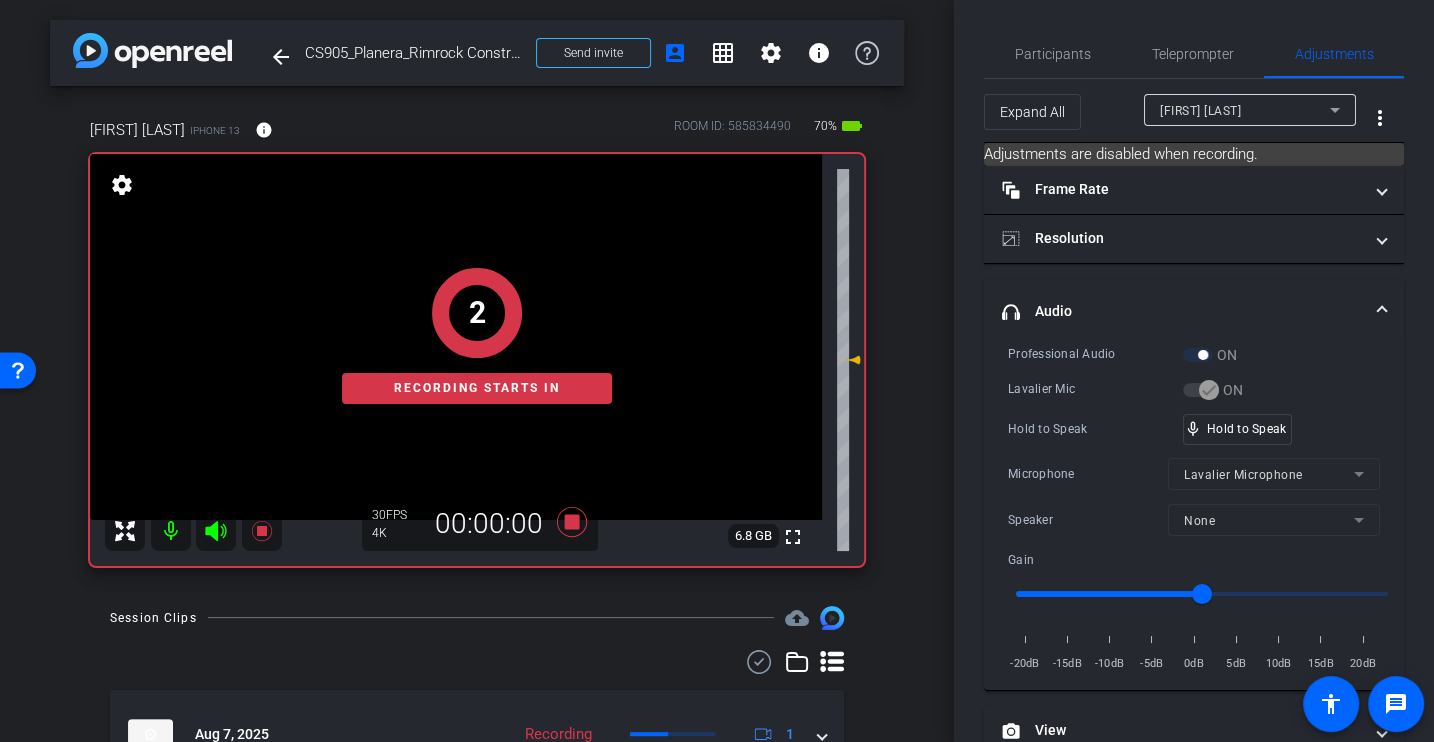 click on "Professional Audio  ON  Lavalier Mic  ON  Hold to Speak  mic_none Hold to Speak Microphone Lavalier Microphone Speaker None Gain -20dB -15dB -10dB -5dB 0dB 5dB 10dB 15dB 20dB" at bounding box center [1194, 509] 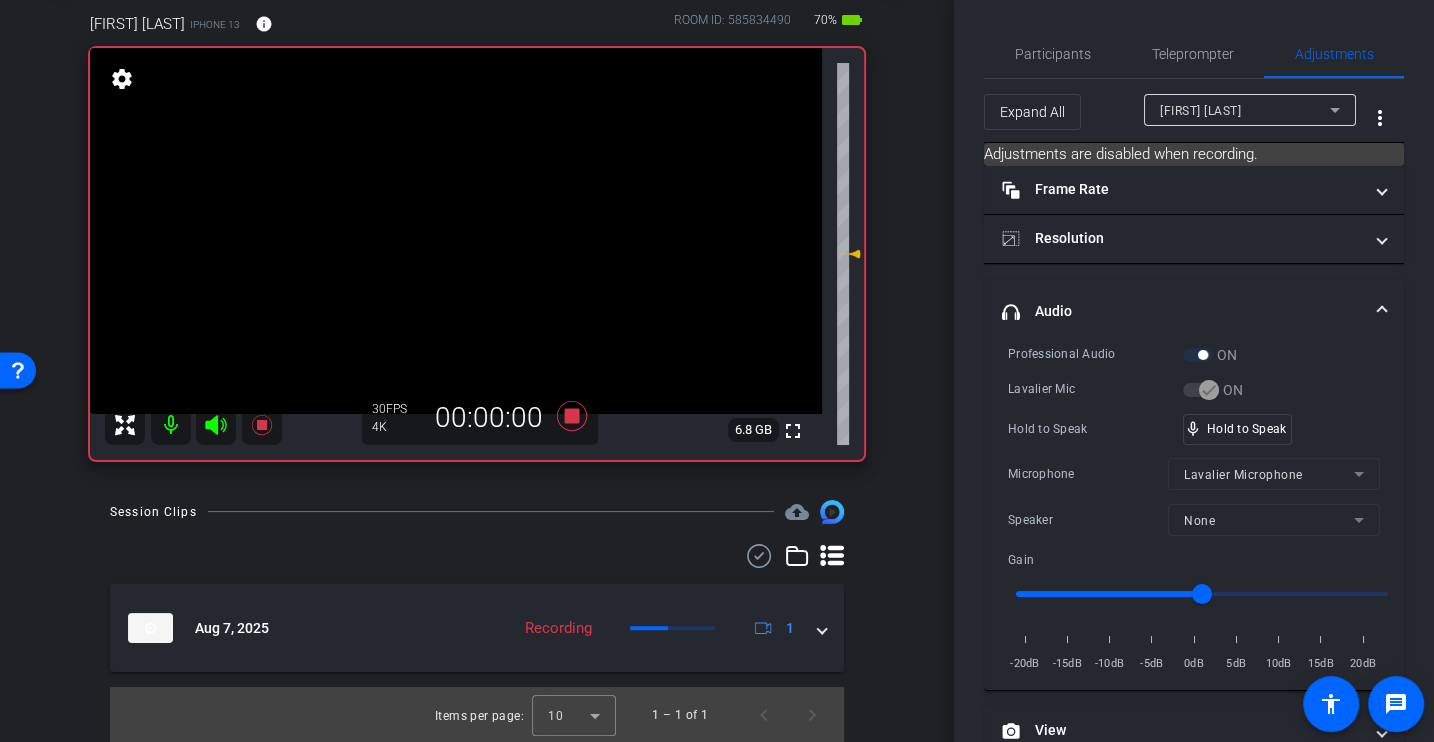 scroll, scrollTop: 0, scrollLeft: 0, axis: both 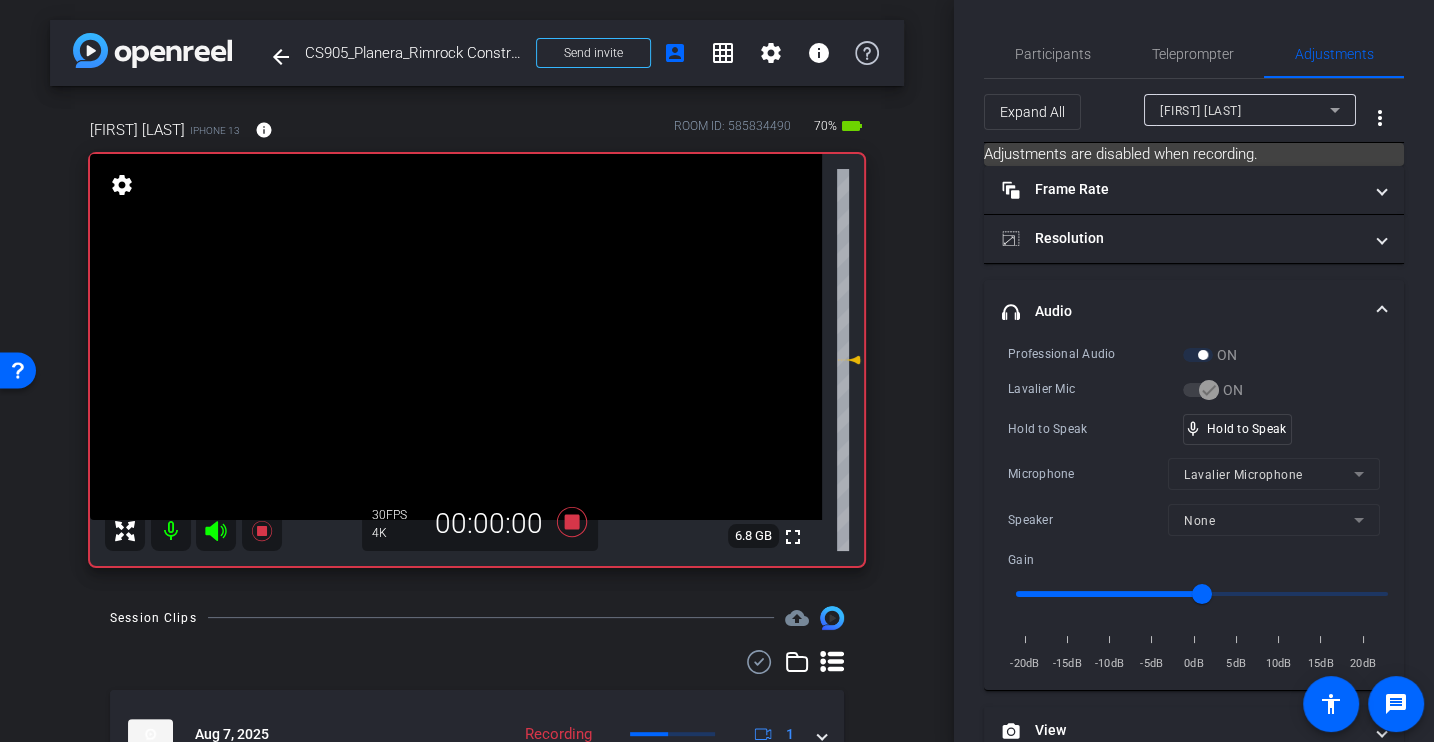 click on "Professional Audio  ON  Lavalier Mic  ON  Hold to Speak  mic_none Hold to Speak Microphone Lavalier Microphone Speaker None Gain -20dB -15dB -10dB -5dB 0dB 5dB 10dB 15dB 20dB" at bounding box center (1194, 509) 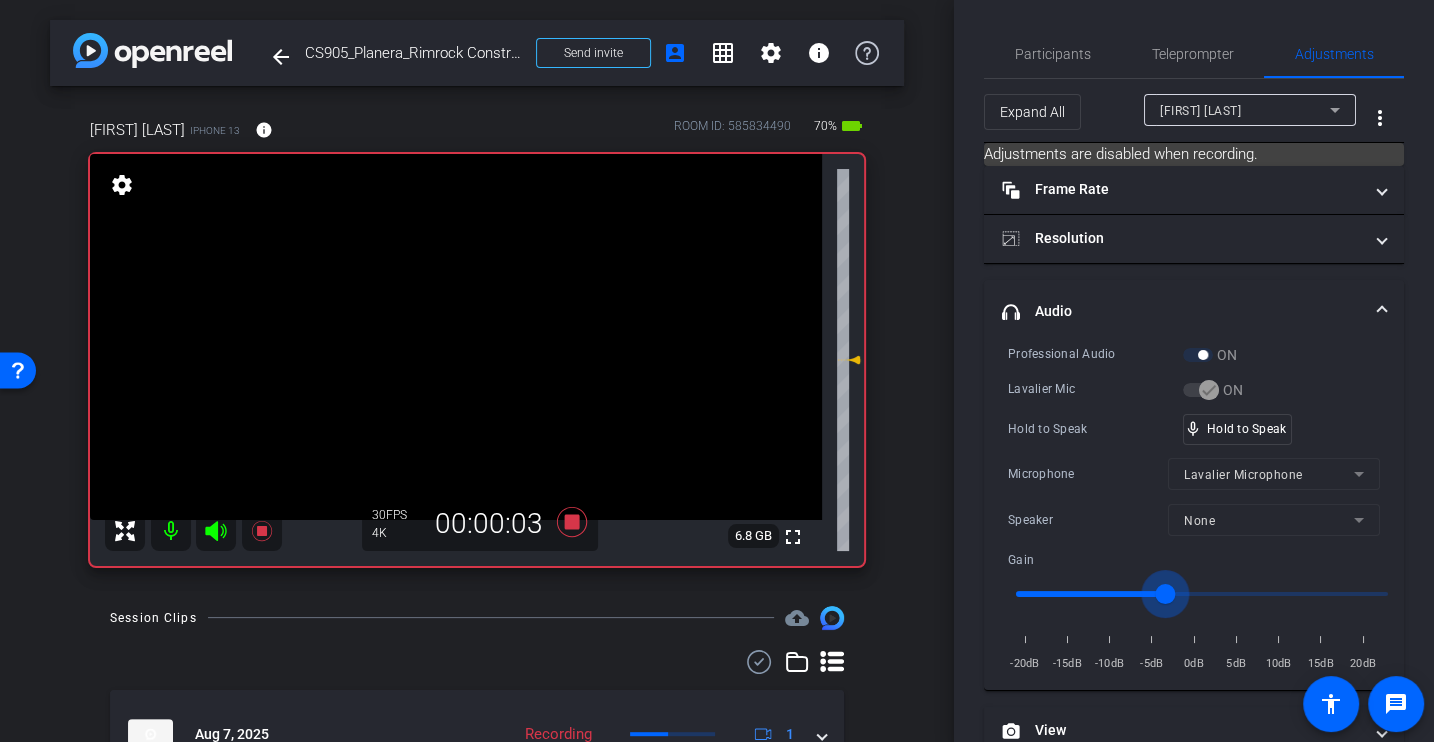 type on "-3" 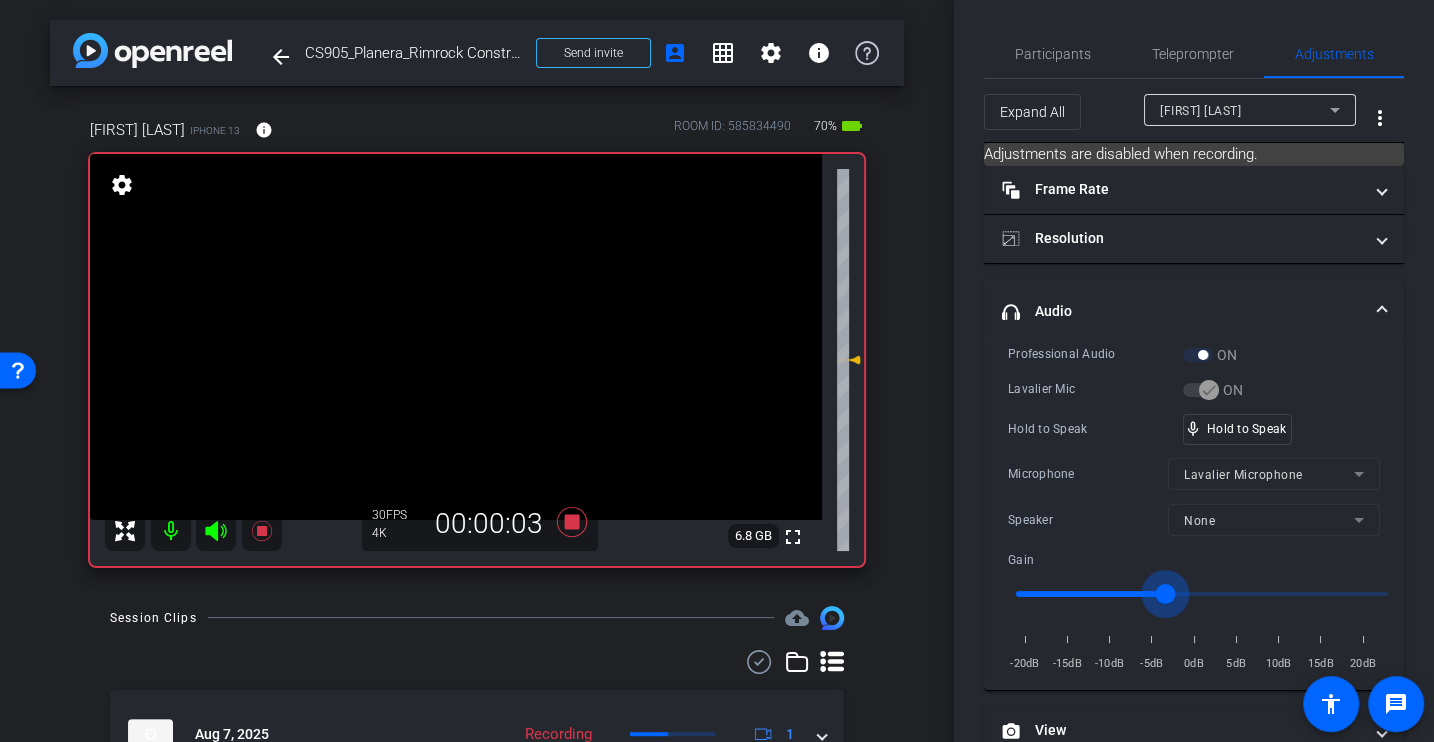 drag, startPoint x: 1206, startPoint y: 590, endPoint x: 1173, endPoint y: 589, distance: 33.01515 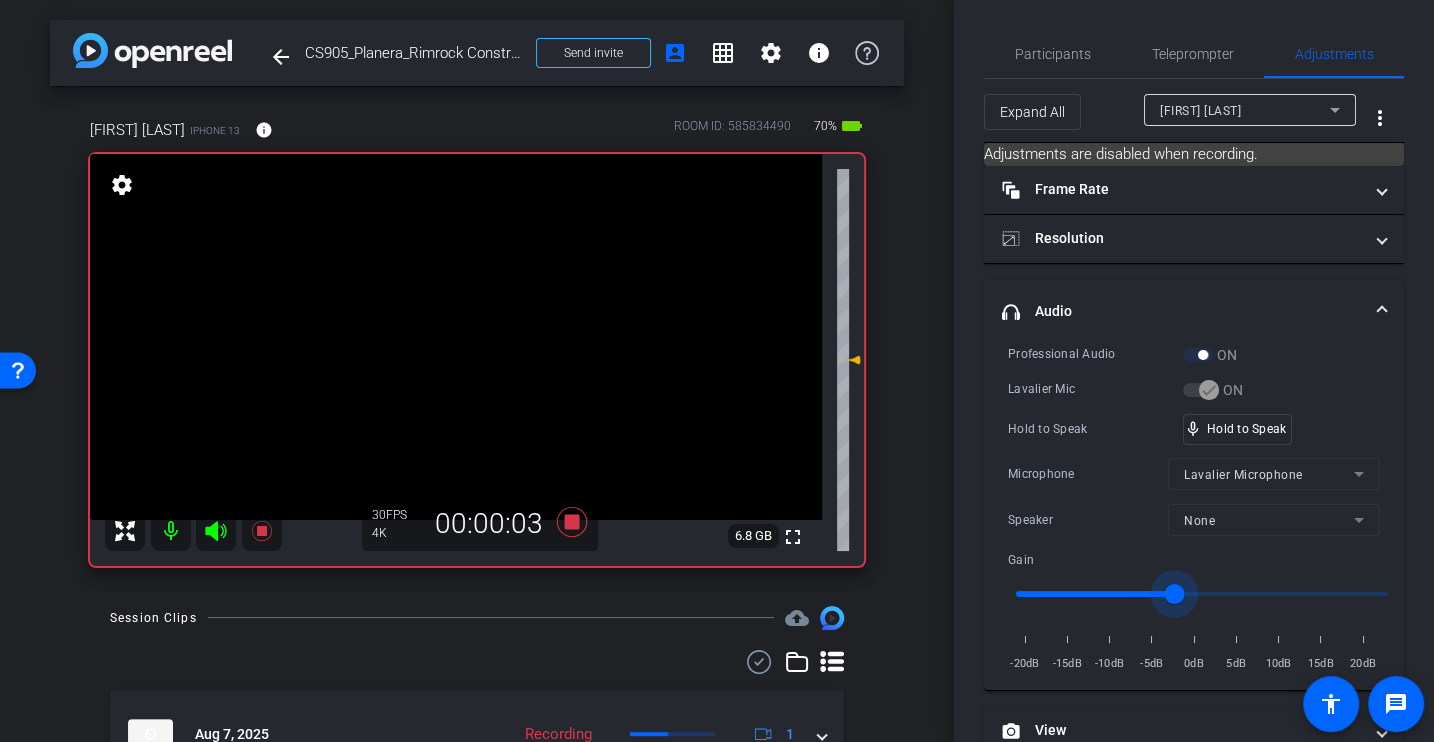click on "Professional Audio  ON  Lavalier Mic  ON  Hold to Speak  mic_none Hold to Speak Microphone Lavalier Microphone Speaker None Gain -20dB -15dB -10dB -5dB 0dB 5dB 10dB 15dB 20dB" at bounding box center [1194, 509] 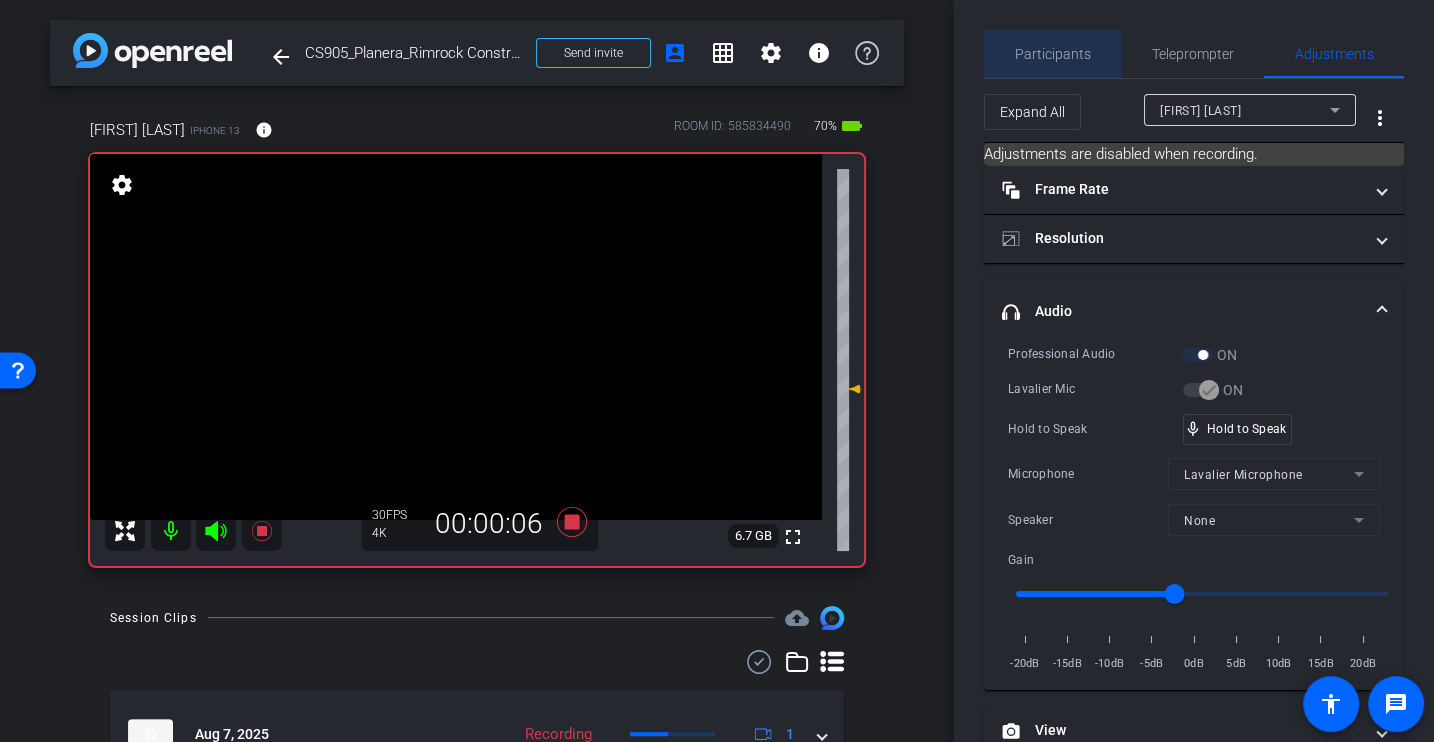 click on "Participants" at bounding box center [1053, 54] 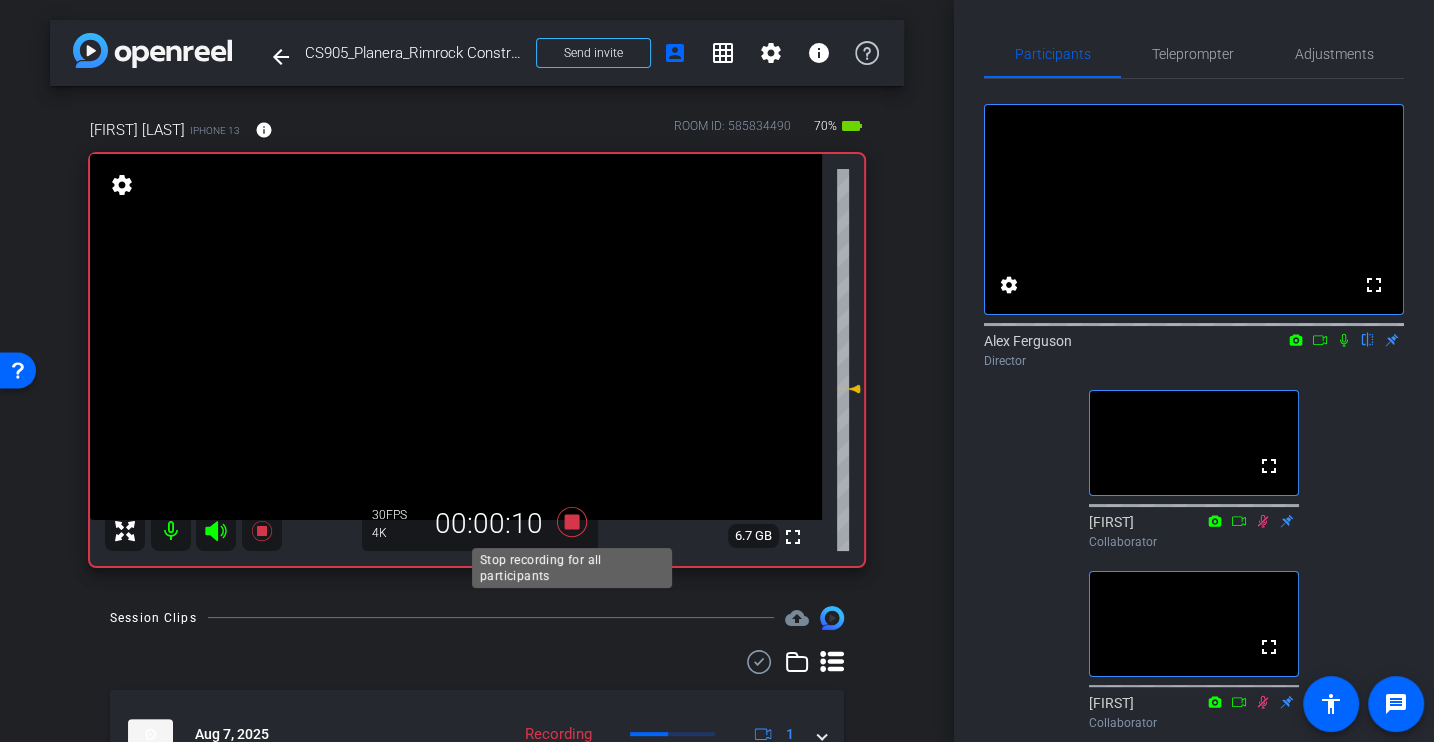 click 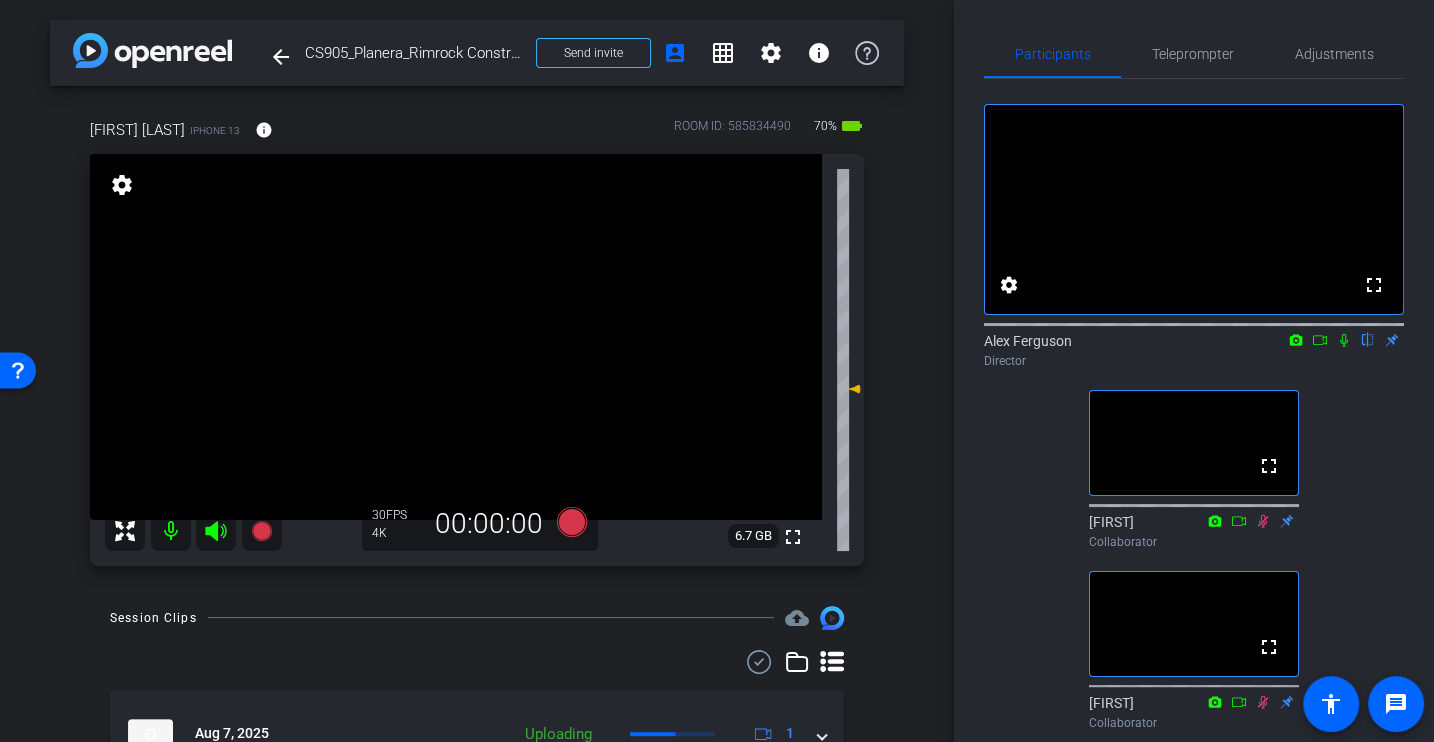 scroll, scrollTop: 106, scrollLeft: 0, axis: vertical 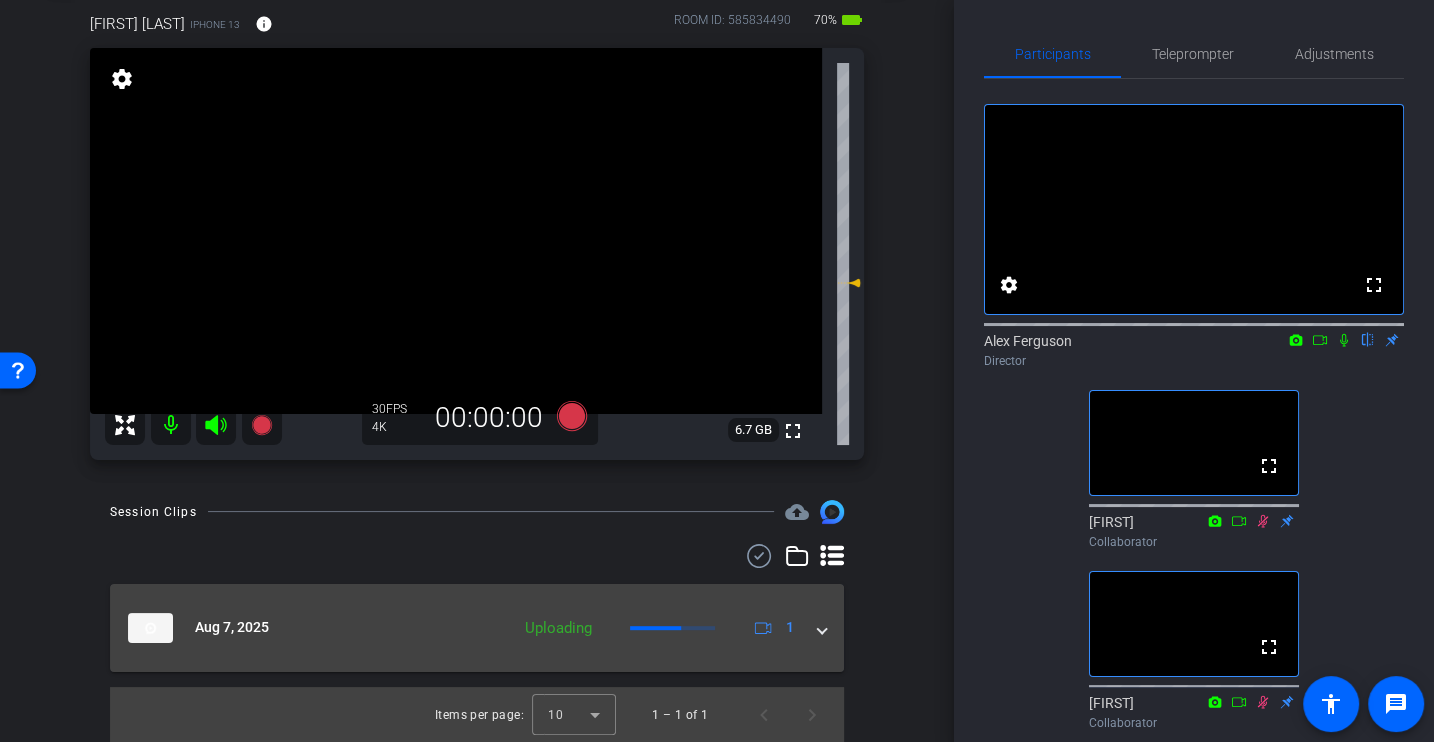 click at bounding box center [822, 627] 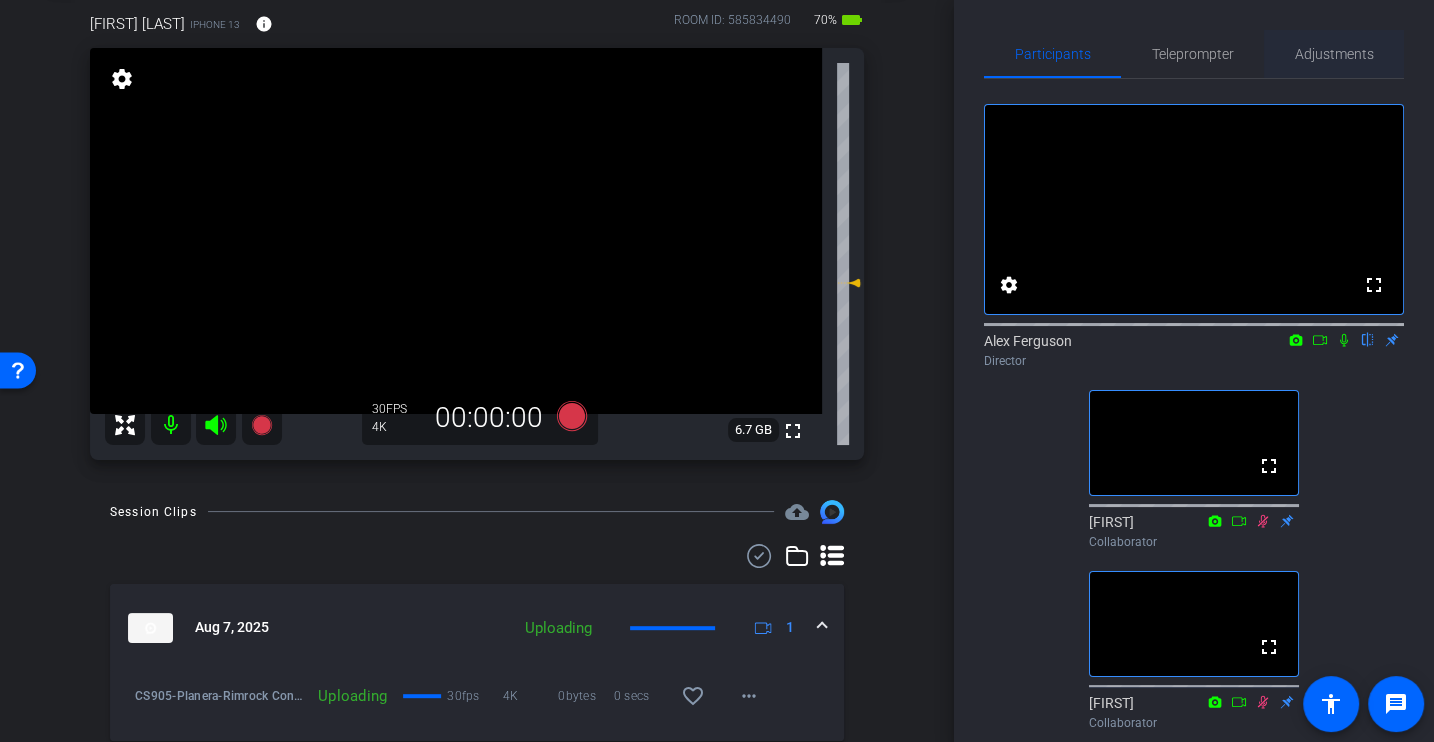click on "Adjustments" at bounding box center [1334, 54] 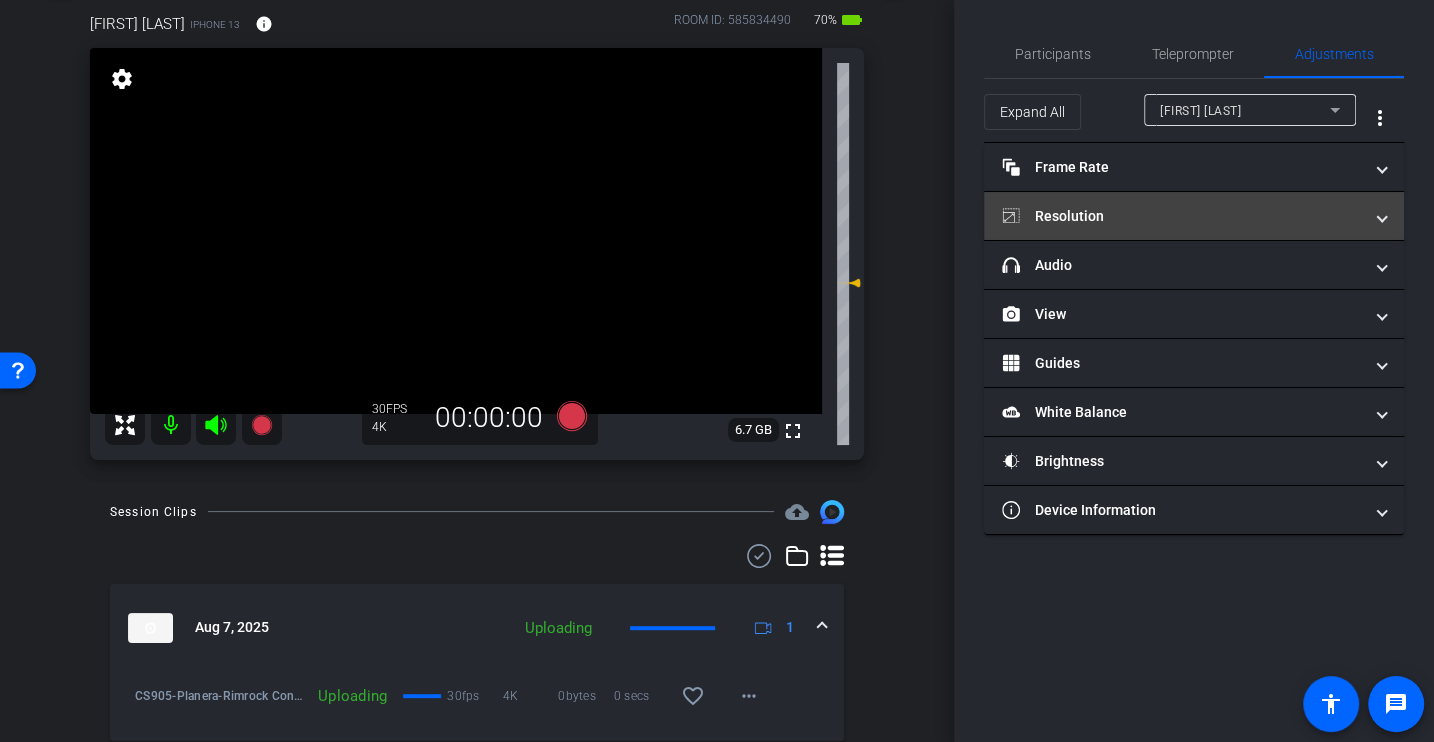 click on "Resolution" at bounding box center [1194, 216] 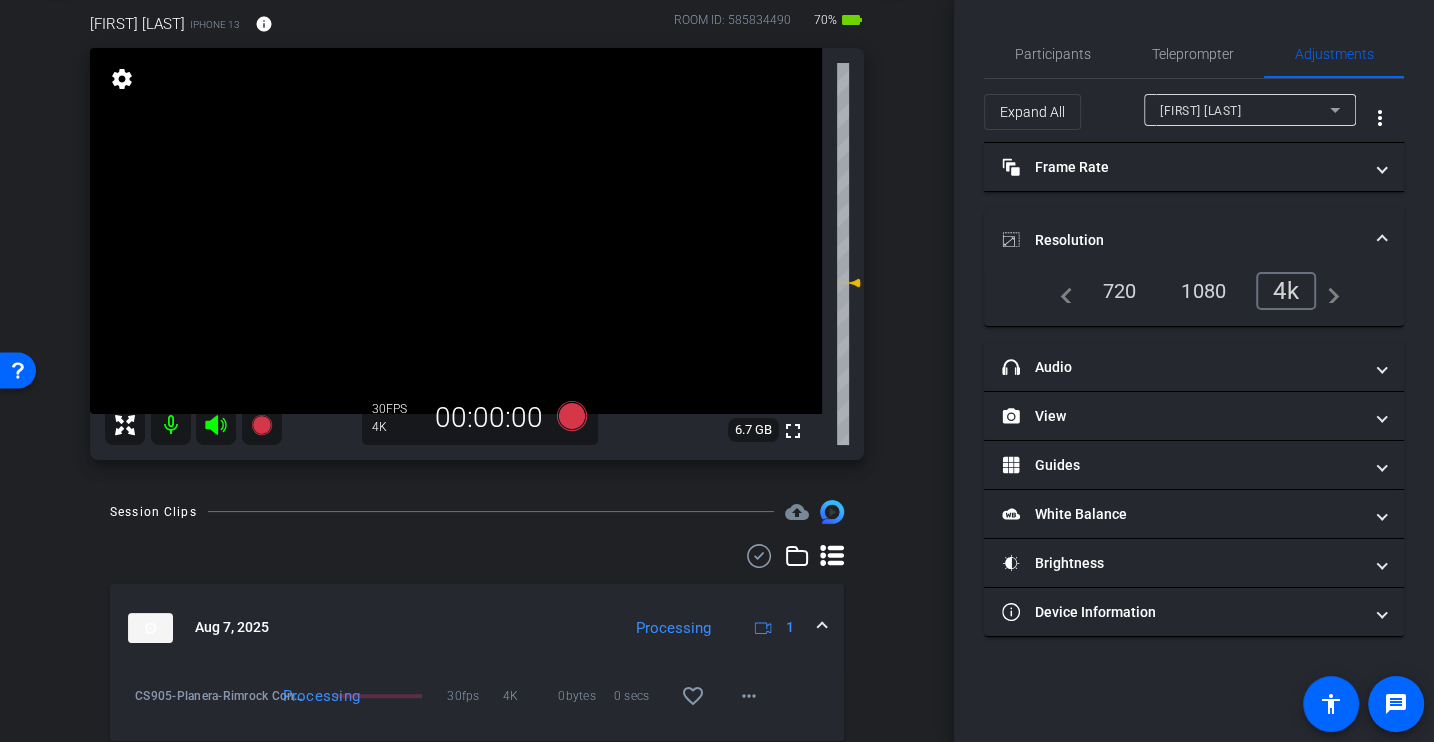 click on "Resolution" at bounding box center (1194, 240) 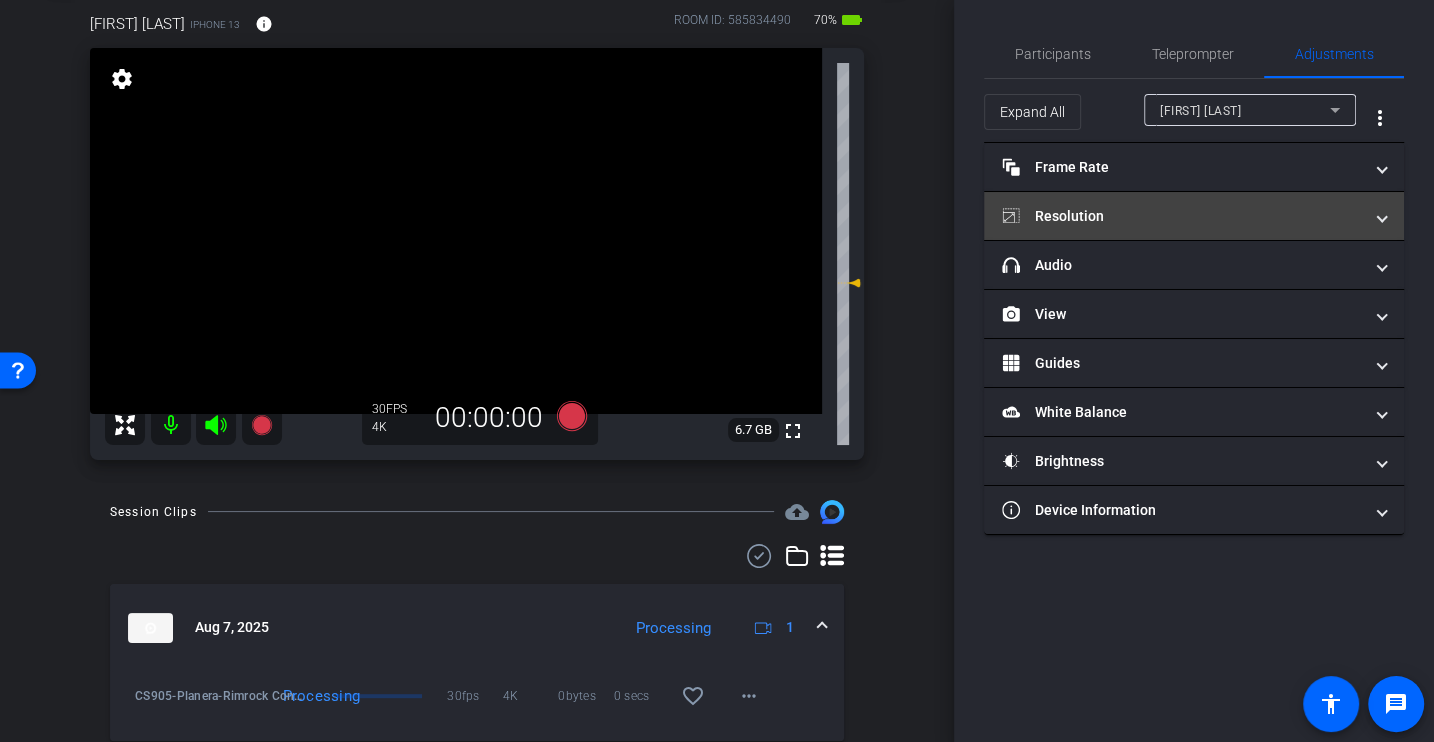click on "Resolution" at bounding box center [1182, 216] 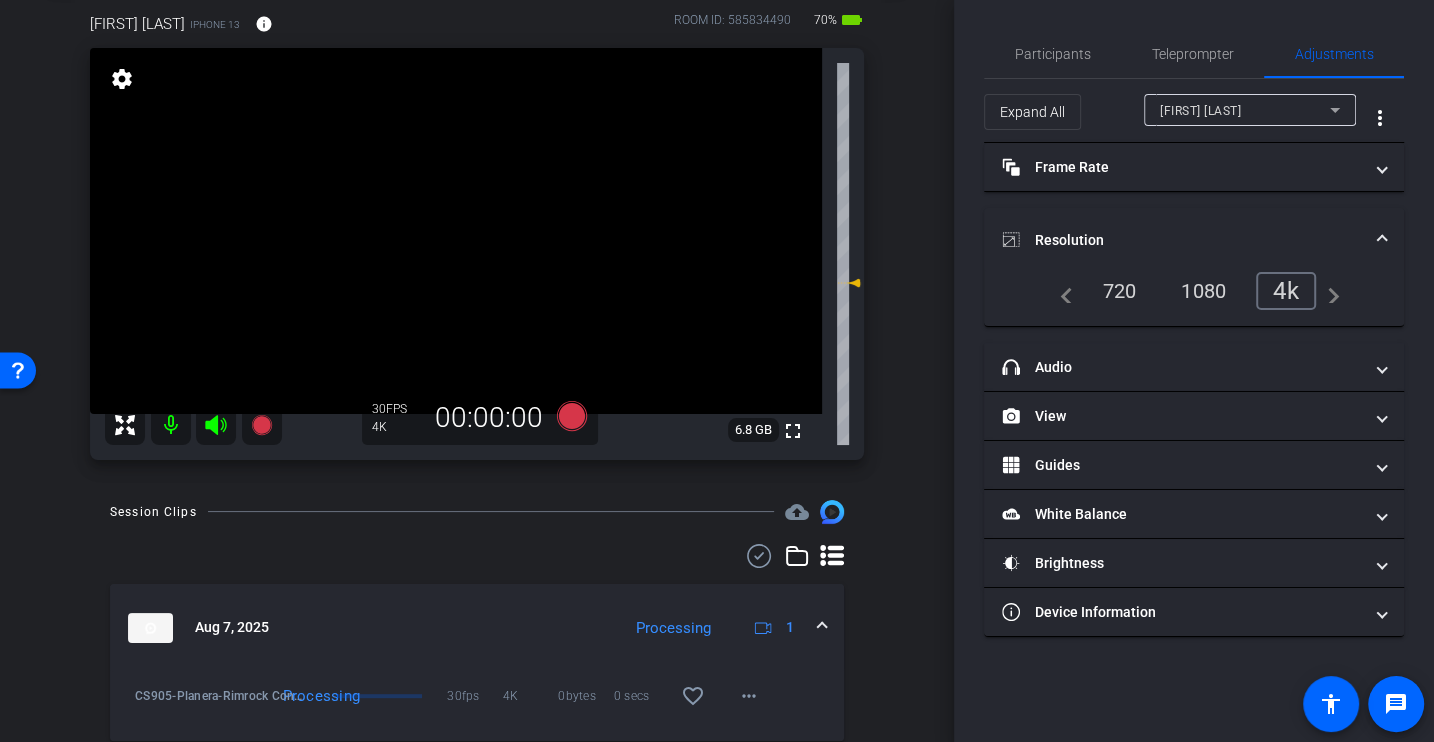 click on "1080" at bounding box center [1203, 291] 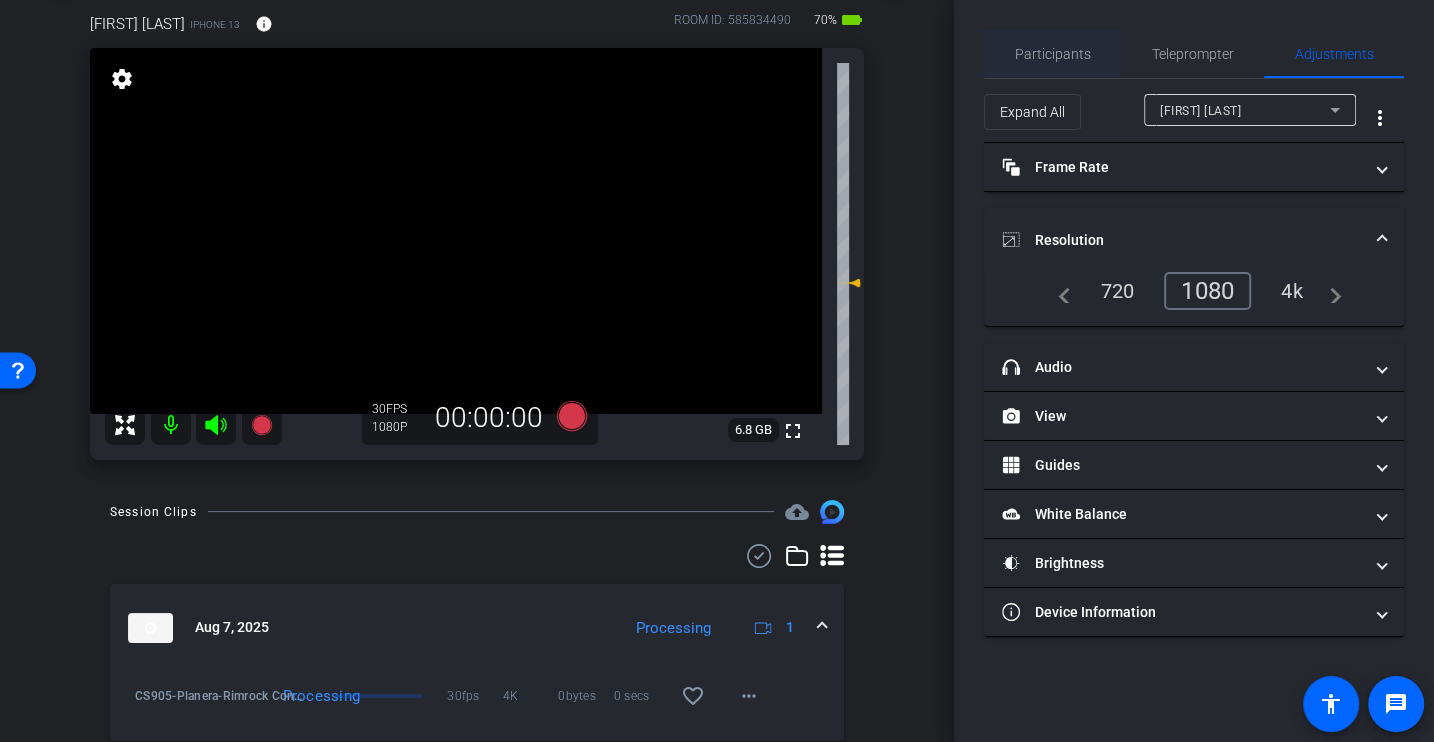 click on "Participants" at bounding box center (1053, 54) 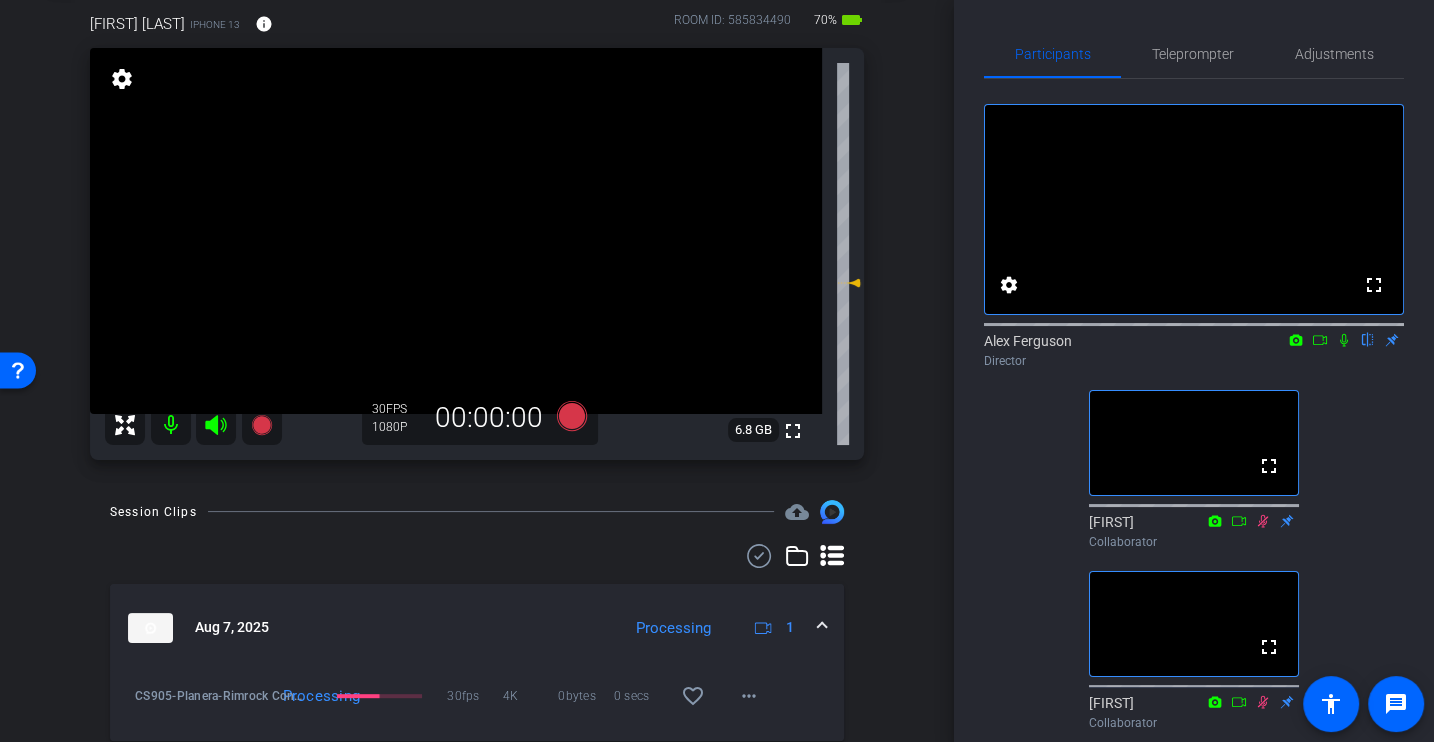 scroll, scrollTop: 175, scrollLeft: 0, axis: vertical 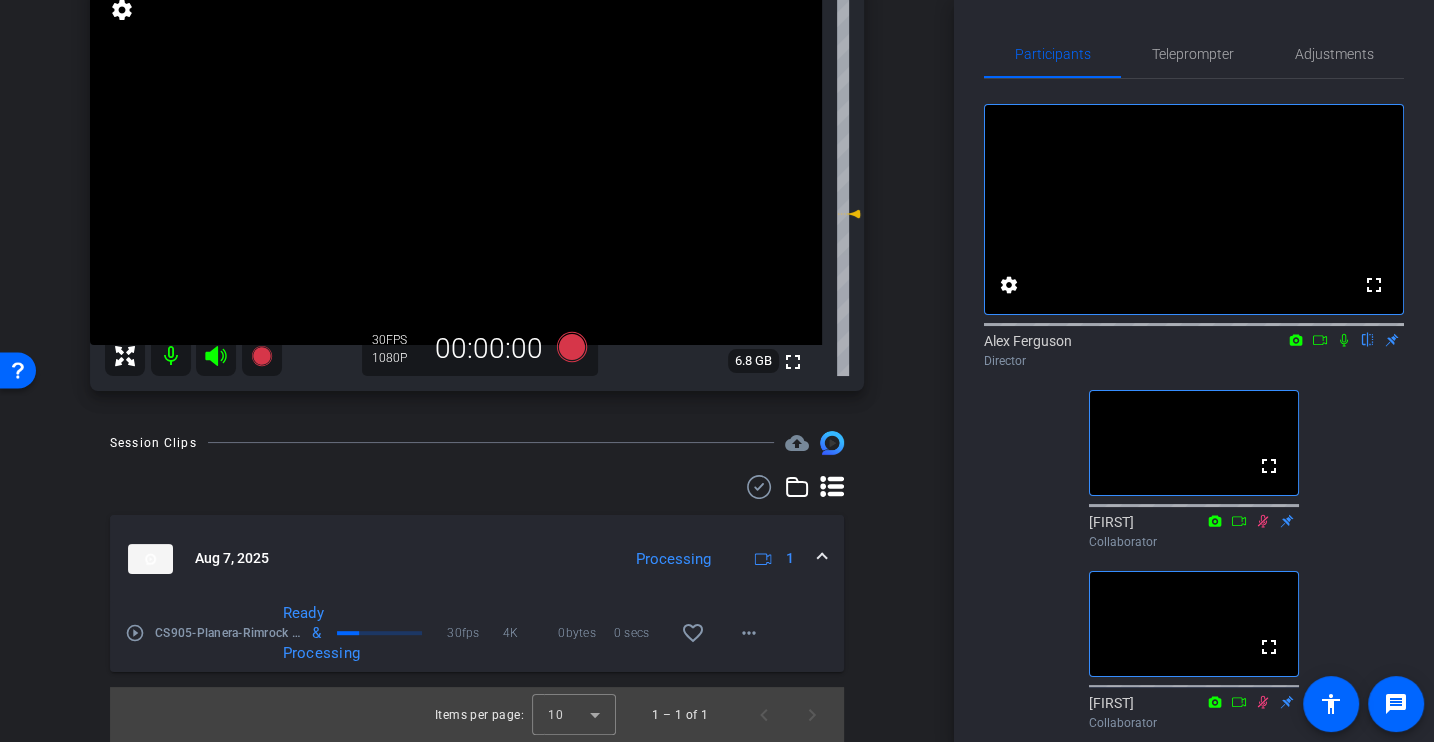 click on "play_circle_outline" at bounding box center (135, 633) 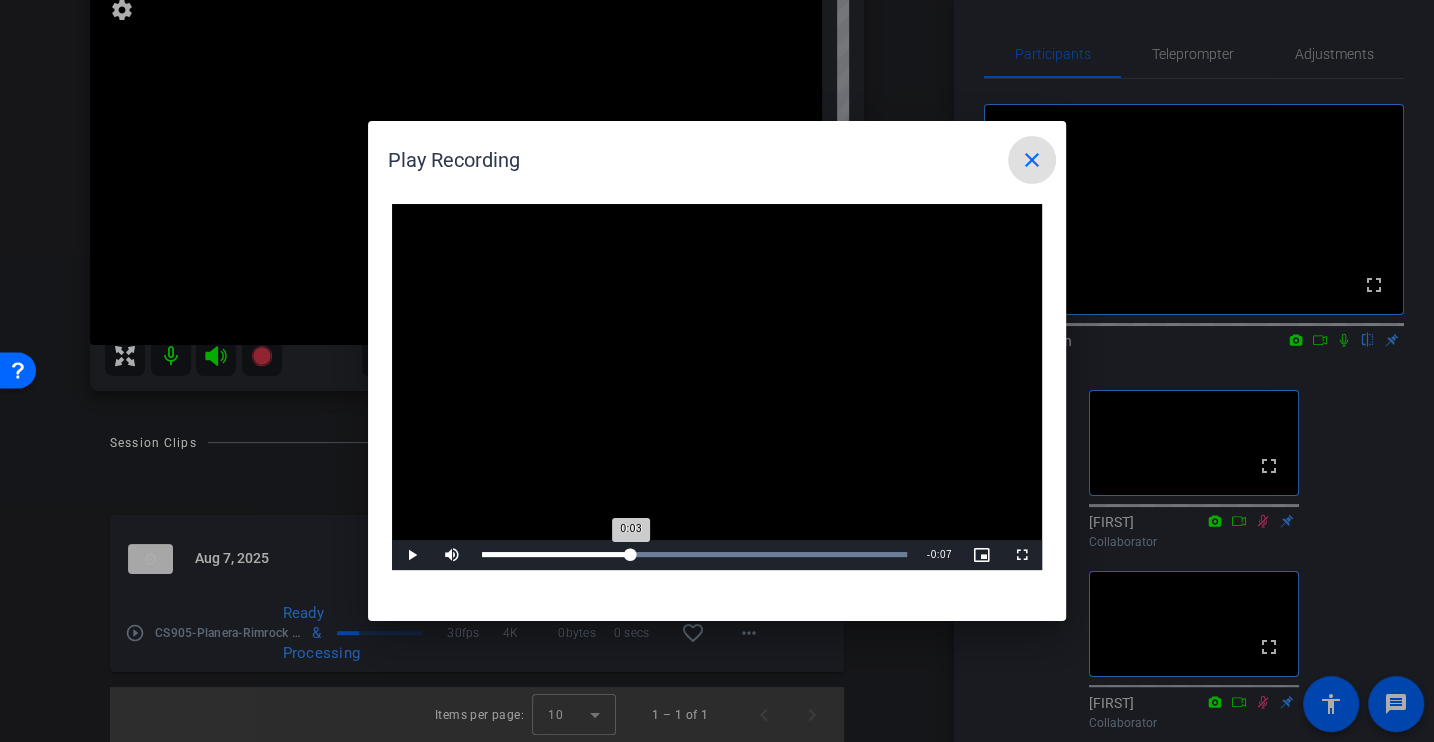 click on "Loaded :  100.00% 0:03 0:03" at bounding box center (694, 554) 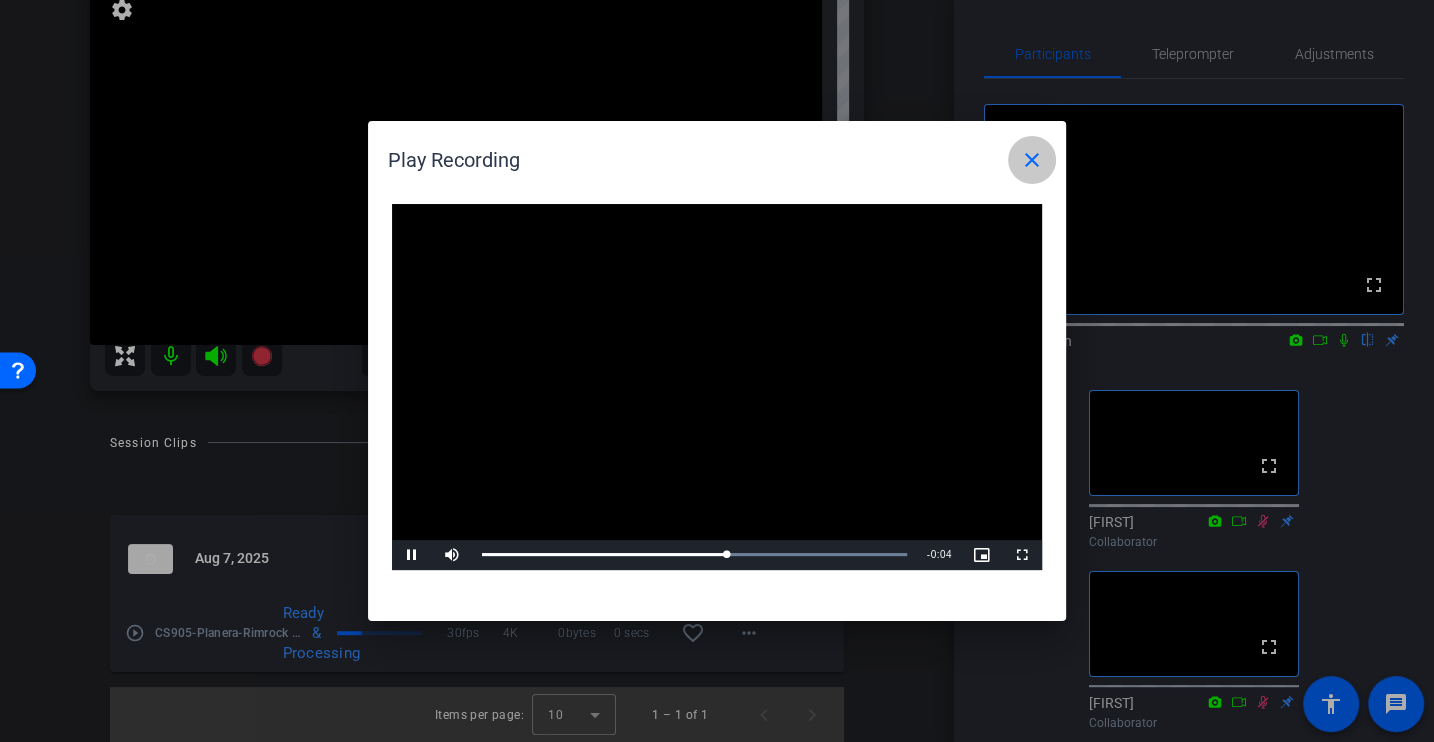 click at bounding box center (1032, 160) 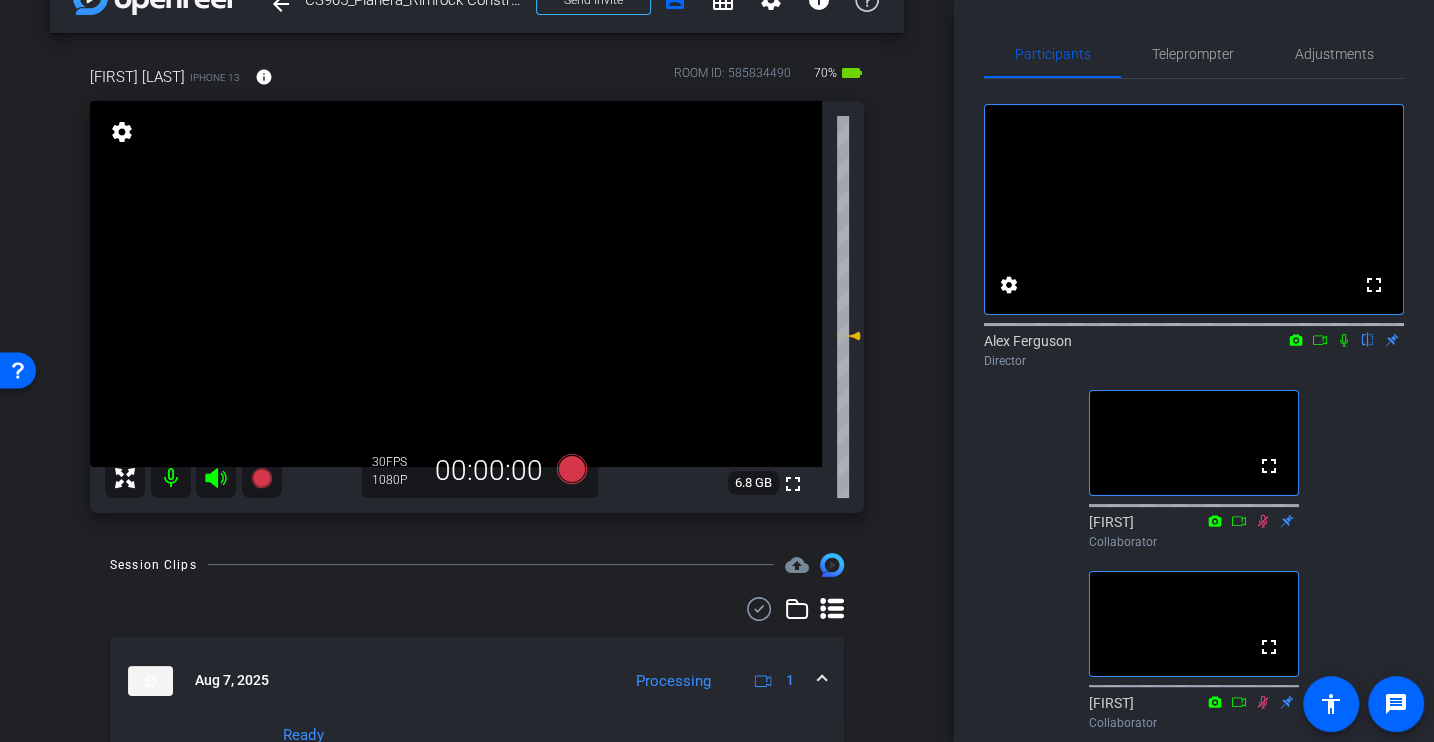 scroll, scrollTop: 50, scrollLeft: 0, axis: vertical 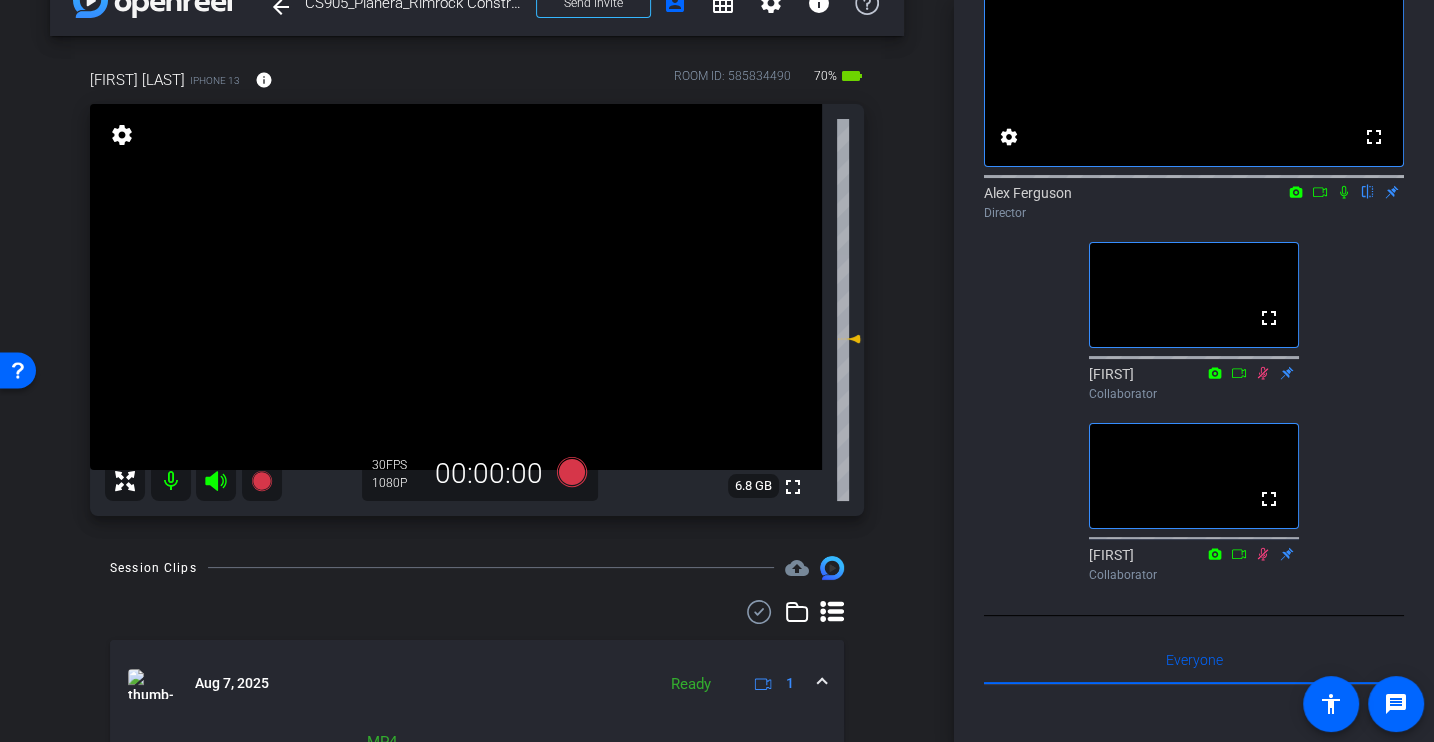 click on "Participants Teleprompter Adjustments fullscreen settings  [FIRST] [LAST]
flip
Director  fullscreen  [FIRST]
Collaborator  fullscreen  [FIRST]
Collaborator   Everyone  0 Mark all read To: Everyone Mark all read Select Source Teleprompter Speed 3X (130 words/minute) Font Size 30px Screen Setup Teleprompter Top Background White - text in black  Script  0 Words
Create new script               Play        Play from this location               Play Selected        Play and display the selected text only Bold Italic Enter script here..." 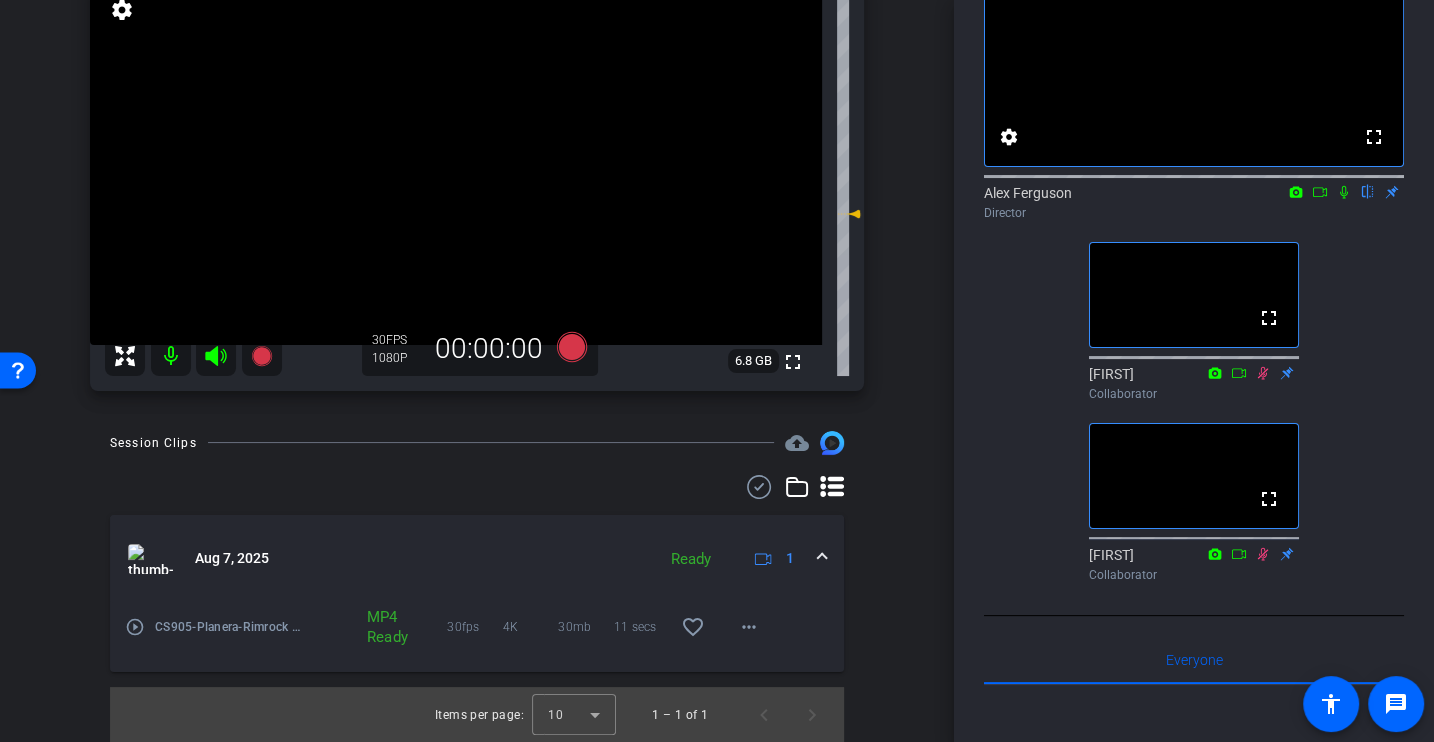 scroll, scrollTop: 0, scrollLeft: 0, axis: both 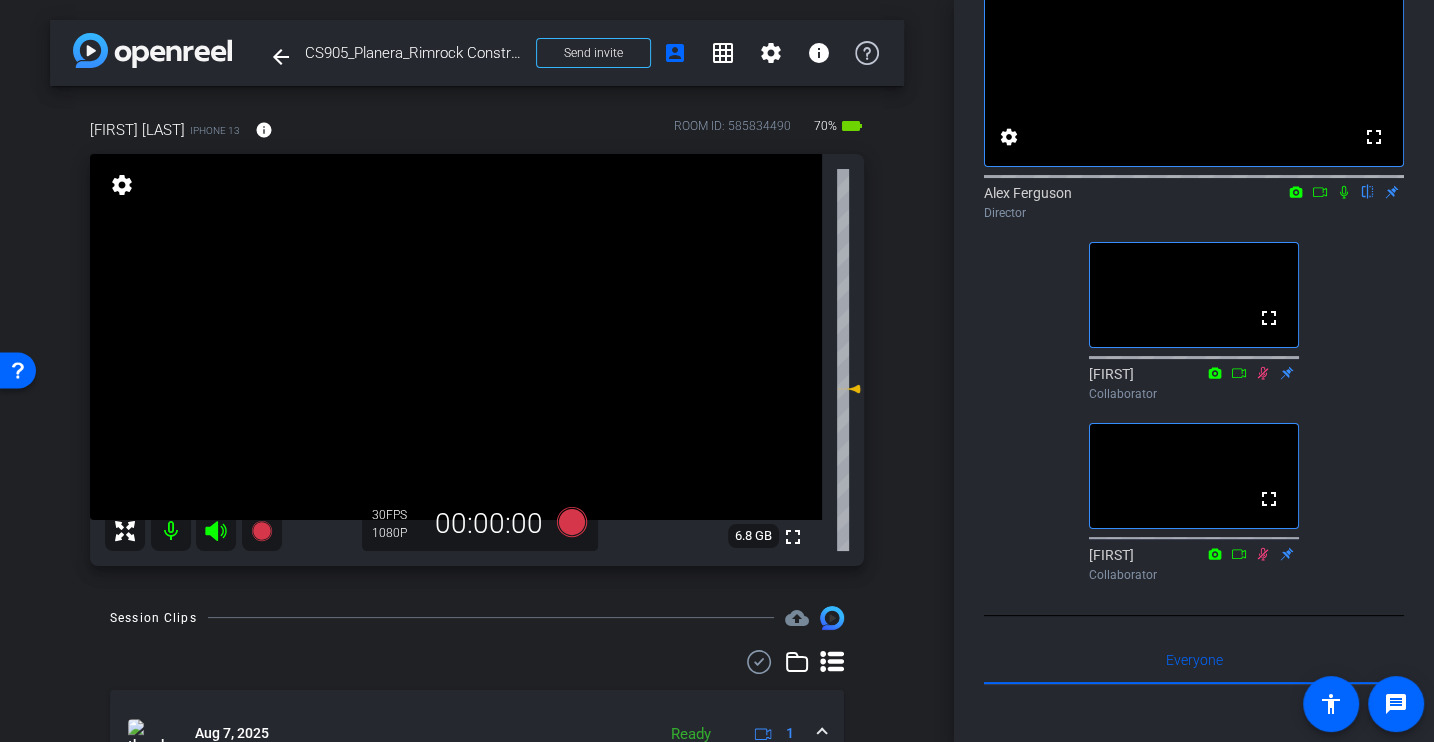 click on "Participants Teleprompter Adjustments fullscreen settings  [FIRST] [LAST]
flip
Director  fullscreen  [FIRST]
Collaborator  fullscreen  [FIRST]
Collaborator   Everyone  0 Mark all read To: Everyone Mark all read Select Source Teleprompter Speed 3X (130 words/minute) Font Size 30px Screen Setup Teleprompter Top Background White - text in black  Script  0 Words
Create new script               Play        Play from this location               Play Selected        Play and display the selected text only Bold Italic Enter script here..." 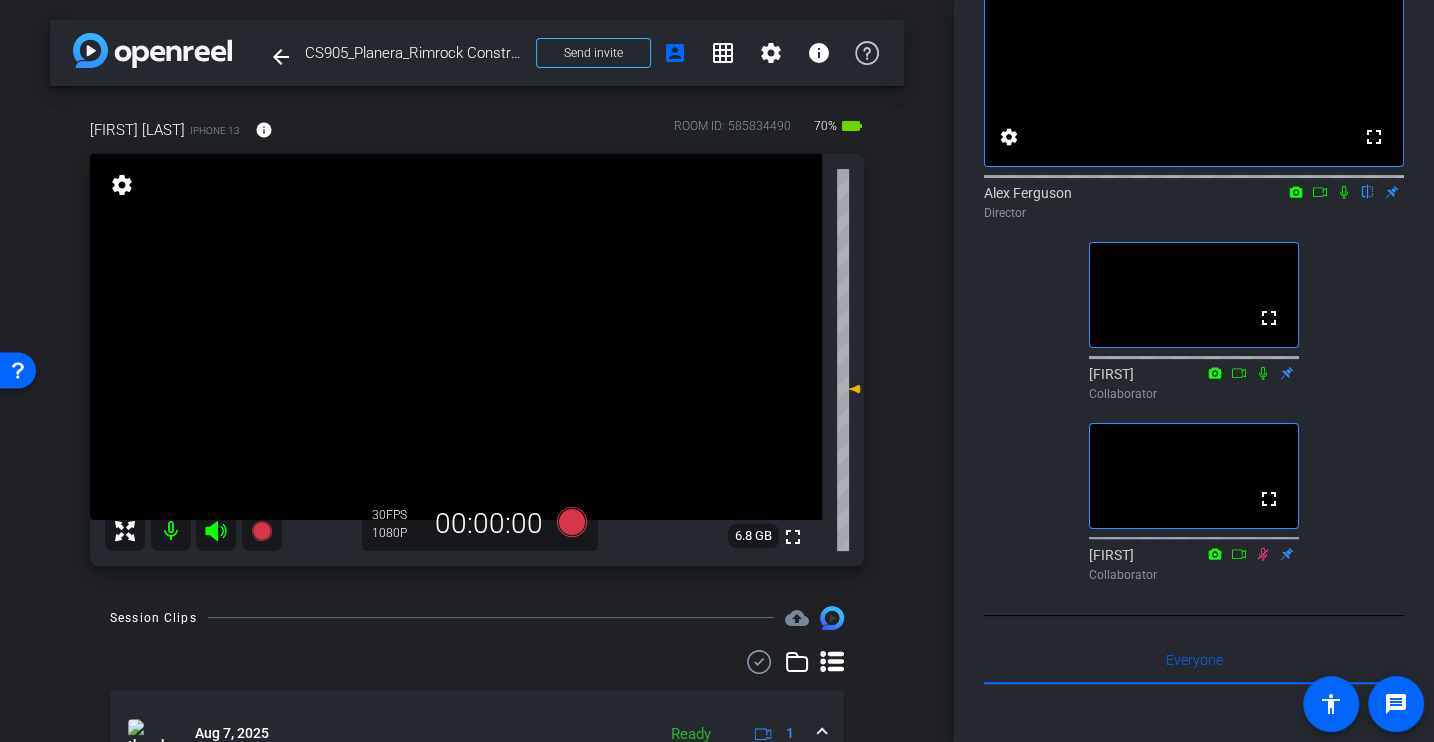 click on "fullscreen settings  [FIRST] [LAST]
flip
Director  fullscreen  [FIRST]
Collaborator  fullscreen  [FIRST]
Collaborator" 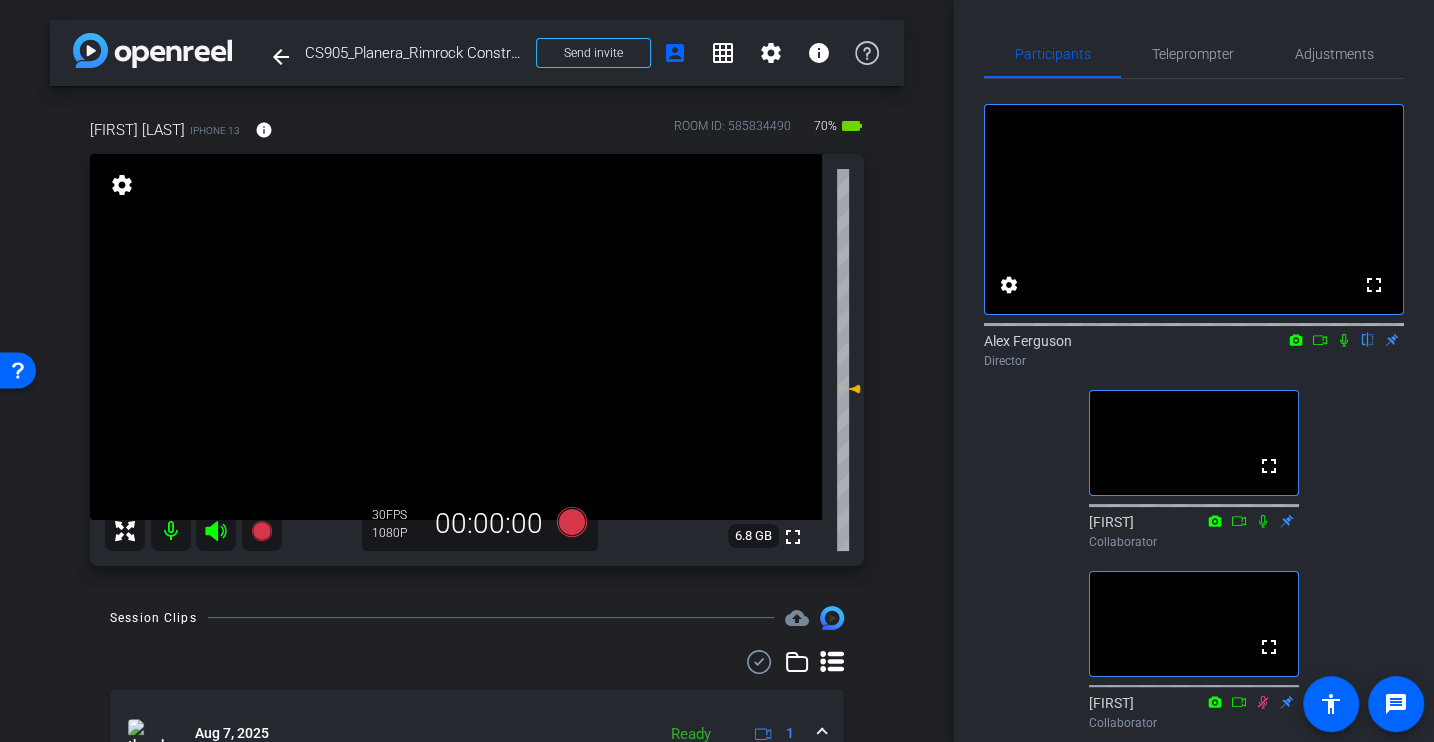 scroll, scrollTop: 1, scrollLeft: 0, axis: vertical 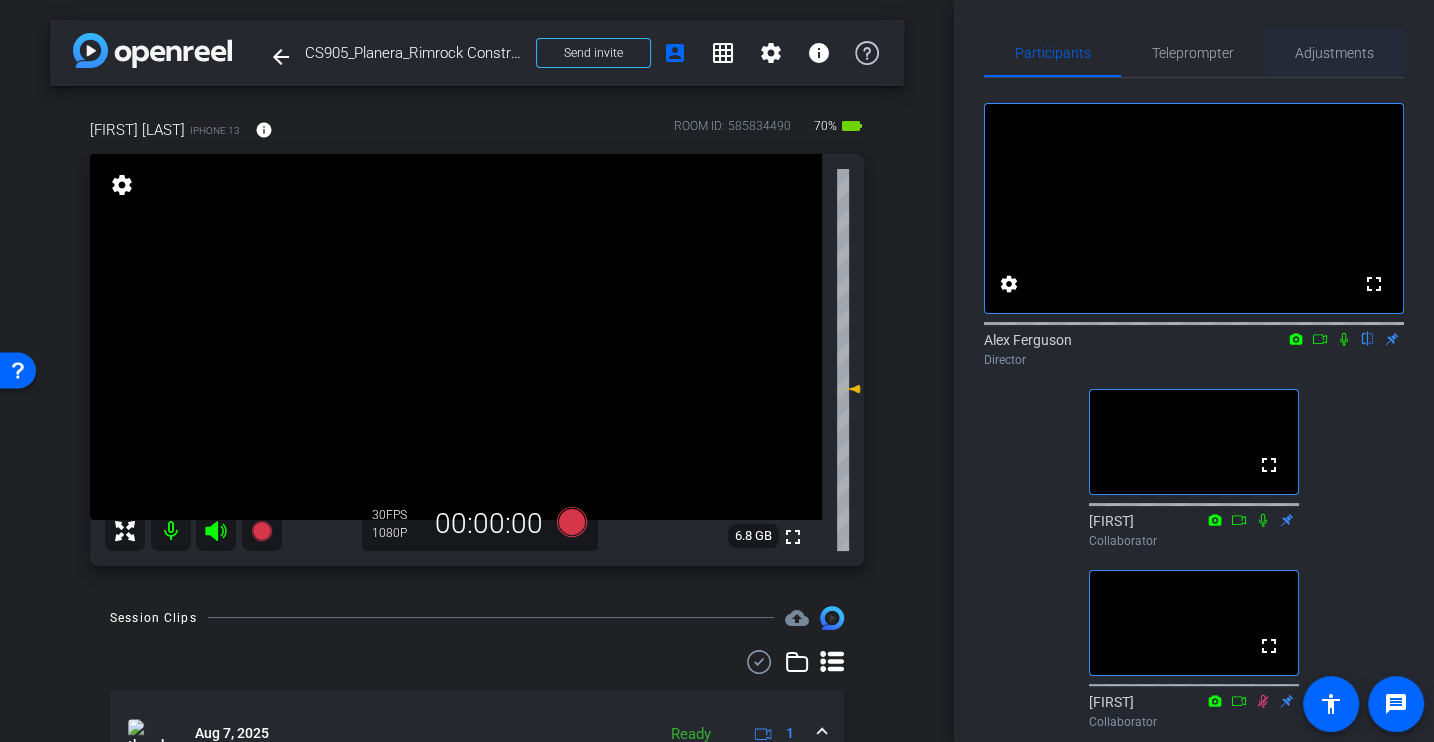 click on "Adjustments" at bounding box center [1334, 53] 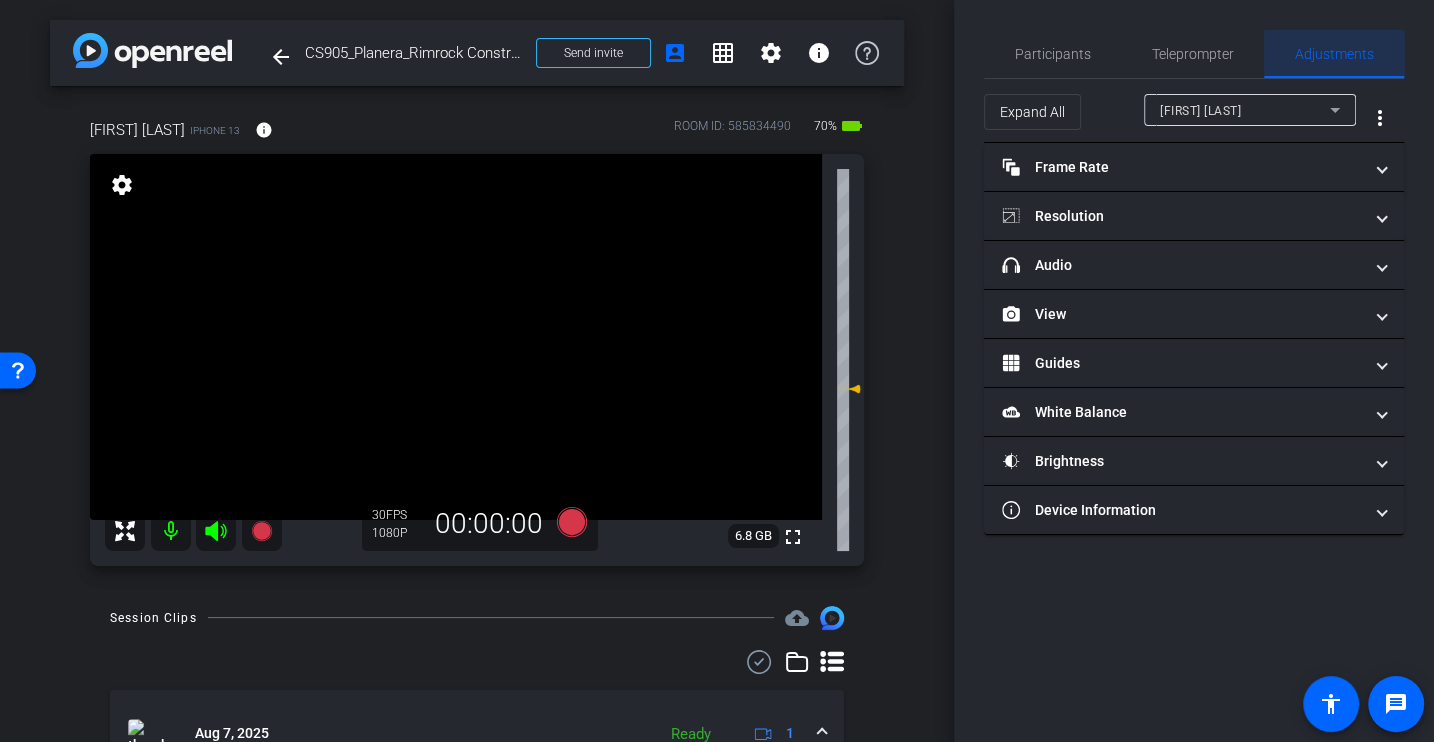 scroll, scrollTop: 0, scrollLeft: 0, axis: both 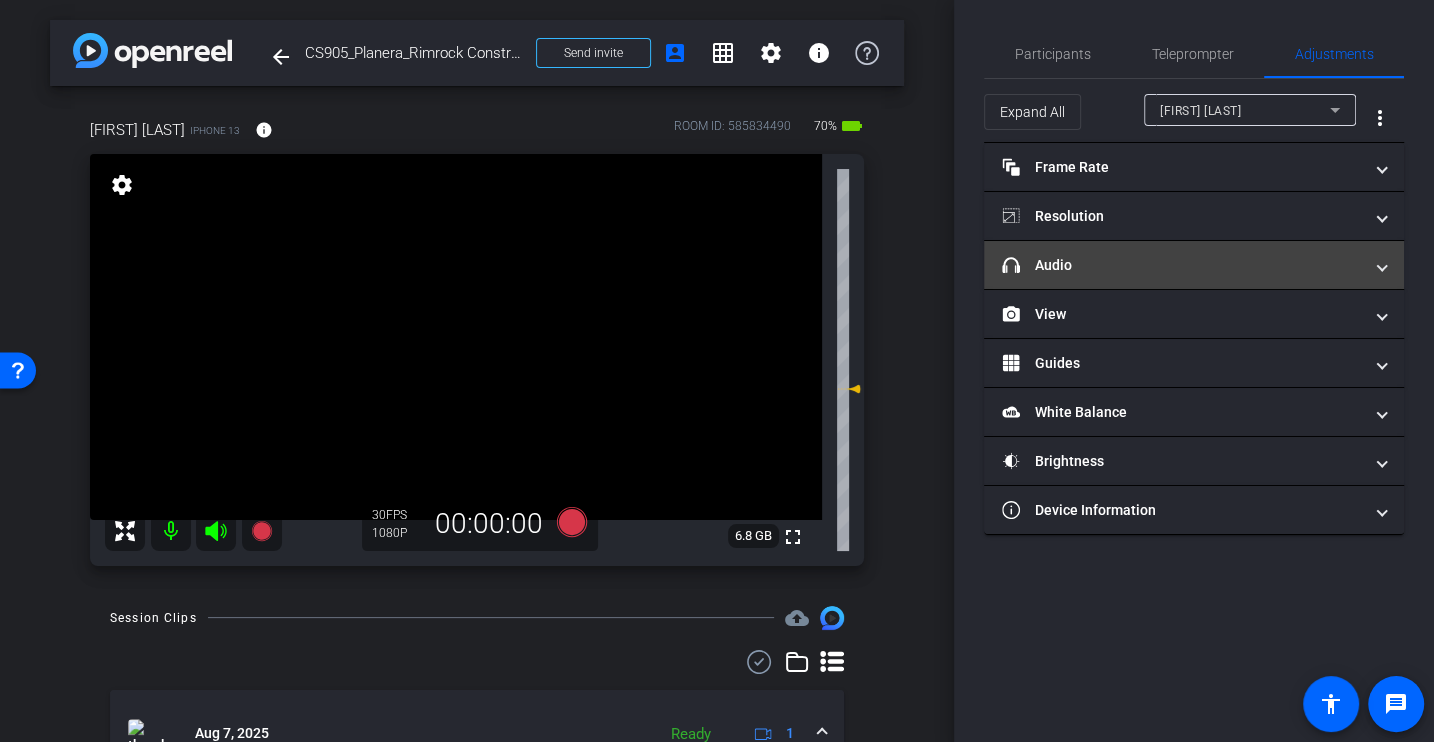 click on "headphone icon
Audio" at bounding box center (1182, 265) 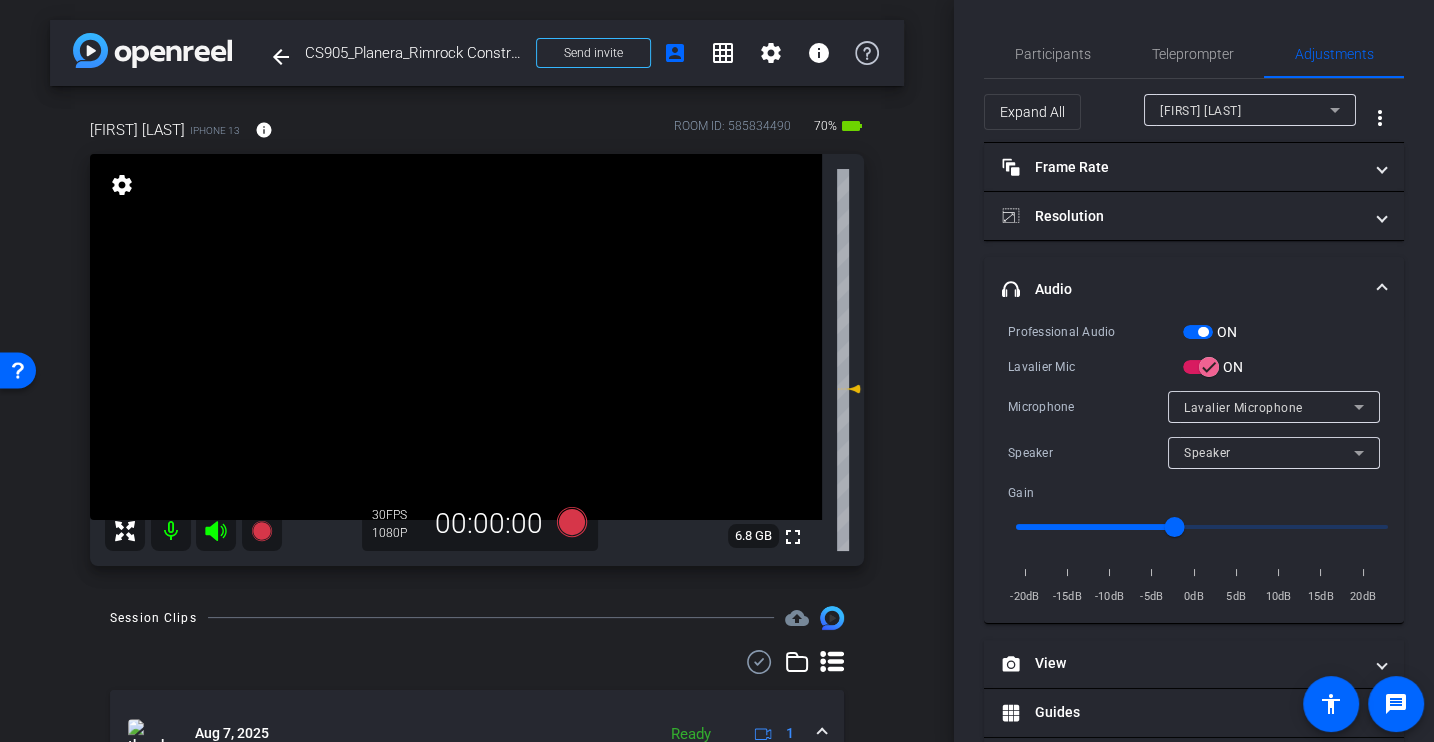 click on "Professional Audio  ON  Lavalier Mic  ON  Microphone Lavalier Microphone Speaker Speaker Gain -20dB -15dB -10dB -5dB 0dB 5dB 10dB 15dB 20dB" at bounding box center [1194, 464] 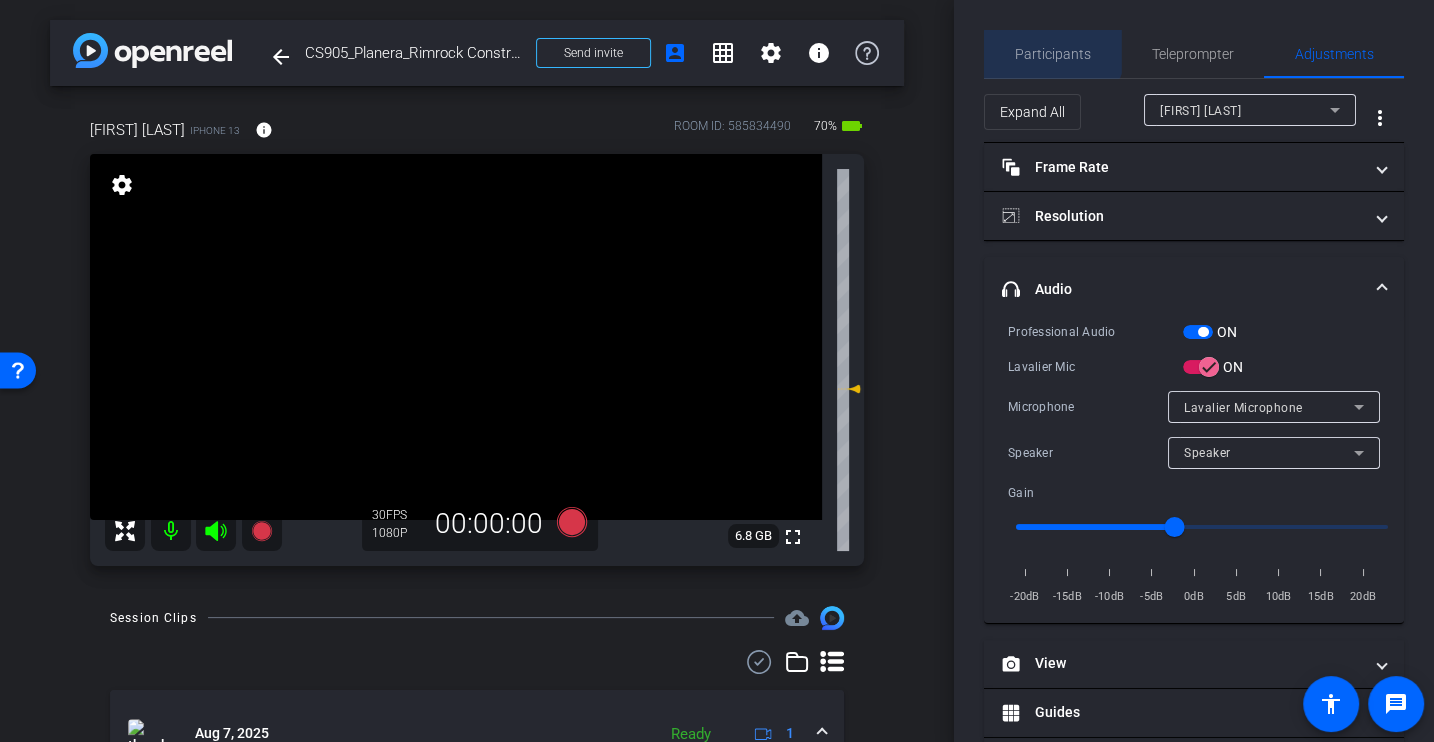 click on "Participants" at bounding box center [1053, 54] 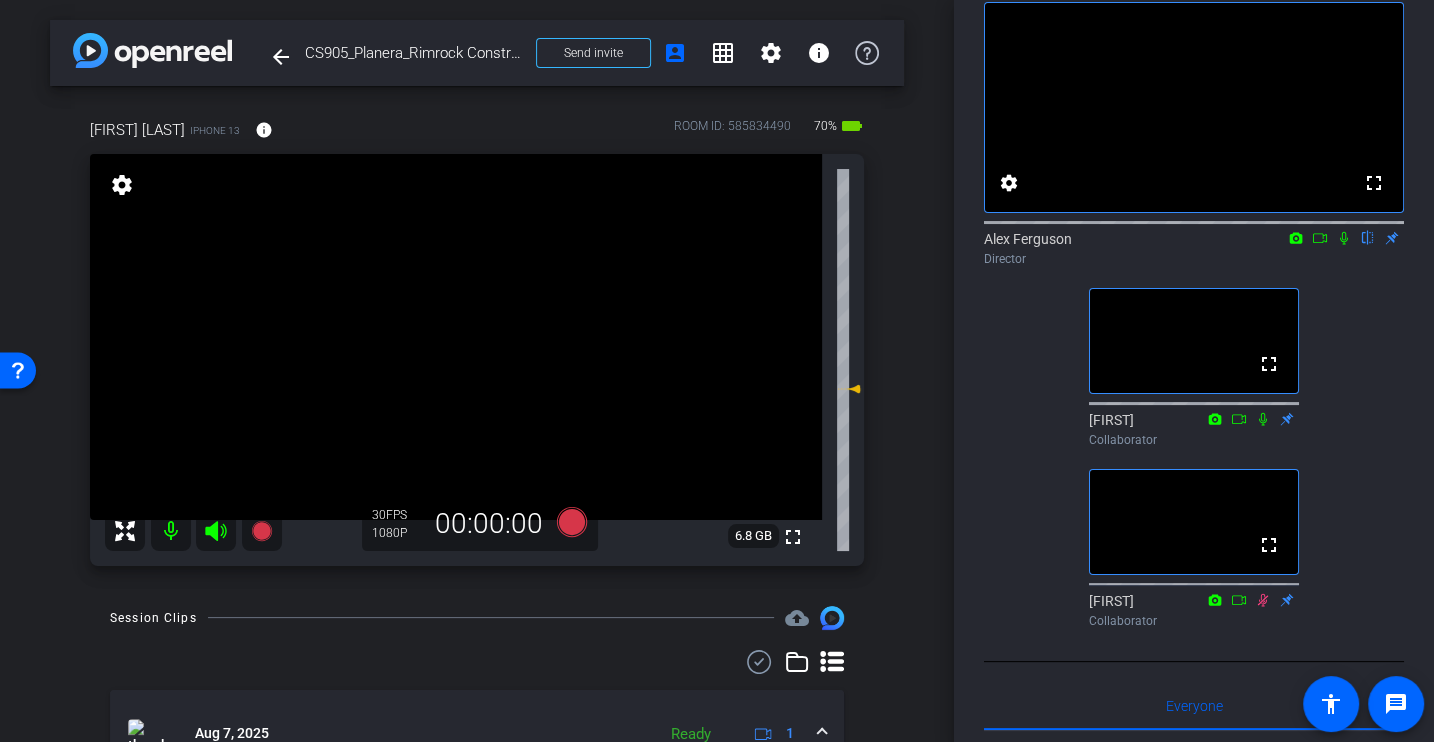 scroll, scrollTop: 0, scrollLeft: 0, axis: both 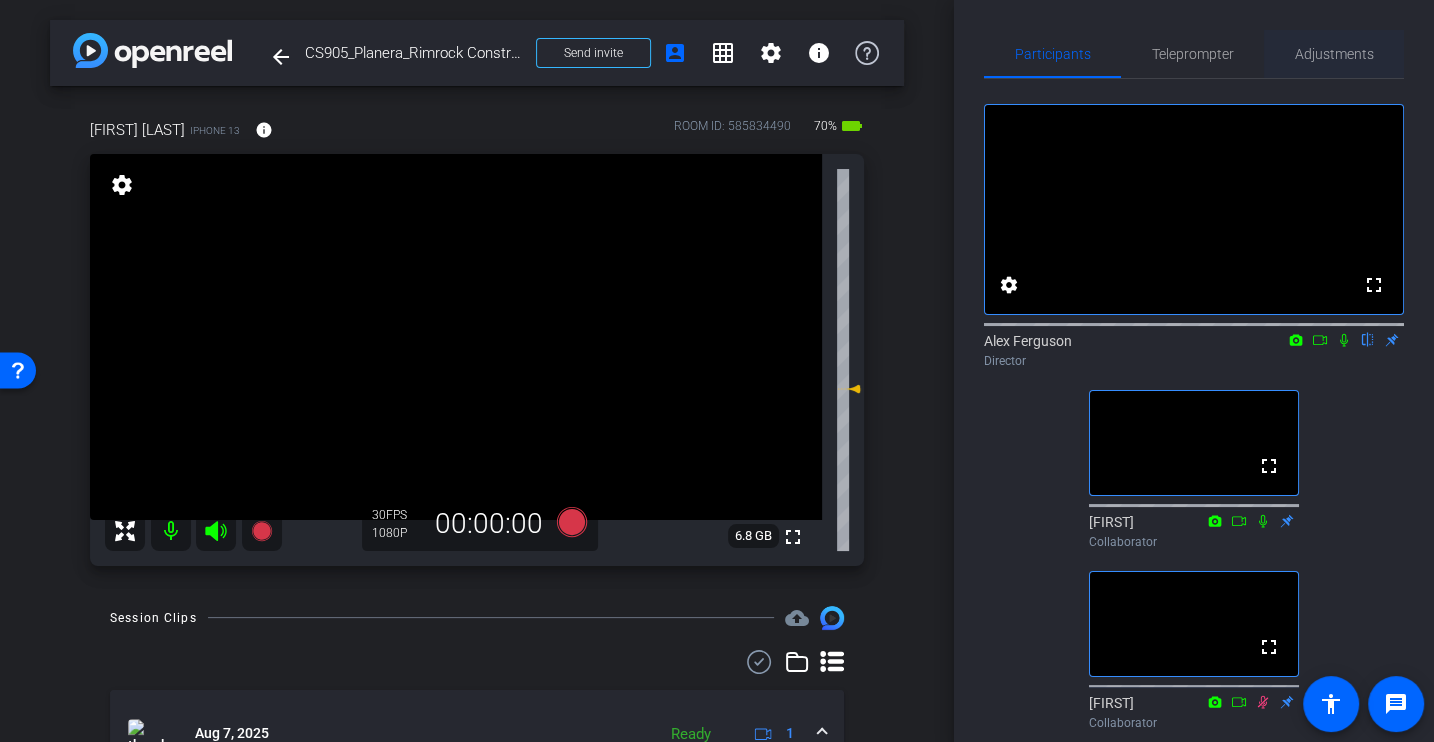click on "Adjustments" at bounding box center (1334, 54) 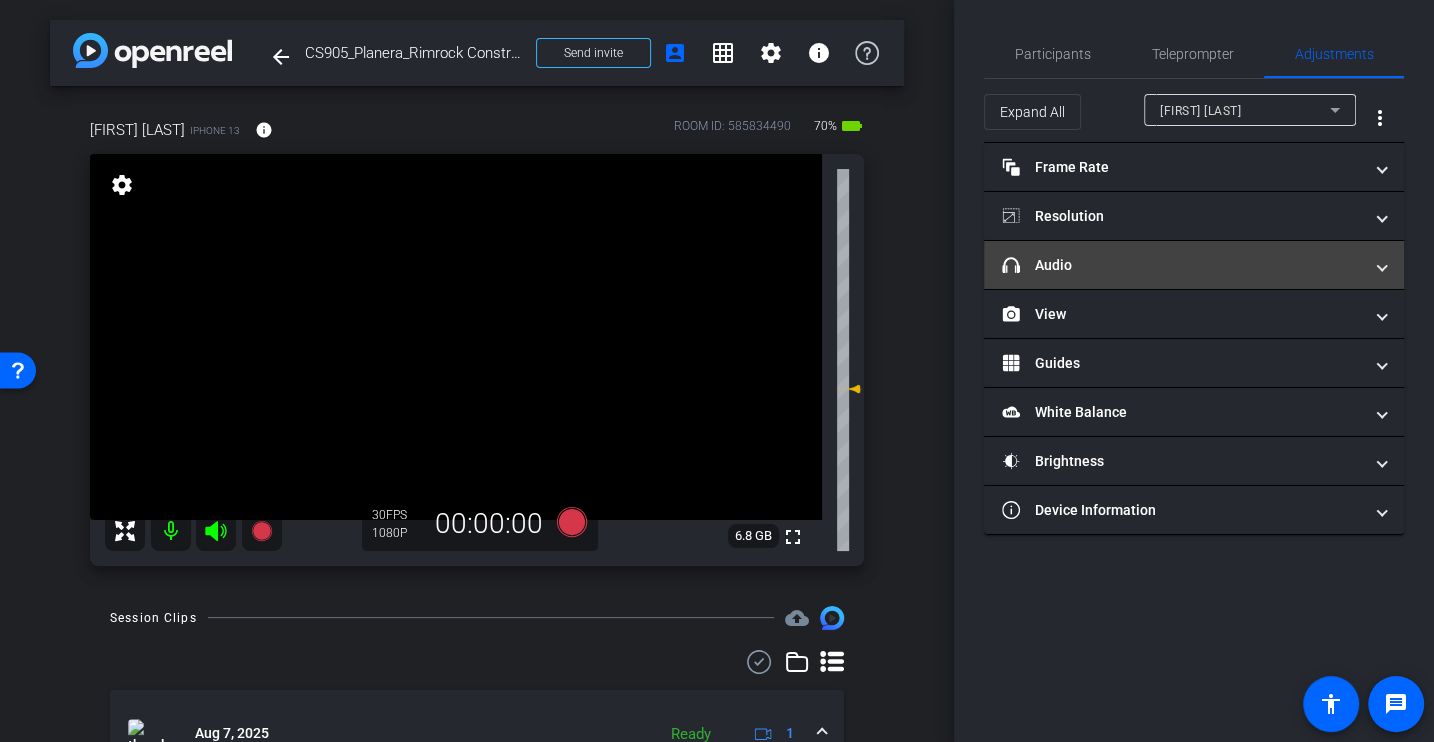 click on "headphone icon
Audio" at bounding box center (1182, 265) 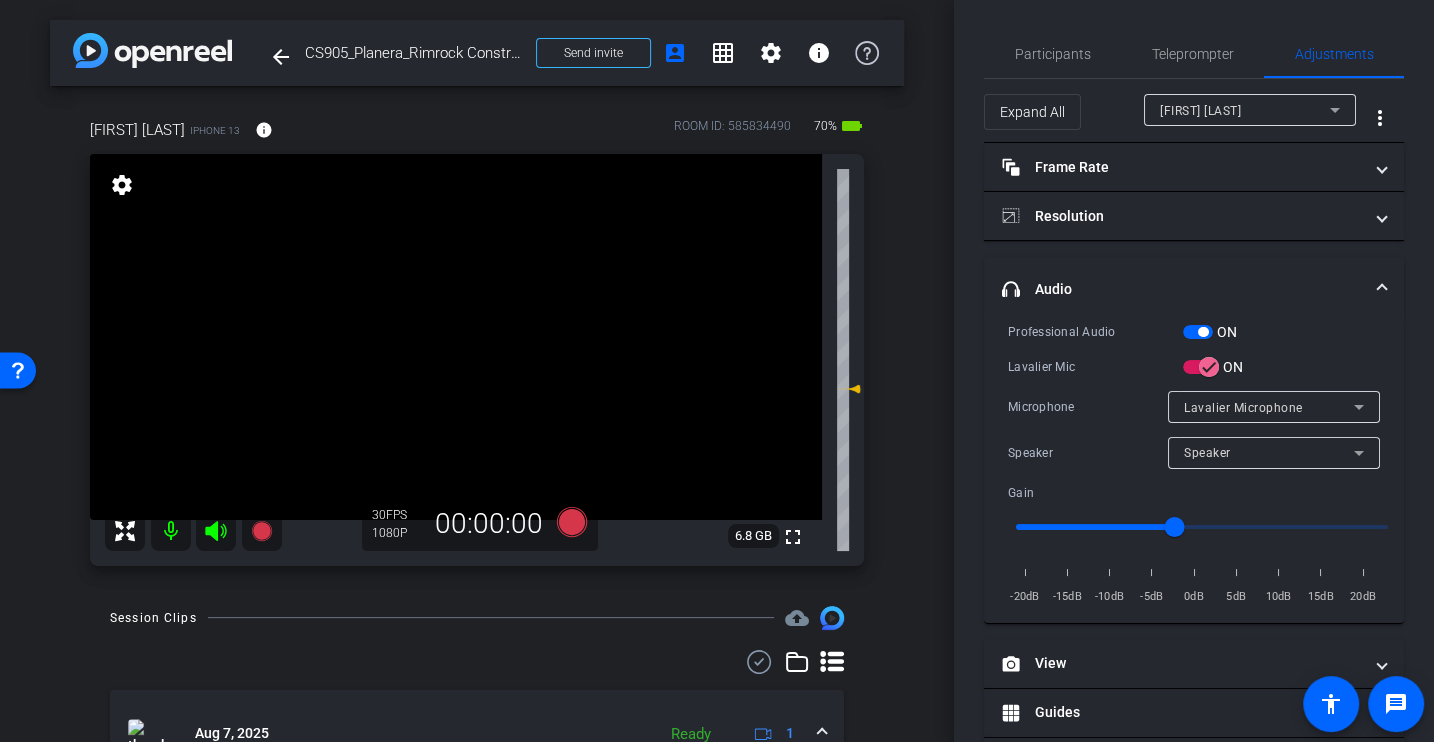 click on "Lavalier Mic" at bounding box center [1095, 367] 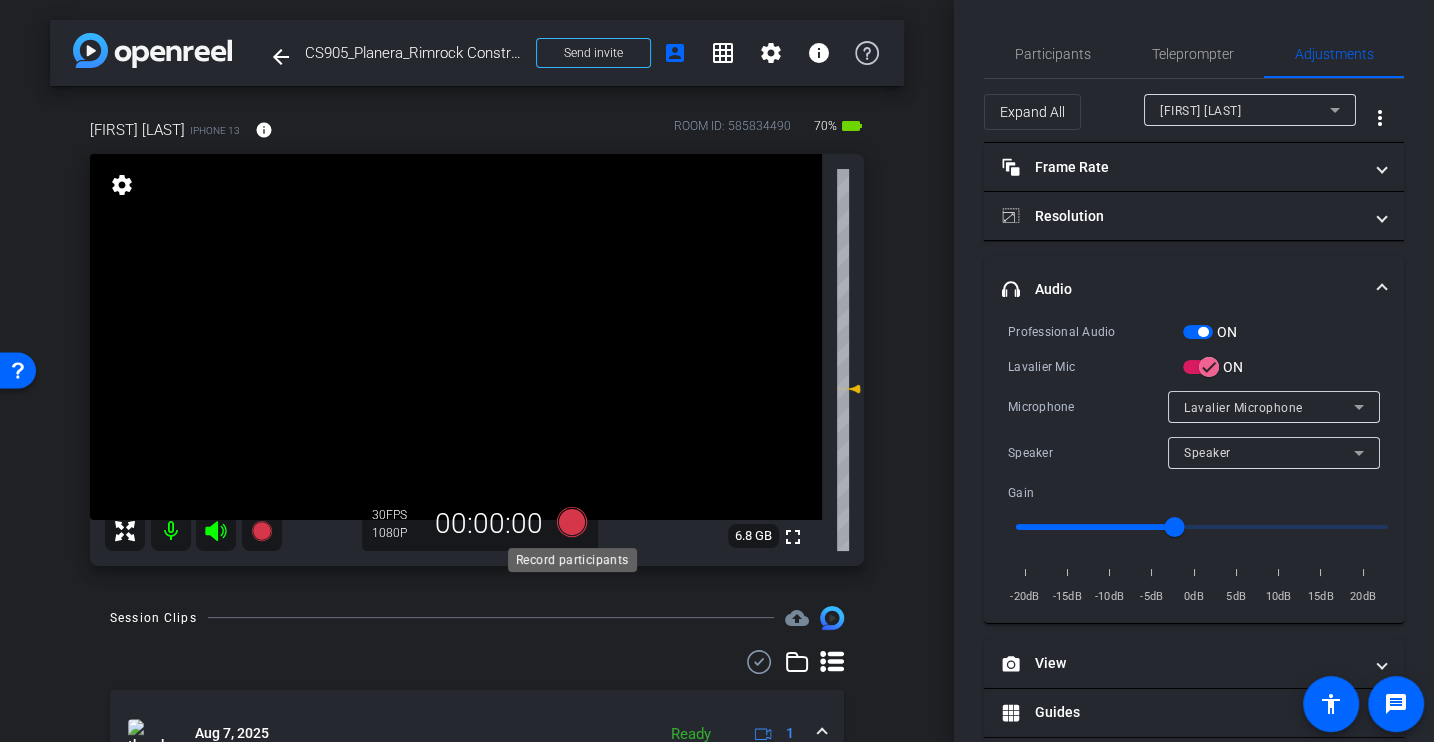 click 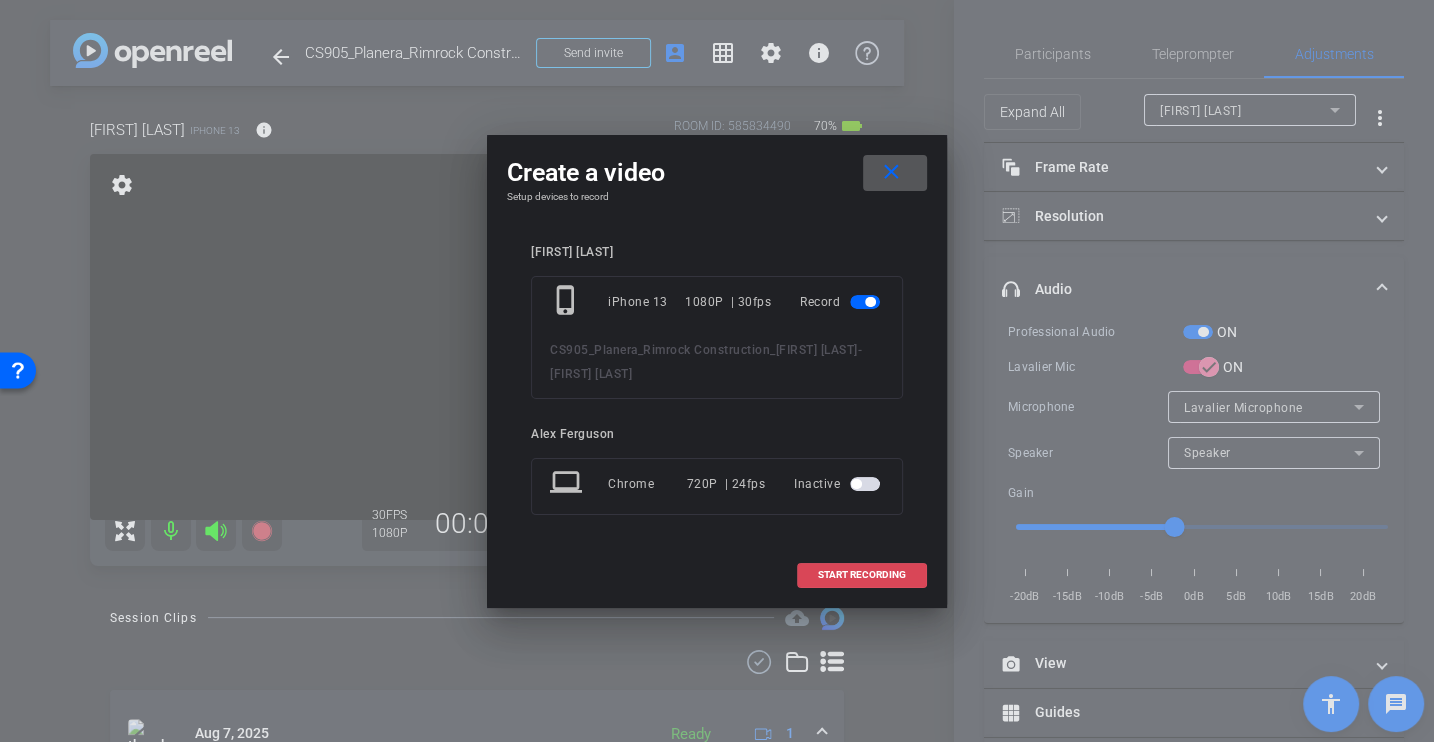 click on "START RECORDING" at bounding box center [862, 575] 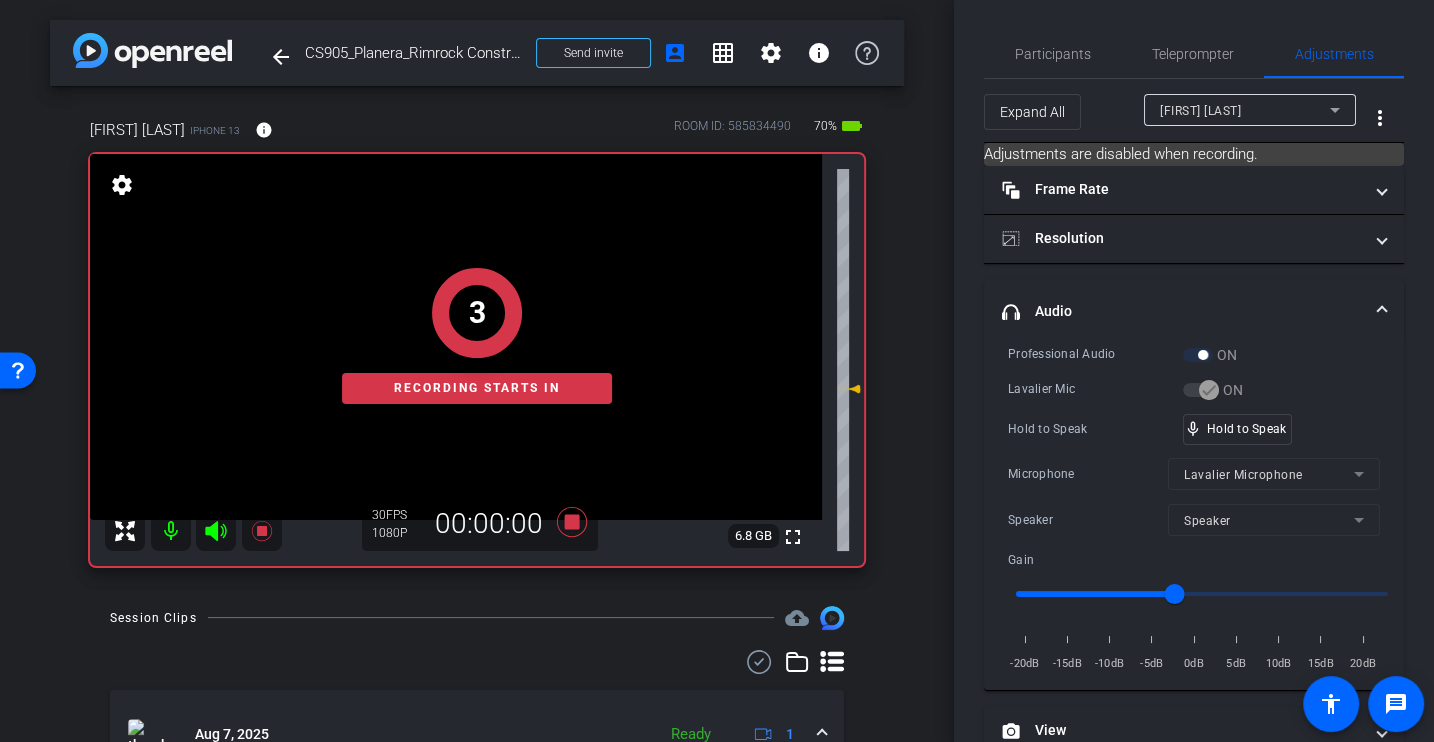click on "Professional Audio  ON  Lavalier Mic  ON  Hold to Speak  mic_none Hold to Speak Microphone Lavalier Microphone Speaker Speaker Gain -20dB -15dB -10dB -5dB 0dB 5dB 10dB 15dB 20dB" at bounding box center (1194, 509) 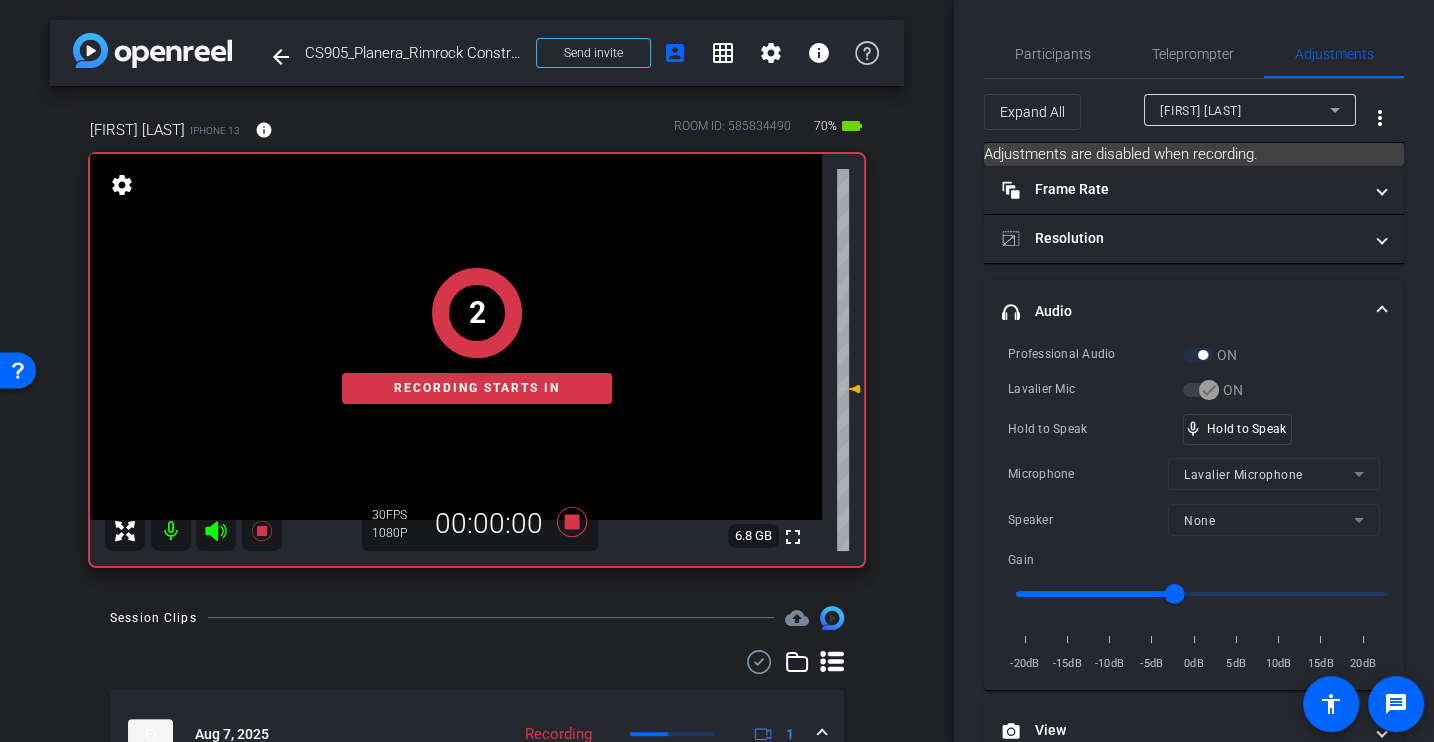 click on "Professional Audio  ON  Lavalier Mic  ON  Hold to Speak  mic_none Hold to Speak Microphone Lavalier Microphone Speaker None Gain -20dB -15dB -10dB -5dB 0dB 5dB 10dB 15dB 20dB" at bounding box center [1194, 509] 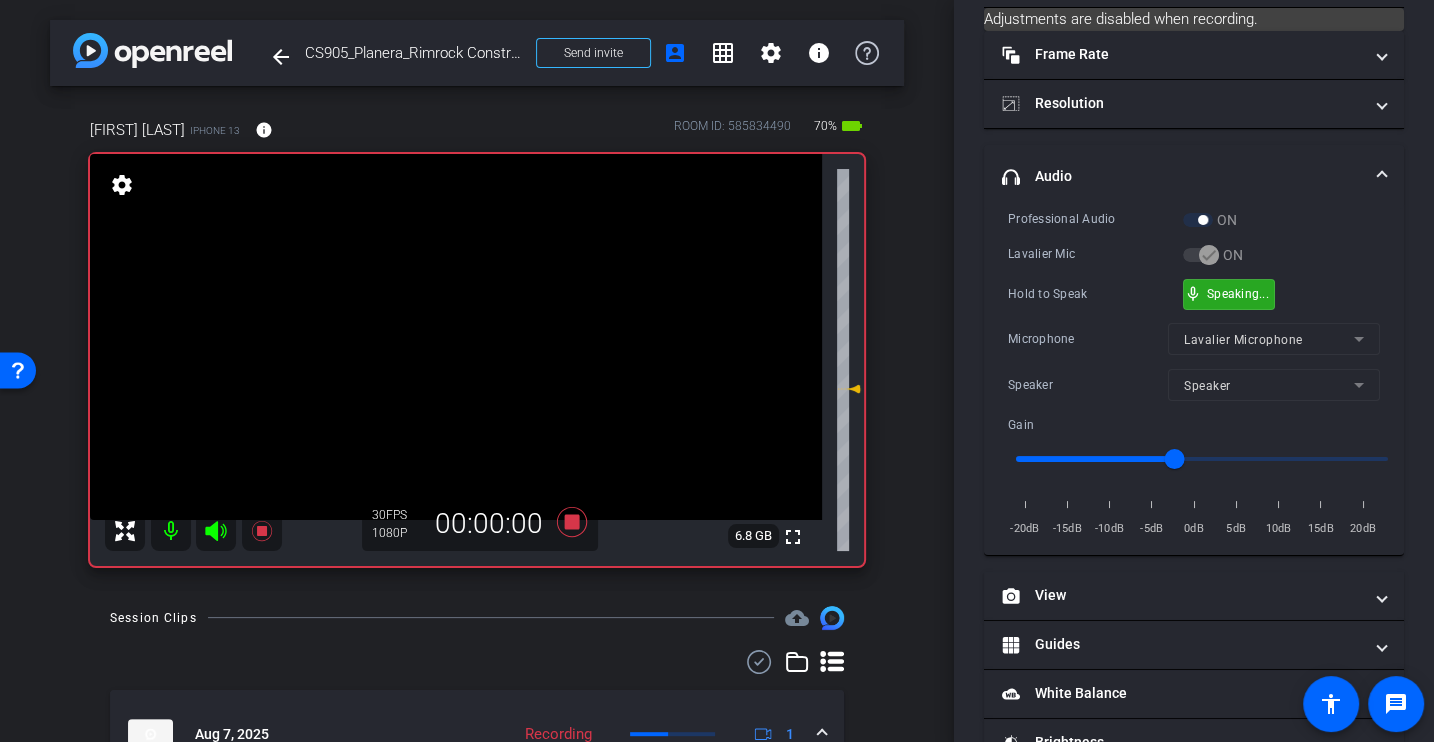 scroll, scrollTop: 234, scrollLeft: 0, axis: vertical 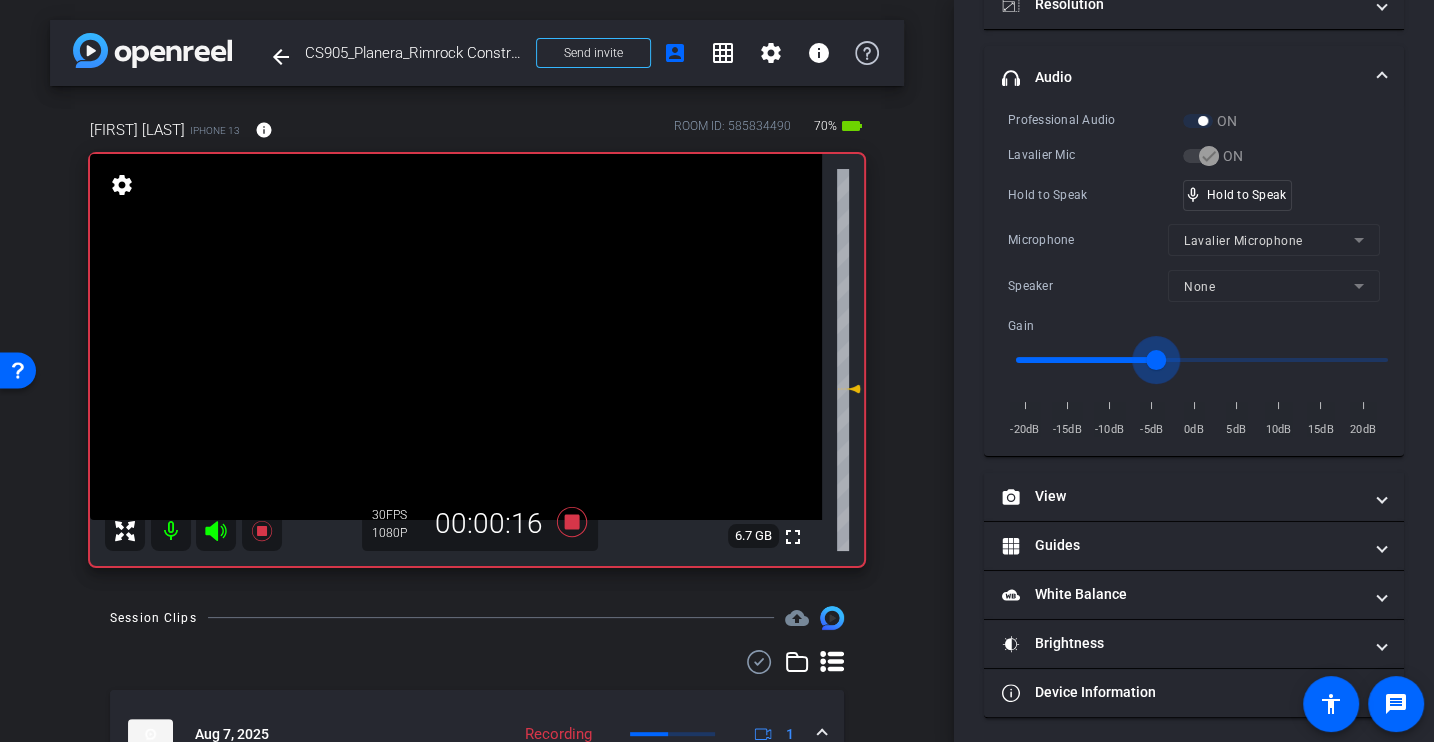 type on "-5" 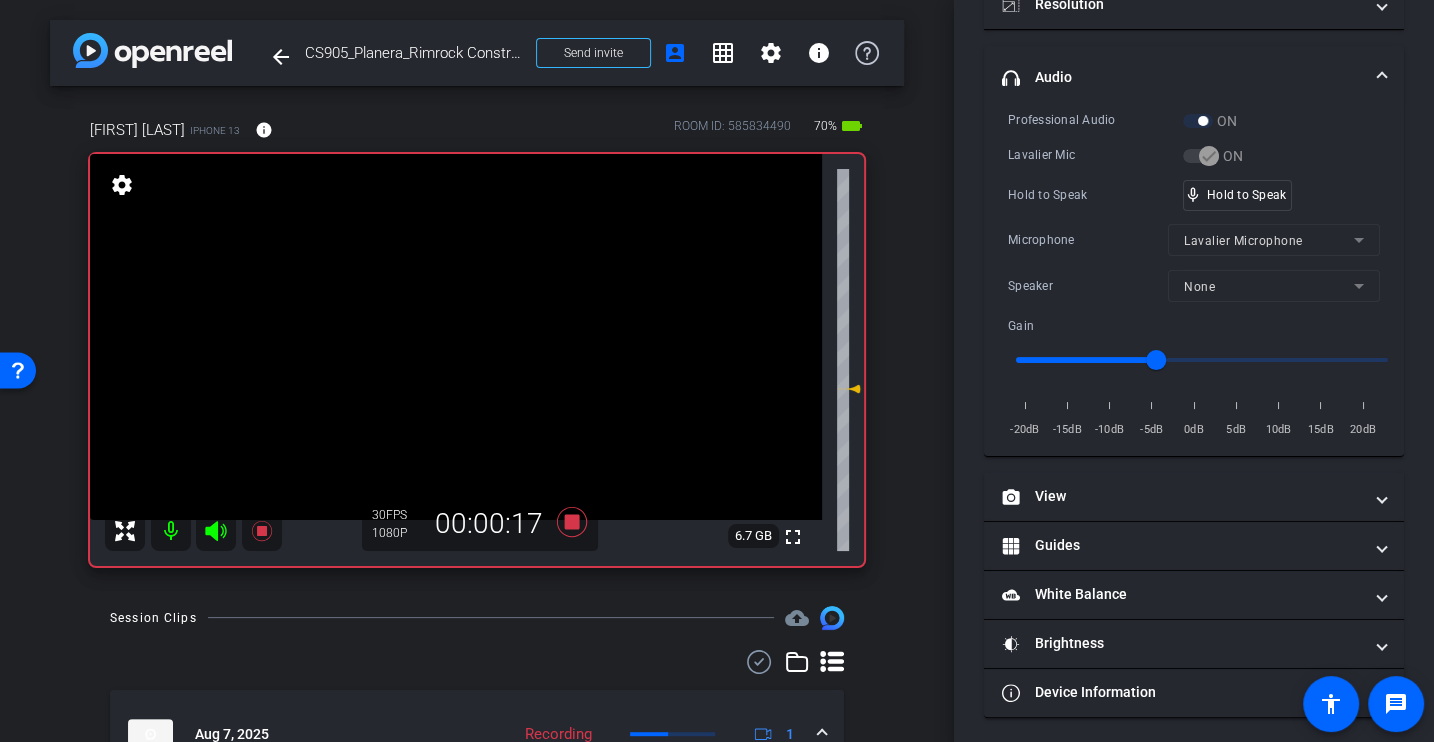 click on "headphone icon
Audio" at bounding box center [1194, 78] 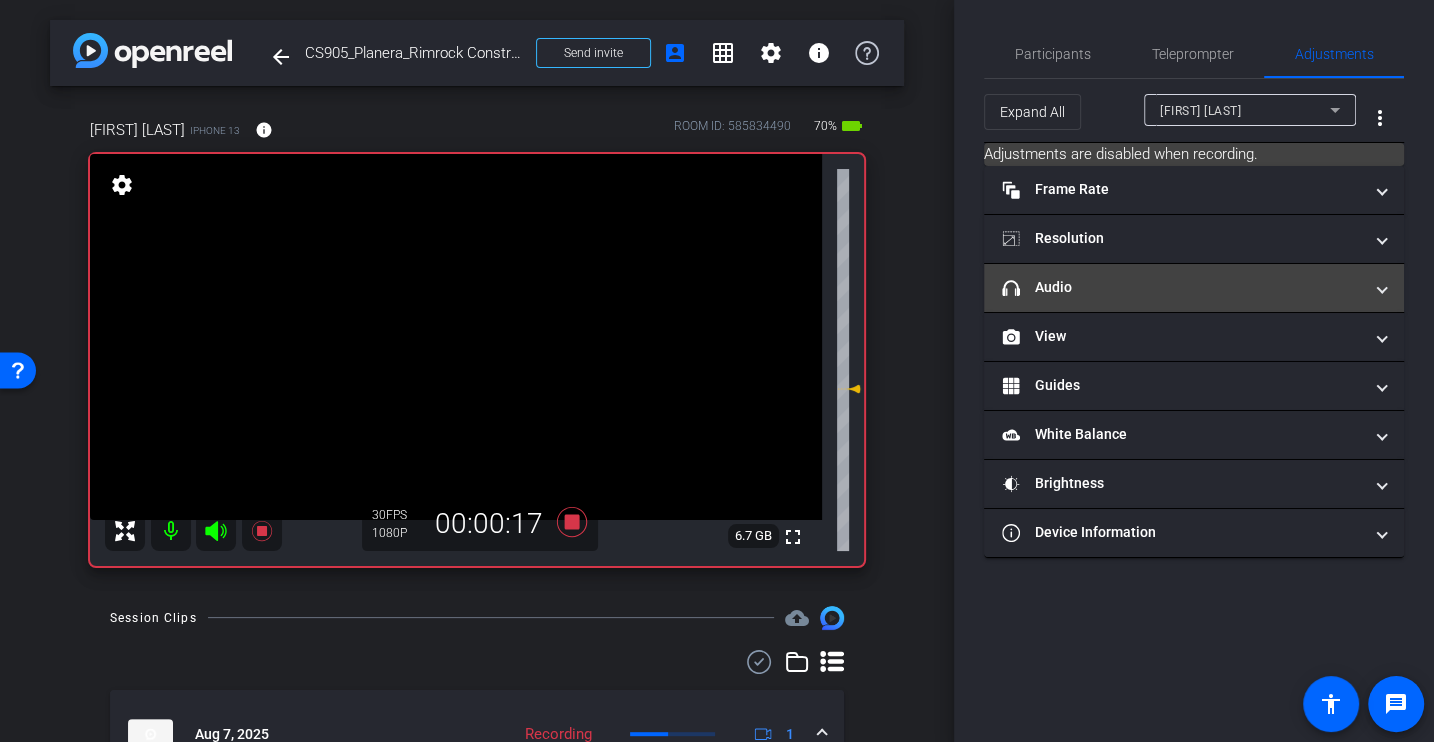 scroll, scrollTop: 0, scrollLeft: 0, axis: both 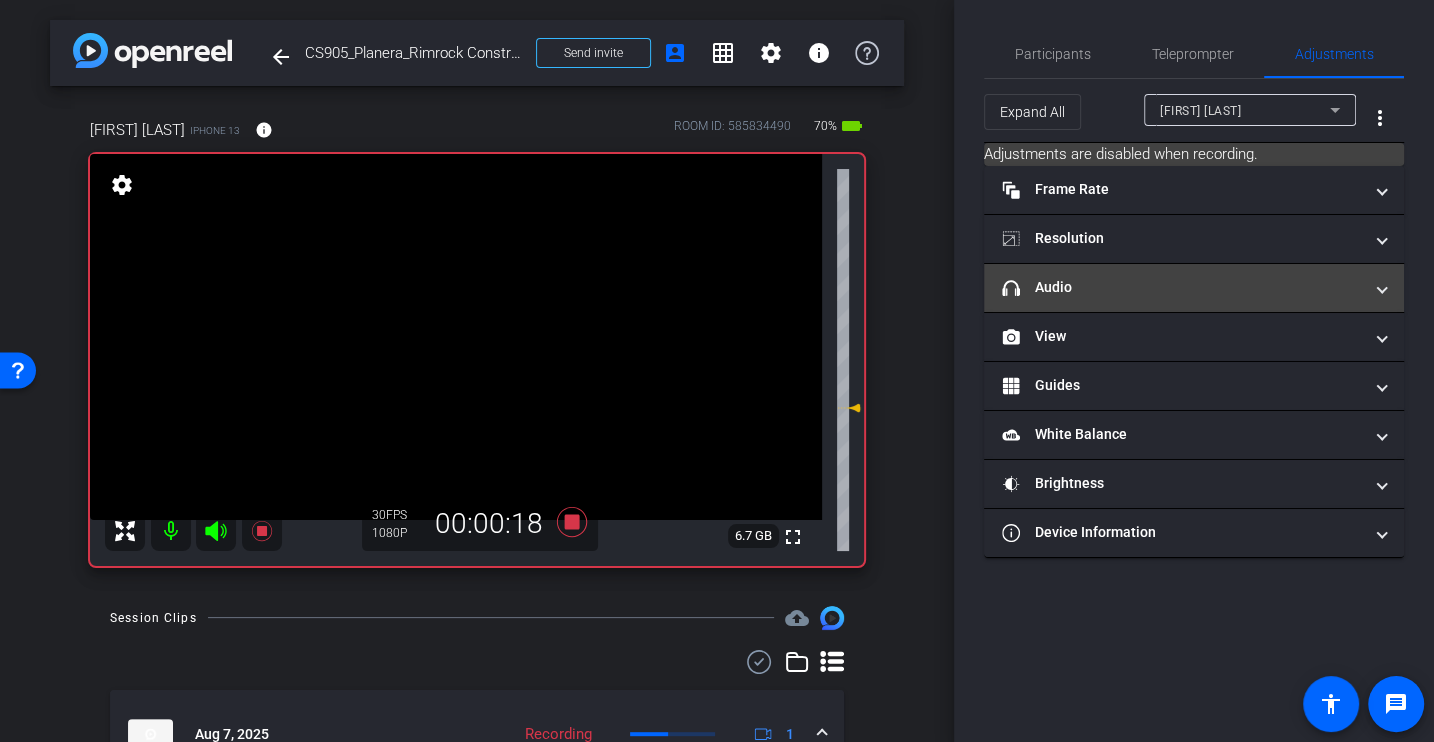 click on "headphone icon
Audio" at bounding box center (1182, 287) 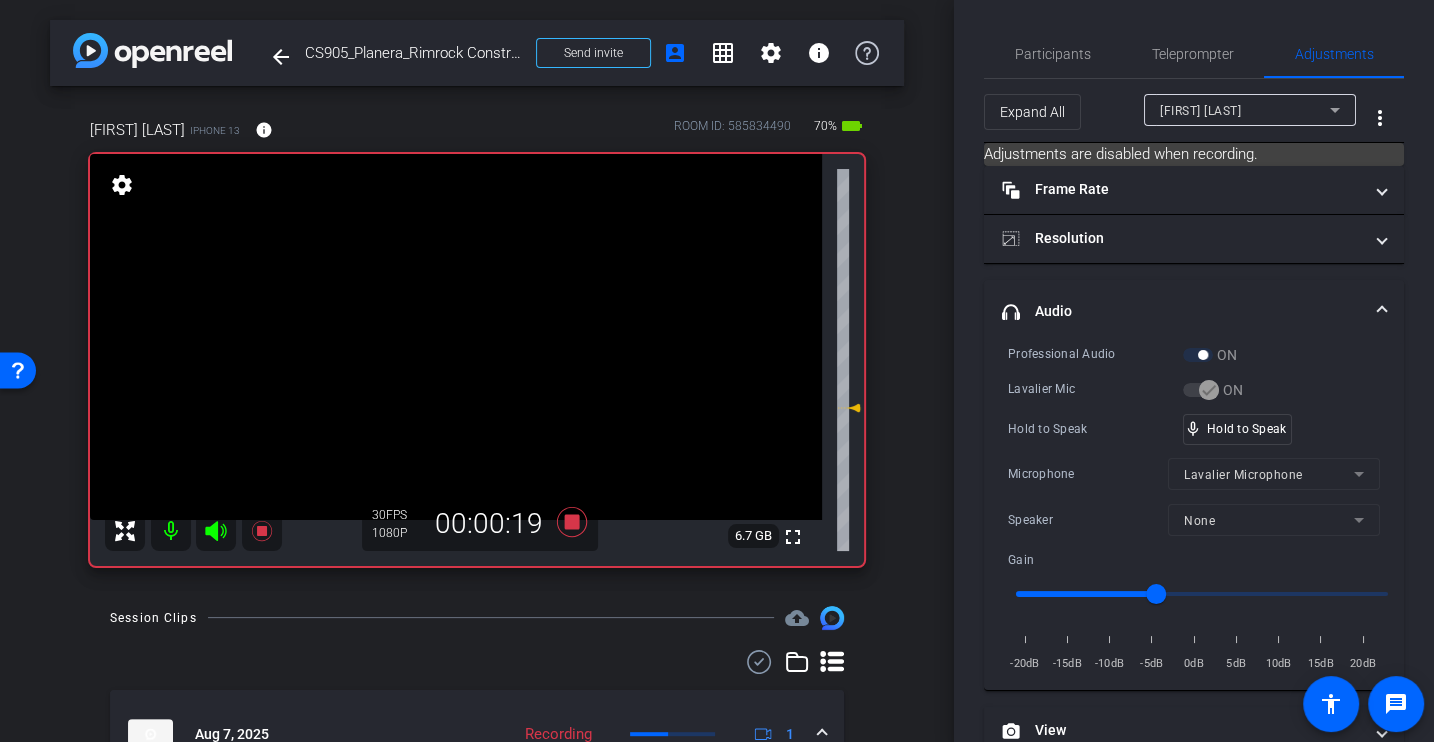 click on "Professional Audio" at bounding box center (1095, 354) 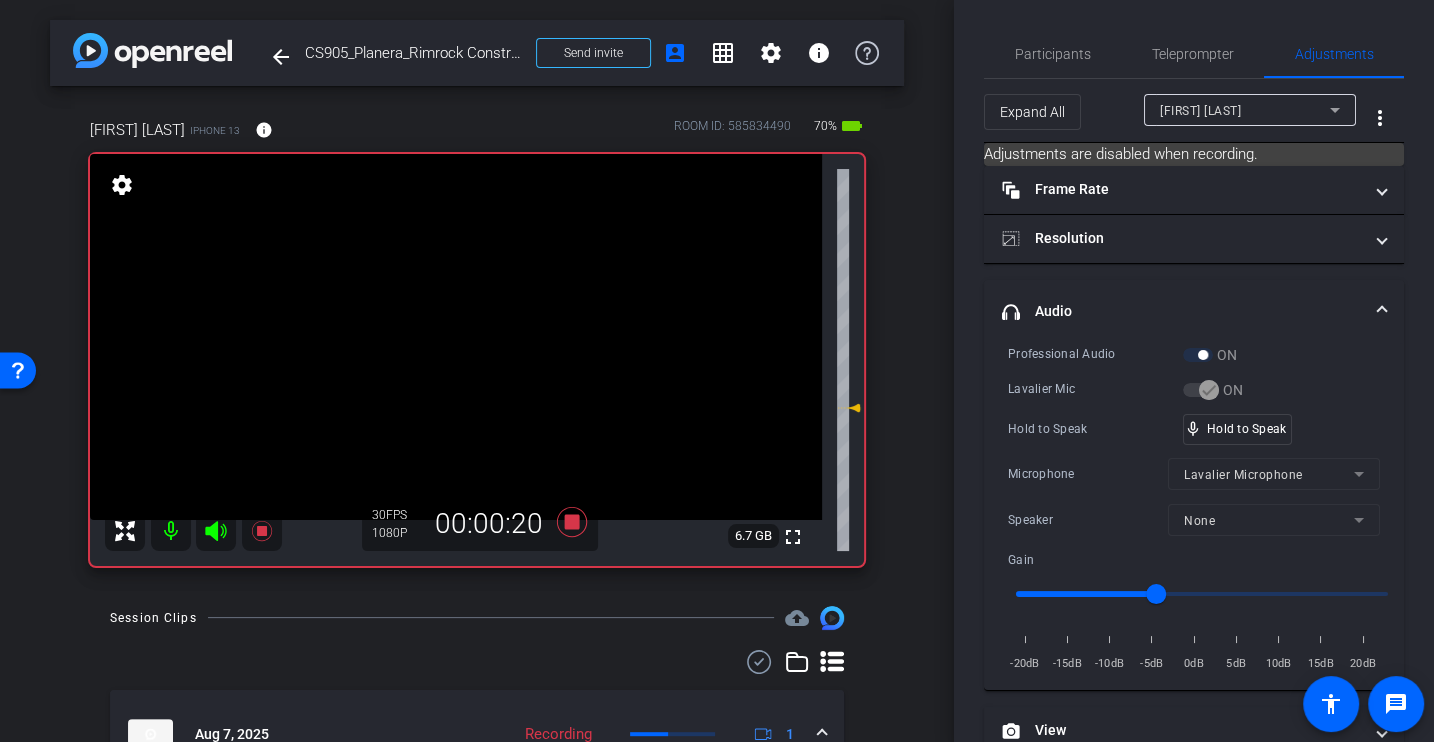 click on "Hold to Speak" at bounding box center (1095, 429) 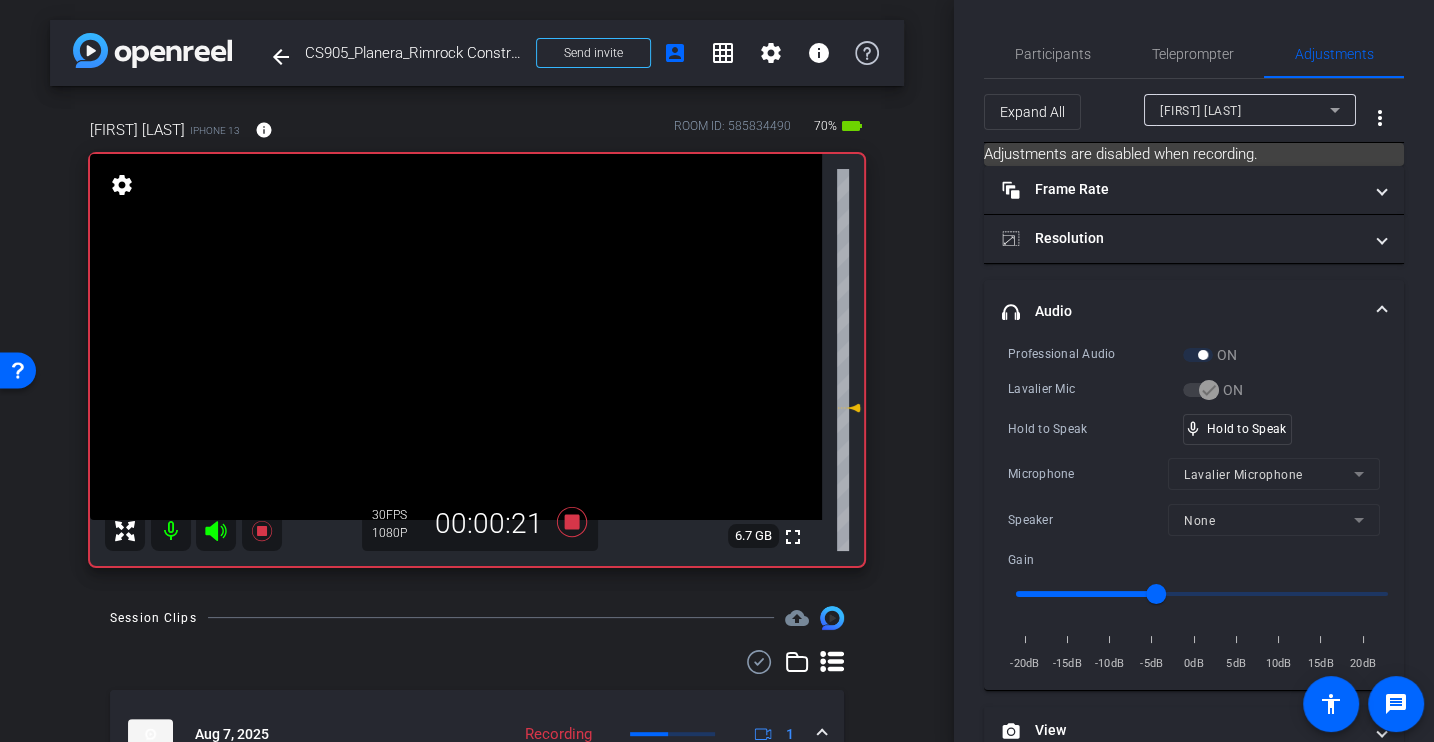 click on "Hold to Speak" at bounding box center [1095, 429] 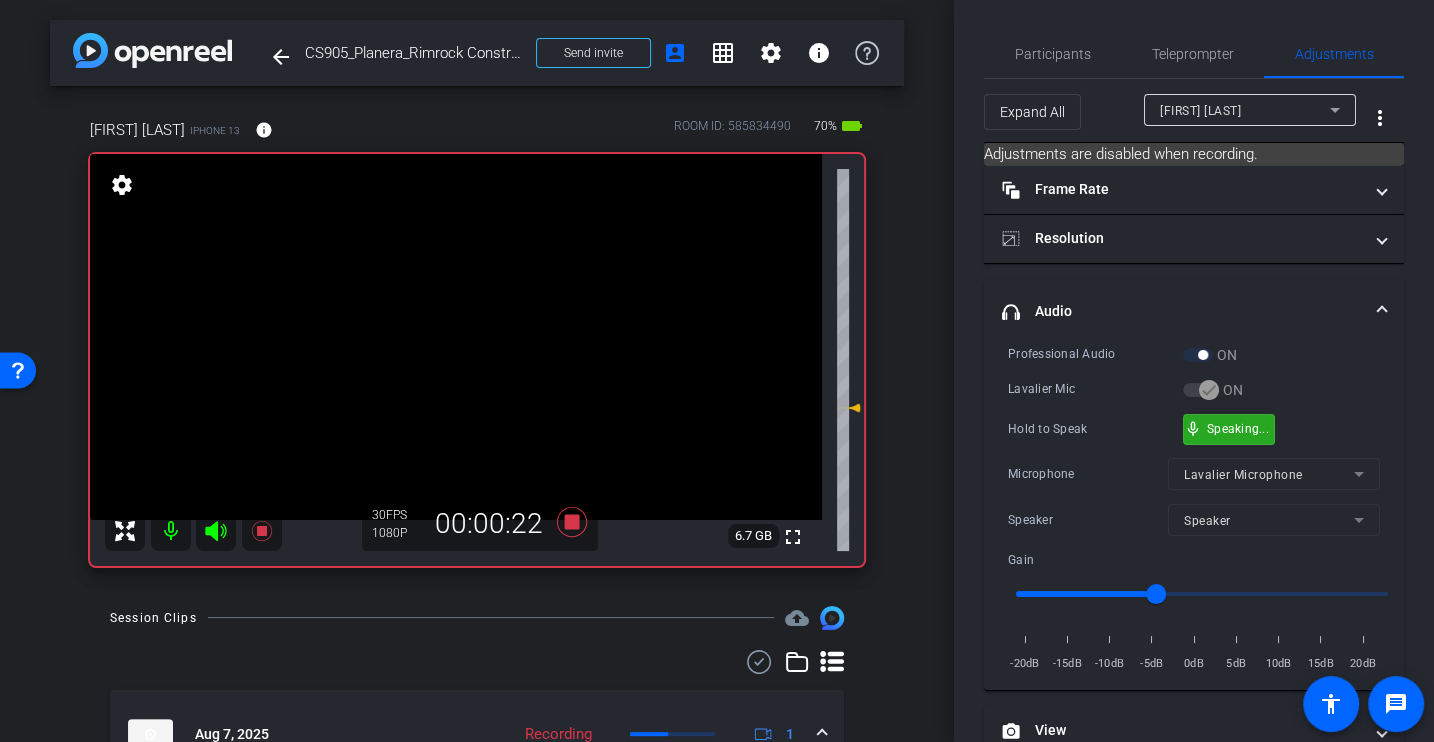 scroll, scrollTop: 234, scrollLeft: 0, axis: vertical 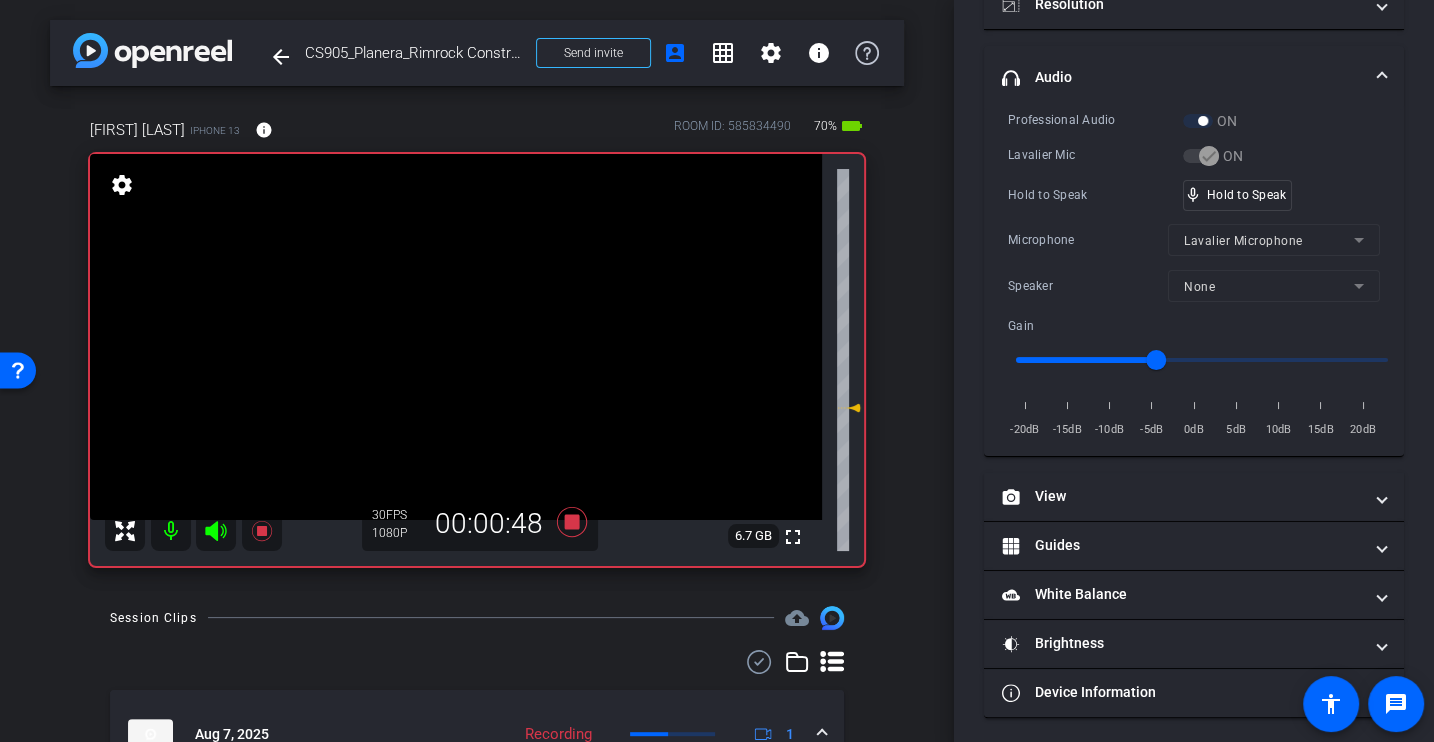 click on "Microphone Lavalier Microphone" at bounding box center (1194, 240) 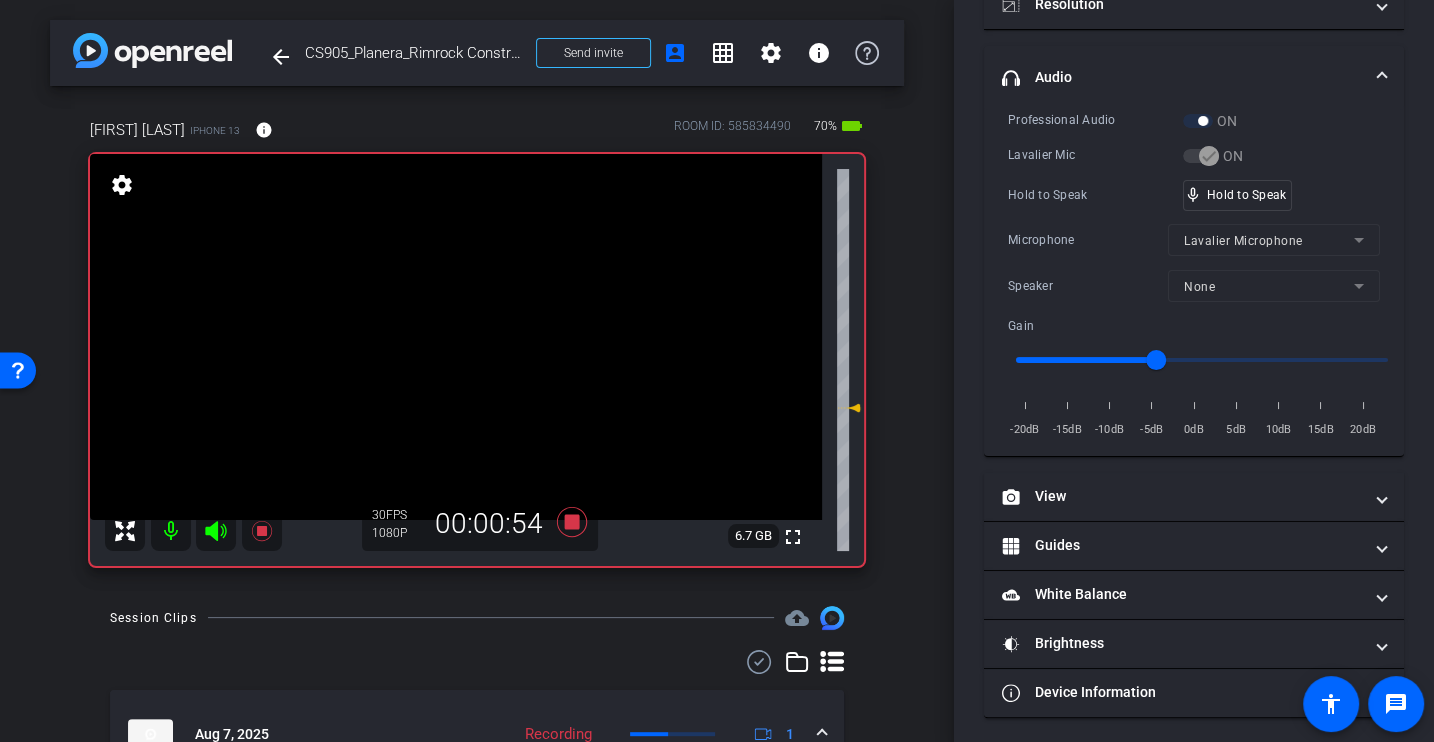 click on "Hold to Speak" at bounding box center [1095, 195] 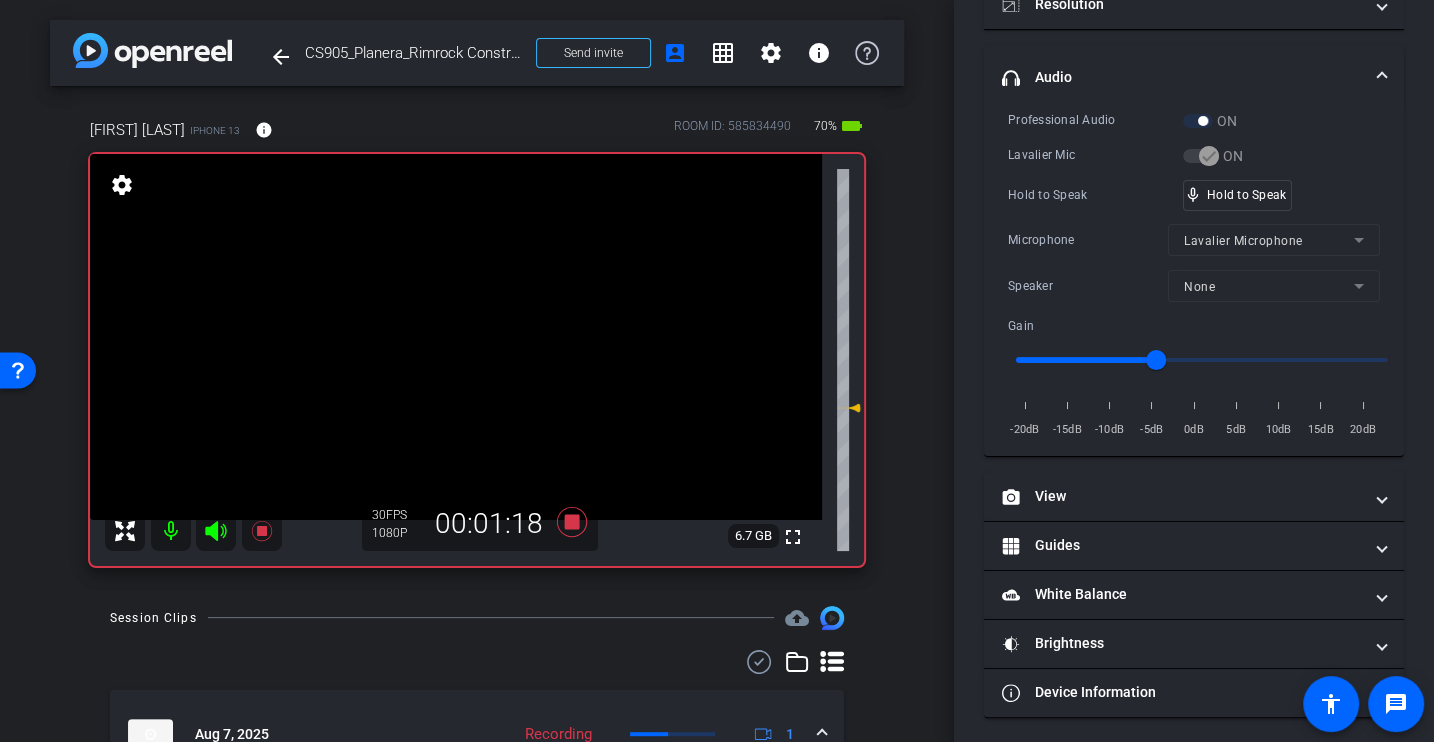 click on "Professional Audio  ON  Lavalier Mic  ON  Hold to Speak  mic_none Hold to Speak Microphone Lavalier Microphone Speaker None Gain -20dB -15dB -10dB -5dB 0dB 5dB 10dB 15dB 20dB" at bounding box center (1194, 275) 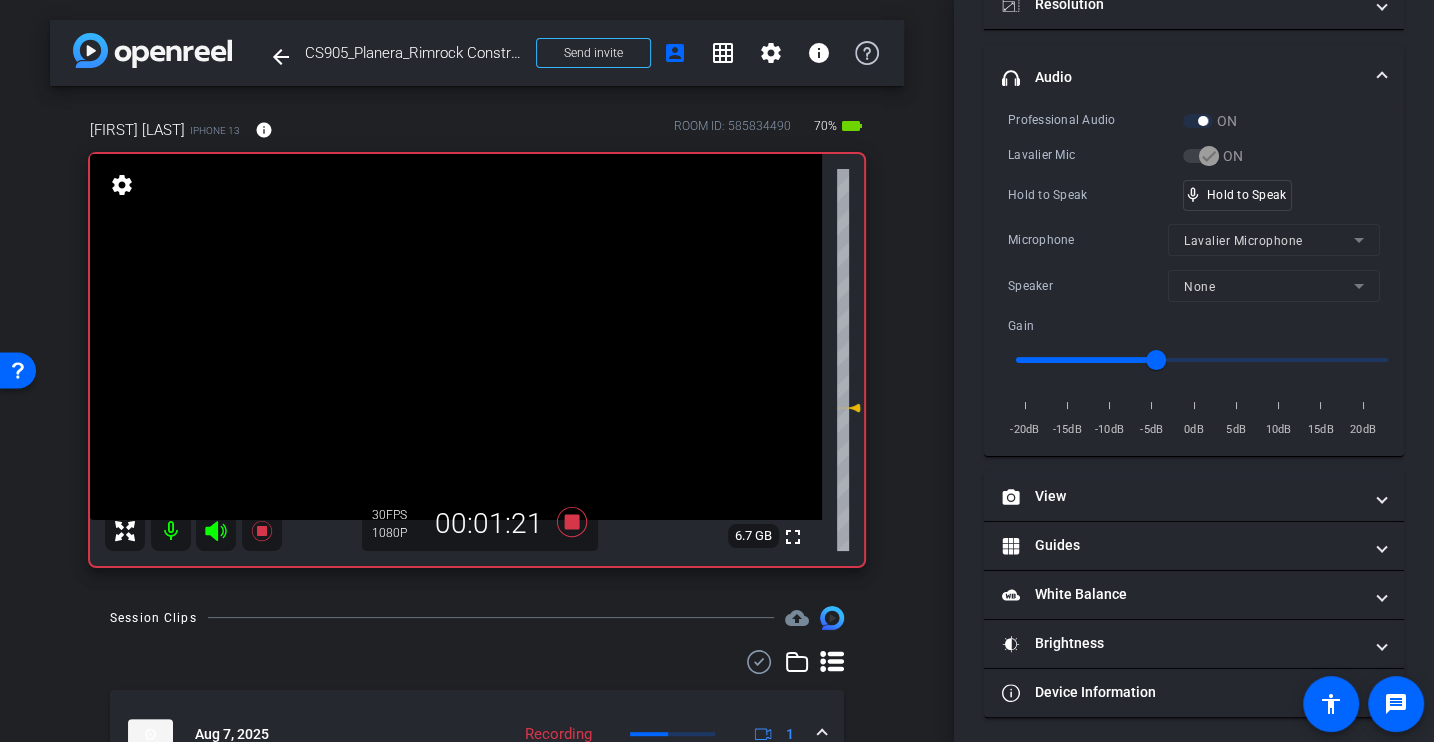 click on "Professional Audio  ON  Lavalier Mic  ON  Hold to Speak  mic_none Hold to Speak Microphone Lavalier Microphone Speaker None Gain -20dB -15dB -10dB -5dB 0dB 5dB 10dB 15dB 20dB" at bounding box center [1194, 275] 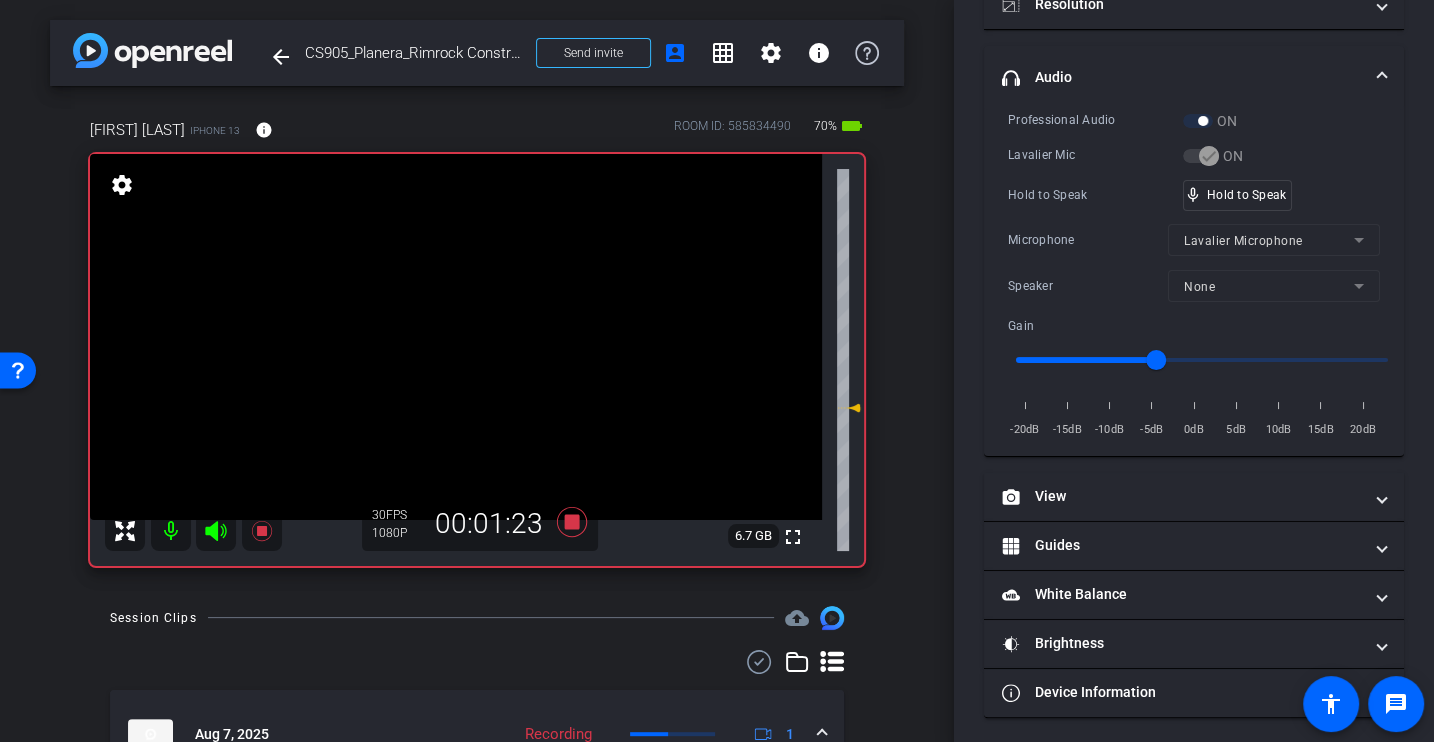 click on "Professional Audio  ON  Lavalier Mic  ON  Hold to Speak  mic_none Hold to Speak Microphone Lavalier Microphone Speaker None Gain -20dB -15dB -10dB -5dB 0dB 5dB 10dB 15dB 20dB" at bounding box center [1194, 275] 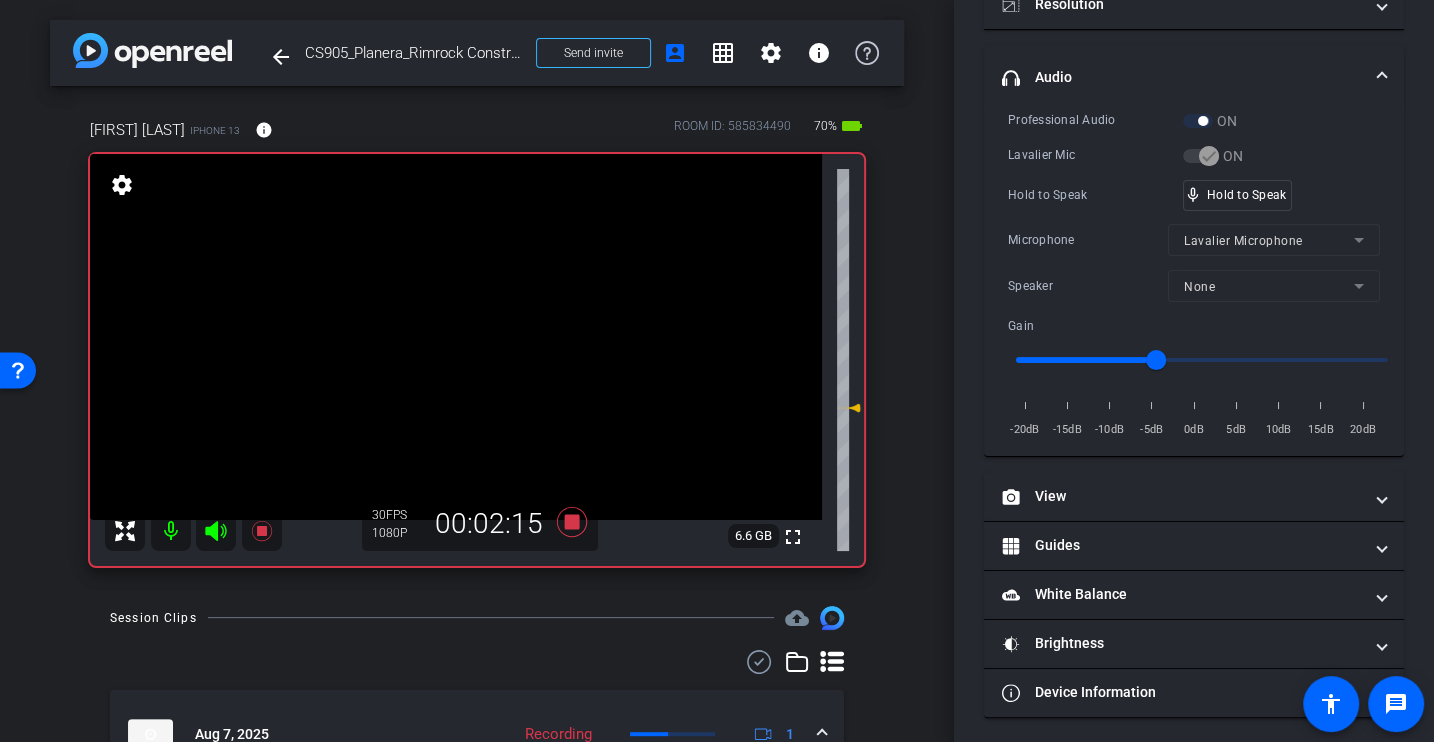 click on "Professional Audio  ON  Lavalier Mic  ON  Hold to Speak  mic_none Hold to Speak Microphone Lavalier Microphone Speaker None Gain -20dB -15dB -10dB -5dB 0dB 5dB 10dB 15dB 20dB" at bounding box center (1194, 275) 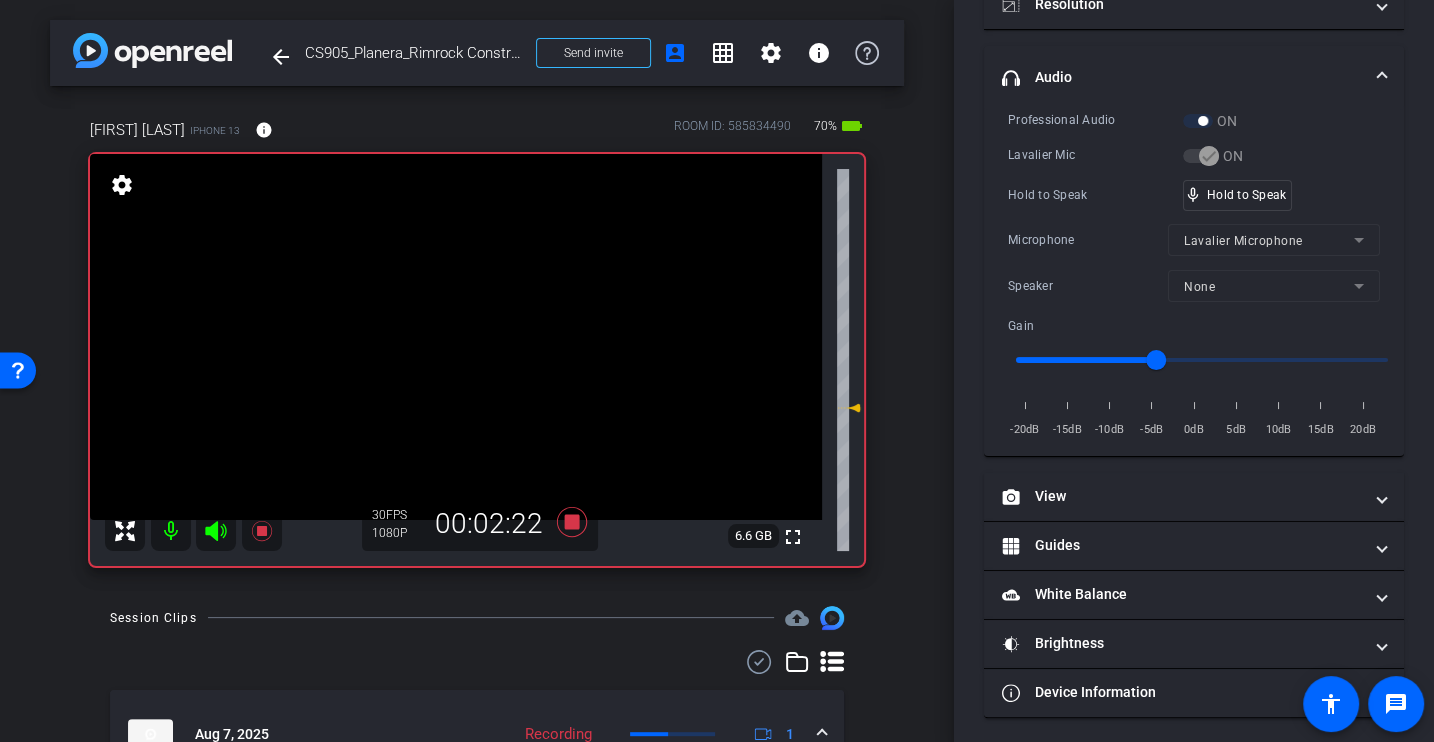 click on "Professional Audio  ON  Lavalier Mic  ON  Hold to Speak  mic_none Hold to Speak Microphone Lavalier Microphone Speaker None Gain -20dB -15dB -10dB -5dB 0dB 5dB 10dB 15dB 20dB" at bounding box center [1194, 275] 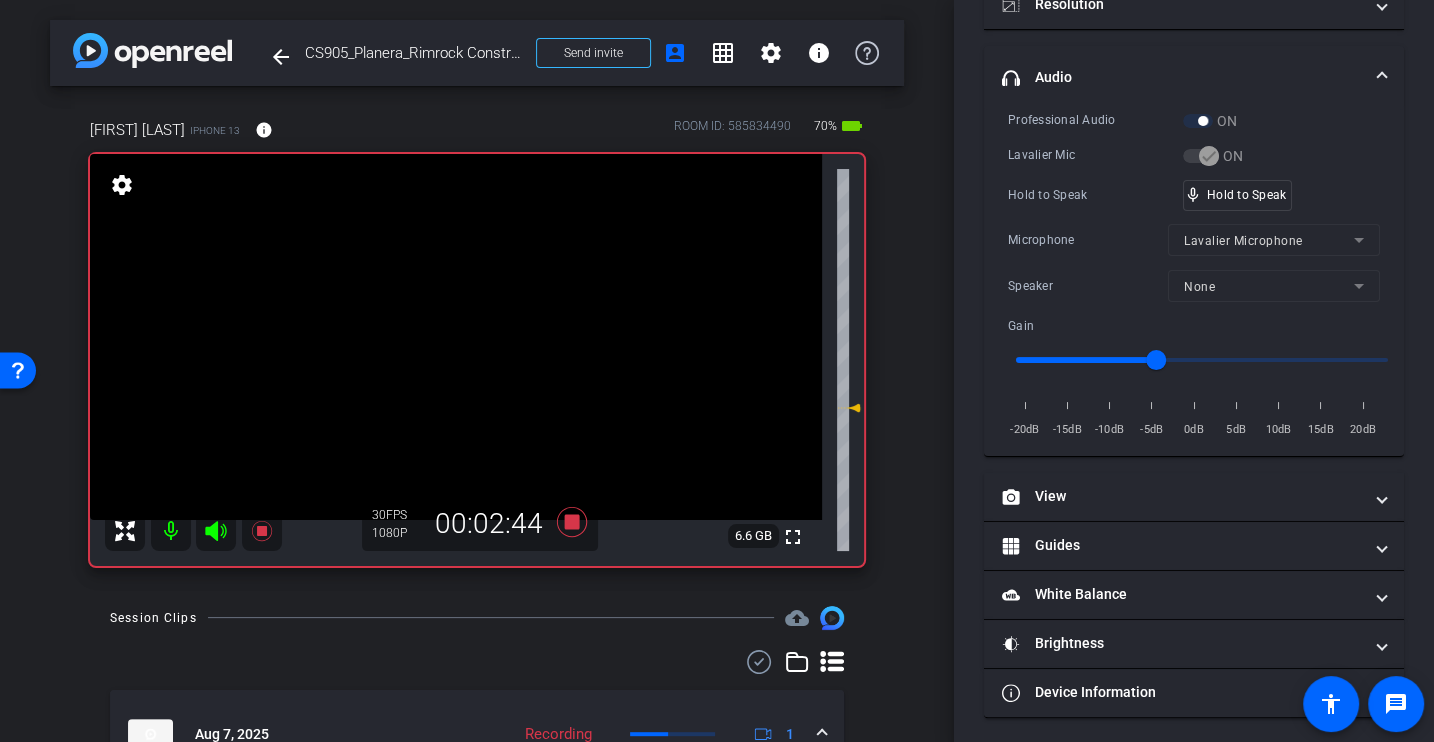 click on "Professional Audio  ON  Lavalier Mic  ON  Hold to Speak  mic_none Hold to Speak Microphone Lavalier Microphone Speaker None Gain -20dB -15dB -10dB -5dB 0dB 5dB 10dB 15dB 20dB" at bounding box center [1194, 275] 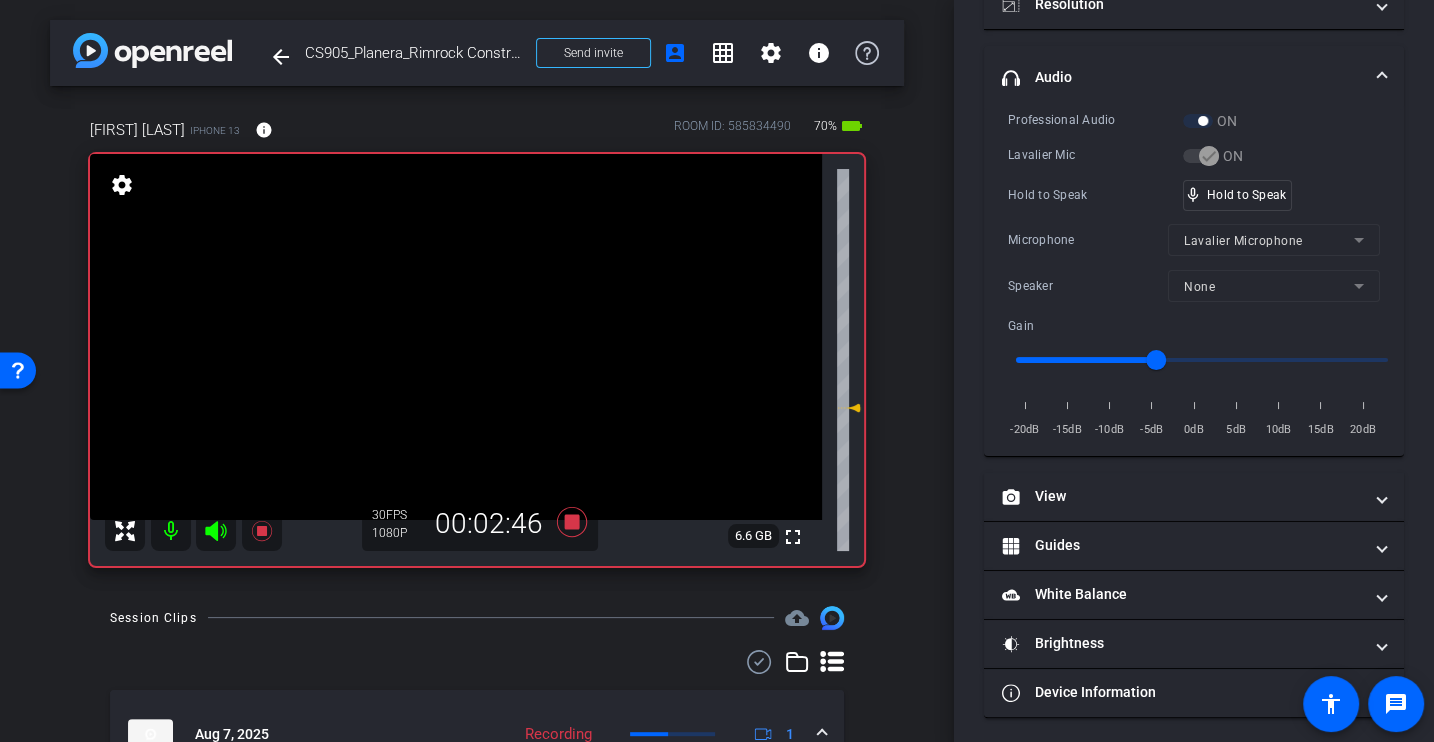 click on "Professional Audio  ON  Lavalier Mic  ON  Hold to Speak  mic_none Hold to Speak Microphone Lavalier Microphone Speaker None Gain -20dB -15dB -10dB -5dB 0dB 5dB 10dB 15dB 20dB" at bounding box center [1194, 275] 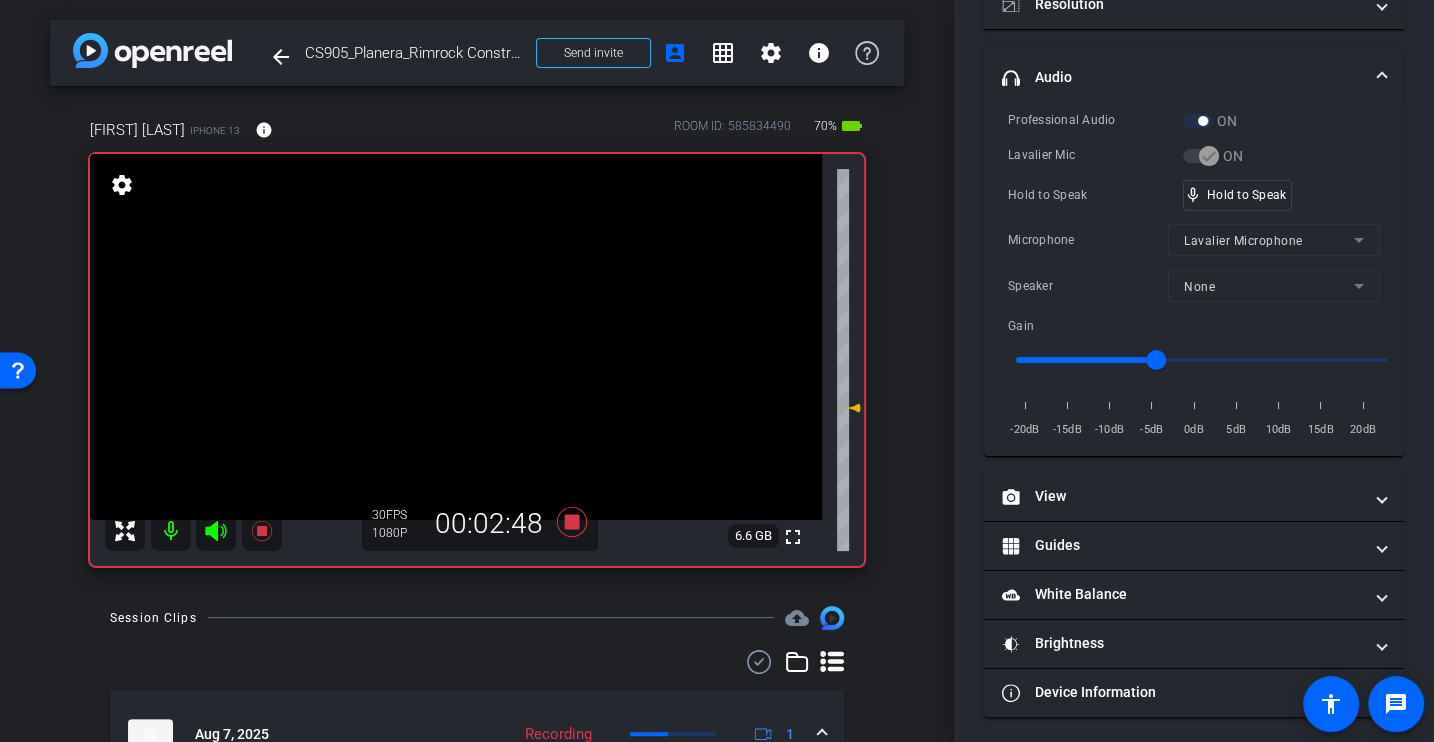click on "Hold to Speak" at bounding box center (1095, 195) 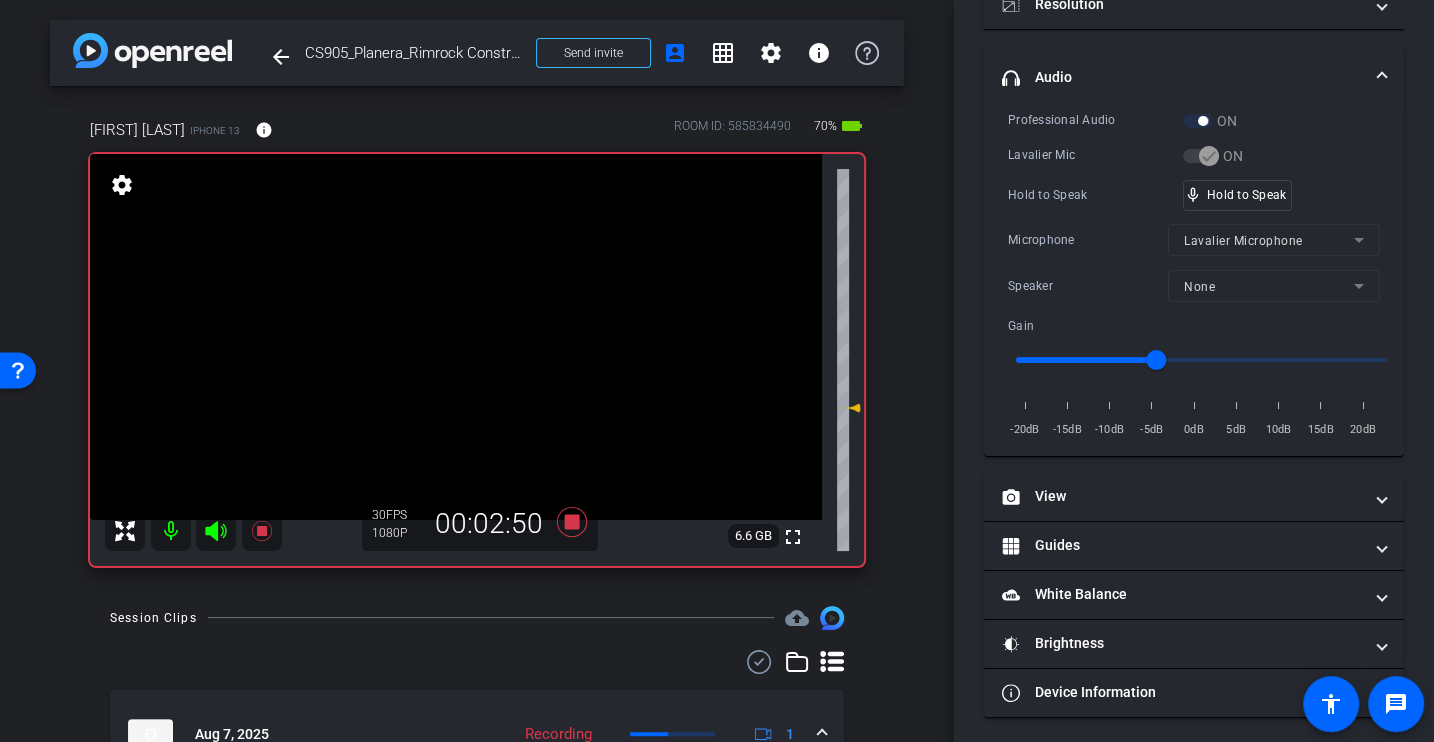 click on "Hold to Speak" at bounding box center [1095, 195] 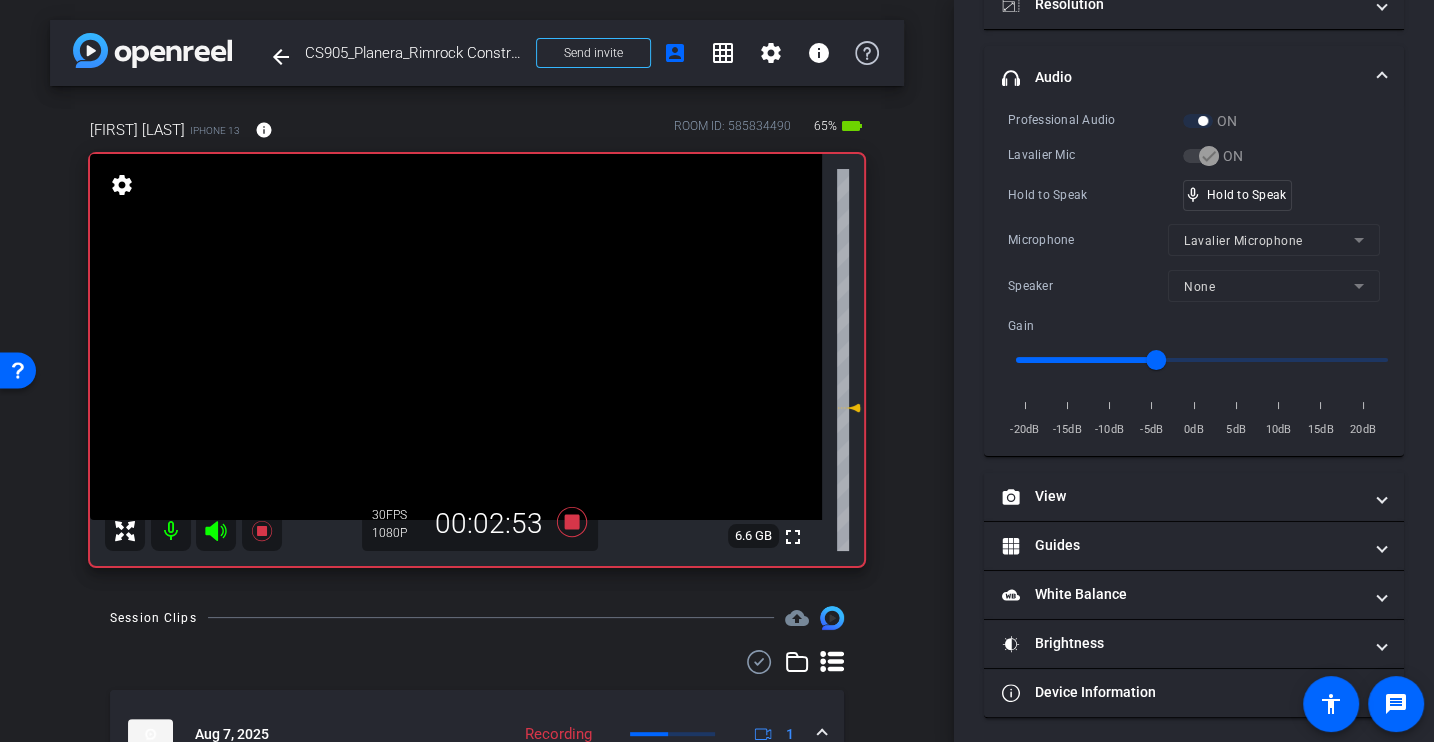 click on "Hold to Speak" at bounding box center [1095, 195] 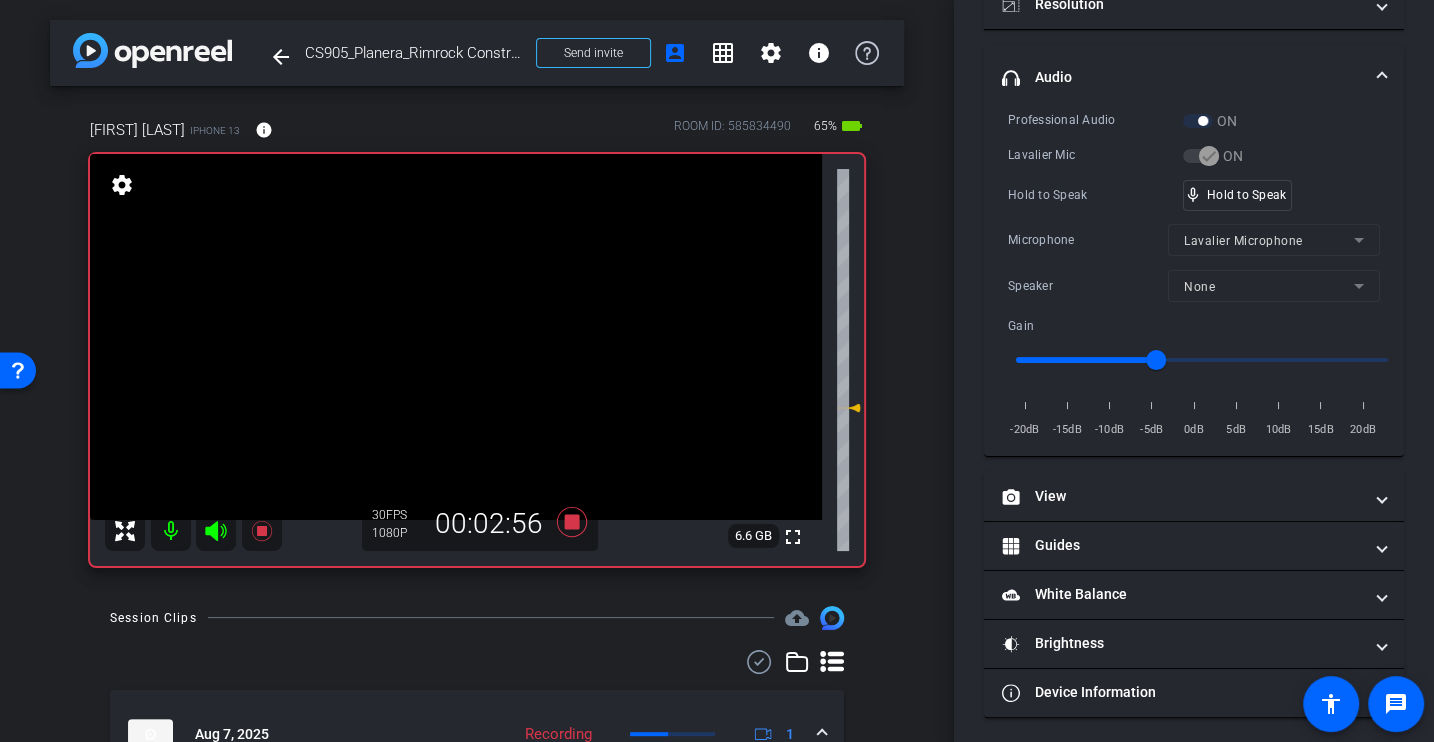 click on "Hold to Speak" at bounding box center [1095, 195] 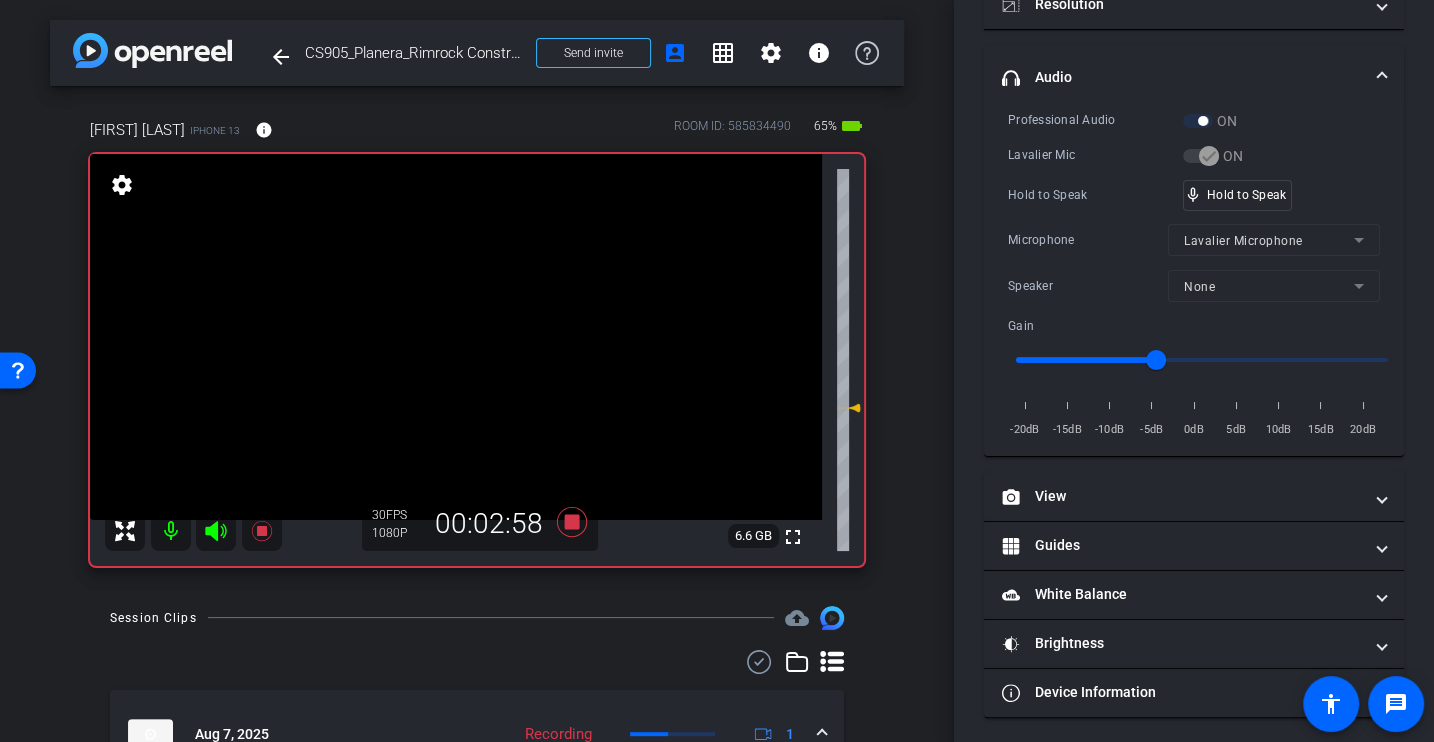 click on "Hold to Speak" at bounding box center (1095, 195) 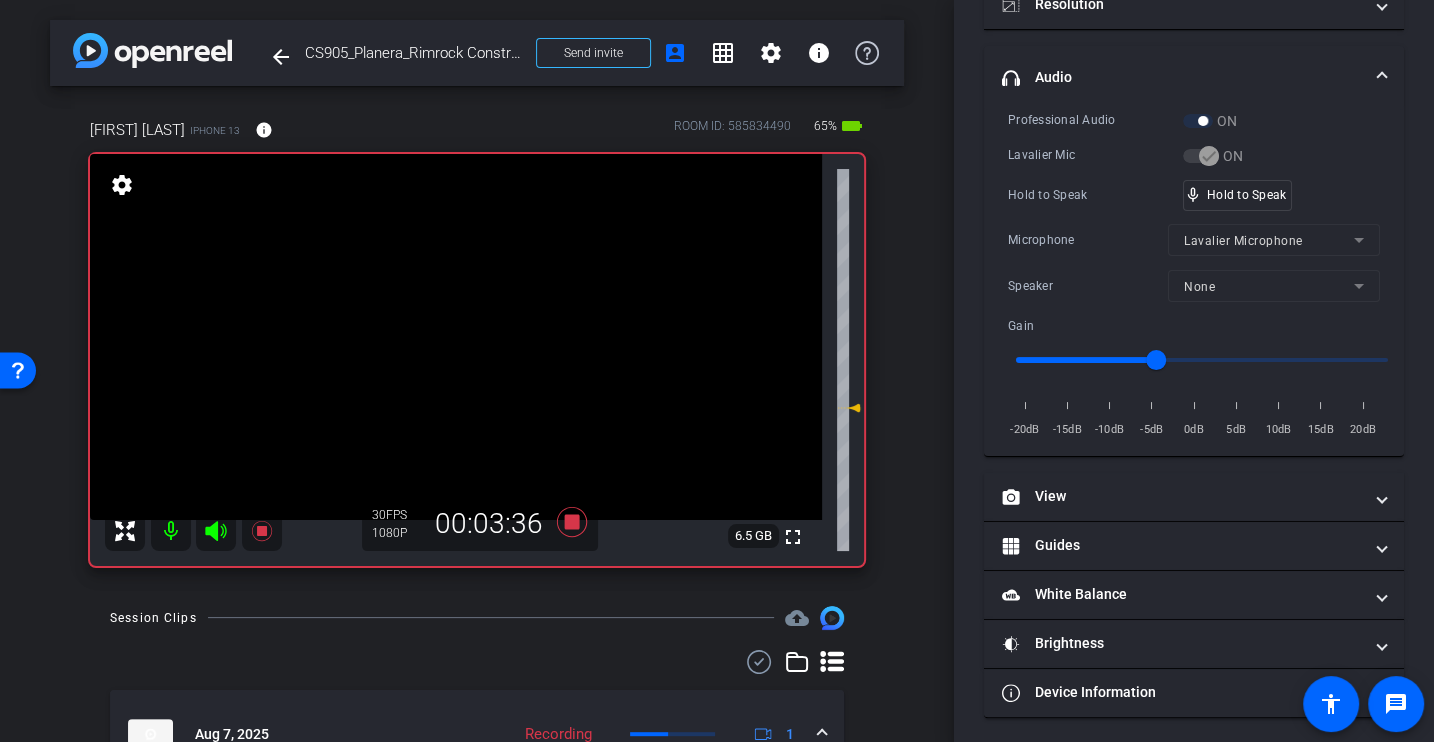 click on "Hold to Speak  mic_none Hold to Speak" at bounding box center (1194, 195) 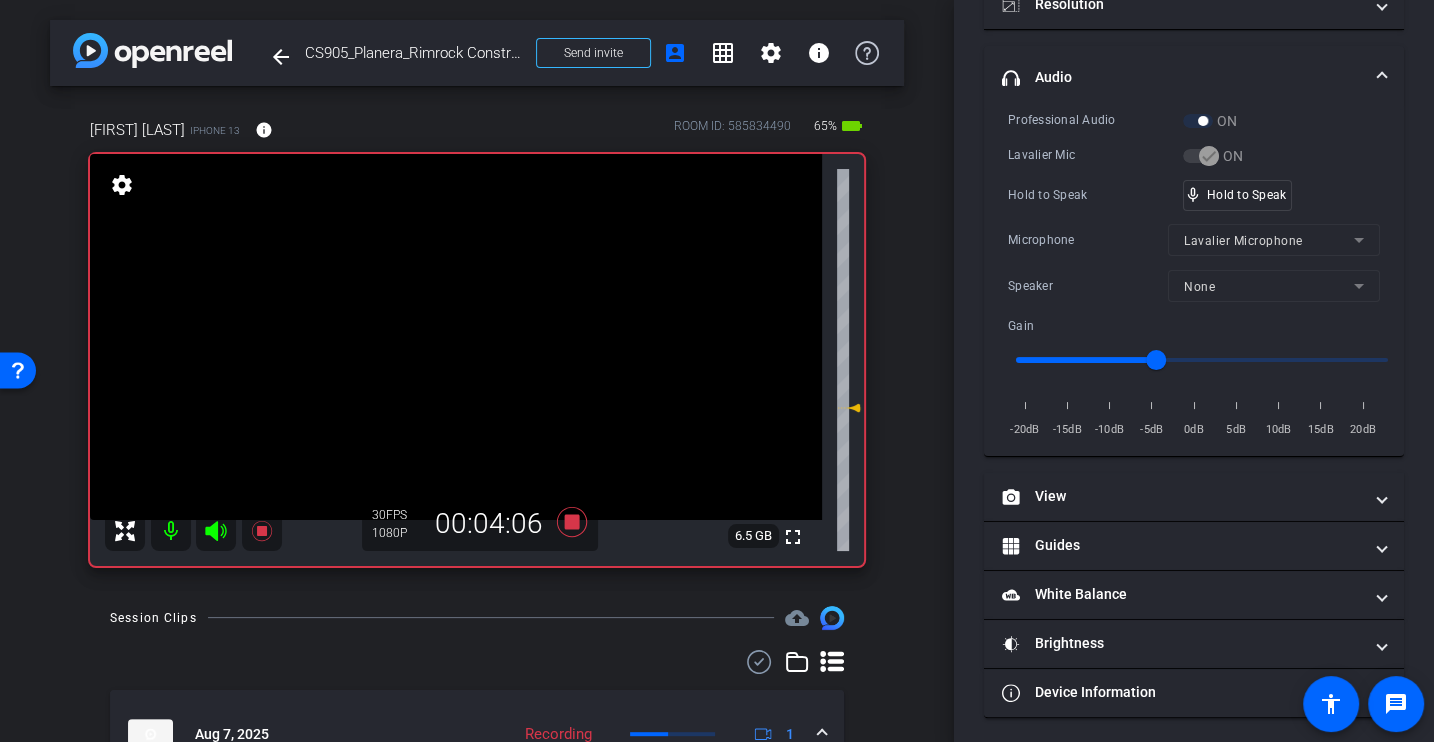click on "Hold to Speak  mic_none Hold to Speak" at bounding box center (1194, 195) 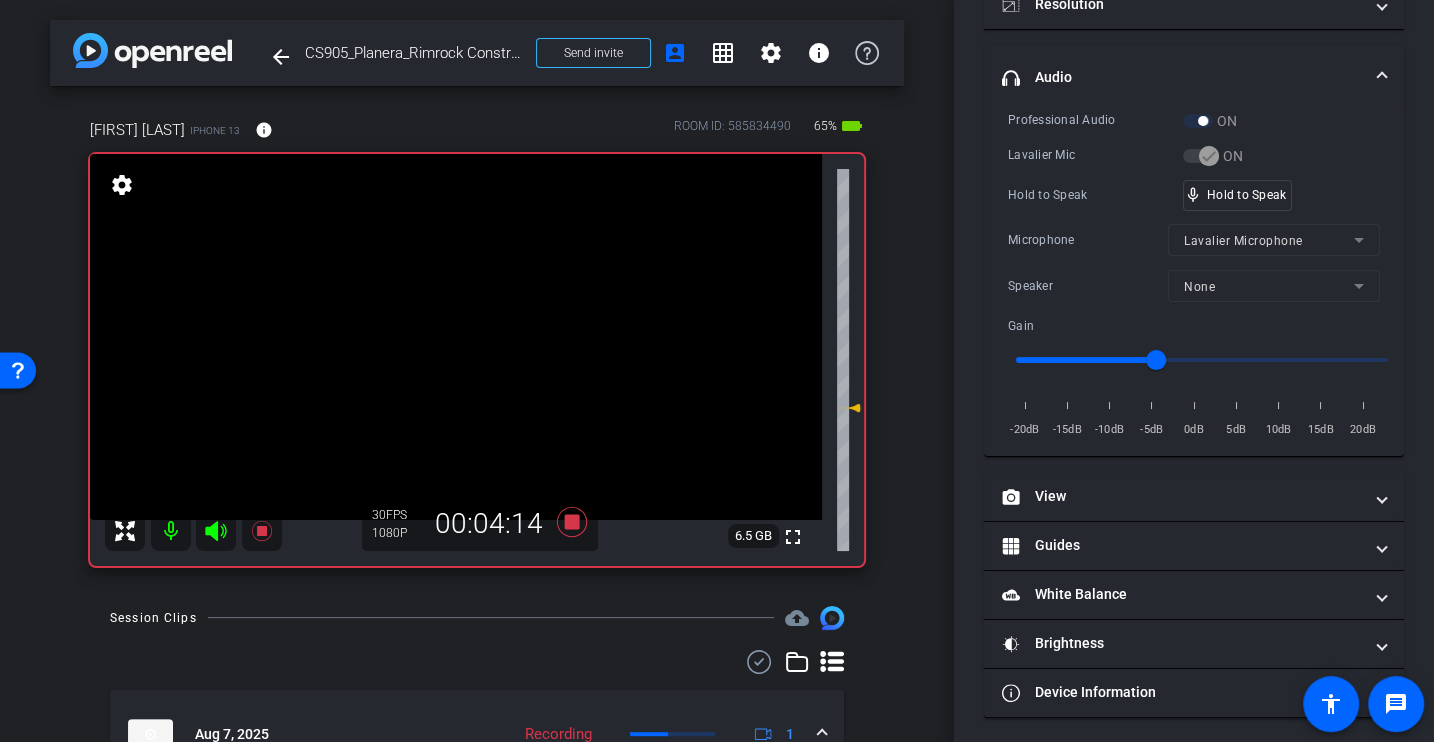 click on "Professional Audio  ON  Lavalier Mic  ON  Hold to Speak  mic_none Hold to Speak Microphone Lavalier Microphone Speaker None Gain -20dB -15dB -10dB -5dB 0dB 5dB 10dB 15dB 20dB" at bounding box center [1194, 275] 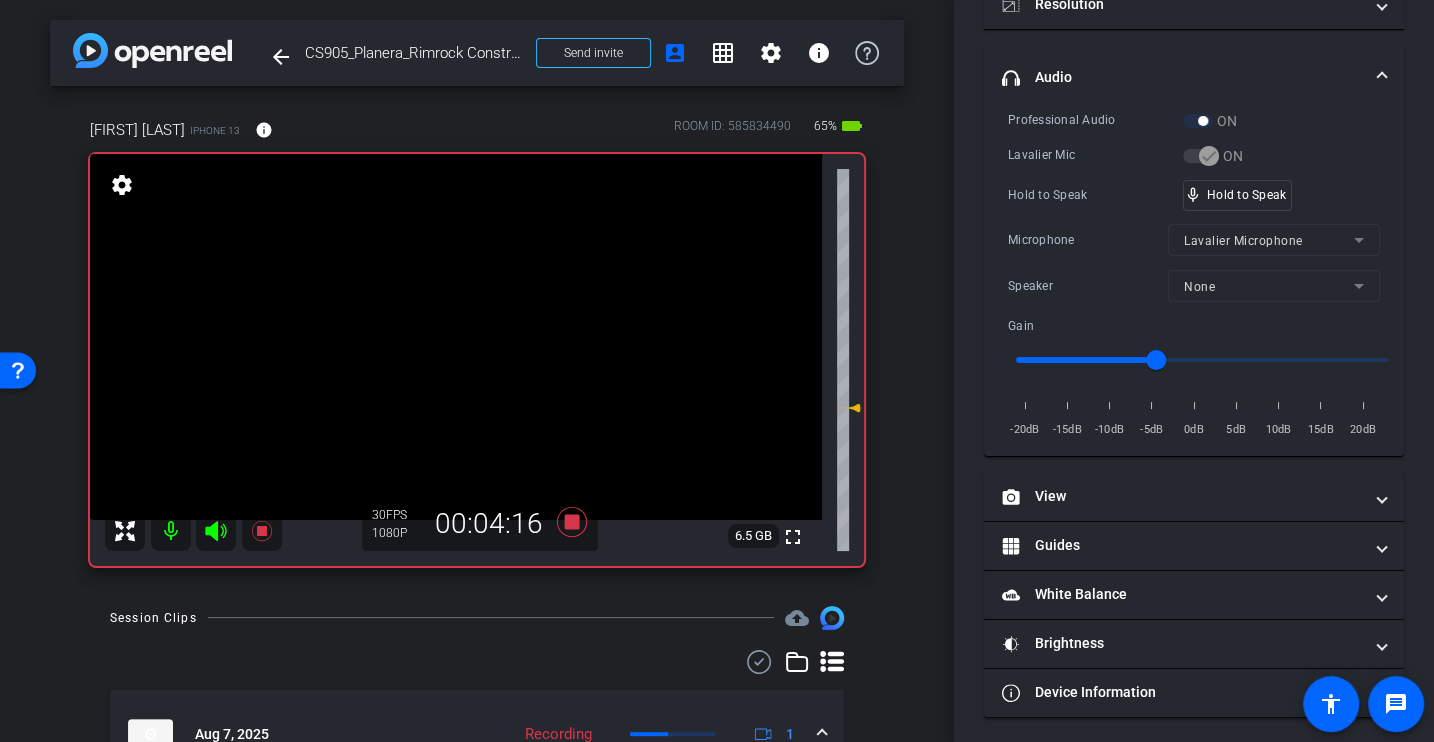 click on "Professional Audio  ON  Lavalier Mic  ON  Hold to Speak  mic_none Hold to Speak Microphone Lavalier Microphone Speaker None Gain -20dB -15dB -10dB -5dB 0dB 5dB 10dB 15dB 20dB" at bounding box center (1194, 275) 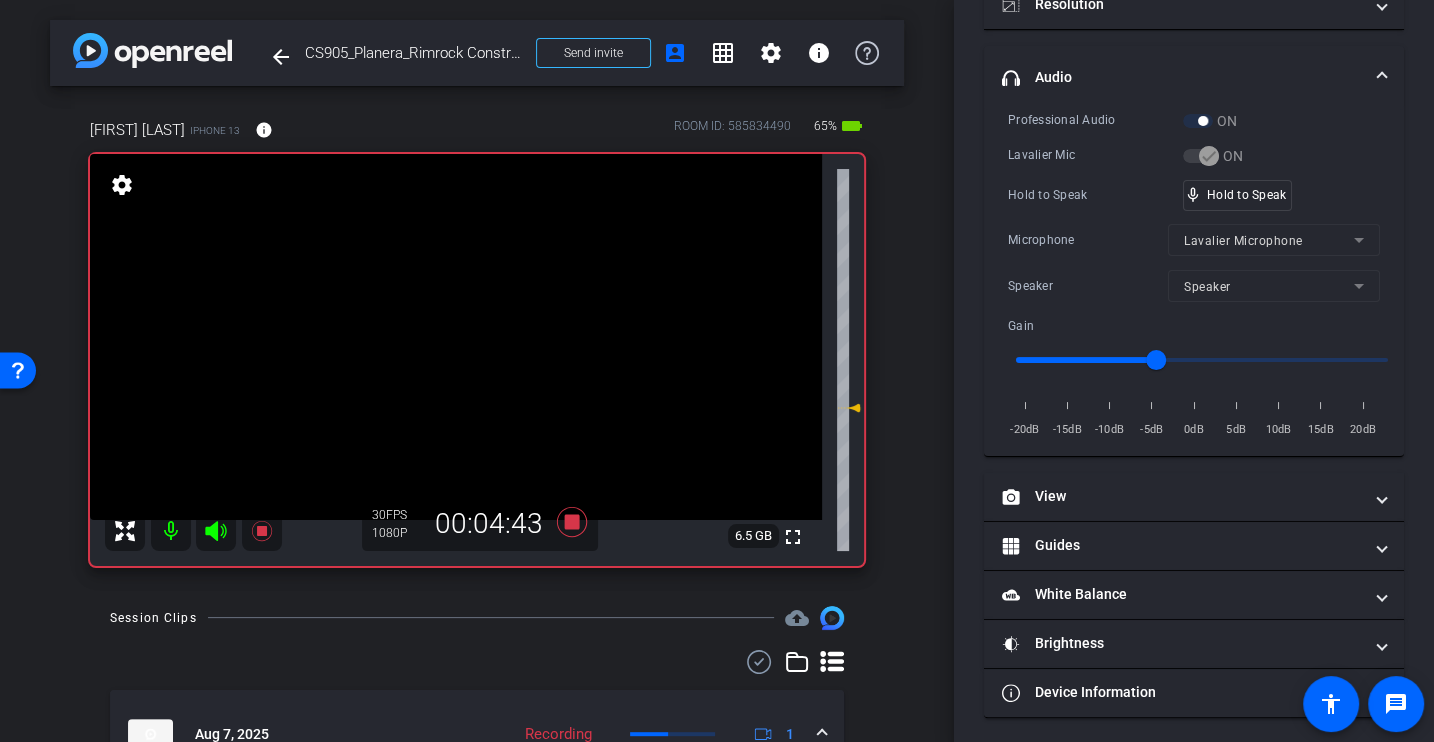 click on "Professional Audio  ON  Lavalier Mic  ON  Hold to Speak  mic_none Hold to Speak Microphone Lavalier Microphone Speaker Speaker Gain -20dB -15dB -10dB -5dB 0dB 5dB 10dB 15dB 20dB" at bounding box center [1194, 275] 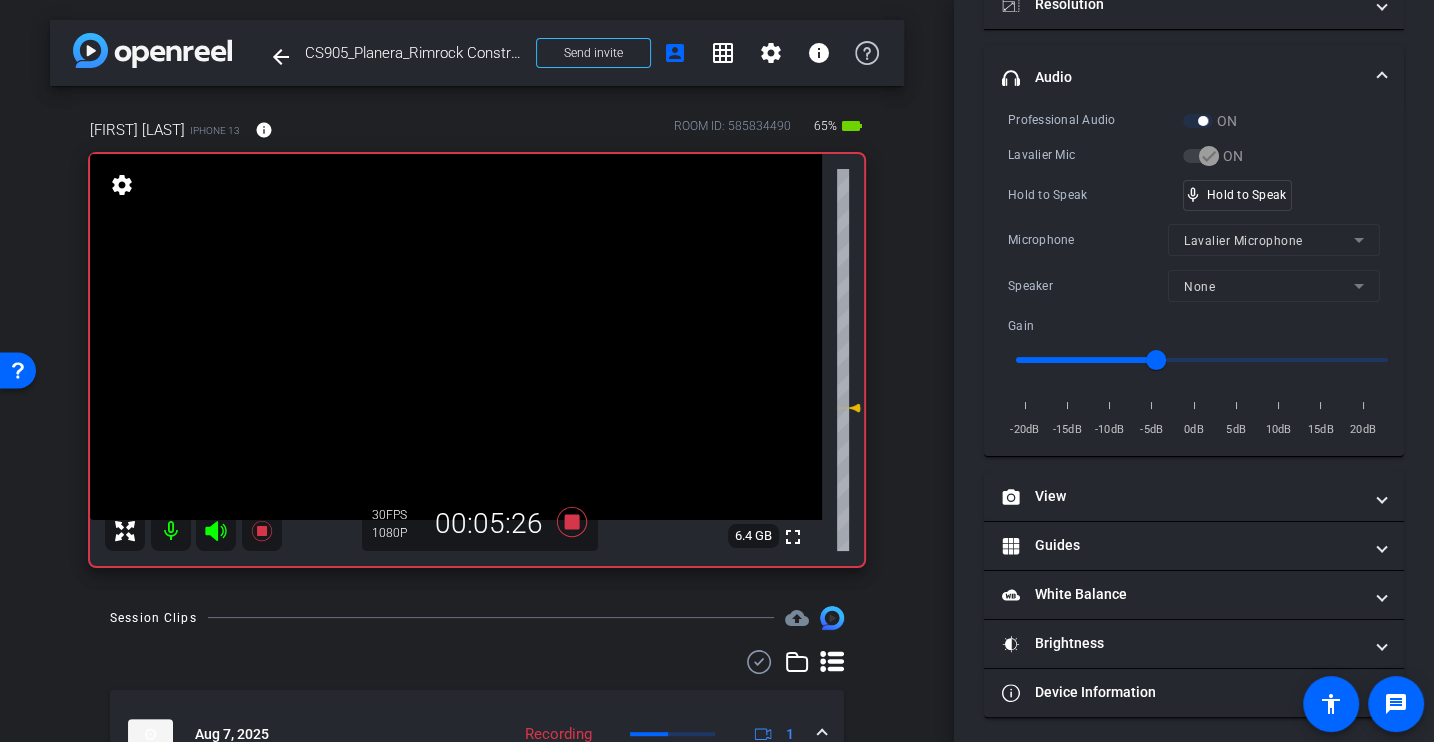 click on "Professional Audio  ON  Lavalier Mic  ON  Hold to Speak  mic_none Hold to Speak Microphone Lavalier Microphone Speaker None Gain -20dB -15dB -10dB -5dB 0dB 5dB 10dB 15dB 20dB" at bounding box center [1194, 275] 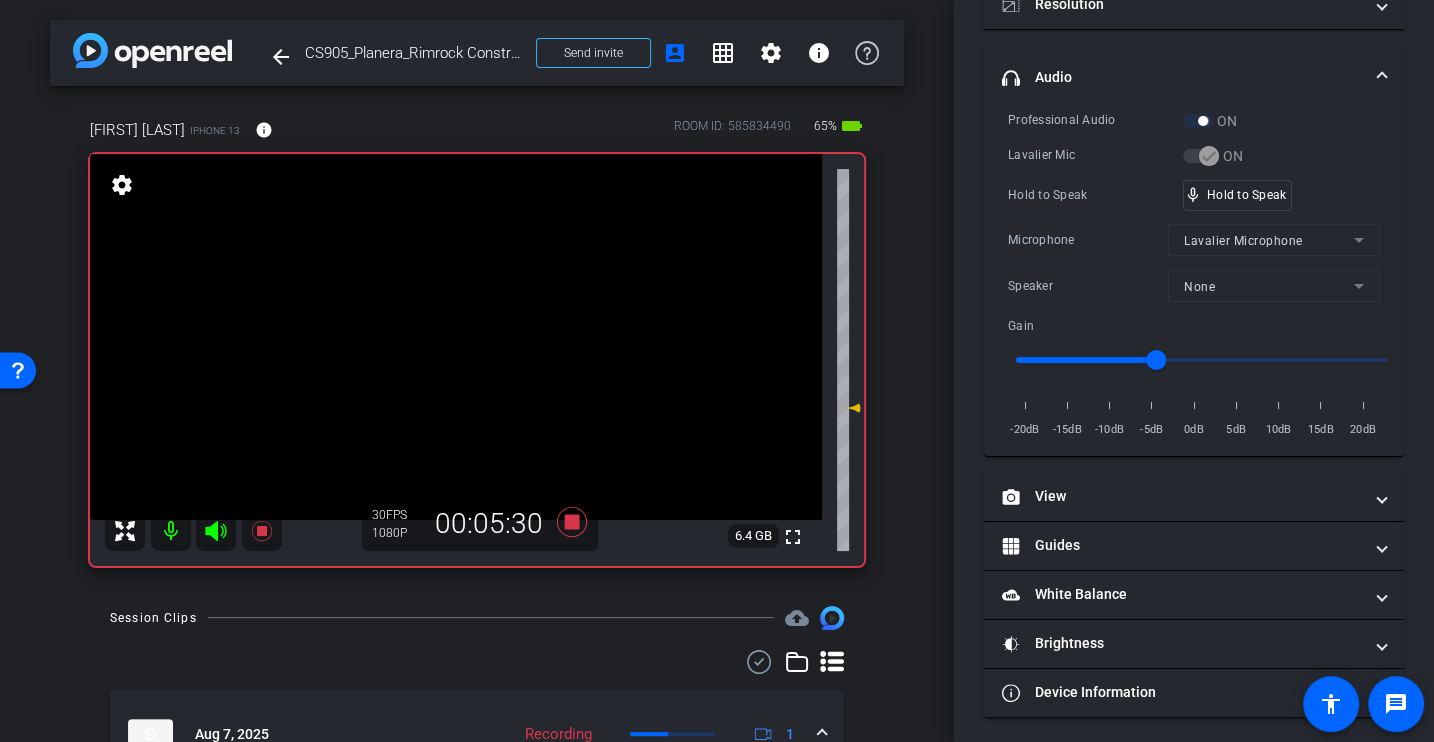 click on "Professional Audio  ON  Lavalier Mic  ON  Hold to Speak  mic_none Hold to Speak Microphone Lavalier Microphone Speaker None Gain -20dB -15dB -10dB -5dB 0dB 5dB 10dB 15dB 20dB" at bounding box center [1194, 275] 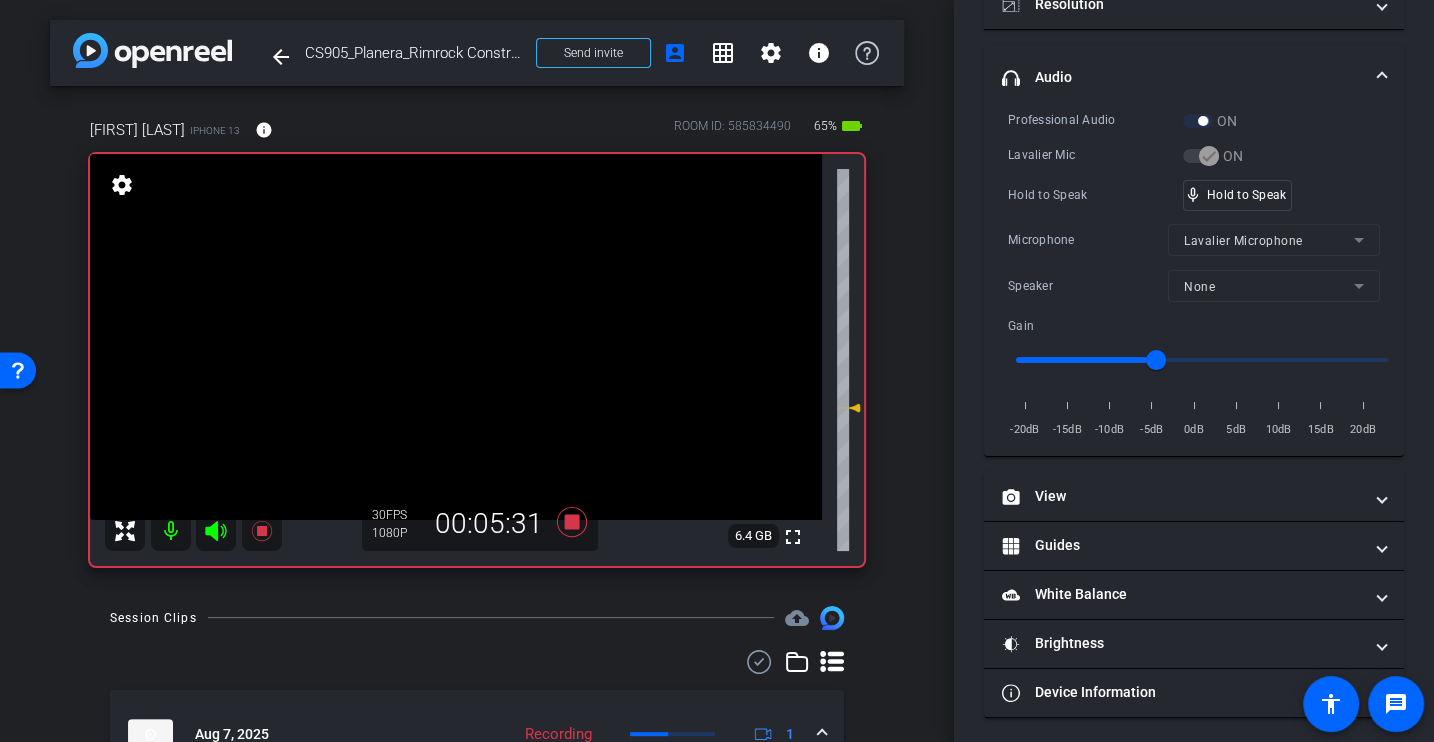 click on "Professional Audio  ON  Lavalier Mic  ON  Hold to Speak  mic_none Hold to Speak Microphone Lavalier Microphone Speaker None Gain -20dB -15dB -10dB -5dB 0dB 5dB 10dB 15dB 20dB" at bounding box center (1194, 275) 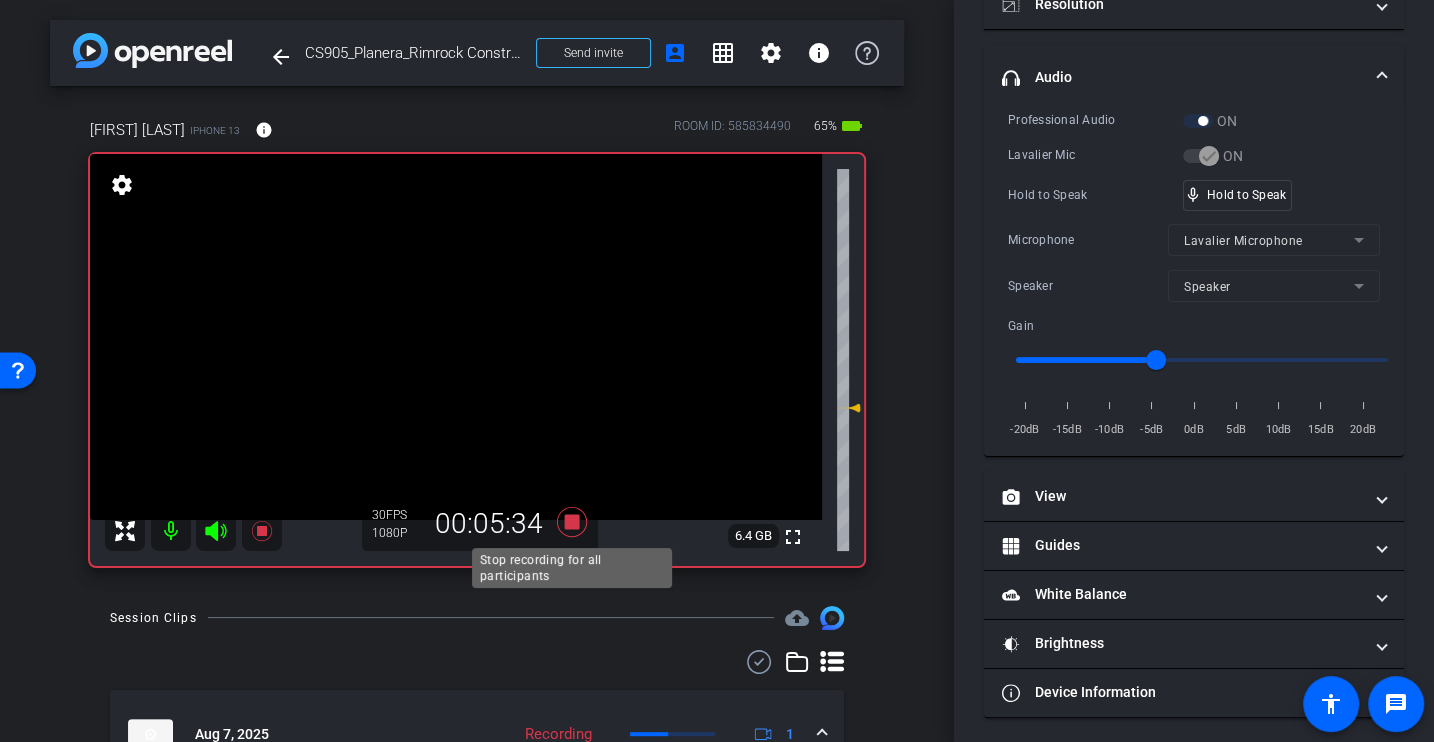 click 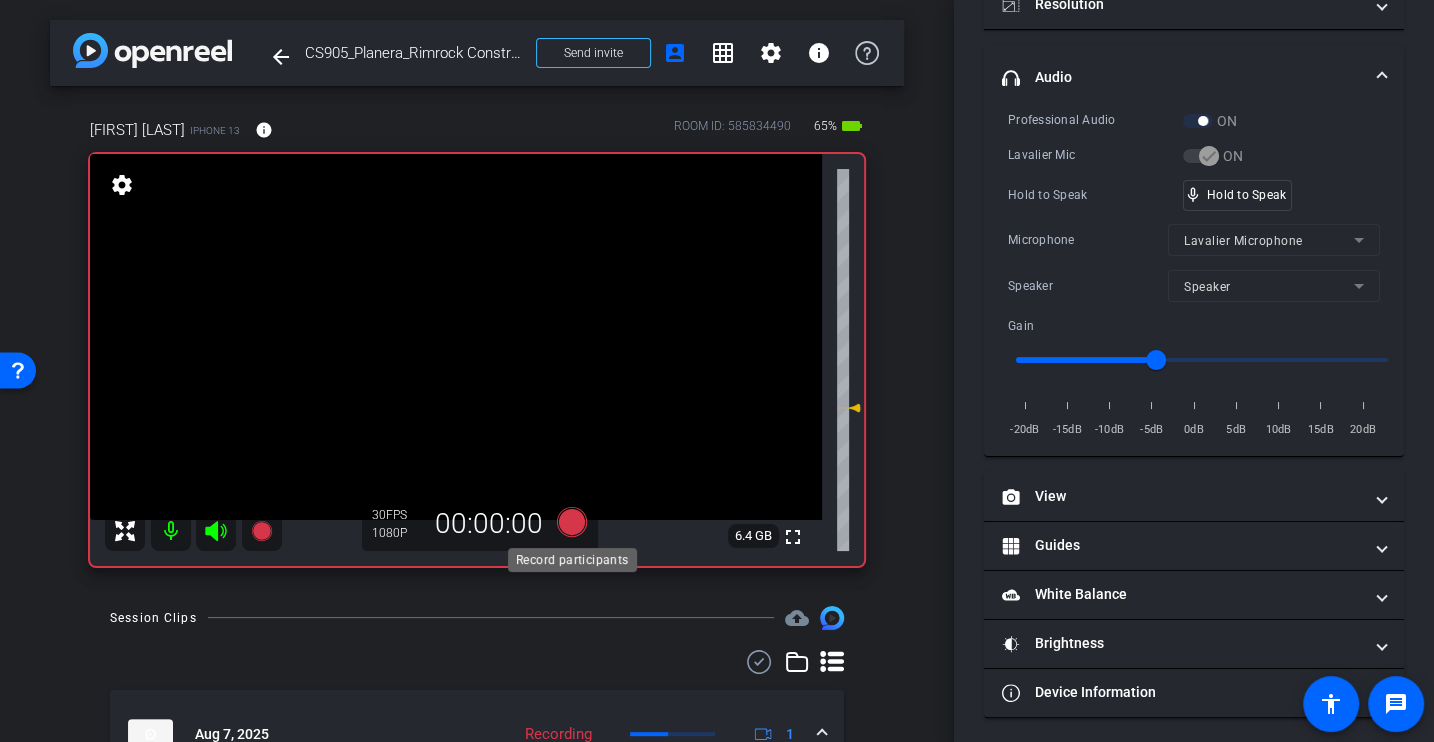 scroll, scrollTop: 168, scrollLeft: 0, axis: vertical 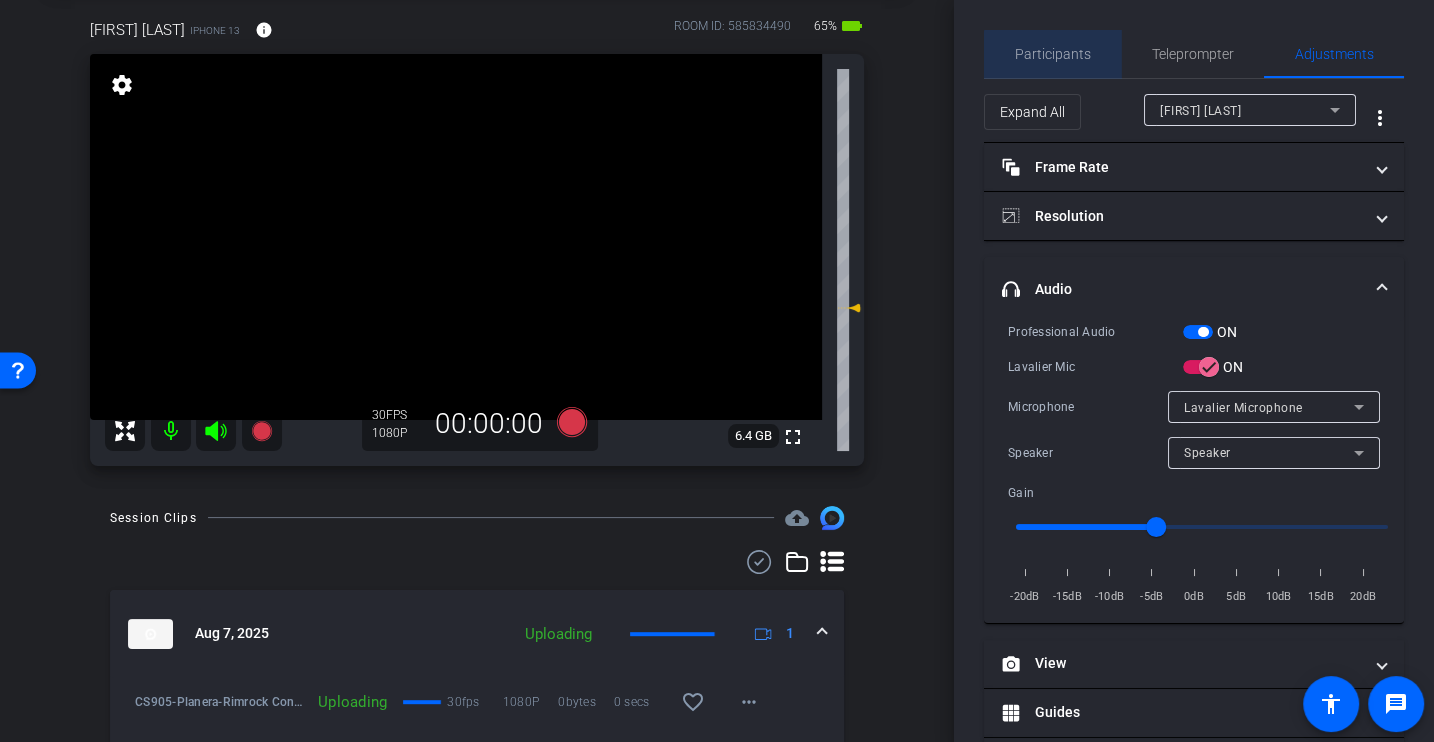 click on "Participants" at bounding box center (1053, 54) 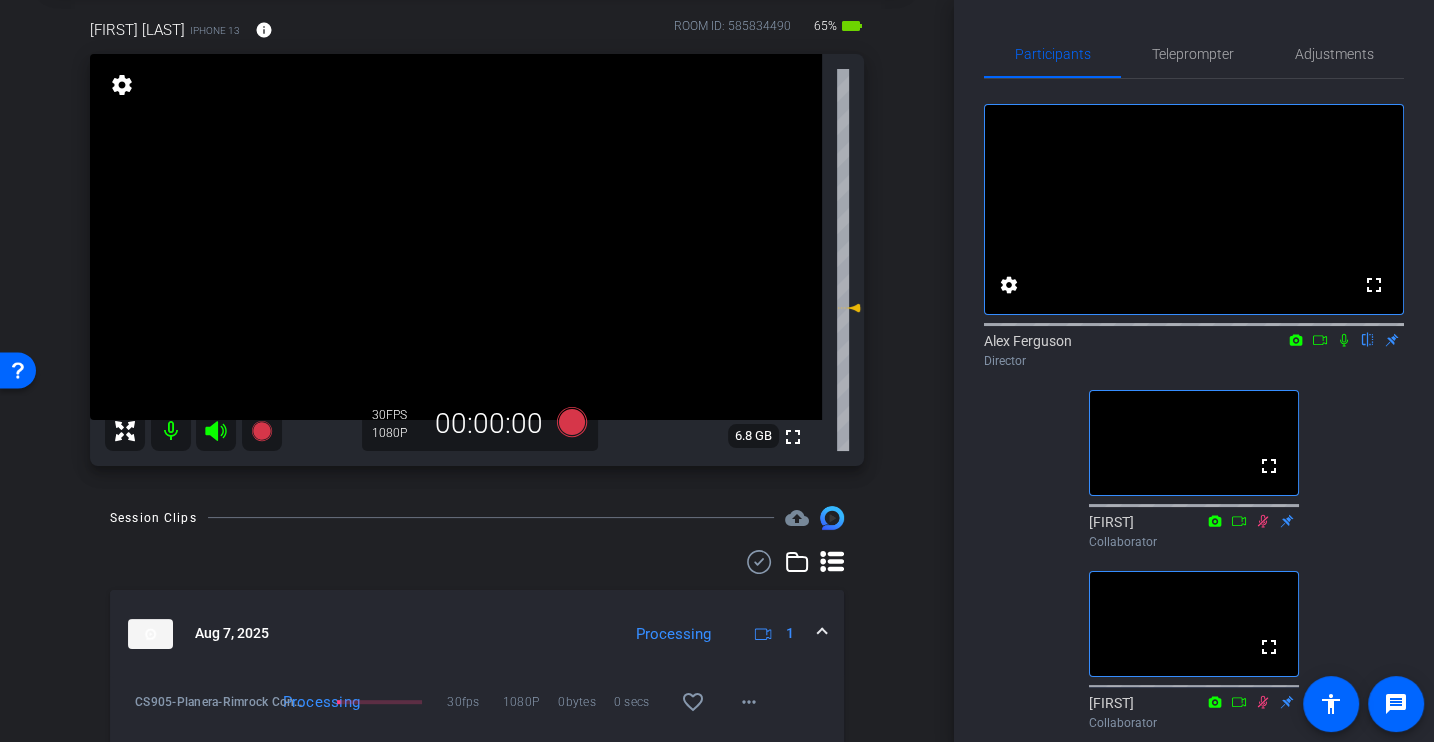 click on "fullscreen settings  [FIRST] [LAST]
flip
Director  fullscreen  [FIRST]
Collaborator  fullscreen  [FIRST]
Collaborator" 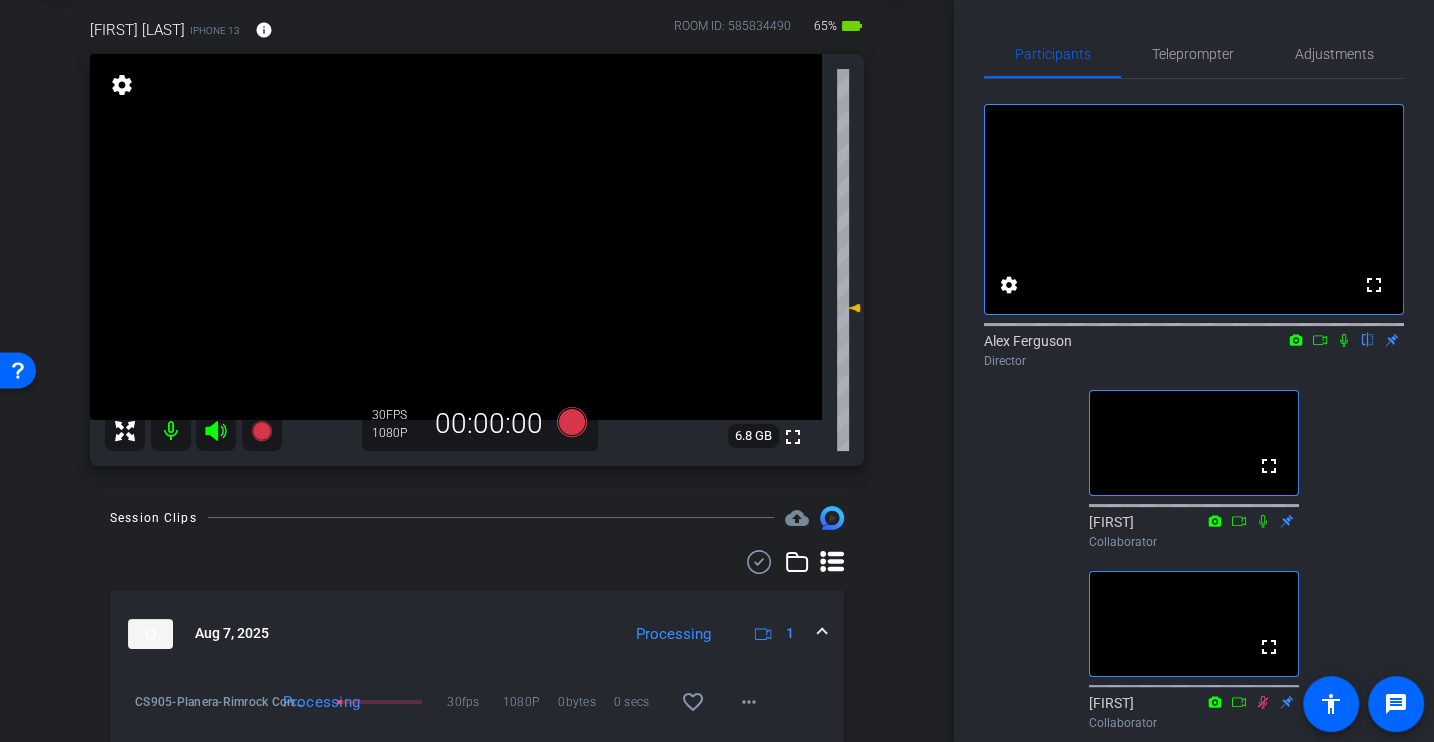 click on "fullscreen settings  [FIRST] [LAST]
flip
Director  fullscreen  [FIRST]
Collaborator  fullscreen  [FIRST]
Collaborator" 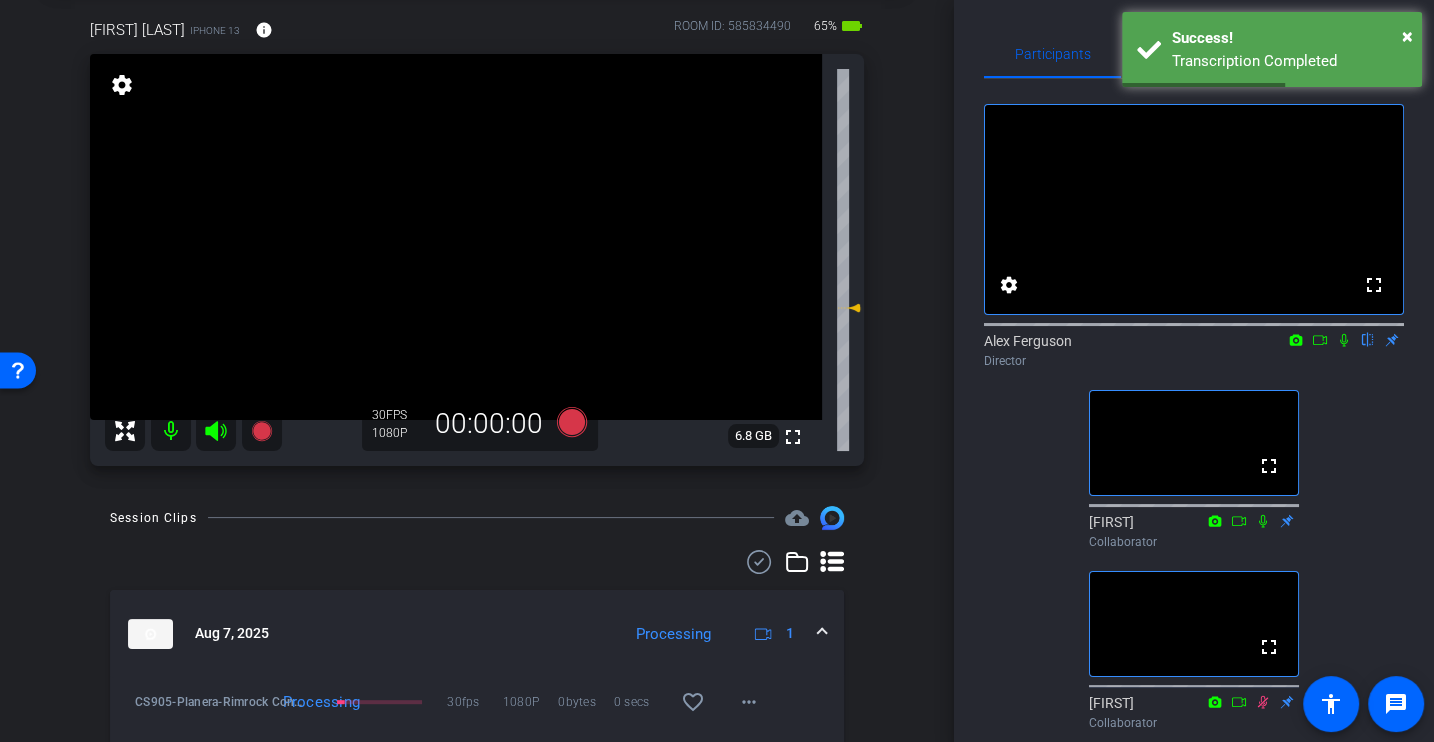 click on "fullscreen settings  [FIRST] [LAST]
flip
Director  fullscreen  [FIRST]
Collaborator  fullscreen  [FIRST]
Collaborator" 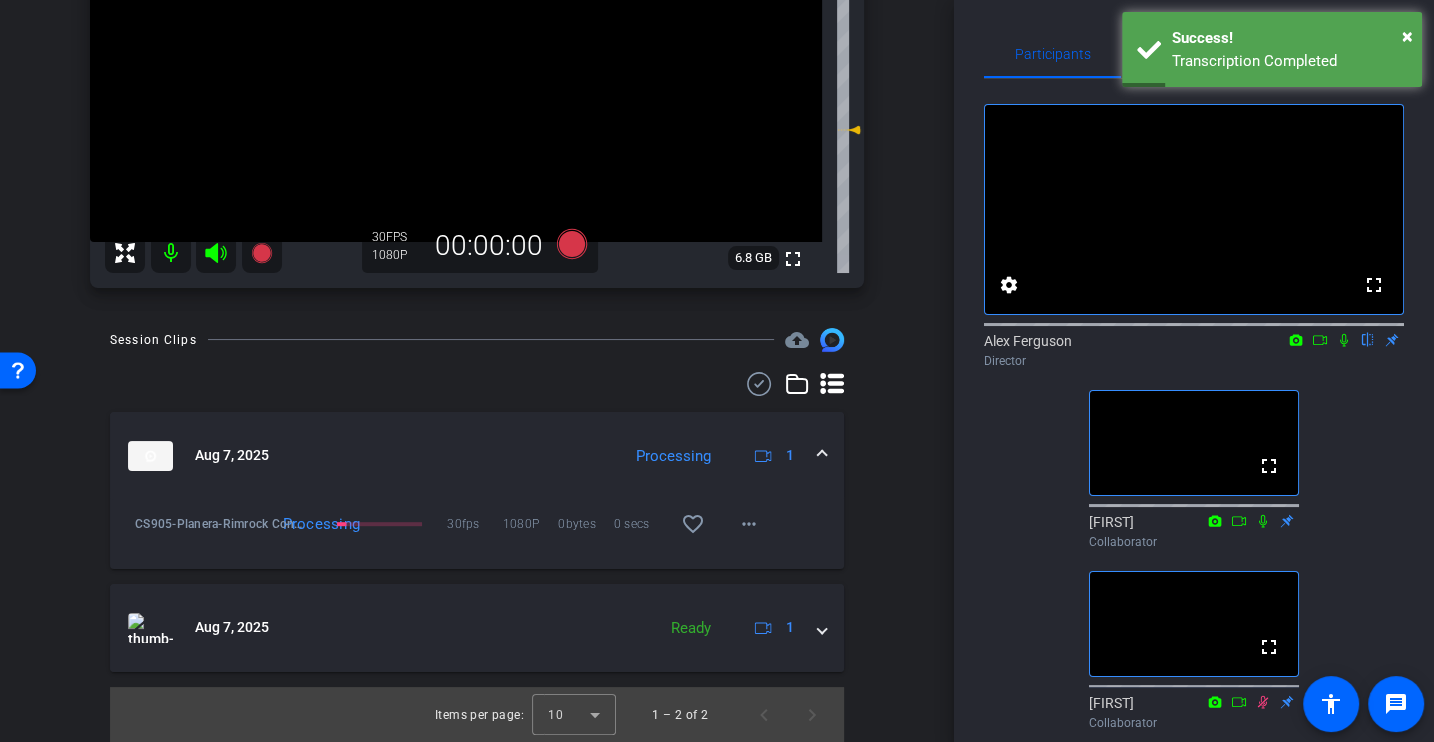 scroll, scrollTop: 0, scrollLeft: 0, axis: both 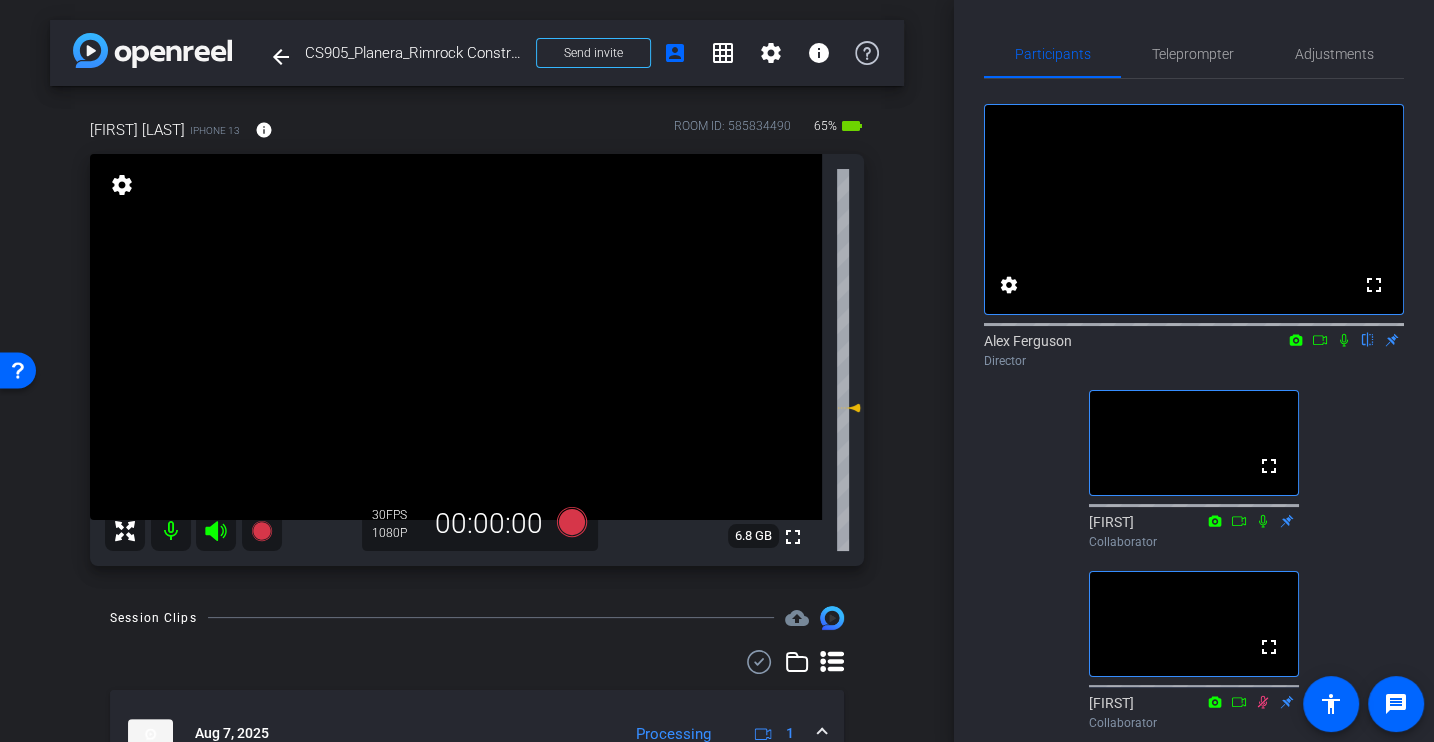 click on "fullscreen settings  [FIRST] [LAST]
flip
Director  fullscreen  [FIRST]
Collaborator  fullscreen  [FIRST]
Collaborator" 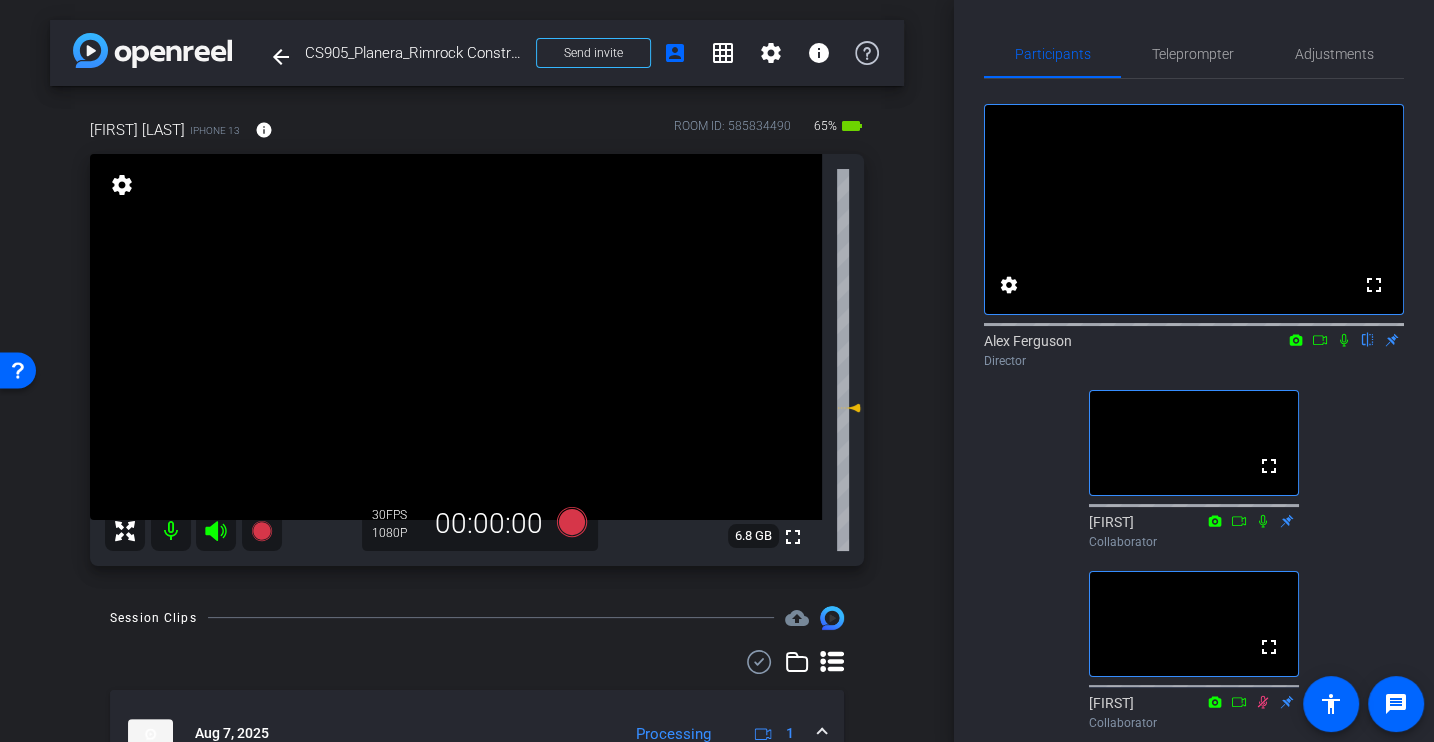 click on "fullscreen settings  [FIRST] [LAST]
flip
Director  fullscreen  [FIRST]
Collaborator  fullscreen  [FIRST]
Collaborator" 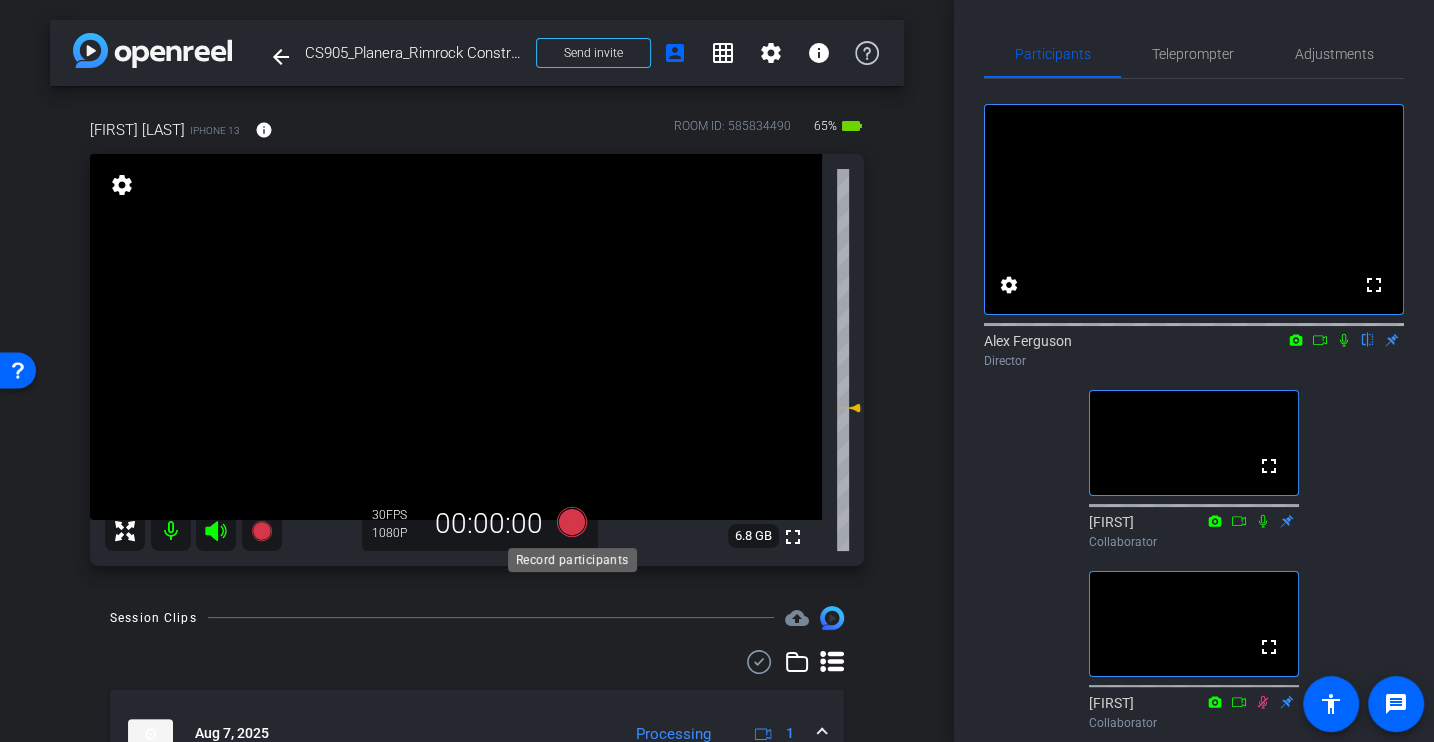 click 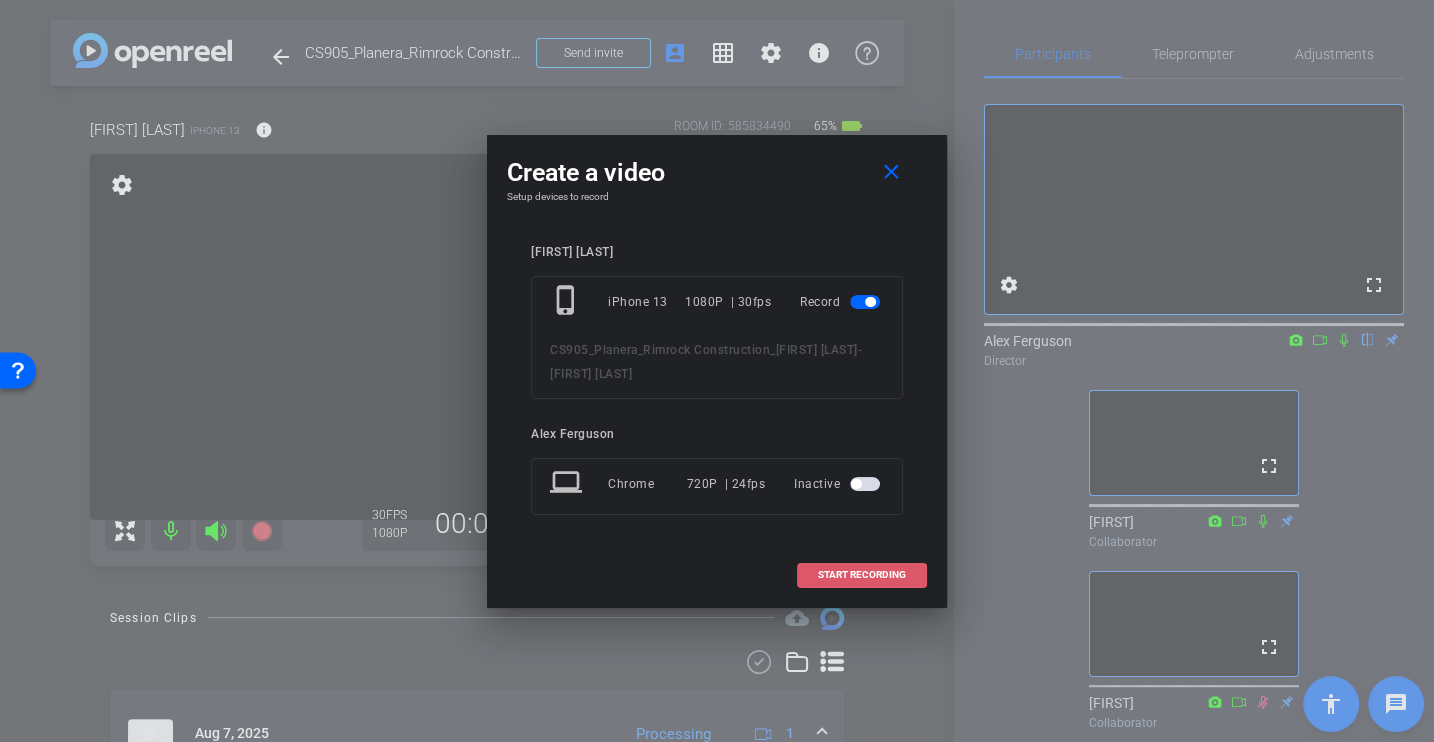 click on "START RECORDING" at bounding box center [862, 575] 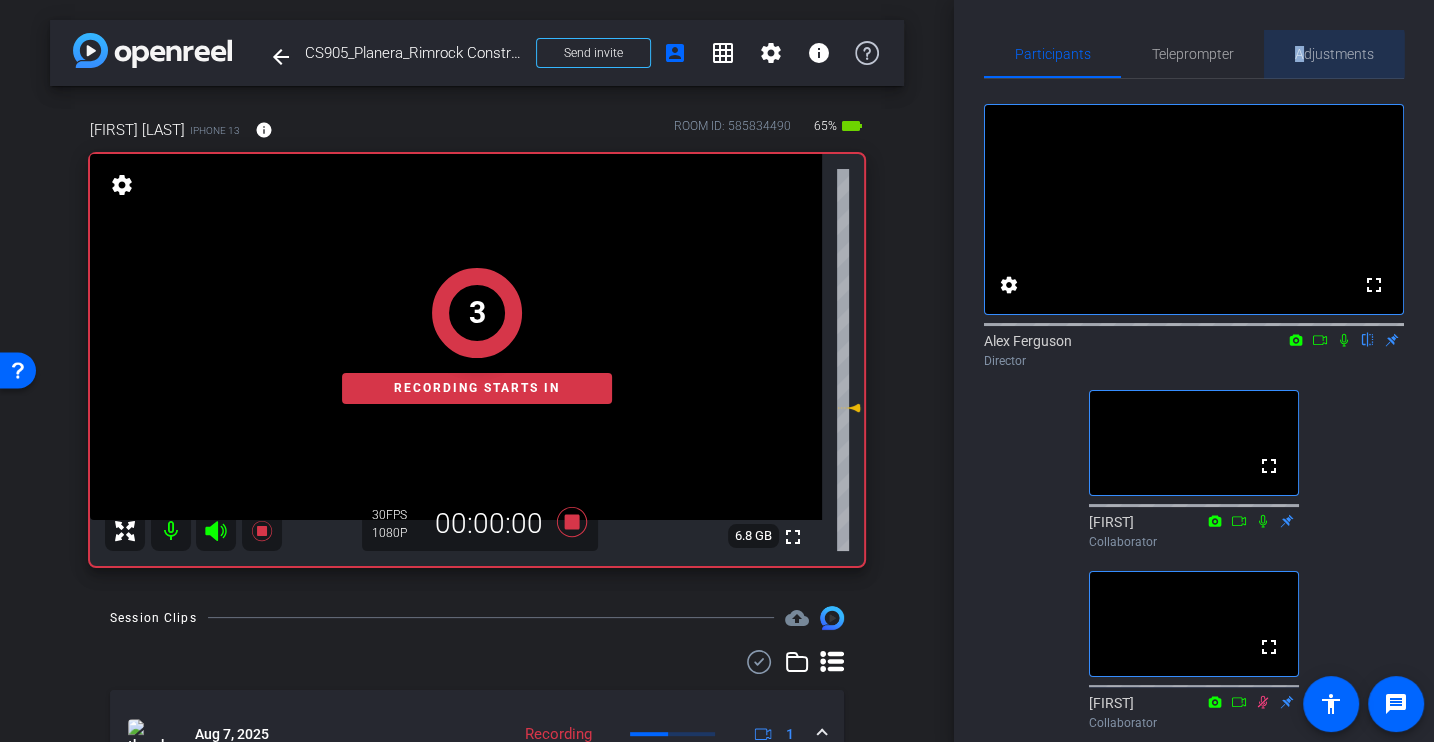 click on "Adjustments" at bounding box center (1334, 54) 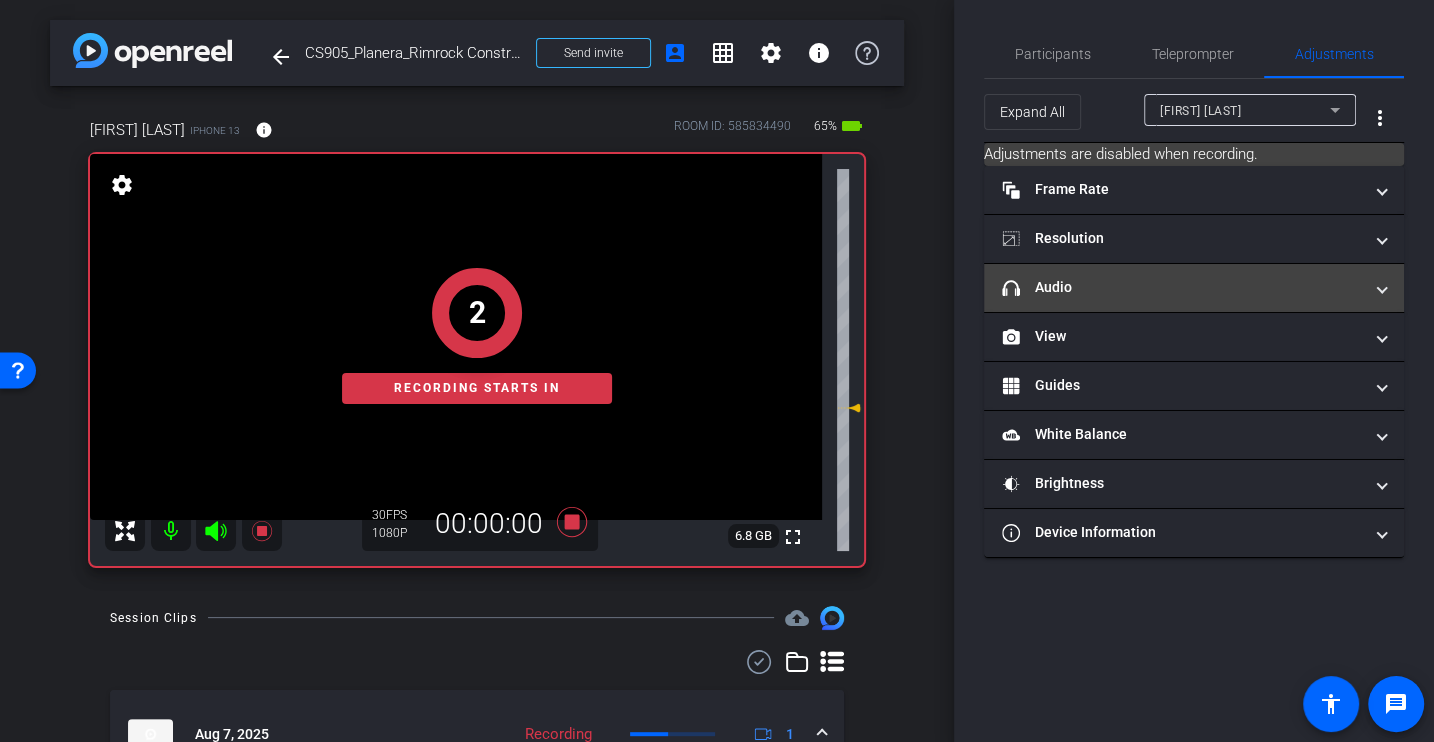 click on "headphone icon
Audio" at bounding box center [1182, 287] 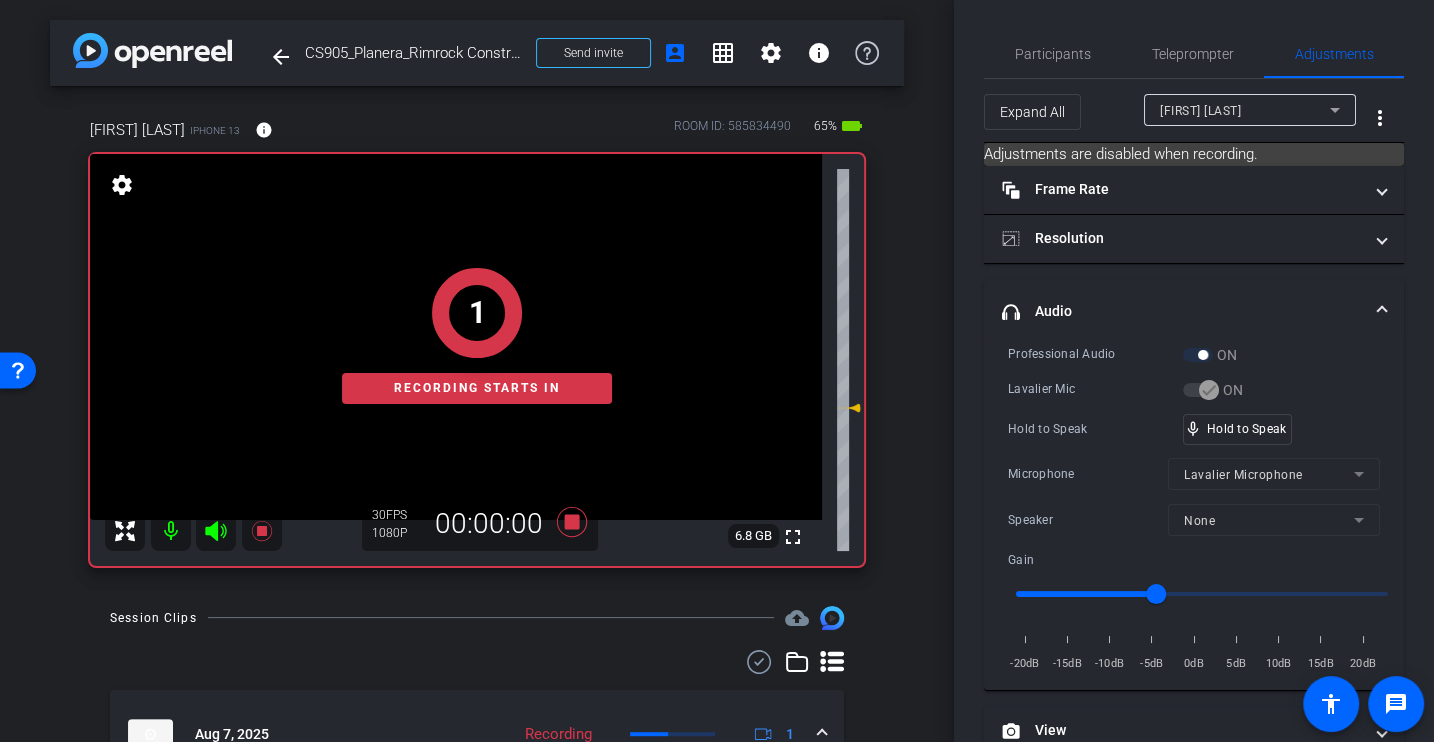 click on "Hold to Speak" at bounding box center (1095, 429) 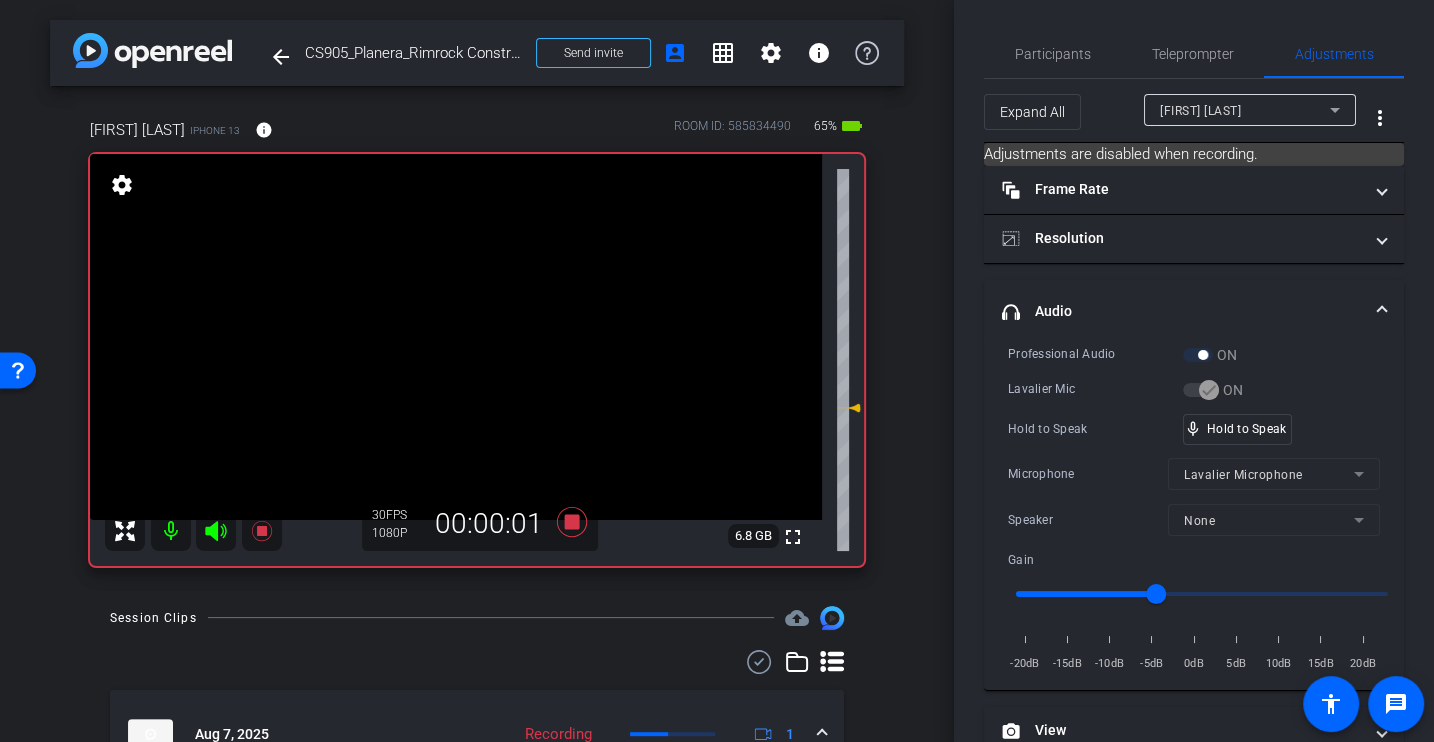 click on "Hold to Speak" at bounding box center [1095, 429] 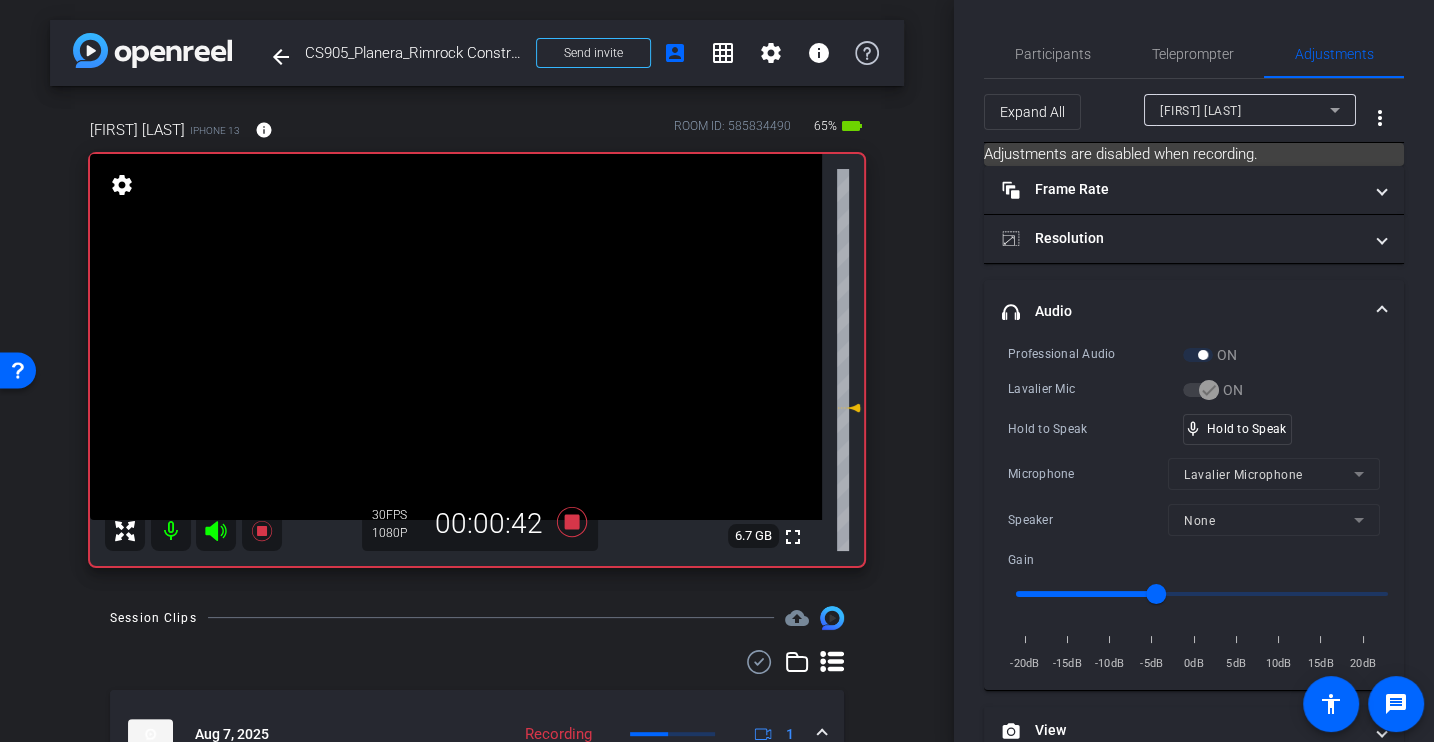 click on "Hold to Speak  mic_none Hold to Speak" at bounding box center (1194, 429) 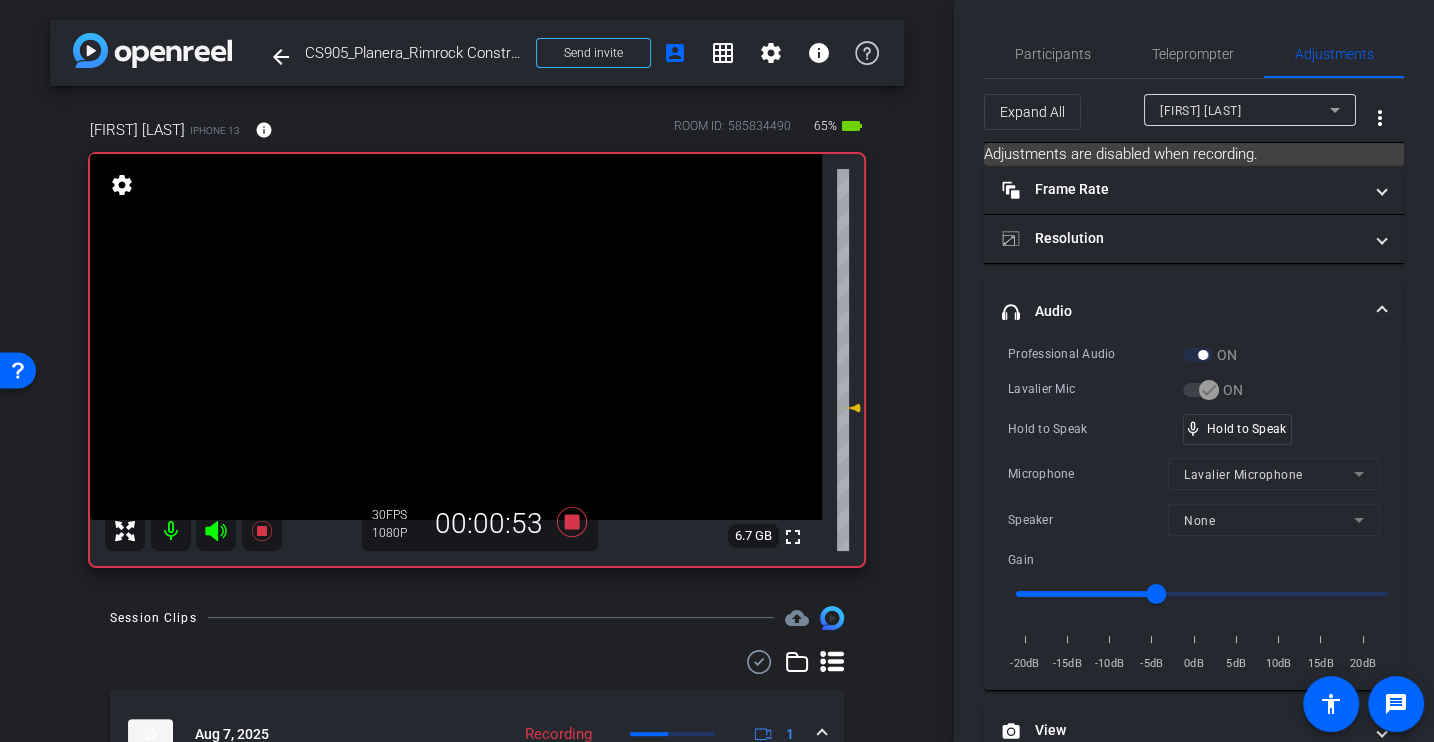 click on "Hold to Speak  mic_none Hold to Speak" at bounding box center (1194, 429) 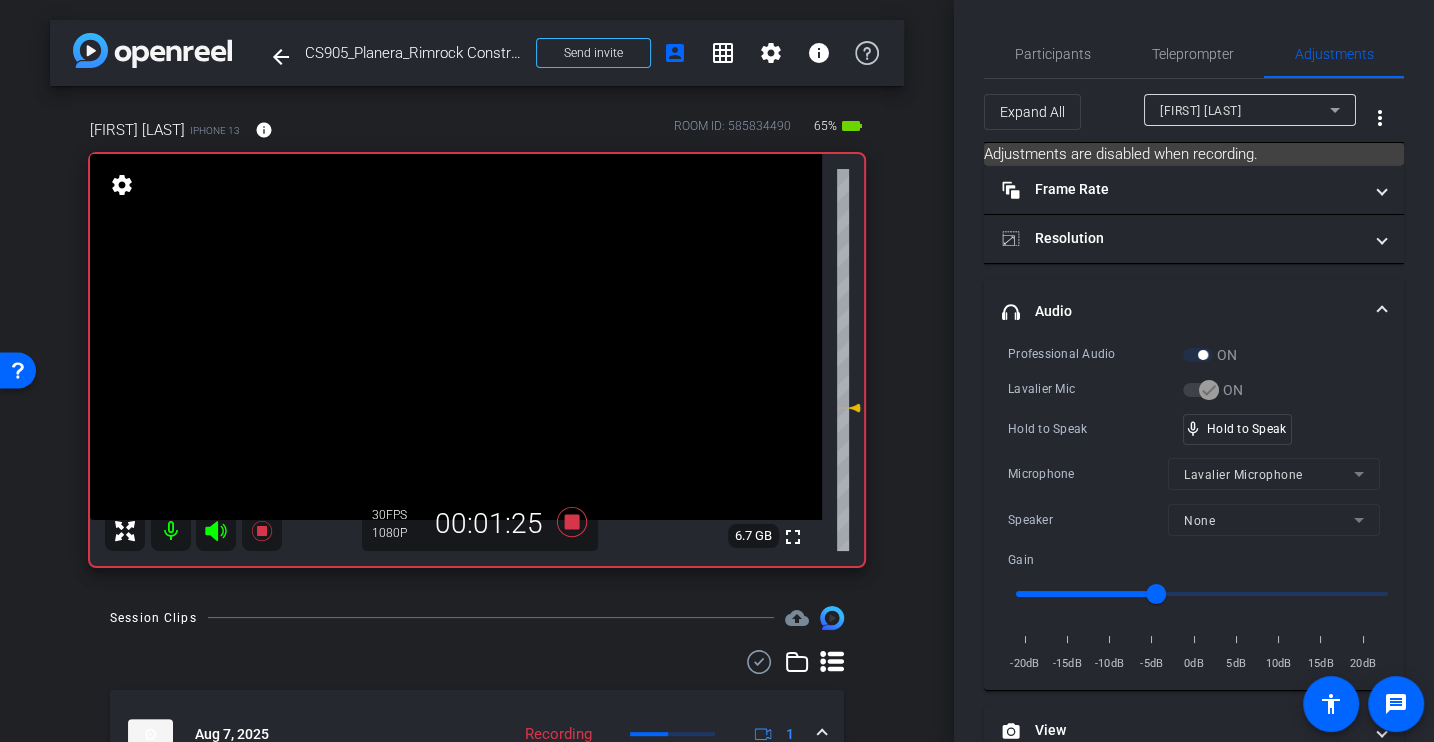 click on "Professional Audio  ON  Lavalier Mic  ON  Hold to Speak  mic_none Hold to Speak Microphone Lavalier Microphone Speaker None Gain -20dB -15dB -10dB -5dB 0dB 5dB 10dB 15dB 20dB" at bounding box center (1194, 509) 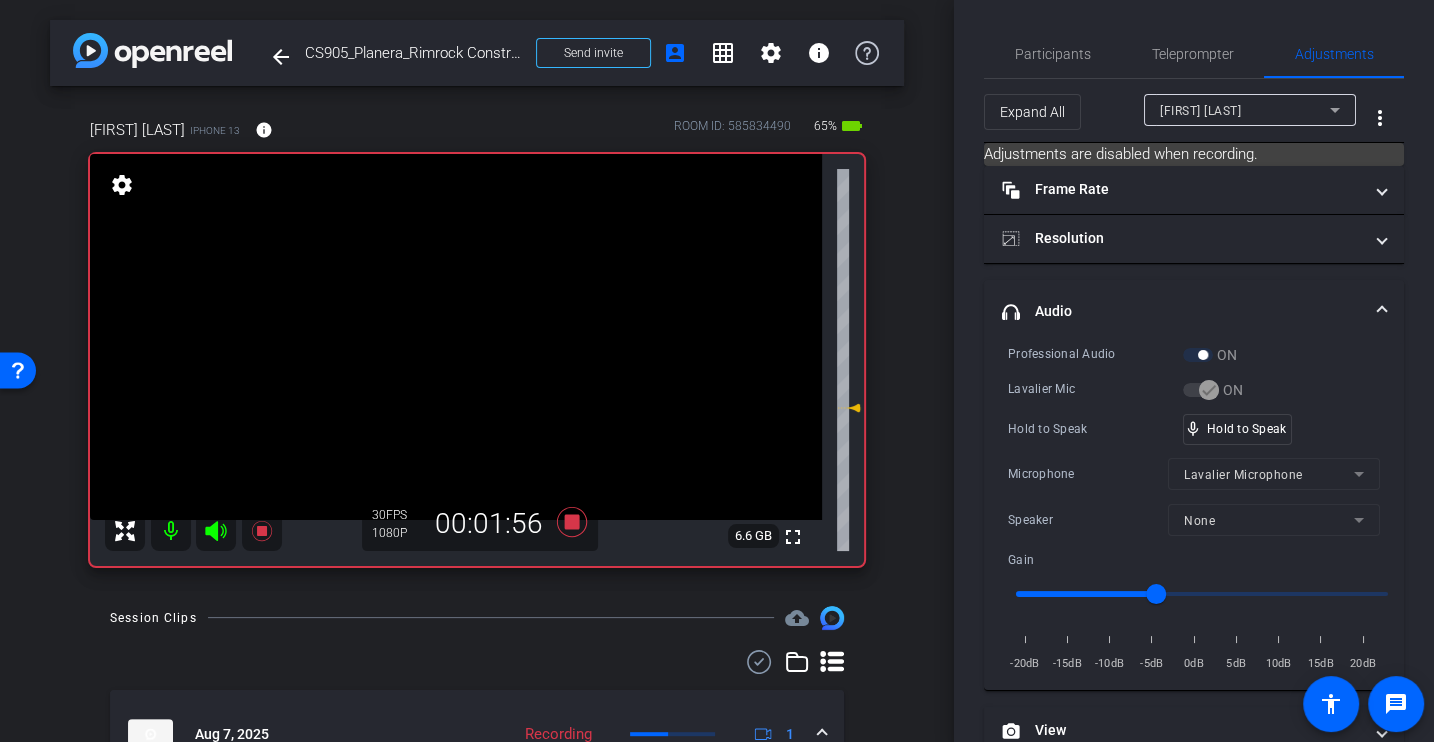 click on "Professional Audio  ON  Lavalier Mic  ON  Hold to Speak  mic_none Hold to Speak Microphone Lavalier Microphone Speaker None Gain -20dB -15dB -10dB -5dB 0dB 5dB 10dB 15dB 20dB" at bounding box center (1194, 509) 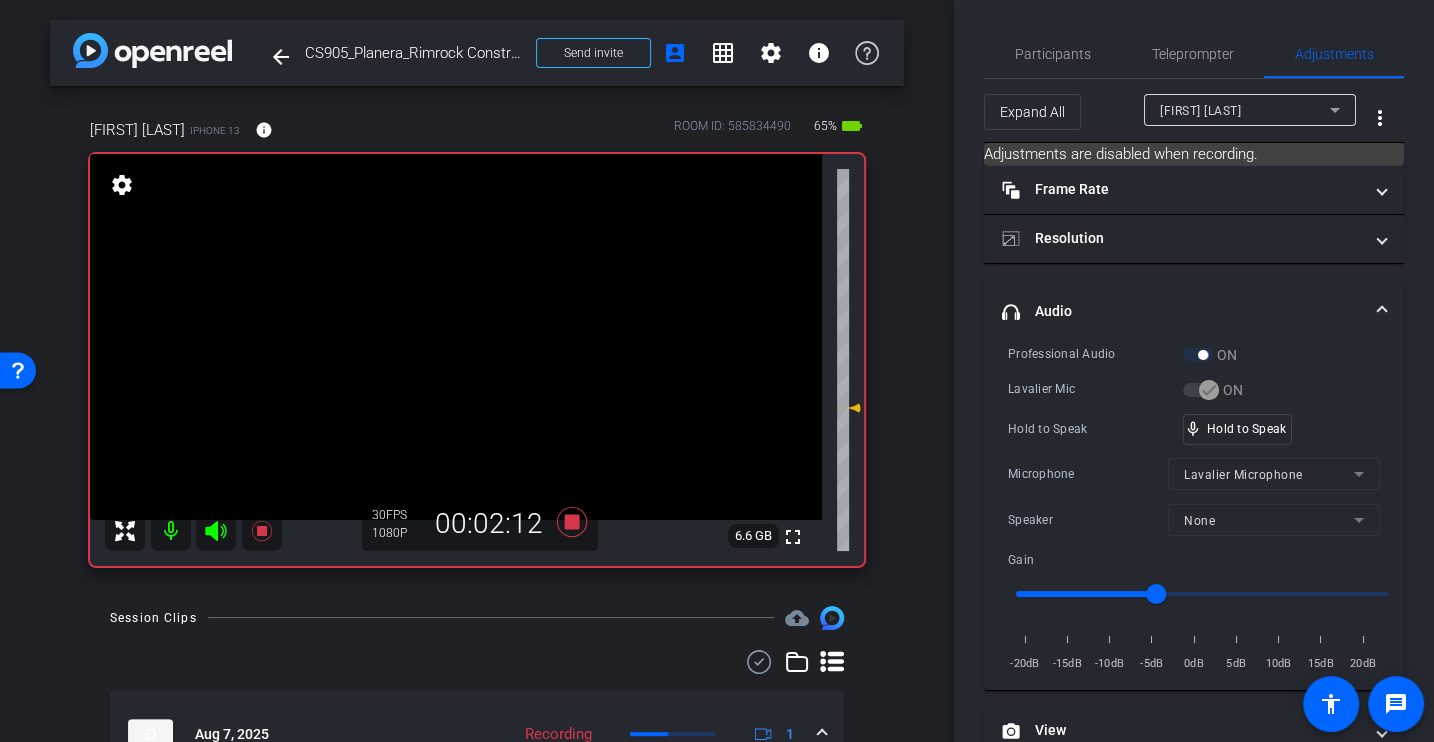 click on "Professional Audio  ON  Lavalier Mic  ON  Hold to Speak  mic_none Hold to Speak Microphone Lavalier Microphone Speaker None Gain -20dB -15dB -10dB -5dB 0dB 5dB 10dB 15dB 20dB" at bounding box center [1194, 509] 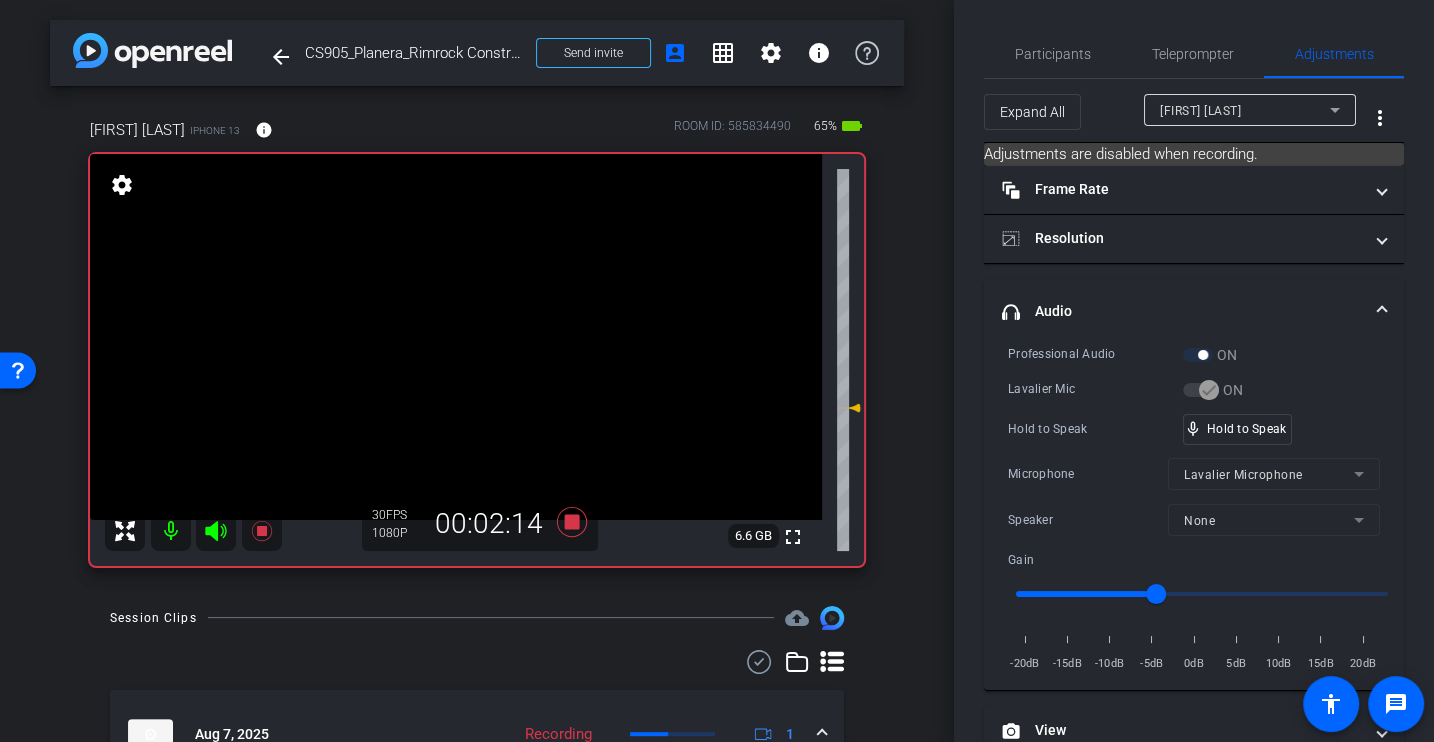click on "Professional Audio  ON  Lavalier Mic  ON  Hold to Speak  mic_none Hold to Speak Microphone Lavalier Microphone Speaker None Gain -20dB -15dB -10dB -5dB 0dB 5dB 10dB 15dB 20dB" at bounding box center [1194, 509] 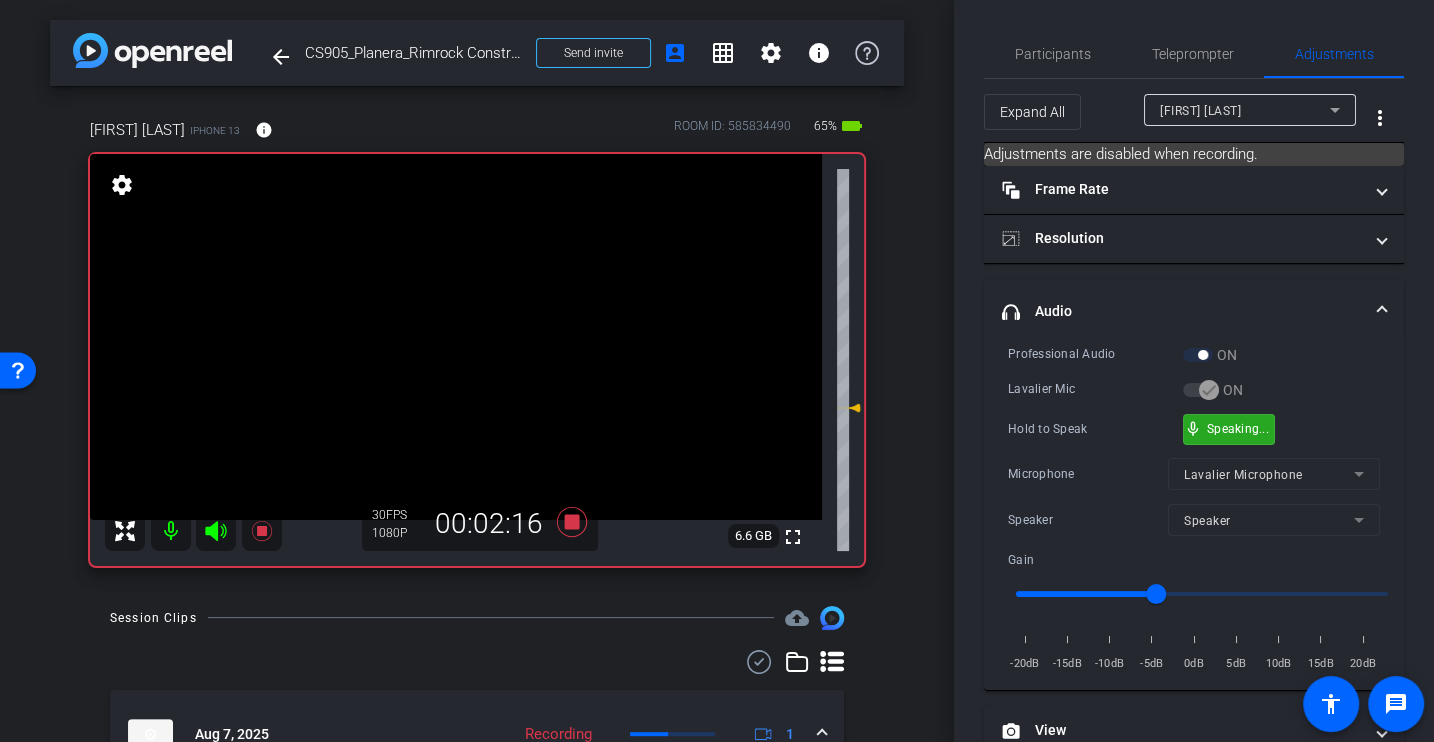 scroll, scrollTop: 234, scrollLeft: 0, axis: vertical 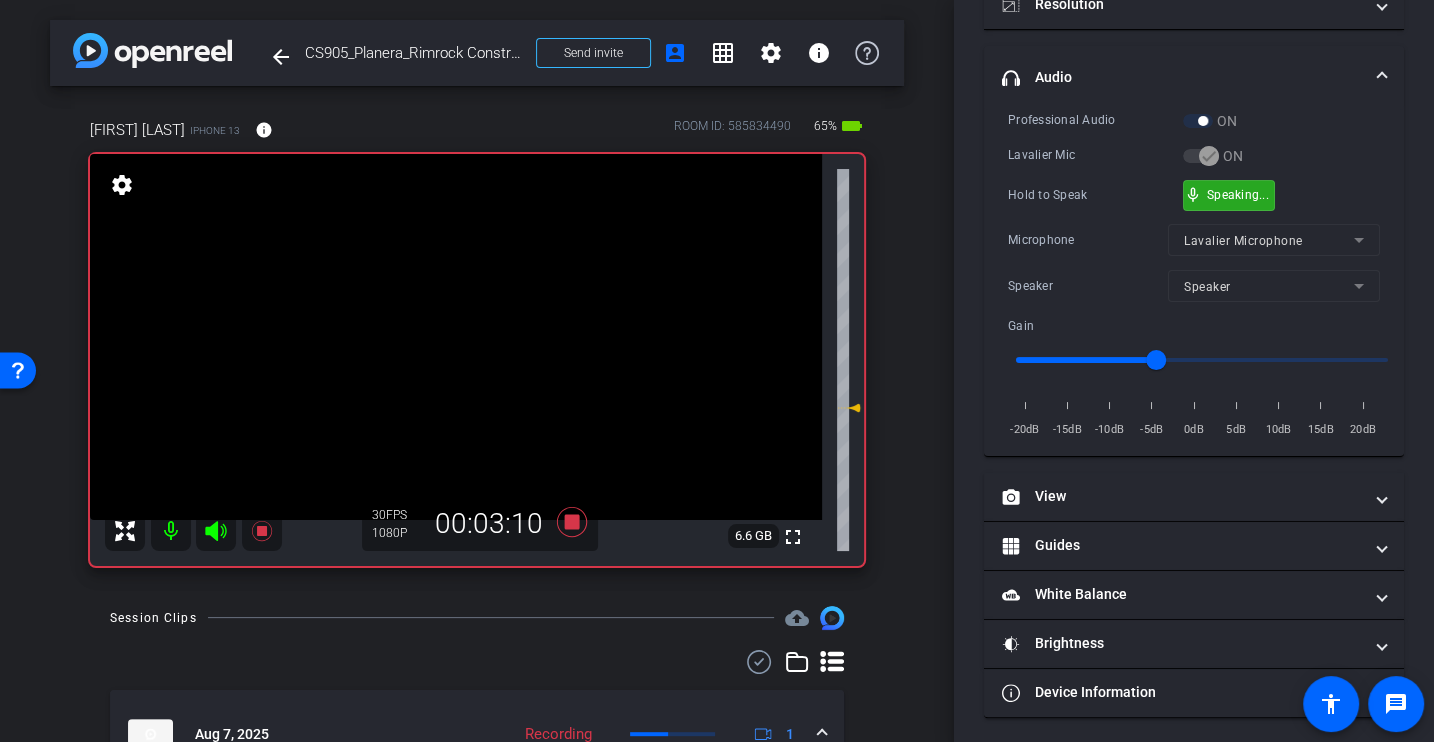 click on "Professional Audio  ON  Lavalier Mic  ON  Hold to Speak  mic_none Speaking... Microphone Lavalier Microphone Speaker Speaker Gain -20dB -15dB -10dB -5dB 0dB 5dB 10dB 15dB 20dB" at bounding box center [1194, 275] 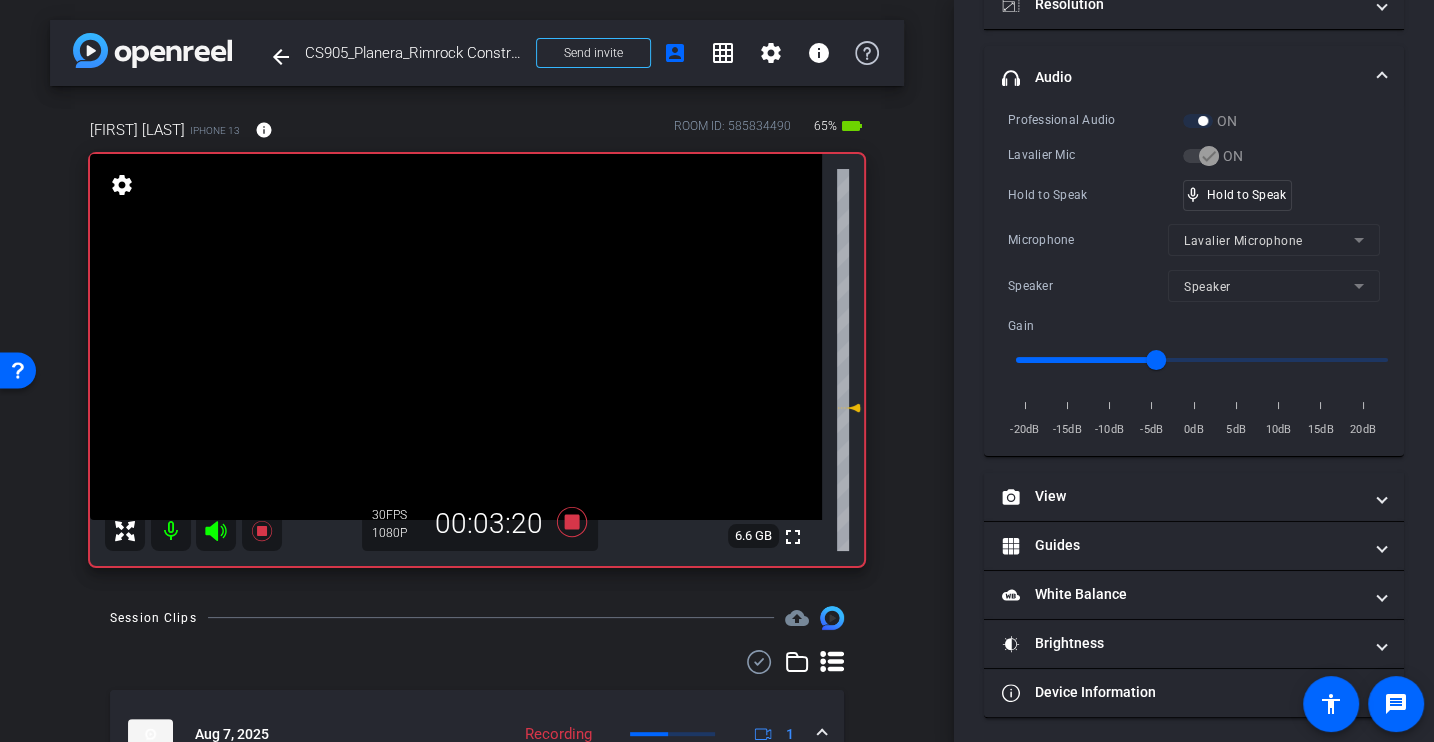 click on "Professional Audio  ON  Lavalier Mic  ON  Hold to Speak  mic_none Hold to Speak Microphone Lavalier Microphone Speaker Speaker Gain -20dB -15dB -10dB -5dB 0dB 5dB 10dB 15dB 20dB" at bounding box center [1194, 275] 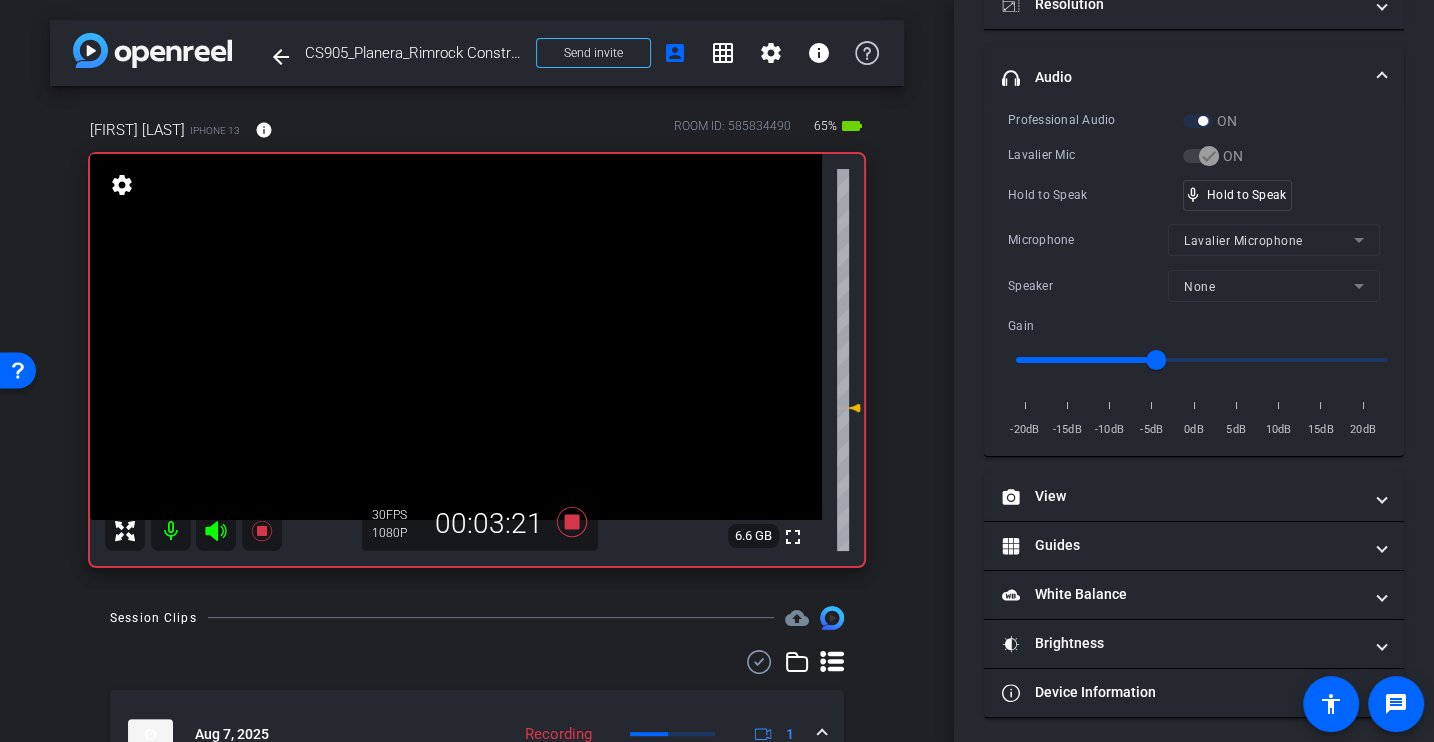 click on "Professional Audio  ON  Lavalier Mic  ON  Hold to Speak  mic_none Hold to Speak Microphone Lavalier Microphone Speaker None Gain -20dB -15dB -10dB -5dB 0dB 5dB 10dB 15dB 20dB" at bounding box center (1194, 275) 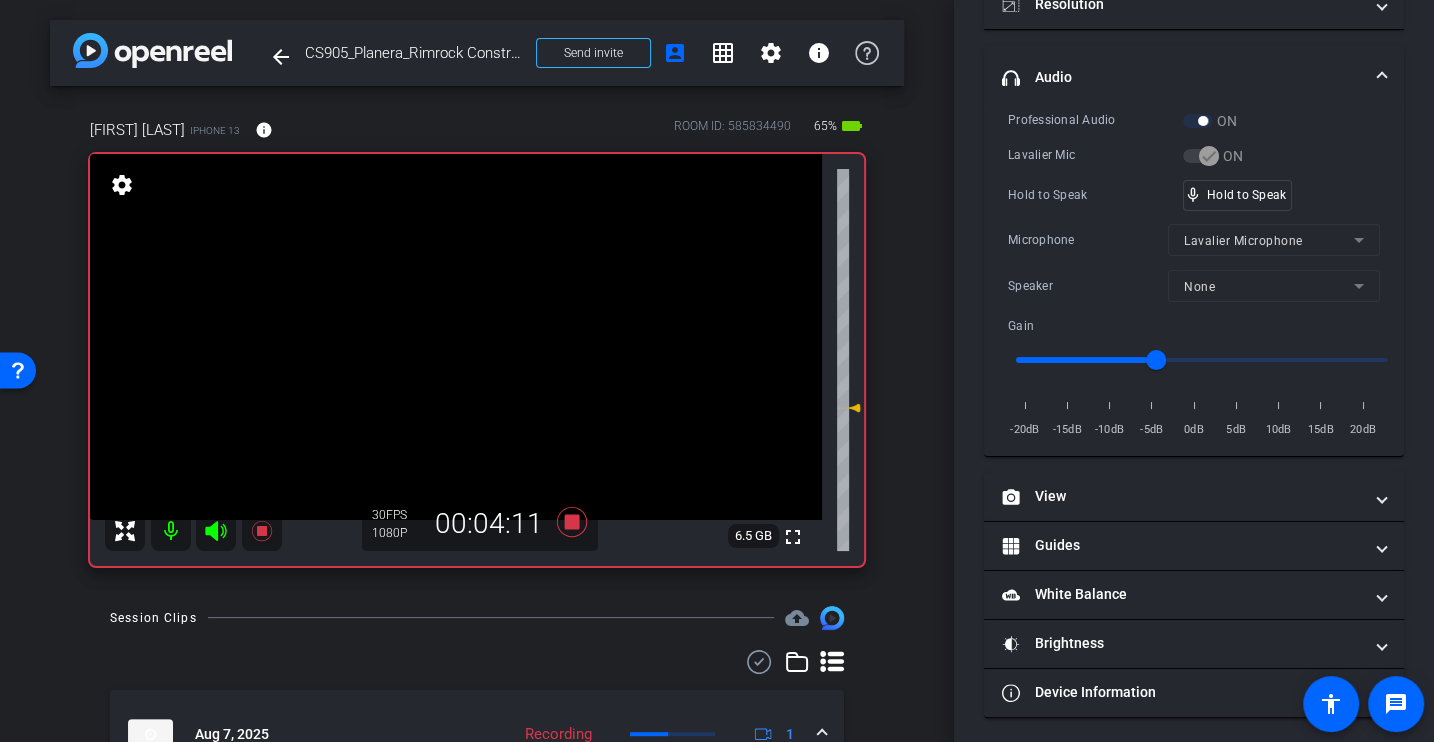 click on "Hold to Speak" at bounding box center [1095, 195] 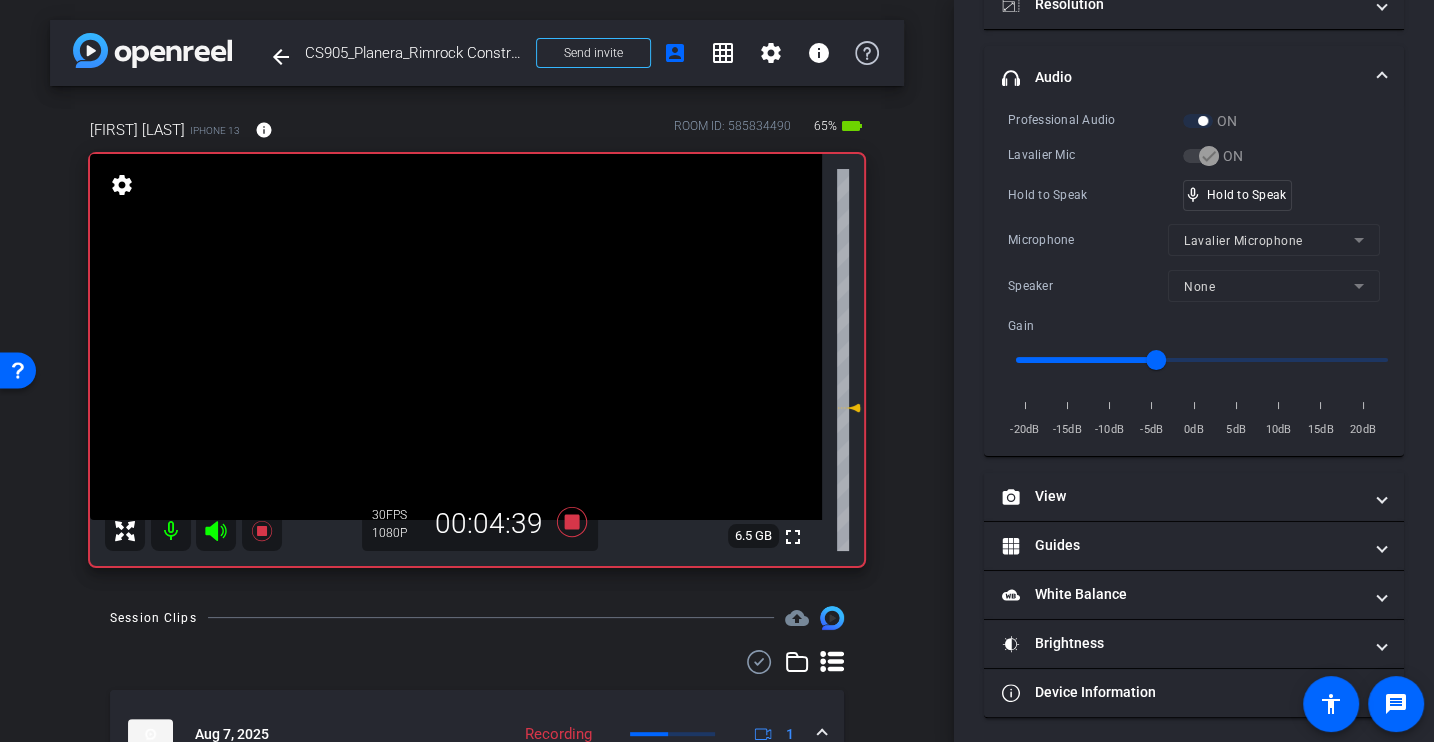 click on "Hold to Speak" at bounding box center [1095, 195] 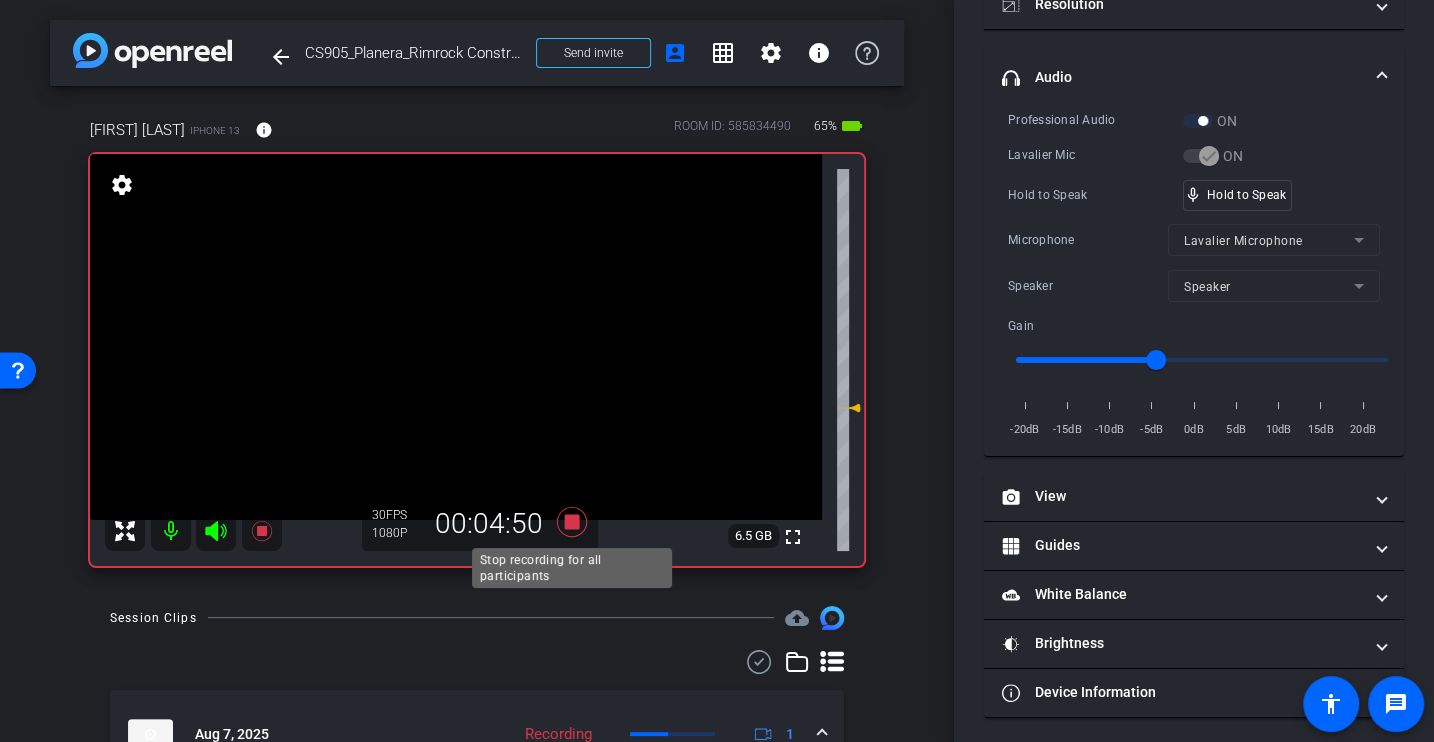 click 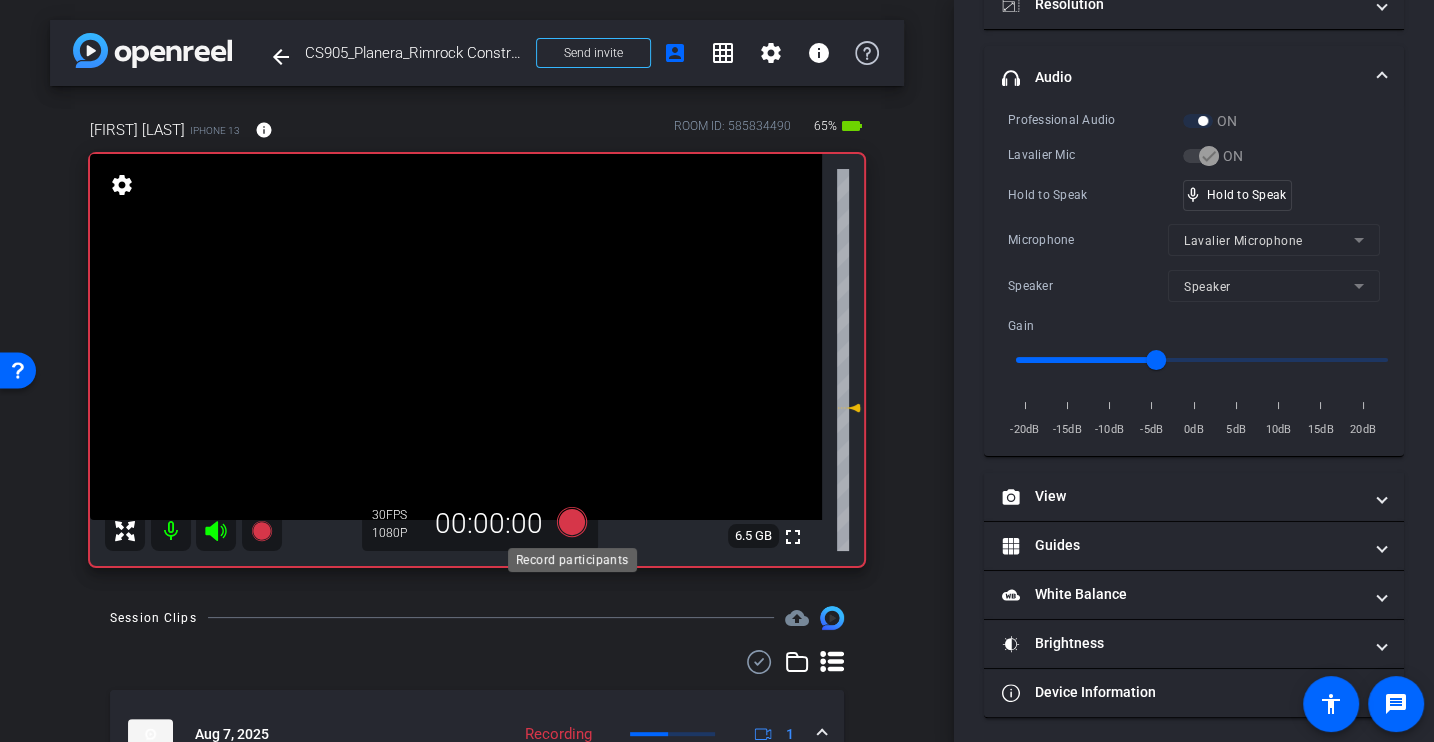 scroll, scrollTop: 168, scrollLeft: 0, axis: vertical 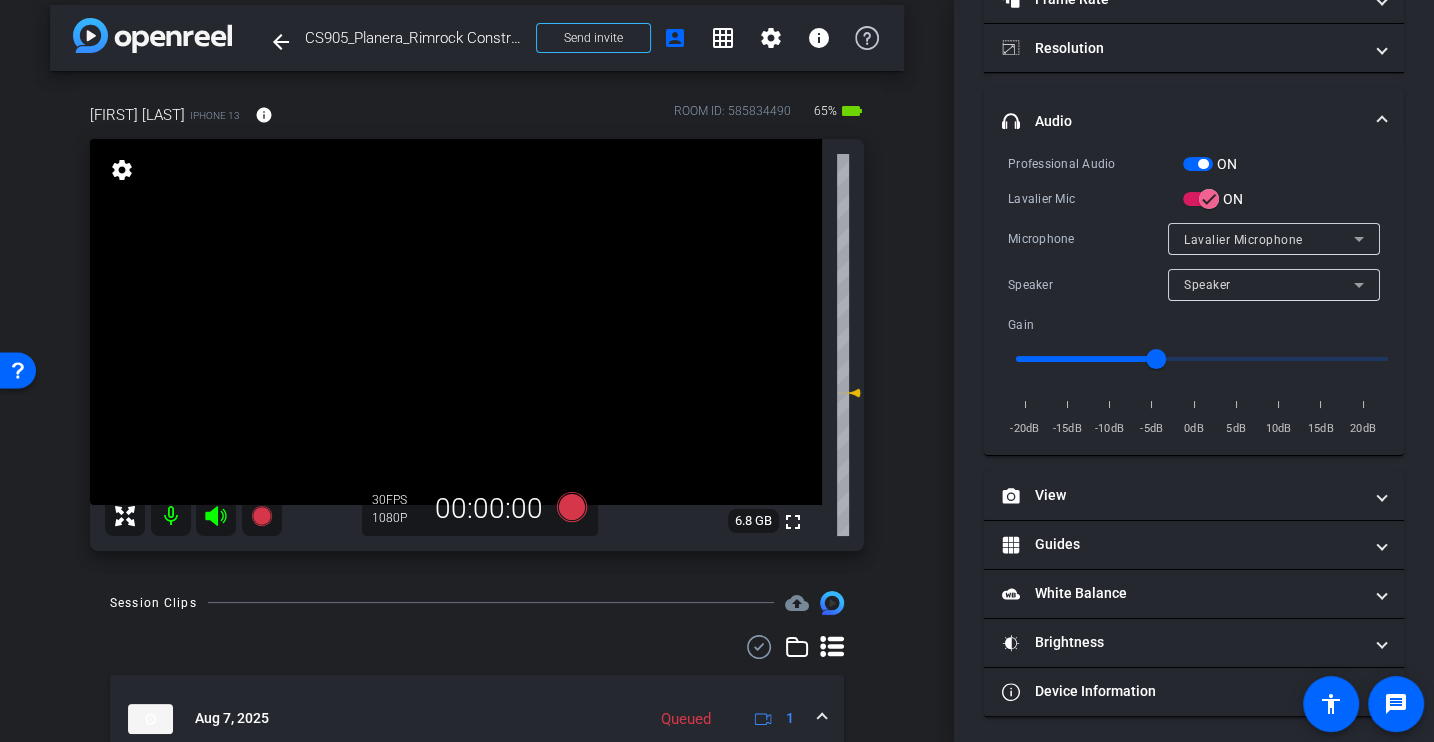 click on "Microphone" at bounding box center [1088, 239] 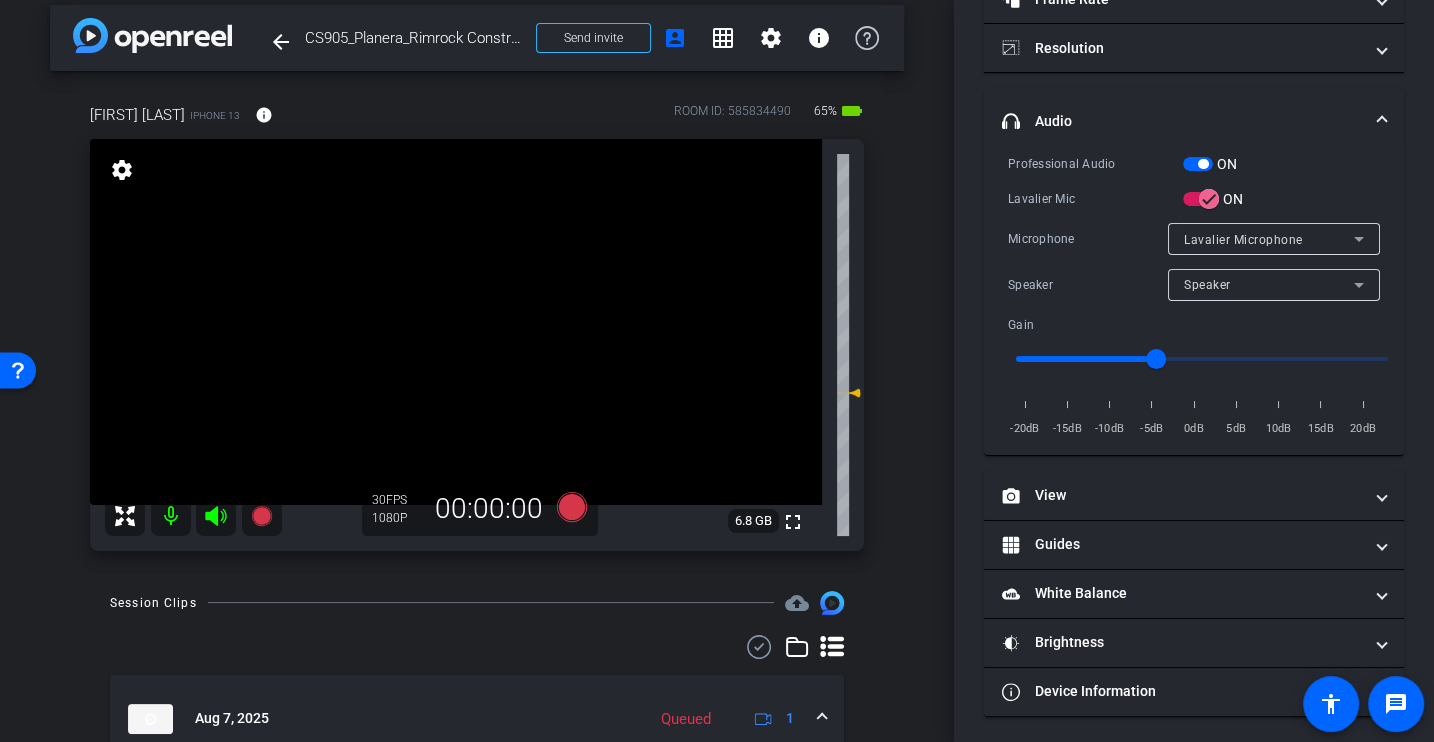 scroll, scrollTop: 0, scrollLeft: 0, axis: both 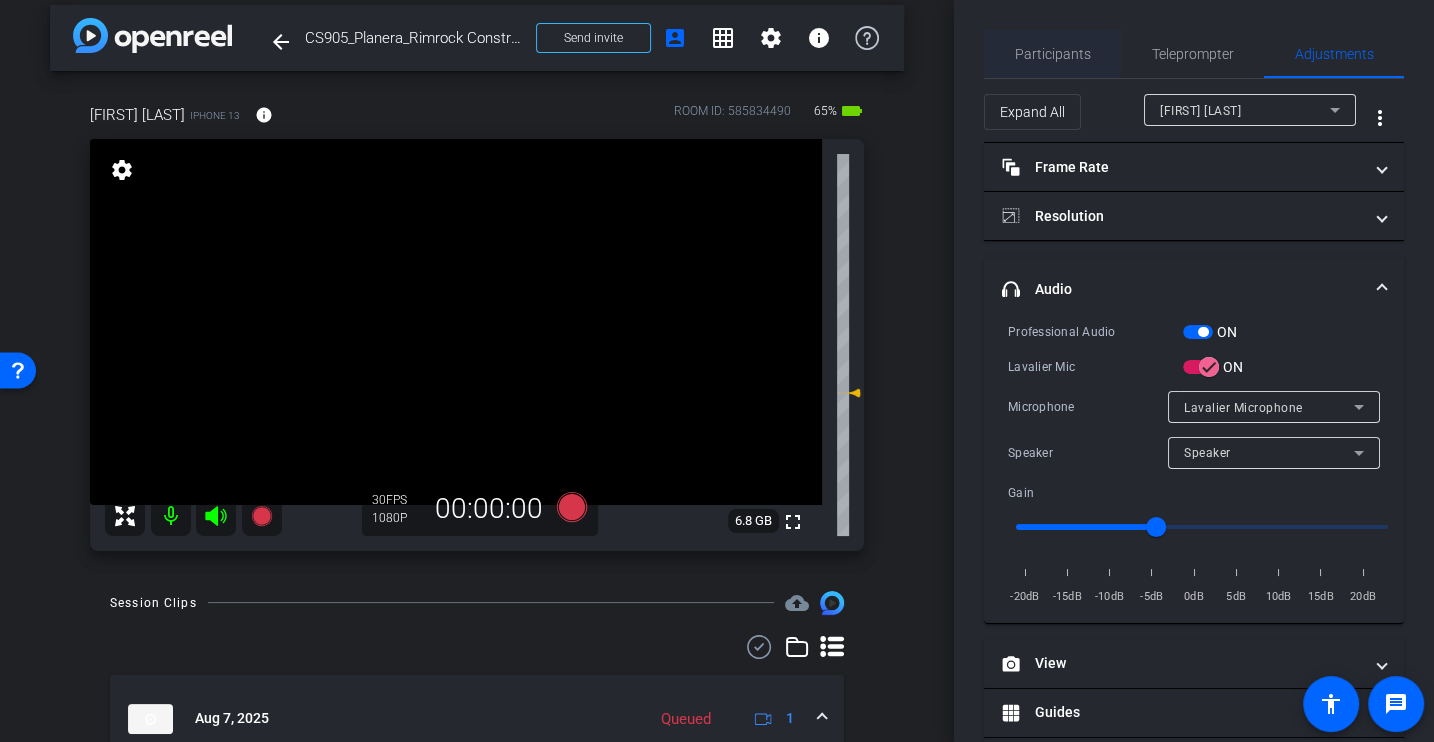 click on "Participants" at bounding box center (1053, 54) 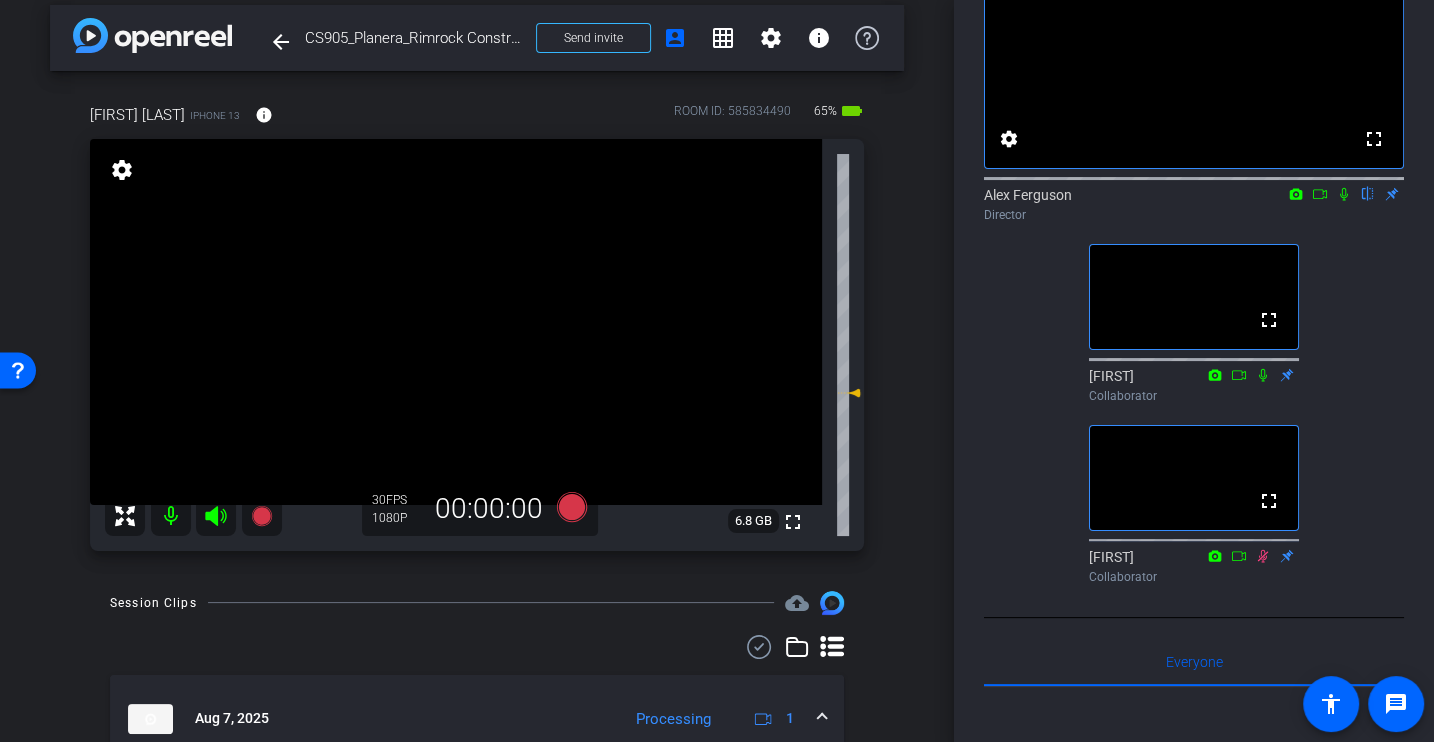 scroll, scrollTop: 147, scrollLeft: 0, axis: vertical 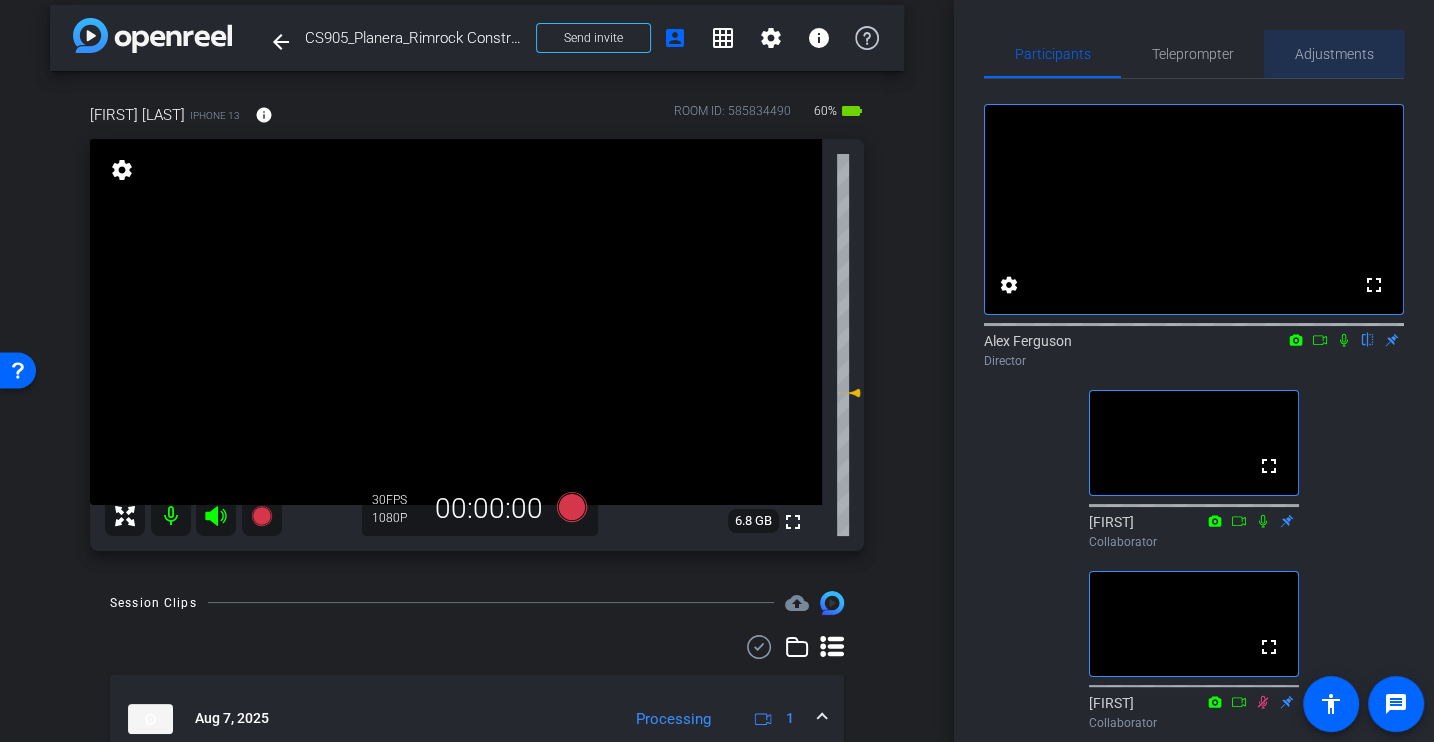 click on "Adjustments" at bounding box center (1334, 54) 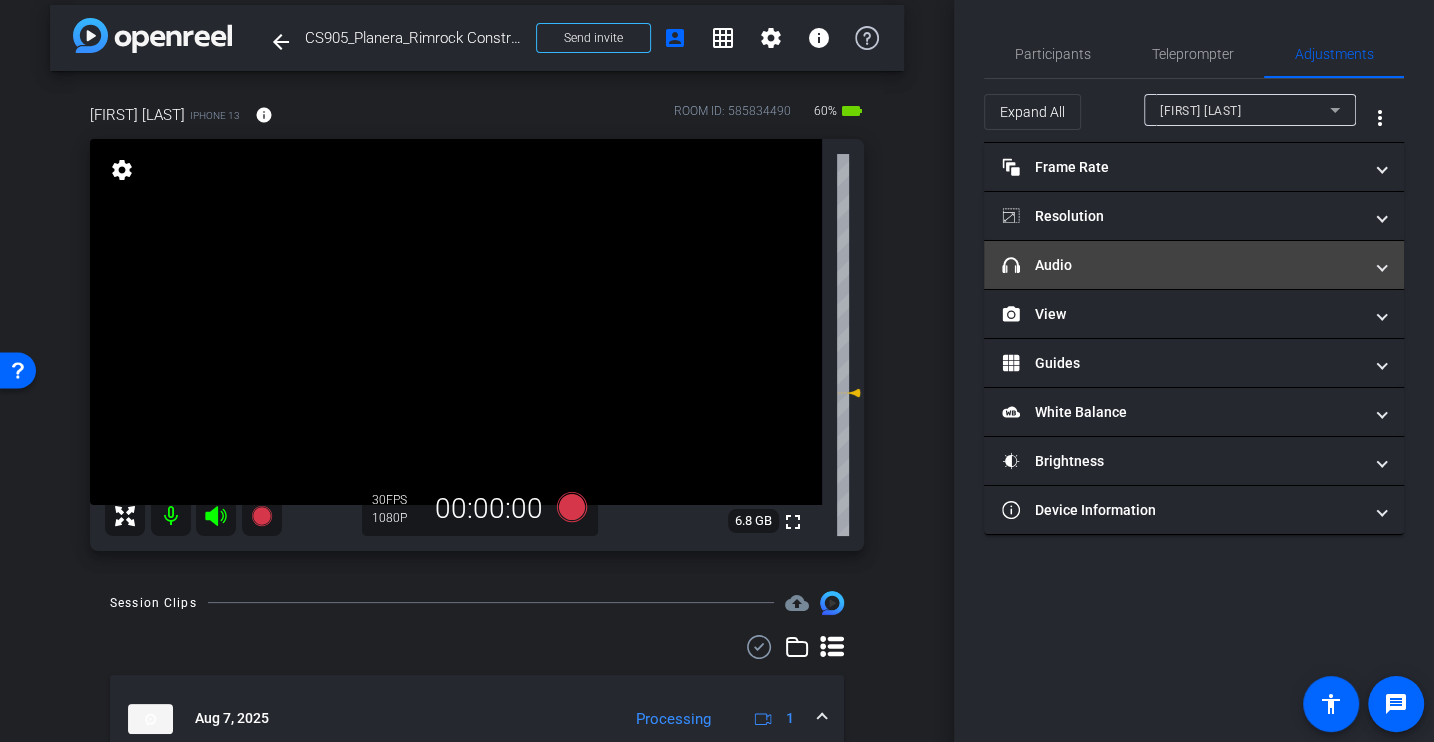 click on "headphone icon
Audio" at bounding box center (1194, 265) 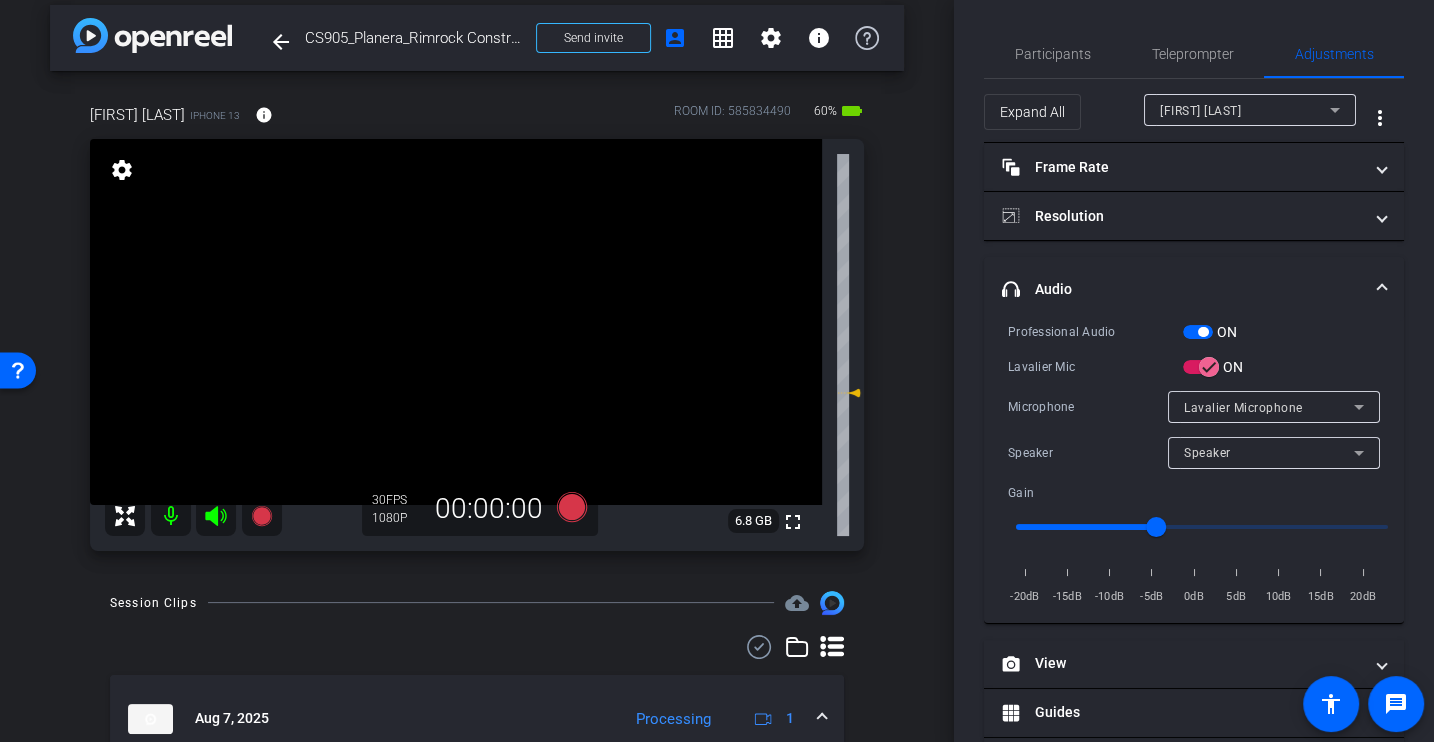 click on "Microphone" at bounding box center (1088, 407) 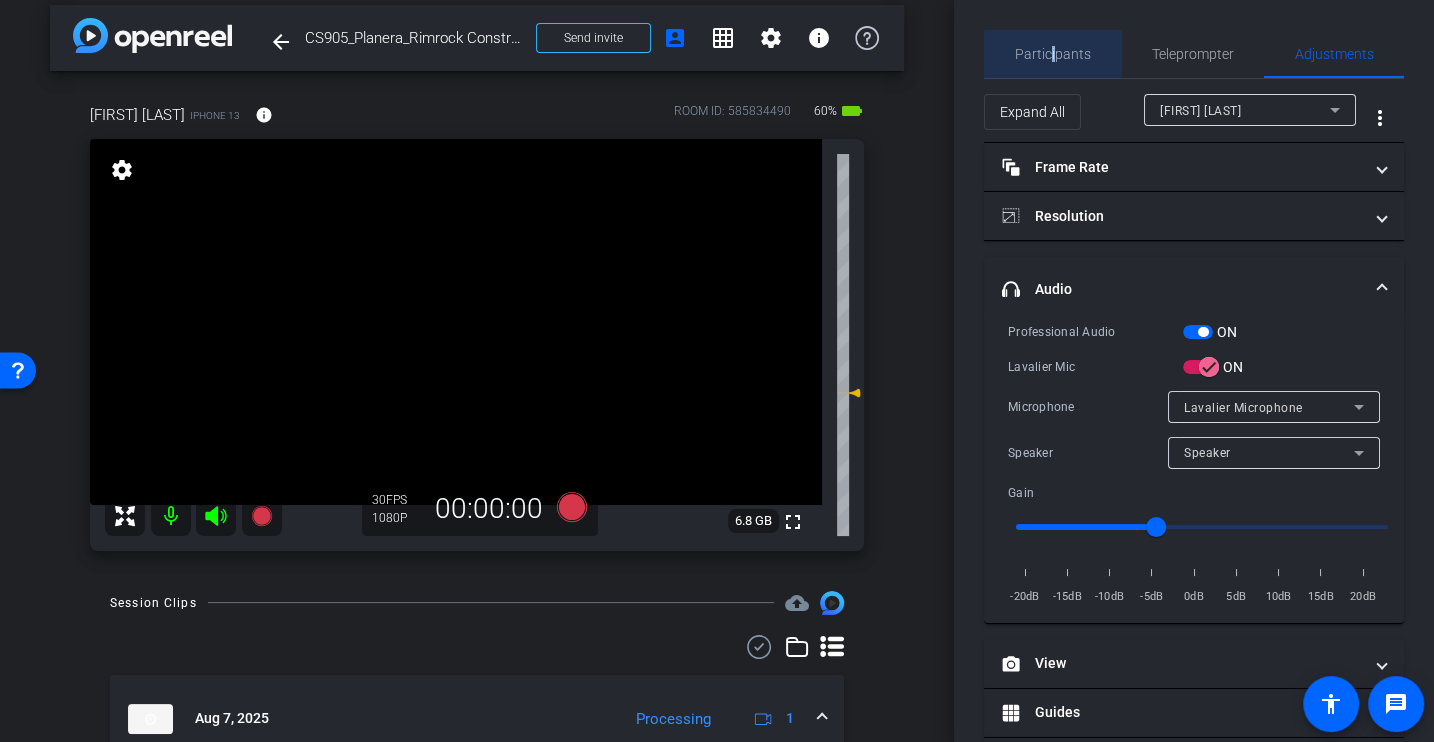 click on "Participants" at bounding box center [1053, 54] 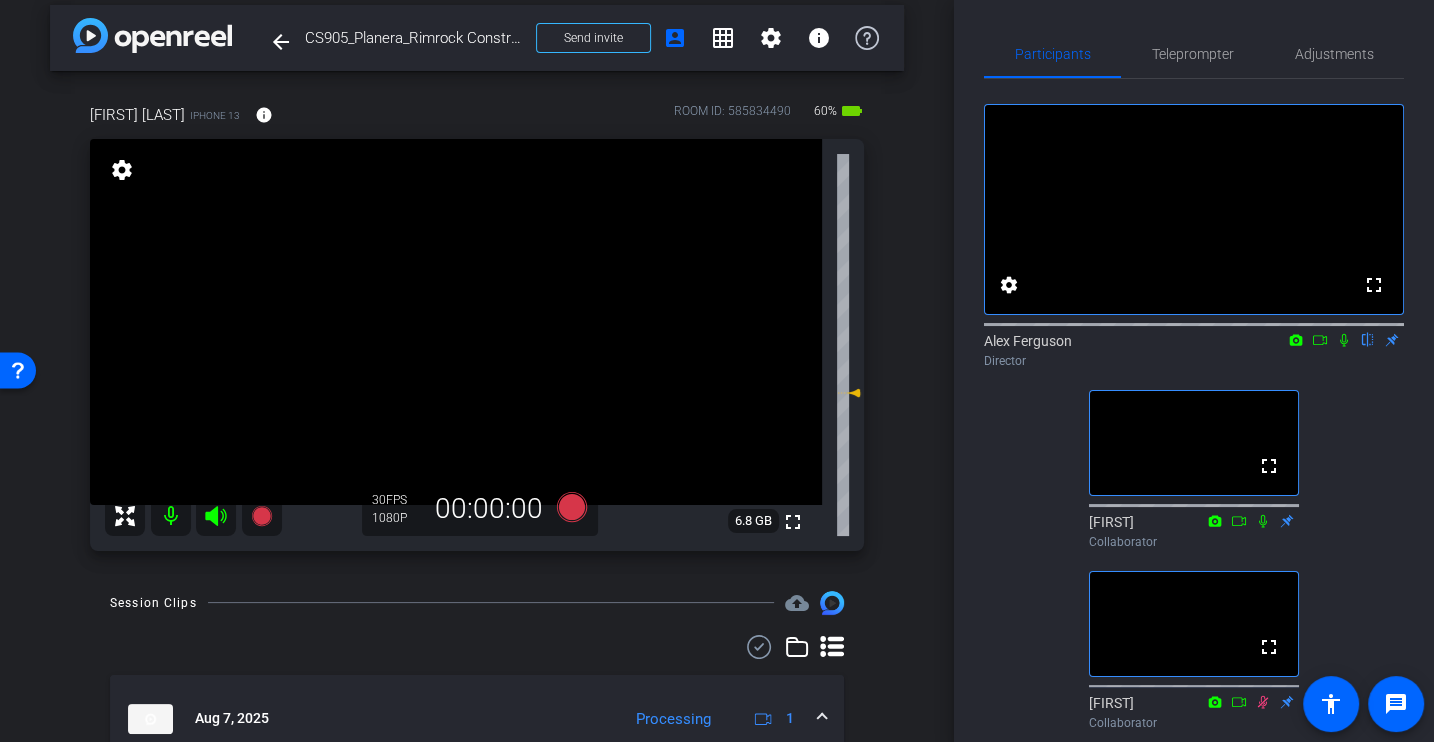 click on "fullscreen settings  [FIRST] [LAST]
flip
Director  fullscreen  [FIRST]
Collaborator  fullscreen  [FIRST]
Collaborator" 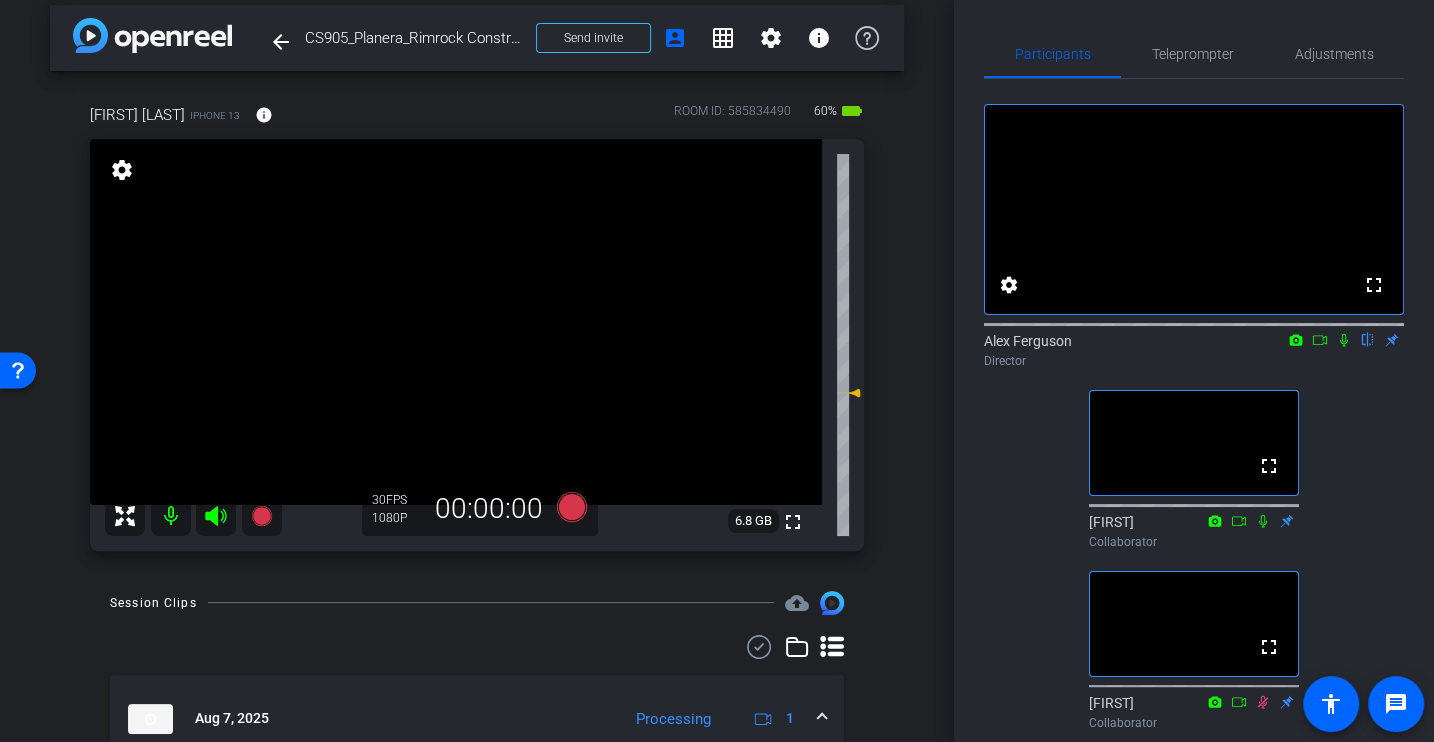 click on "fullscreen settings  [FIRST] [LAST]
flip
Director  fullscreen  [FIRST]
Collaborator  fullscreen  [FIRST]
Collaborator" 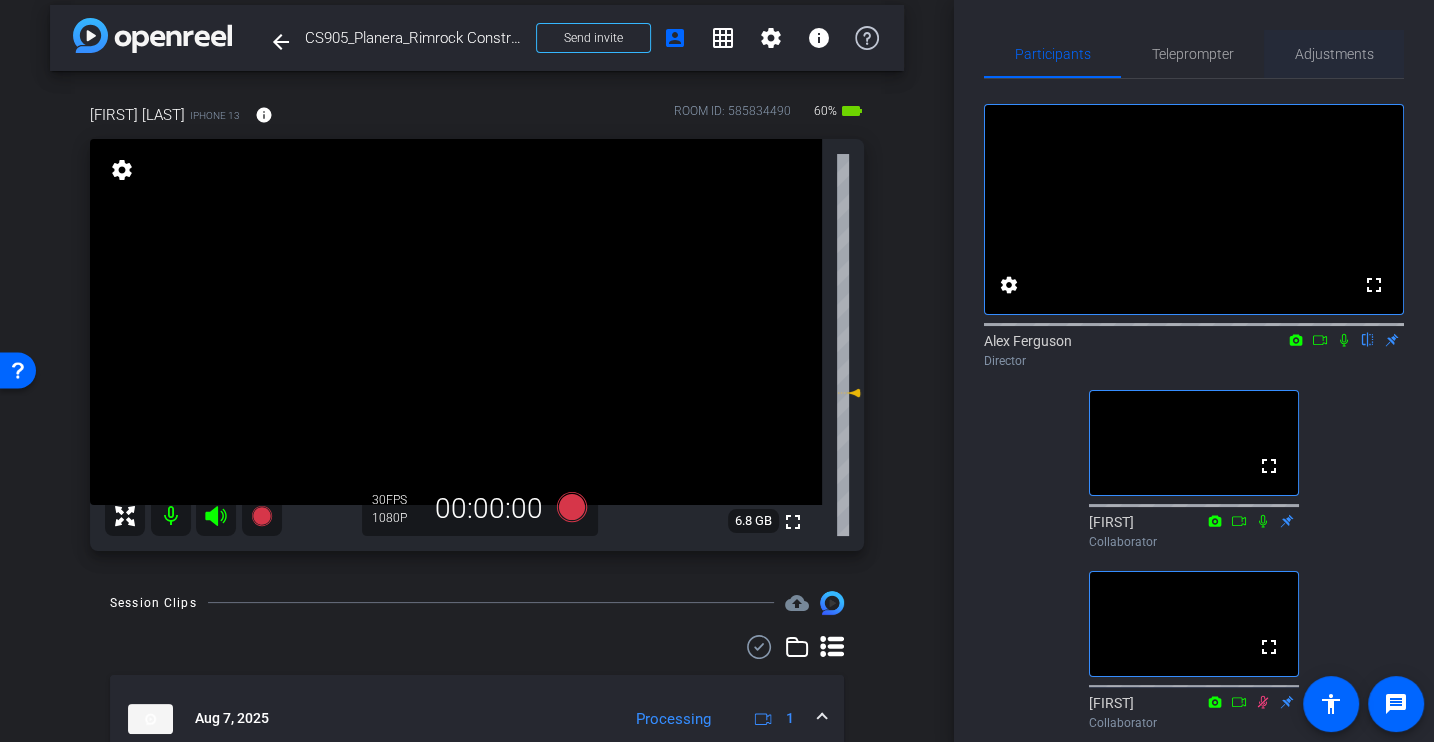 click on "Adjustments" at bounding box center [1334, 54] 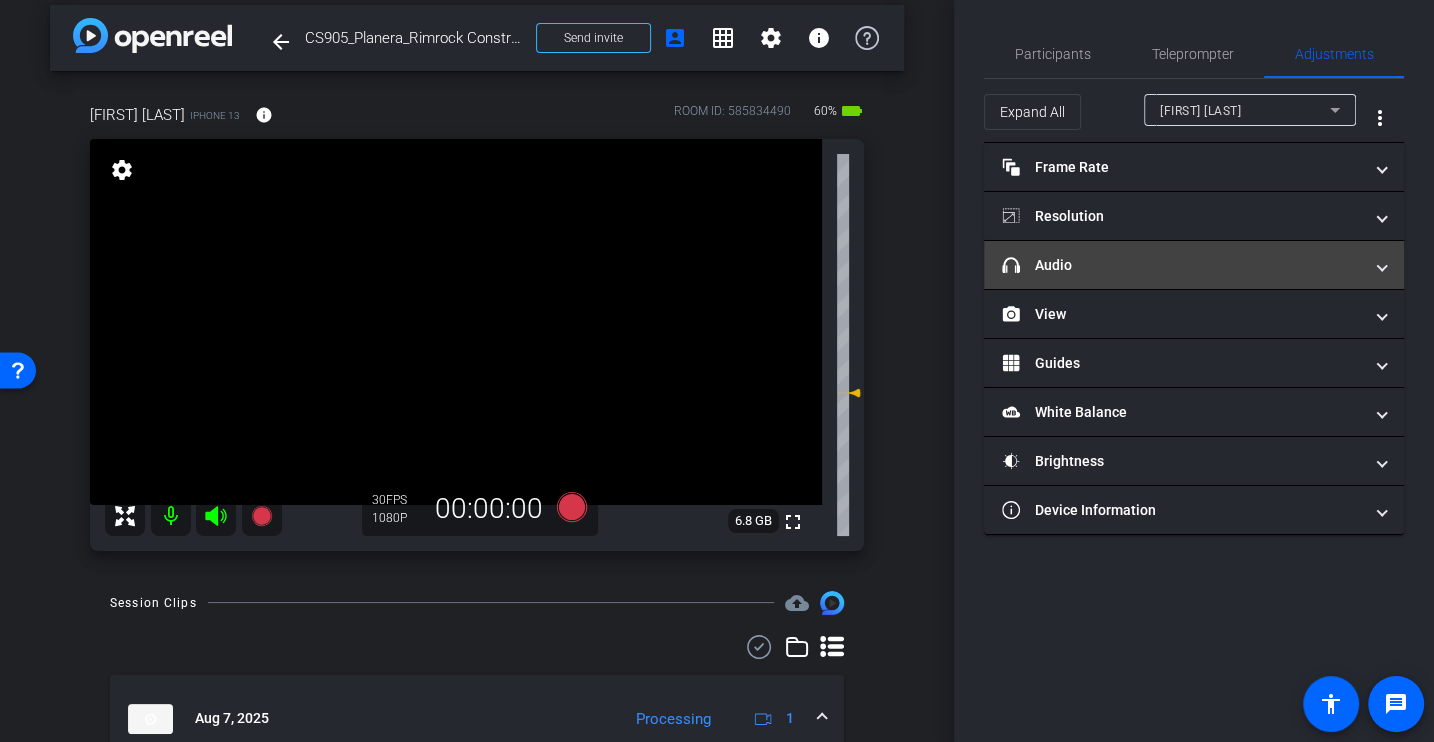 click on "headphone icon
Audio" at bounding box center [1182, 265] 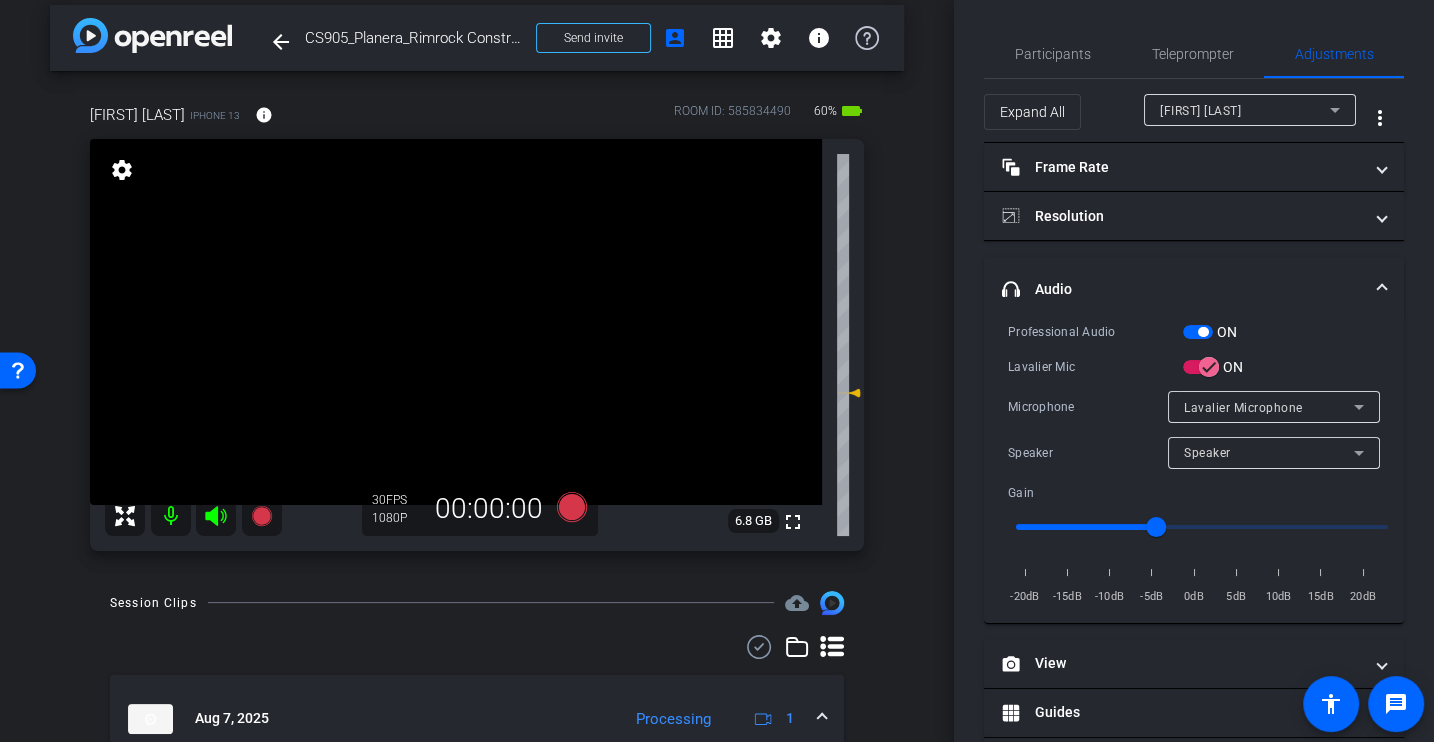 click on "Professional Audio  ON  Lavalier Mic  ON  Microphone Lavalier Microphone Speaker Speaker Gain -20dB -15dB -10dB -5dB 0dB 5dB 10dB 15dB 20dB" at bounding box center (1194, 464) 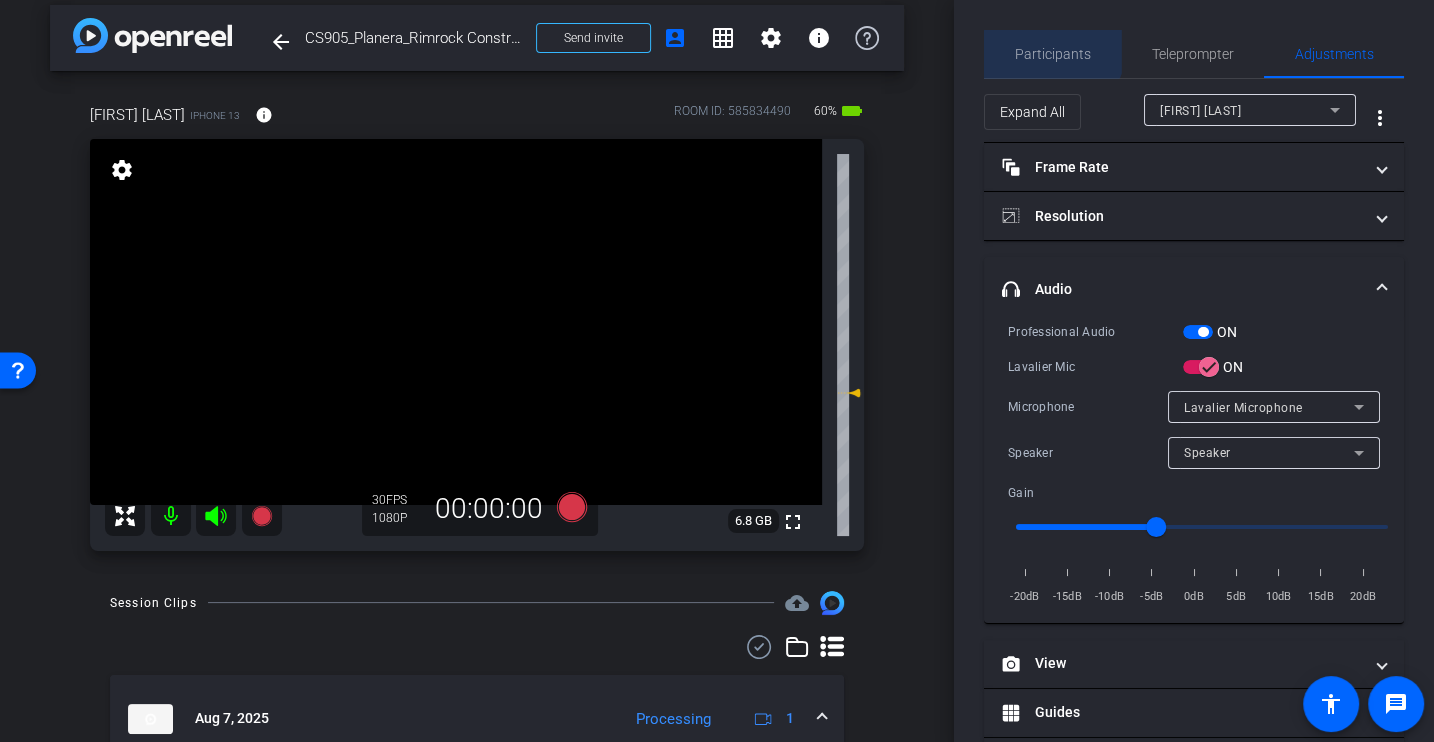 click on "Participants" at bounding box center [1053, 54] 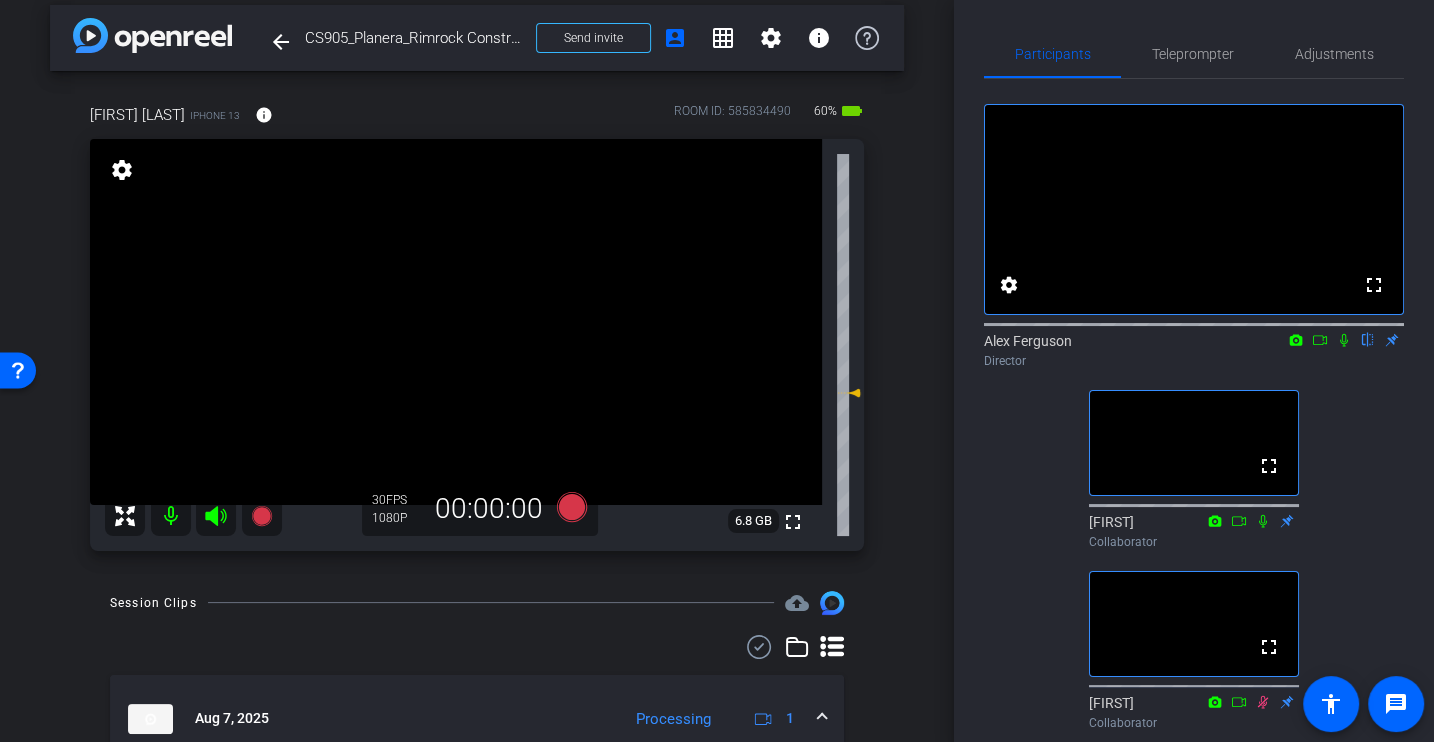 click on "fullscreen settings  [FIRST] [LAST]
flip
Director  fullscreen  [FIRST]
Collaborator  fullscreen  [FIRST]
Collaborator" 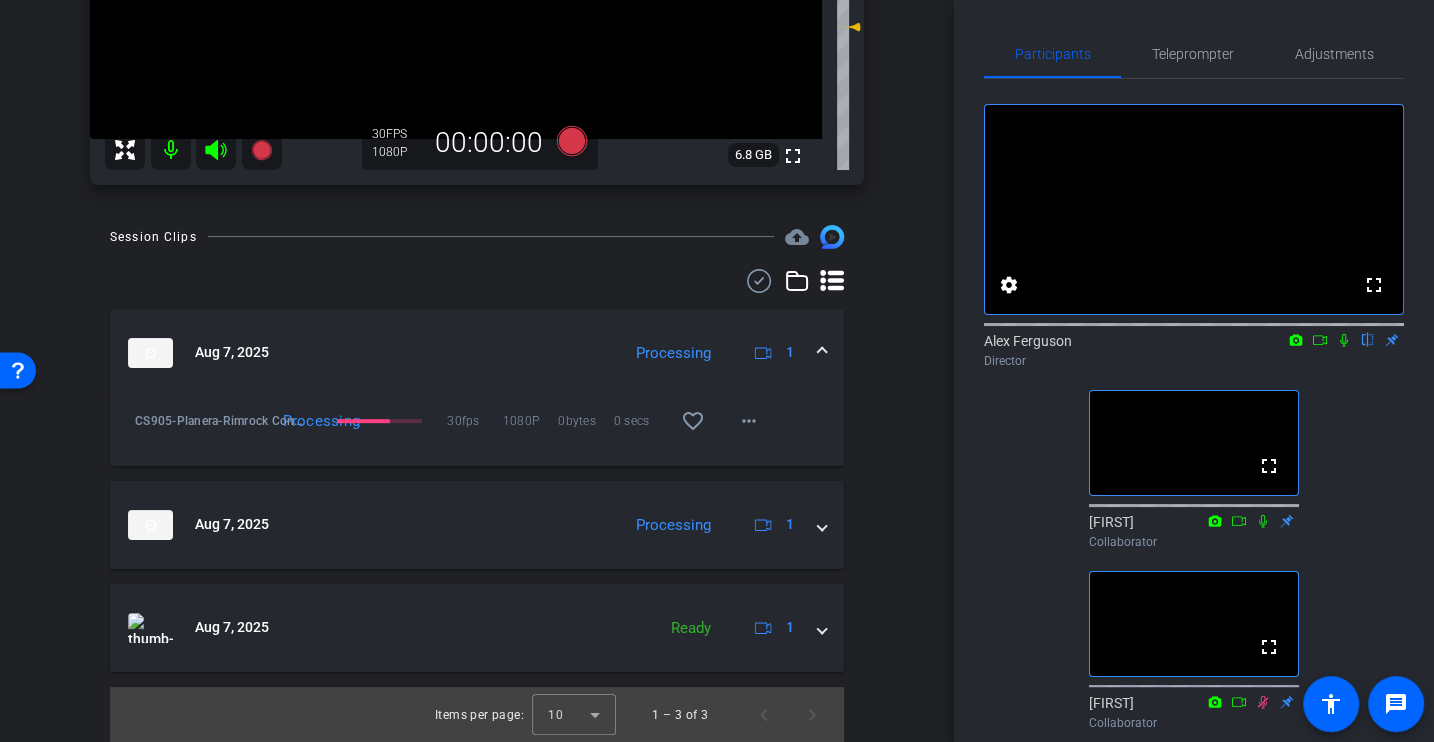 scroll, scrollTop: 0, scrollLeft: 0, axis: both 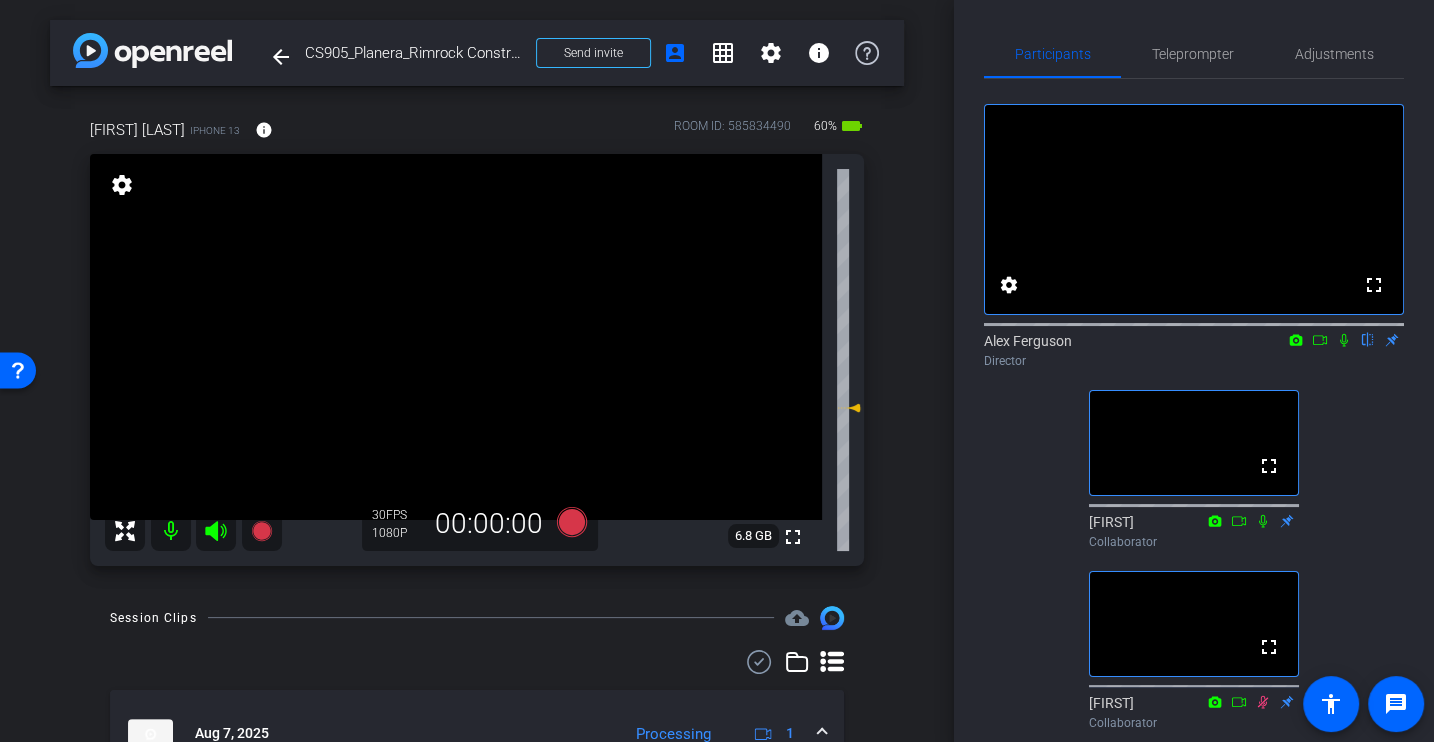 click on "Participants Teleprompter Adjustments fullscreen settings  [FIRST] [LAST]
flip
Director  fullscreen  [FIRST]
Collaborator  fullscreen  [FIRST]
Collaborator   Everyone  0 Mark all read To: Everyone Mark all read Select Source Teleprompter Speed 3X (130 words/minute) Font Size 30px Screen Setup Teleprompter Top Background White - text in black  Script  0 Words
Create new script               Play        Play from this location               Play Selected        Play and display the selected text only Bold Italic Enter script here..." 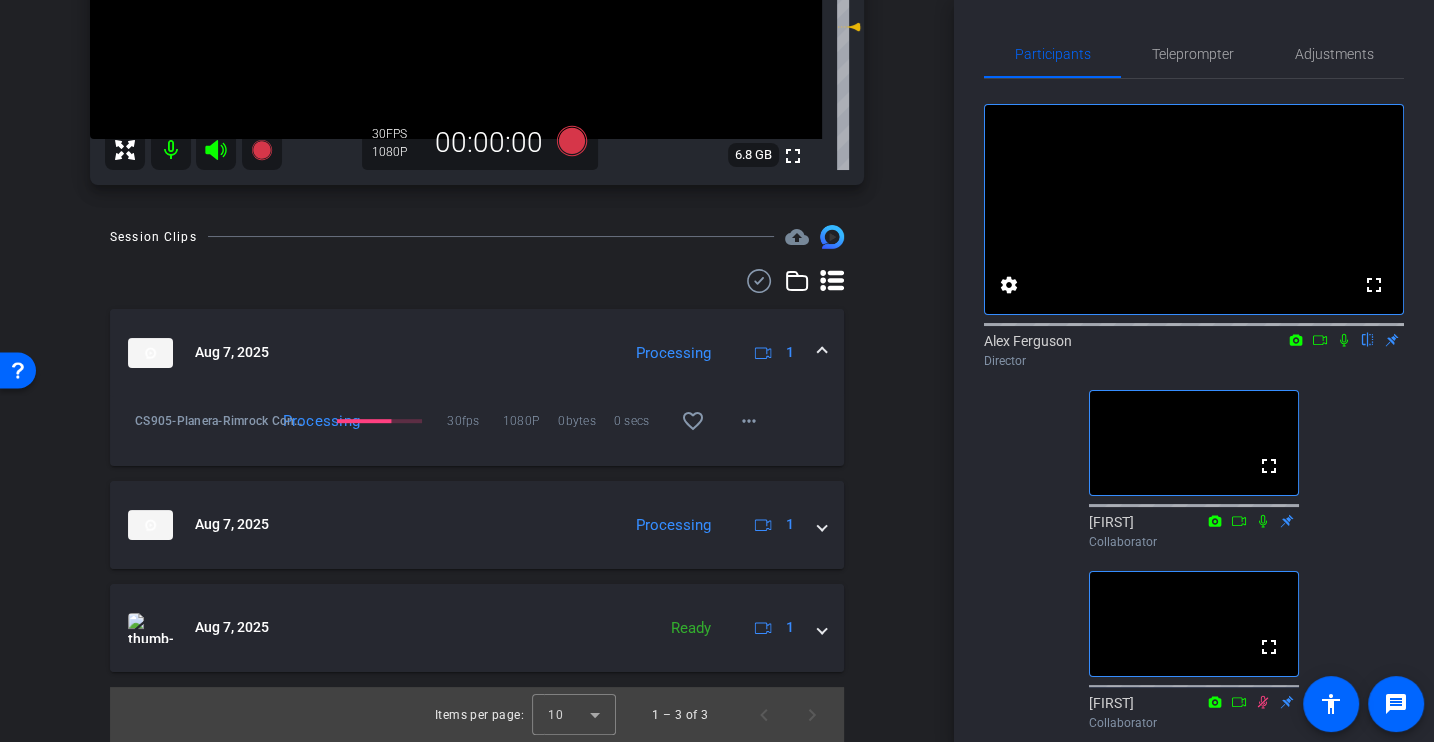 scroll, scrollTop: 0, scrollLeft: 0, axis: both 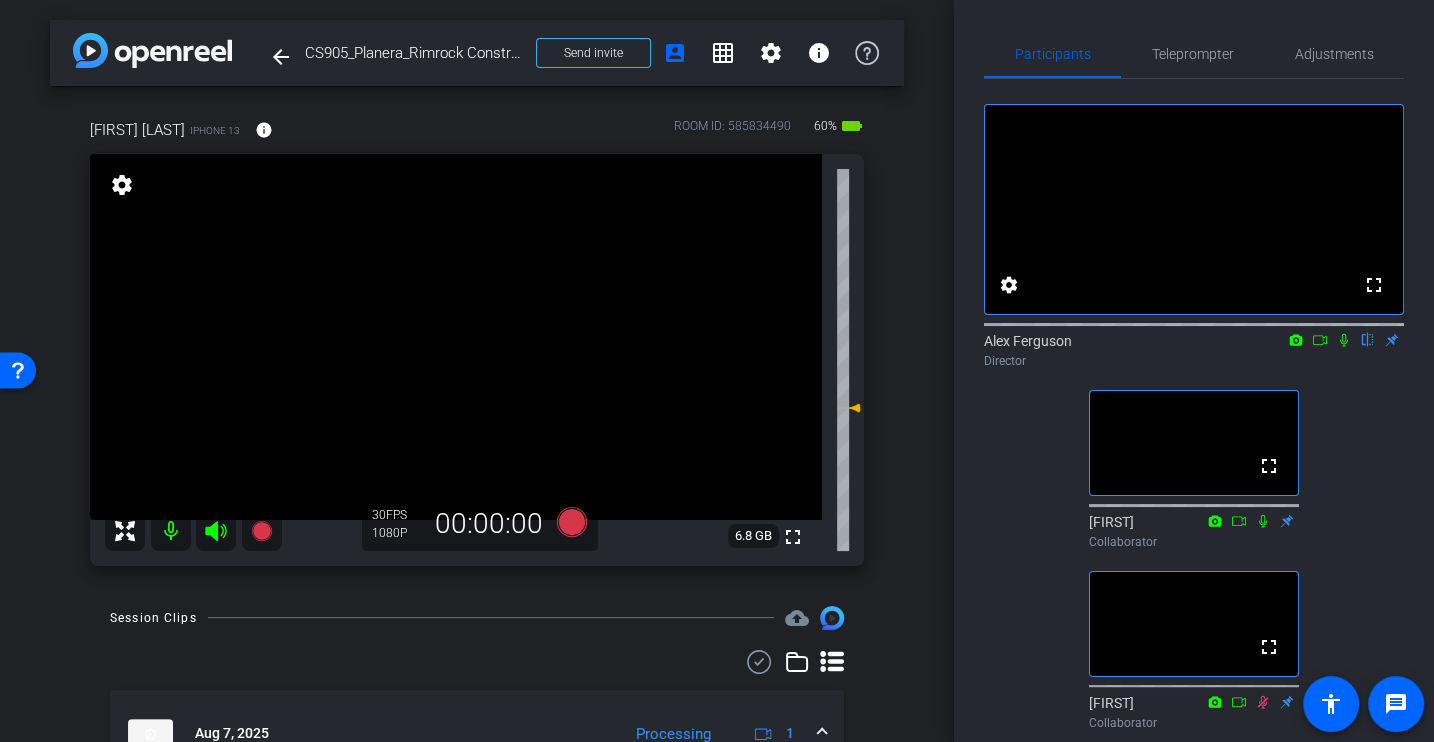 click on "fullscreen settings  [FIRST] [LAST]
flip
Director  fullscreen  [FIRST]
Collaborator  fullscreen  [FIRST]
Collaborator" 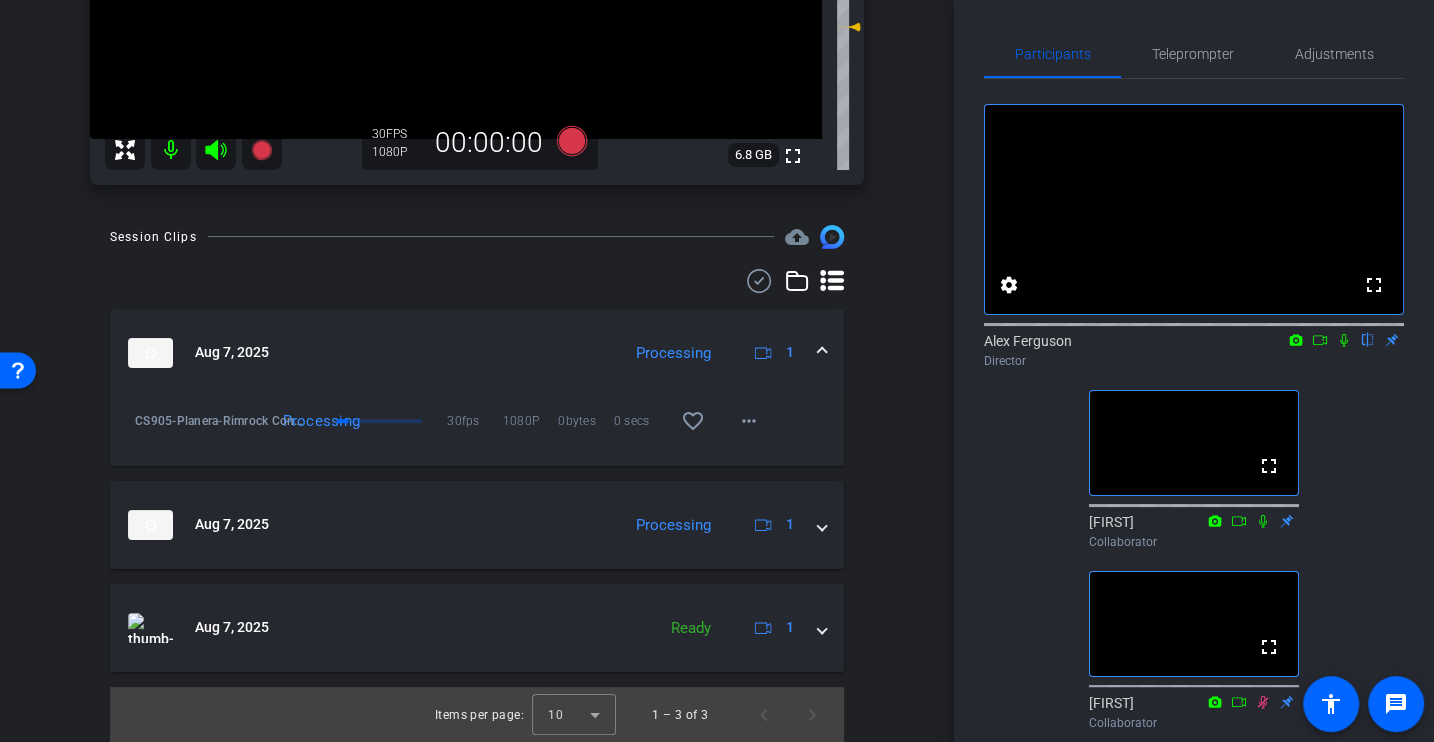 scroll, scrollTop: 0, scrollLeft: 0, axis: both 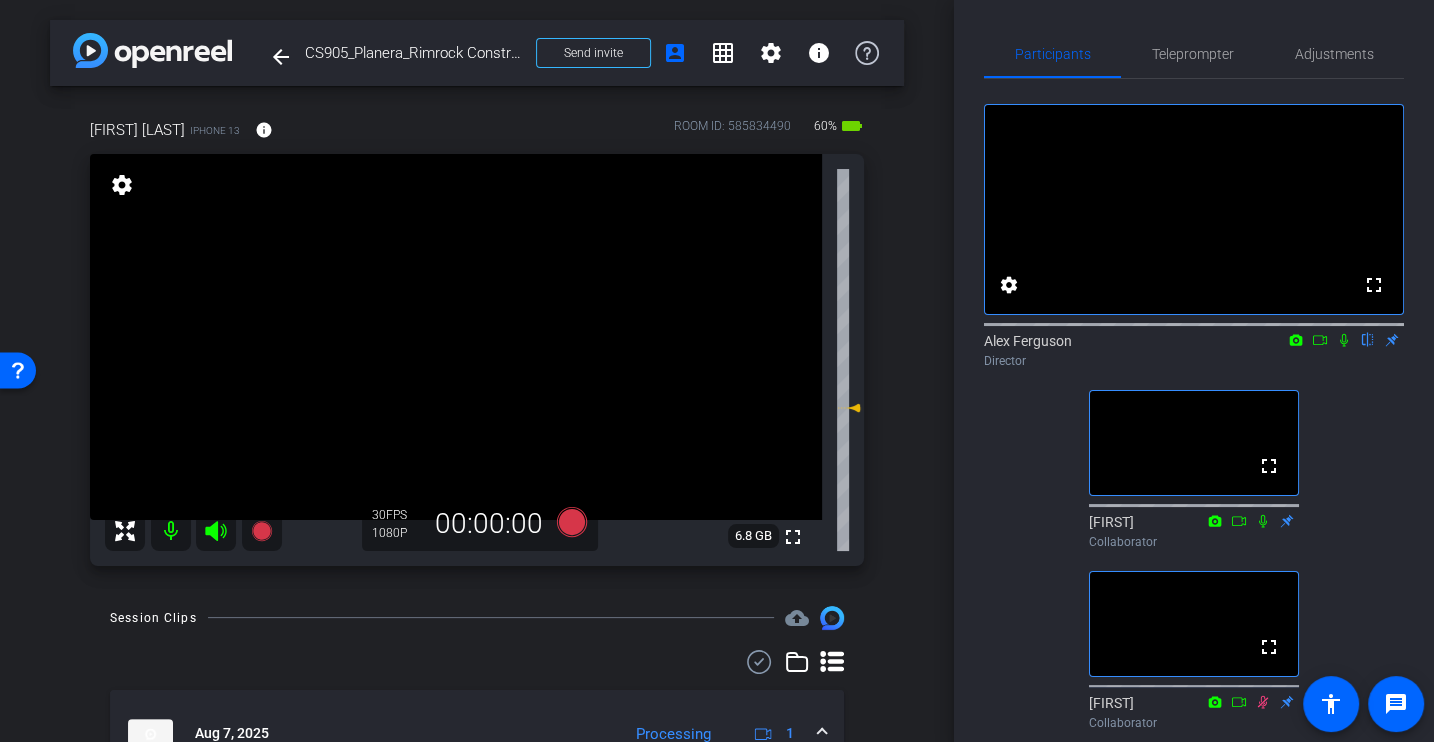 click on "fullscreen settings  [FIRST] [LAST]
flip
Director  fullscreen  [FIRST]
Collaborator  fullscreen  [FIRST]
Collaborator" 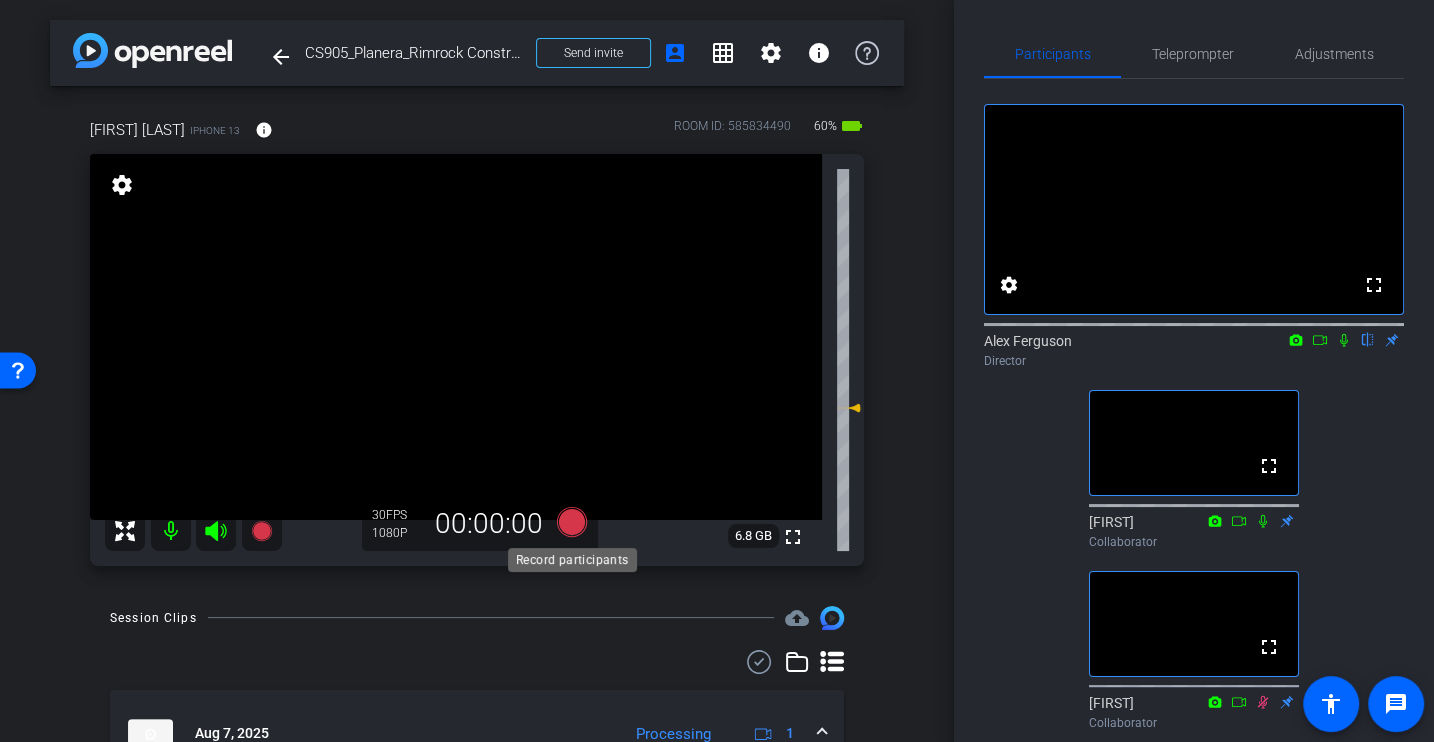 click 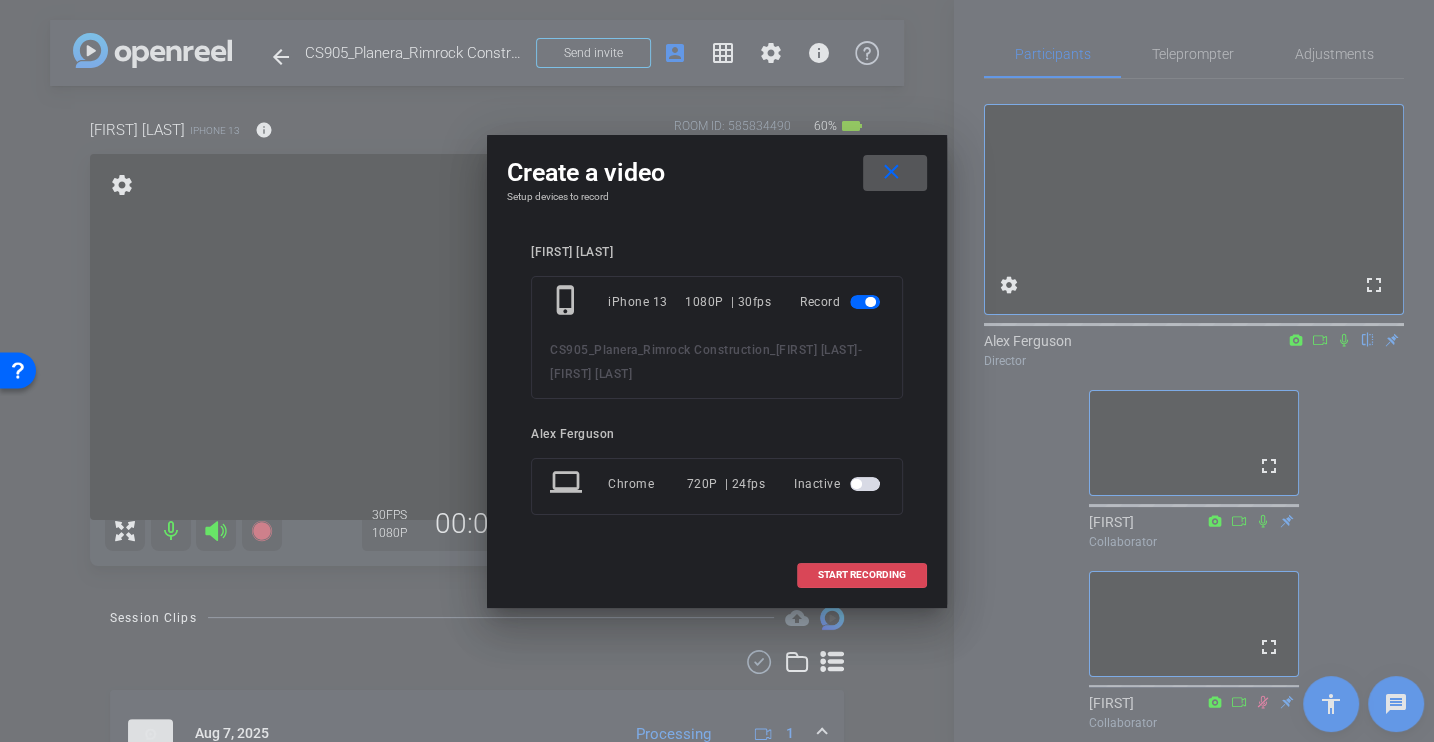 click on "START RECORDING" at bounding box center (862, 575) 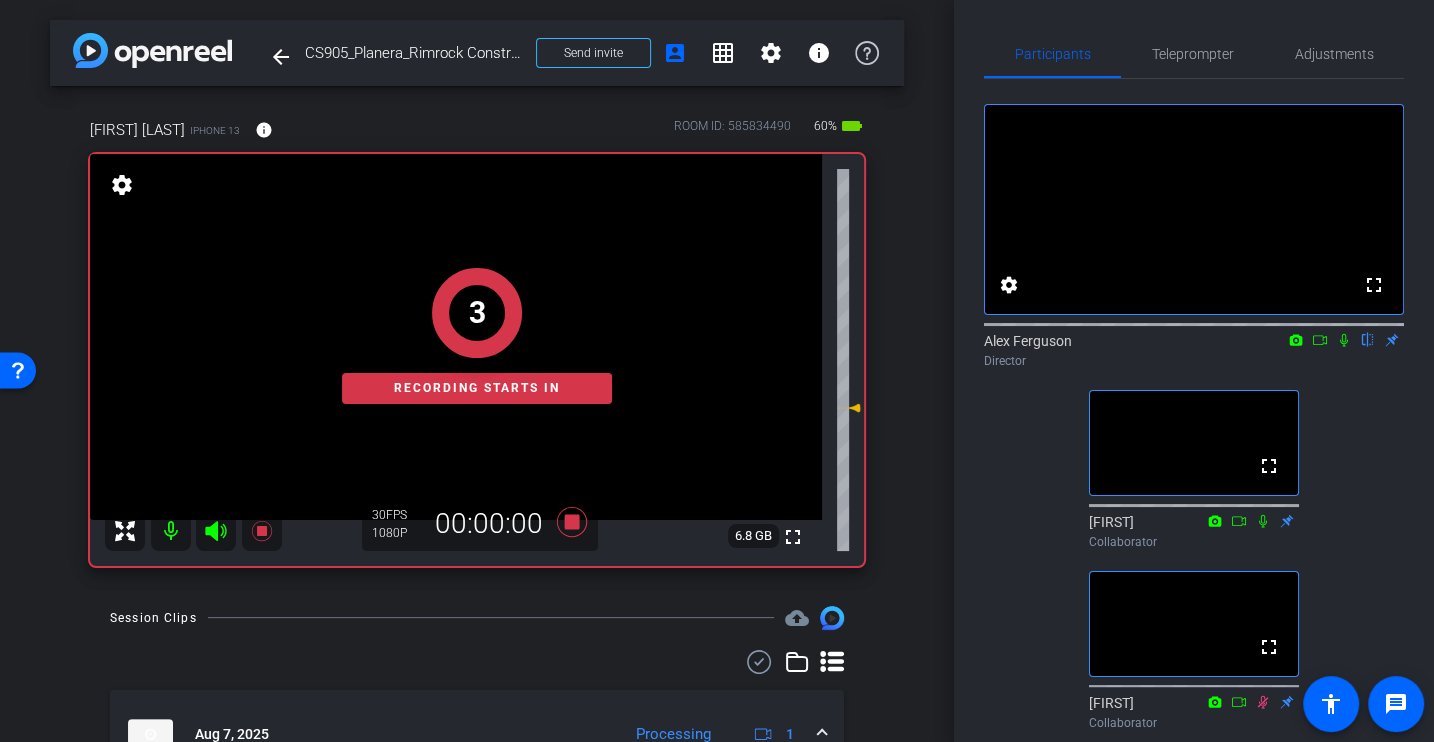 click on "Participants Teleprompter Adjustments fullscreen settings  [FIRST] [LAST]
flip
Director  fullscreen  [FIRST]
Collaborator  fullscreen  [FIRST]
Collaborator   Everyone  0 Mark all read To: Everyone Mark all read Select Source Teleprompter Speed 3X (130 words/minute) Font Size 30px Screen Setup Teleprompter Top Background White - text in black  Script  0 Words
Create new script               Play        Play from this location               Play Selected        Play and display the selected text only Bold Italic Enter script here..." 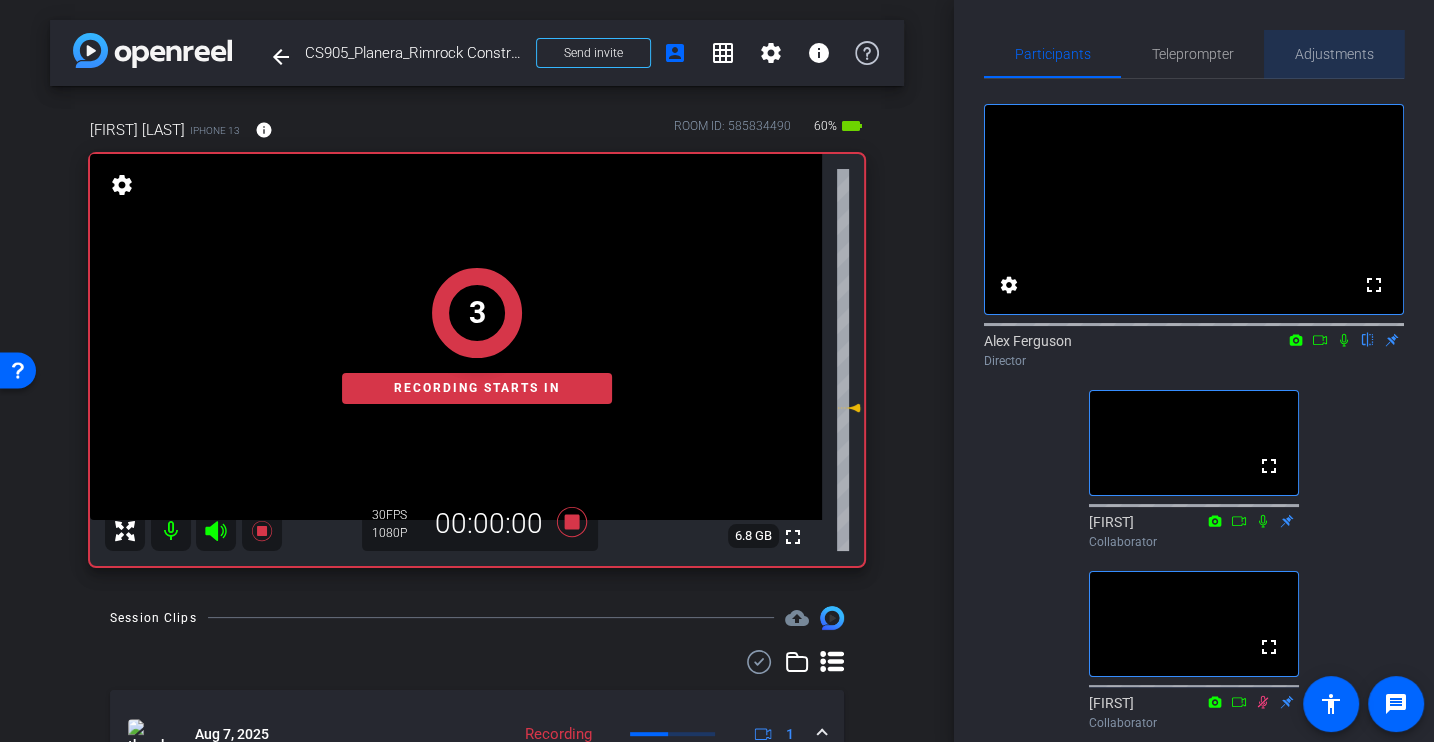 click on "Adjustments" at bounding box center [1334, 54] 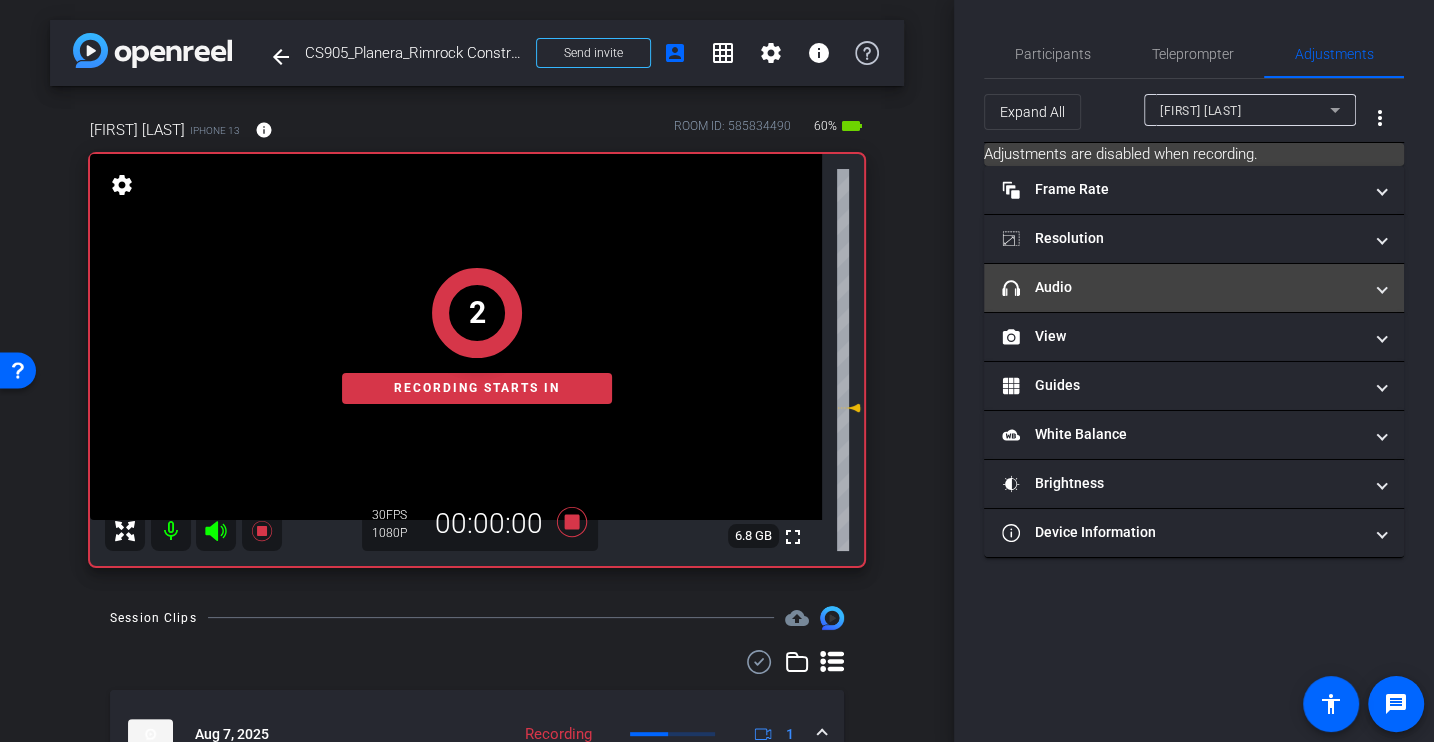 click on "headphone icon
Audio" at bounding box center [1182, 287] 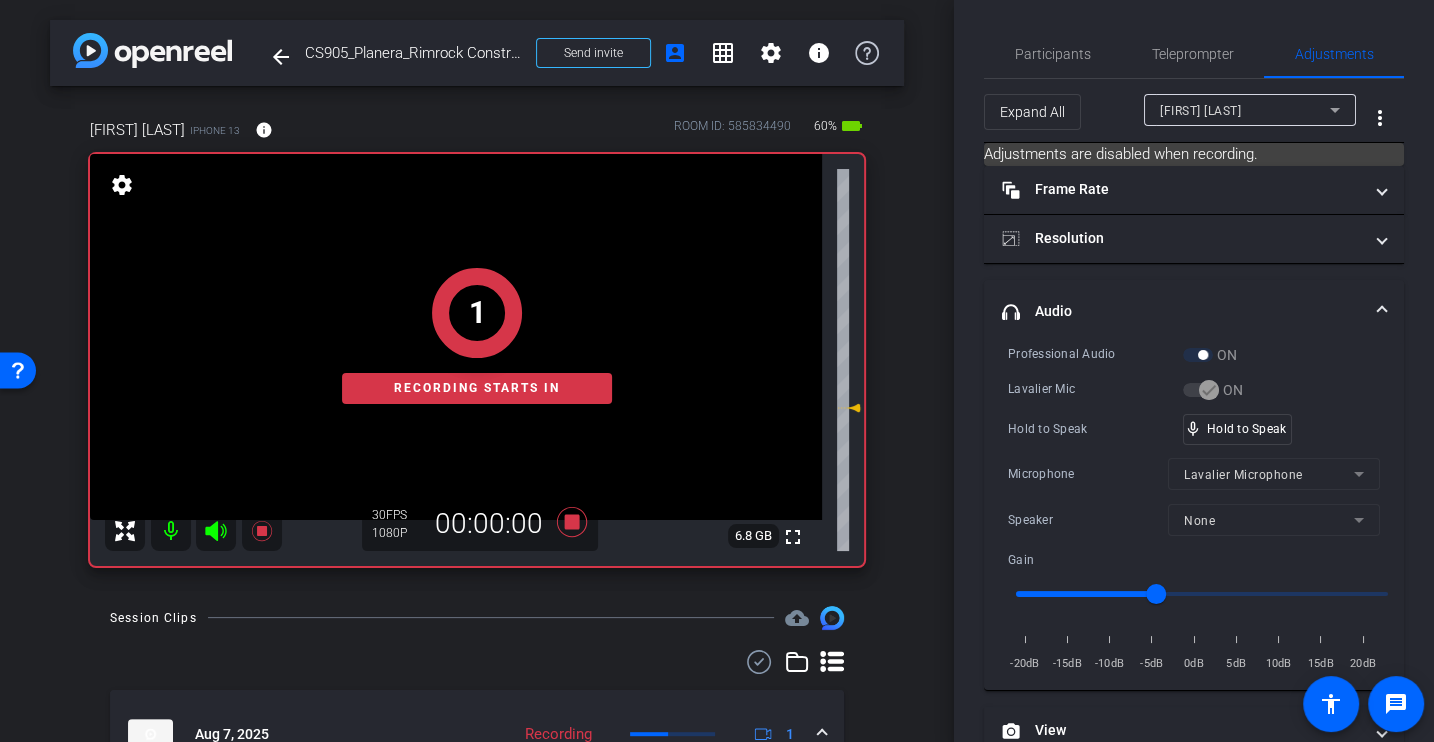 click on "Hold to Speak" at bounding box center (1095, 429) 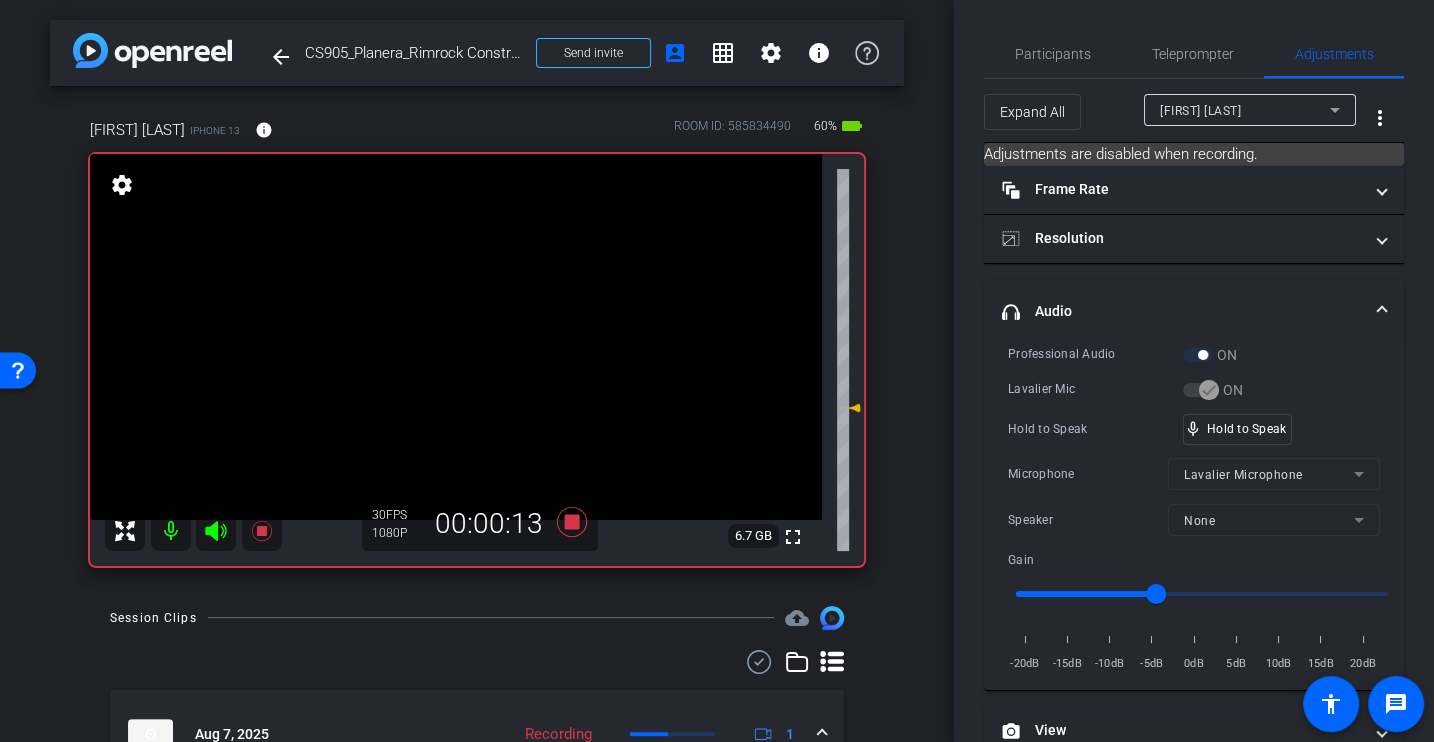 click on "Hold to Speak  mic_none Hold to Speak" at bounding box center (1194, 429) 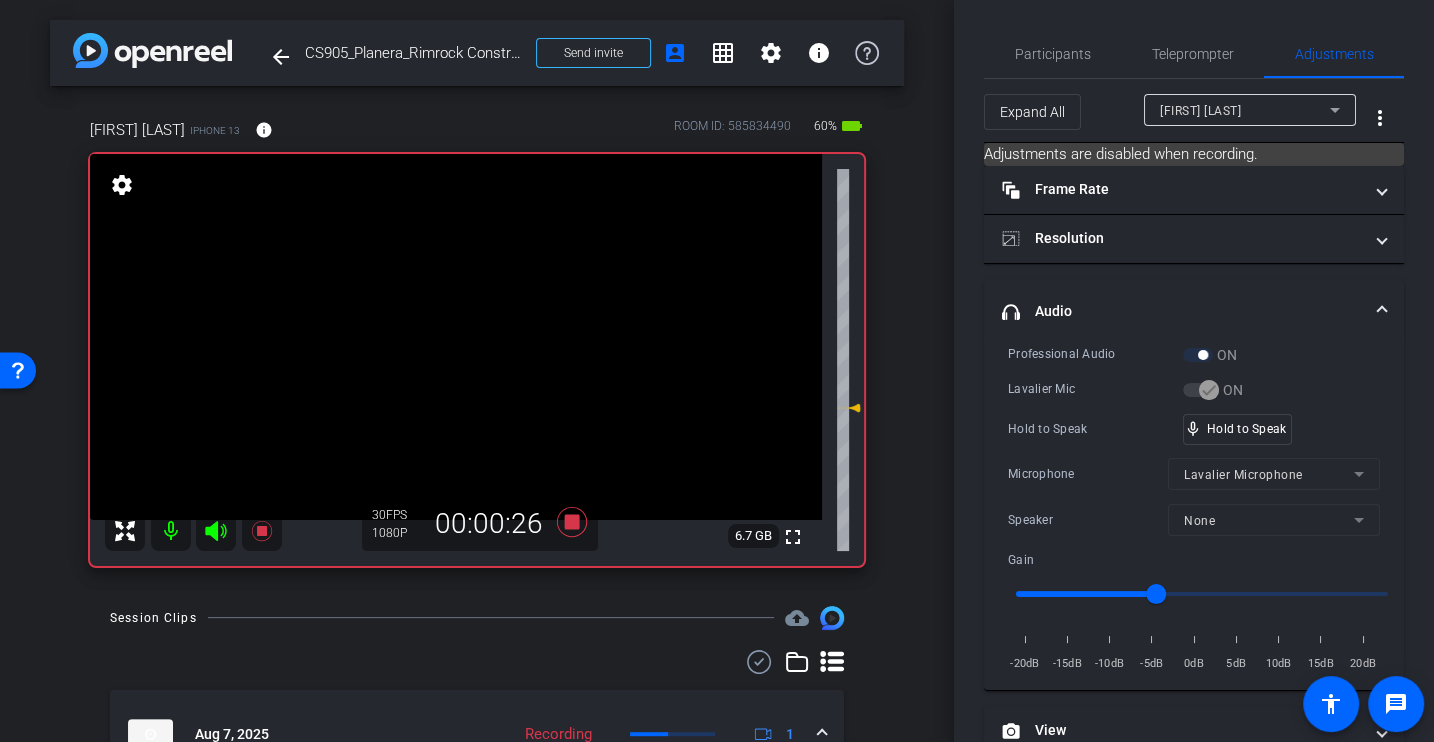 click on "Hold to Speak  mic_none Hold to Speak" at bounding box center (1194, 429) 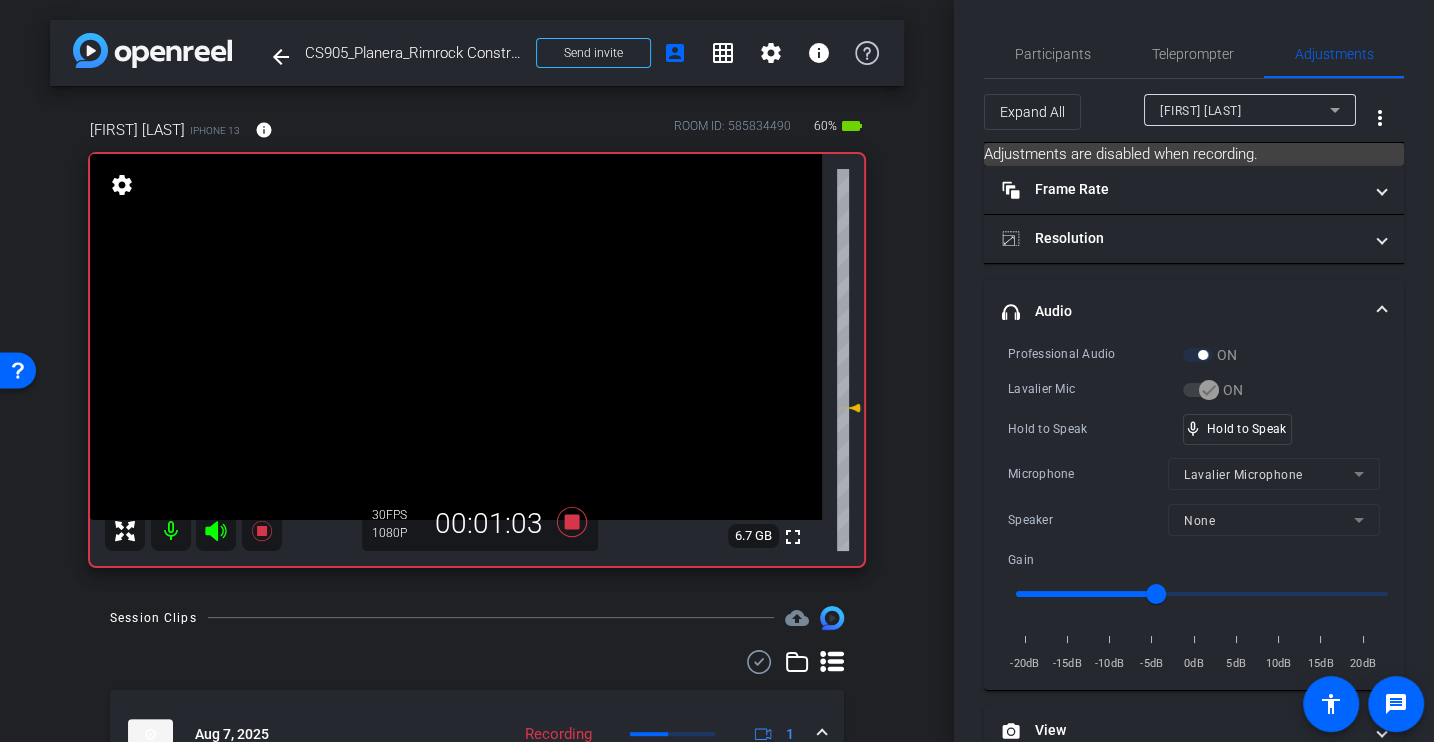 click on "Hold to Speak" at bounding box center (1095, 429) 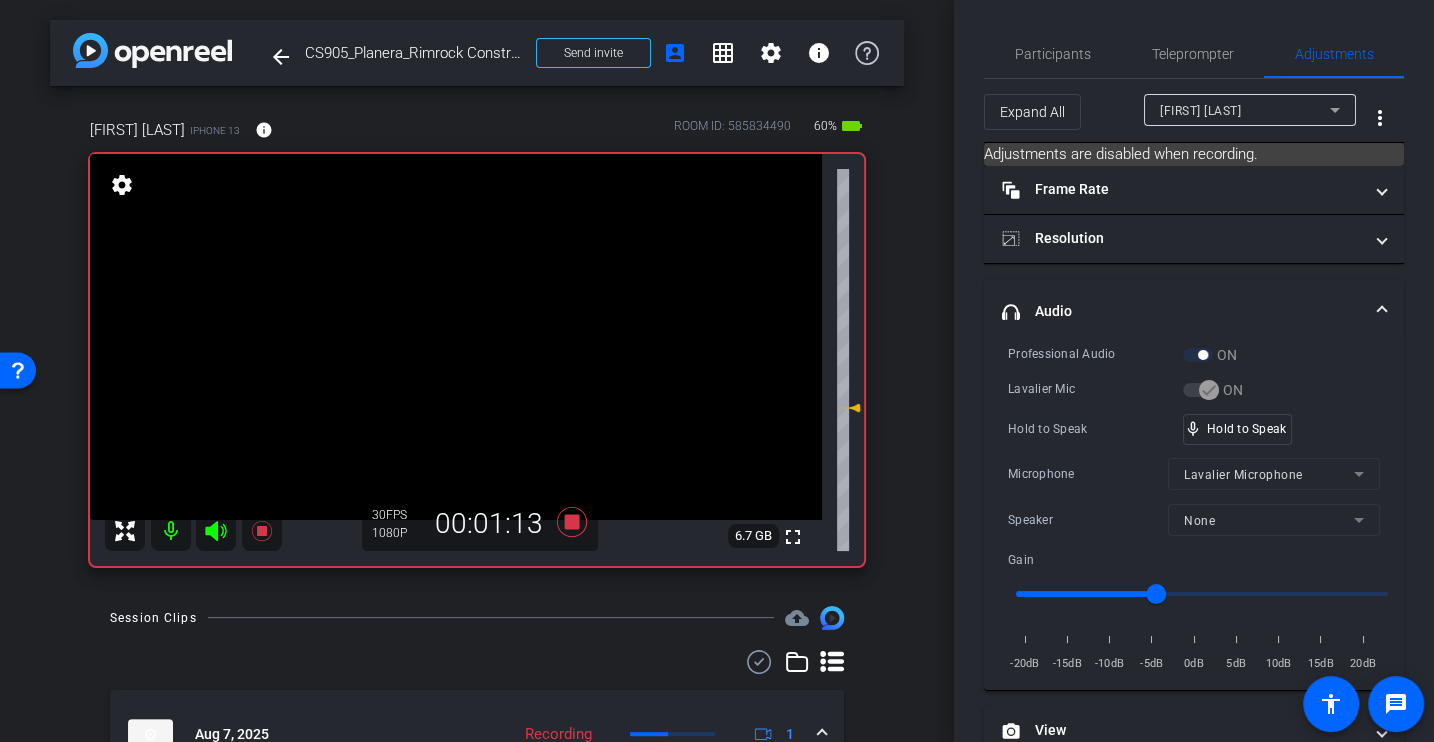 click on "Hold to Speak" at bounding box center (1095, 429) 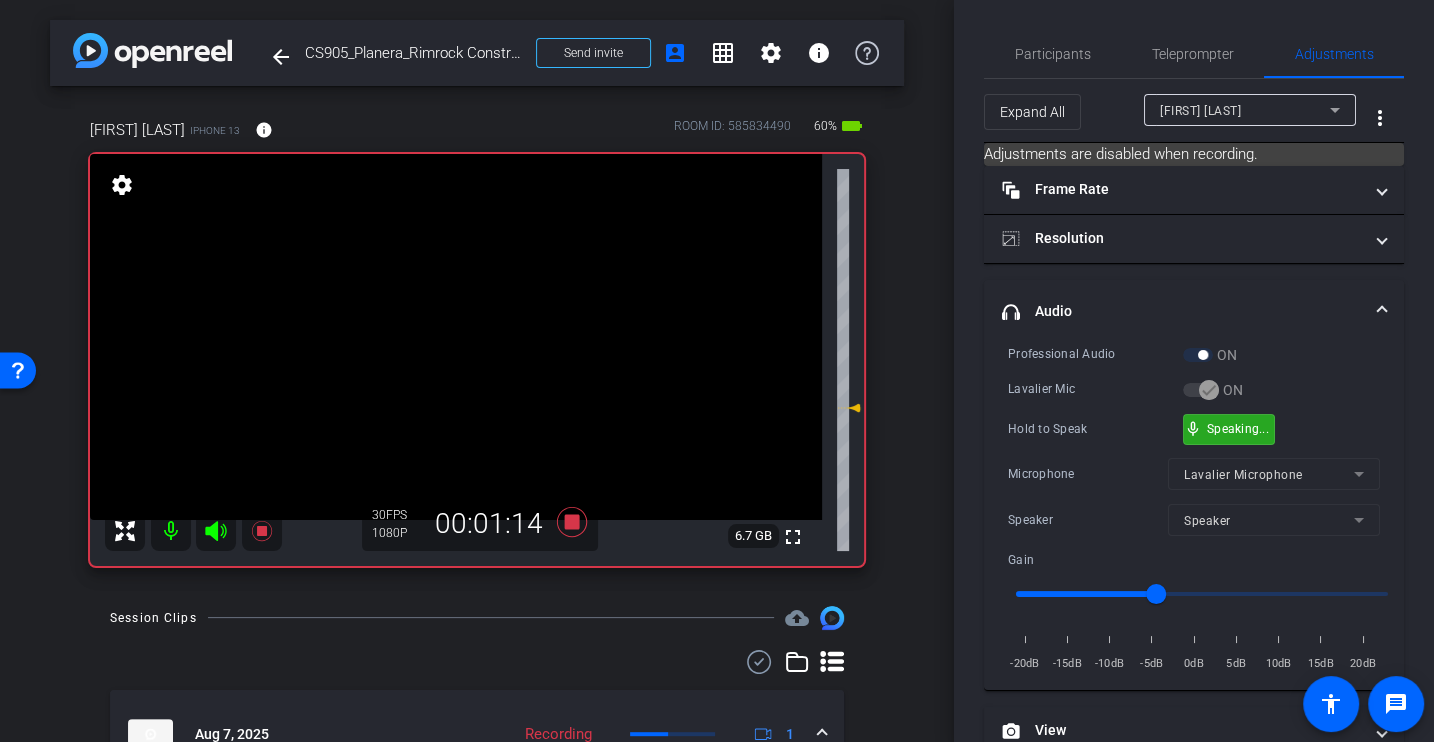 scroll, scrollTop: 234, scrollLeft: 0, axis: vertical 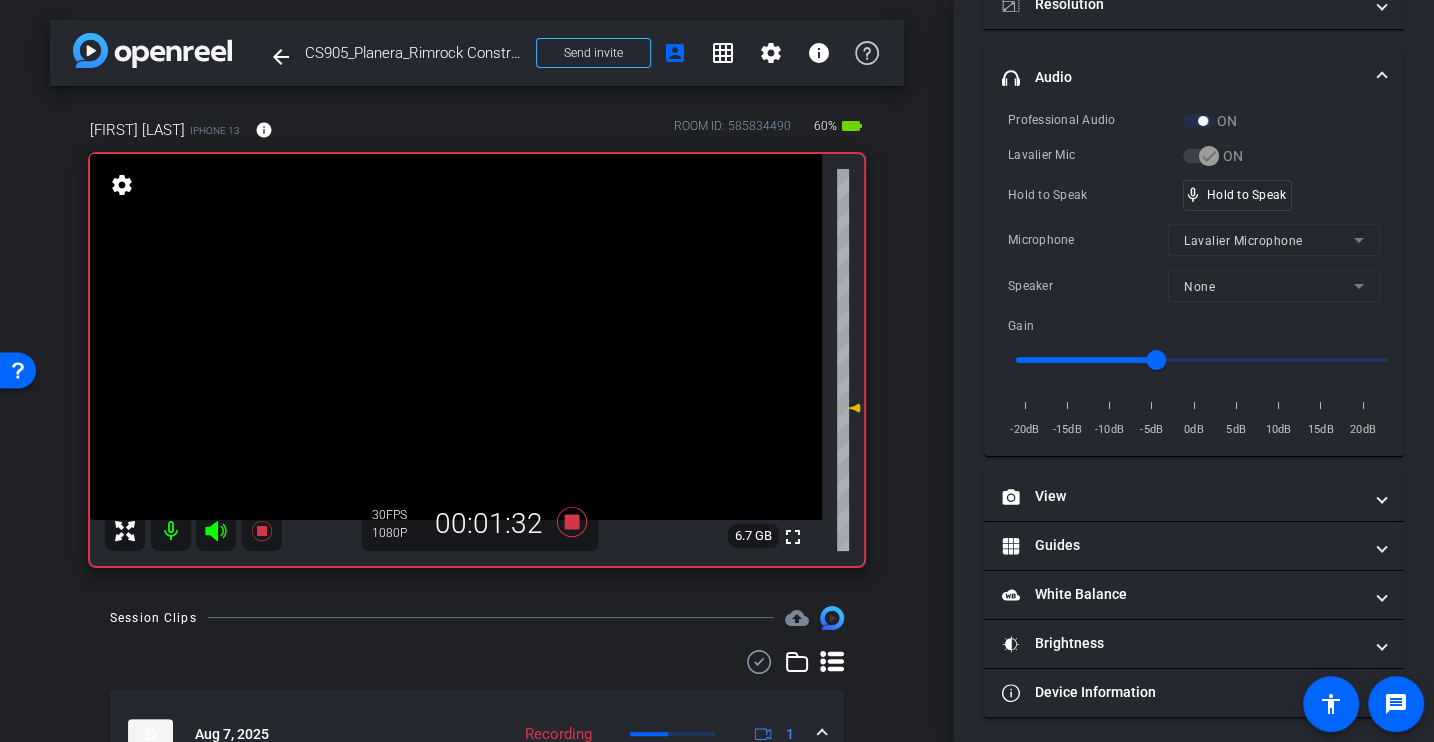 click on "Hold to Speak" at bounding box center [1095, 195] 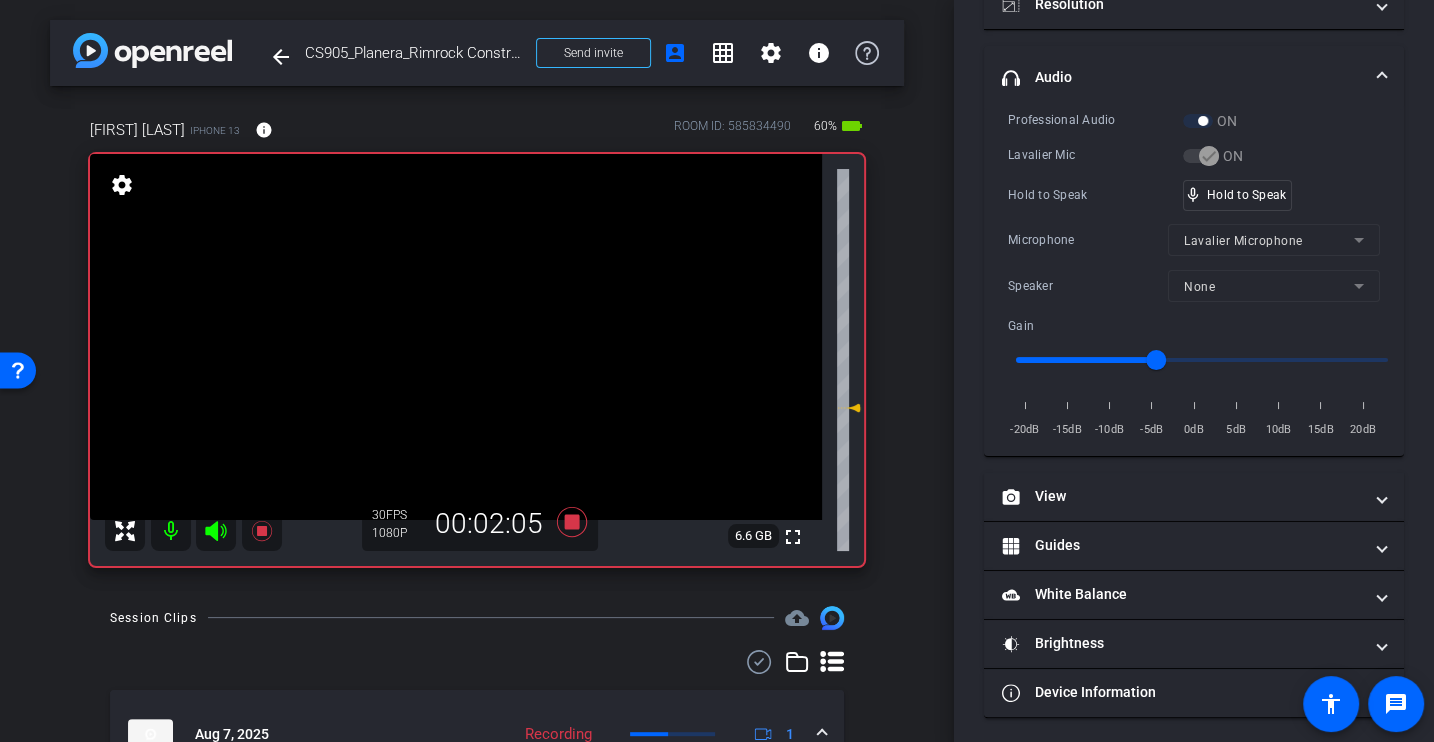 click on "Hold to Speak" at bounding box center (1095, 195) 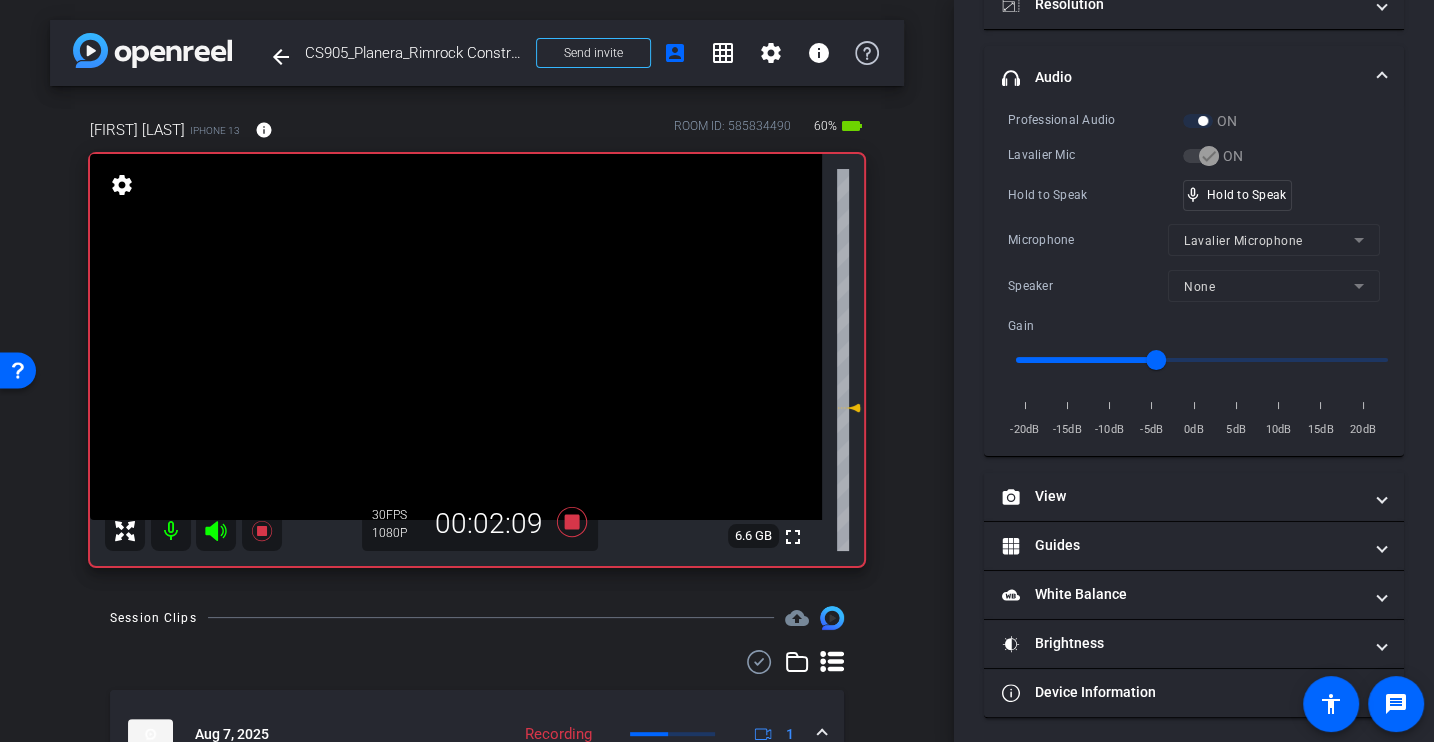 click on "Hold to Speak" at bounding box center [1095, 195] 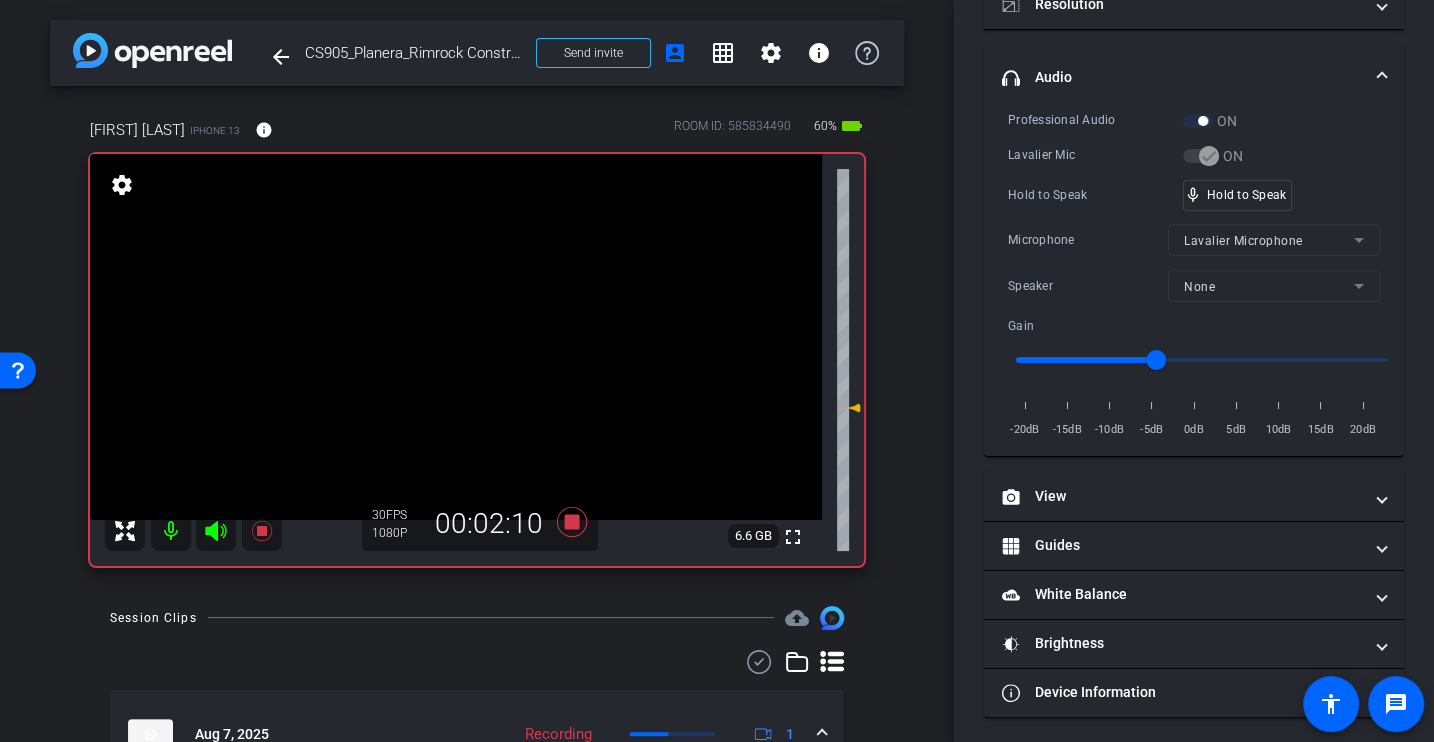 click on "Professional Audio  ON  Lavalier Mic  ON  Hold to Speak  mic_none Hold to Speak Microphone Lavalier Microphone Speaker None Gain -20dB -15dB -10dB -5dB 0dB 5dB 10dB 15dB 20dB" at bounding box center (1194, 275) 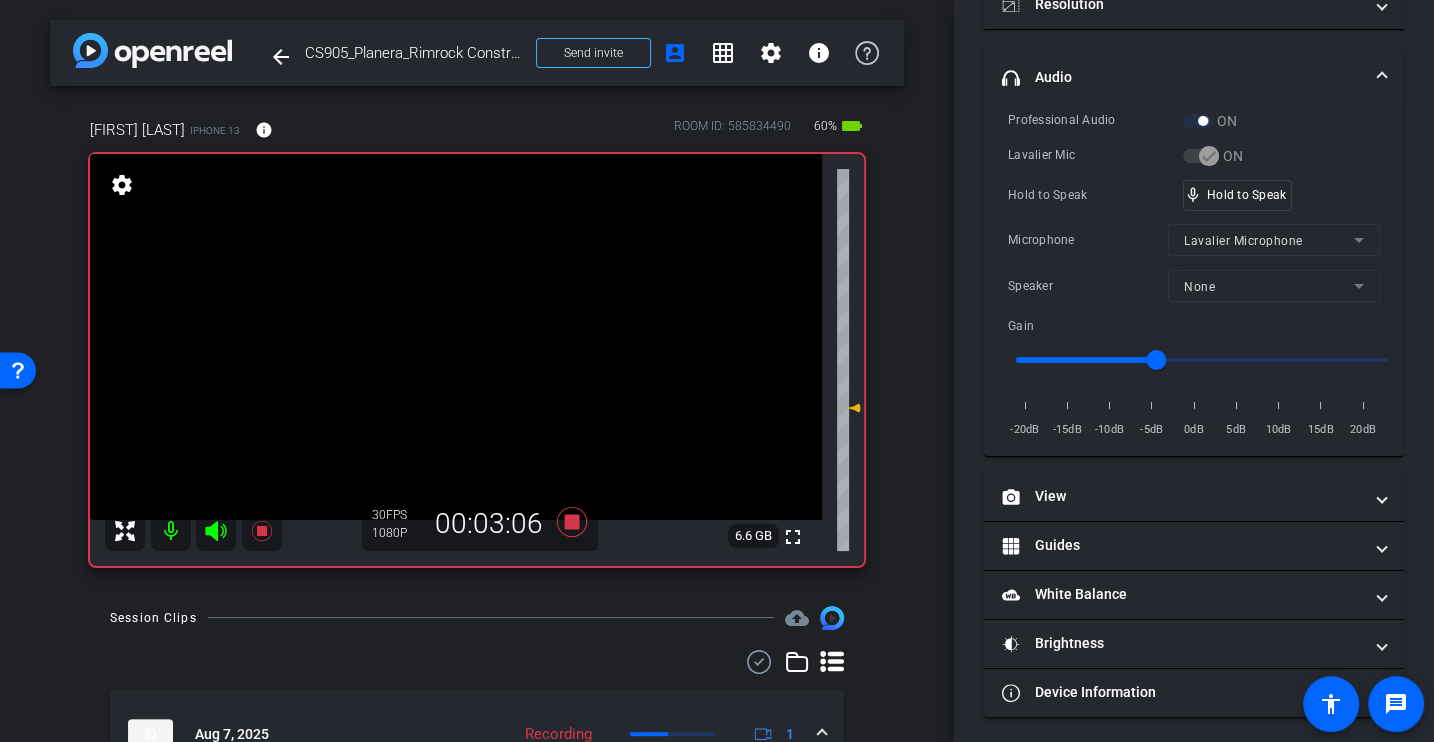 click on "Hold to Speak" at bounding box center (1095, 195) 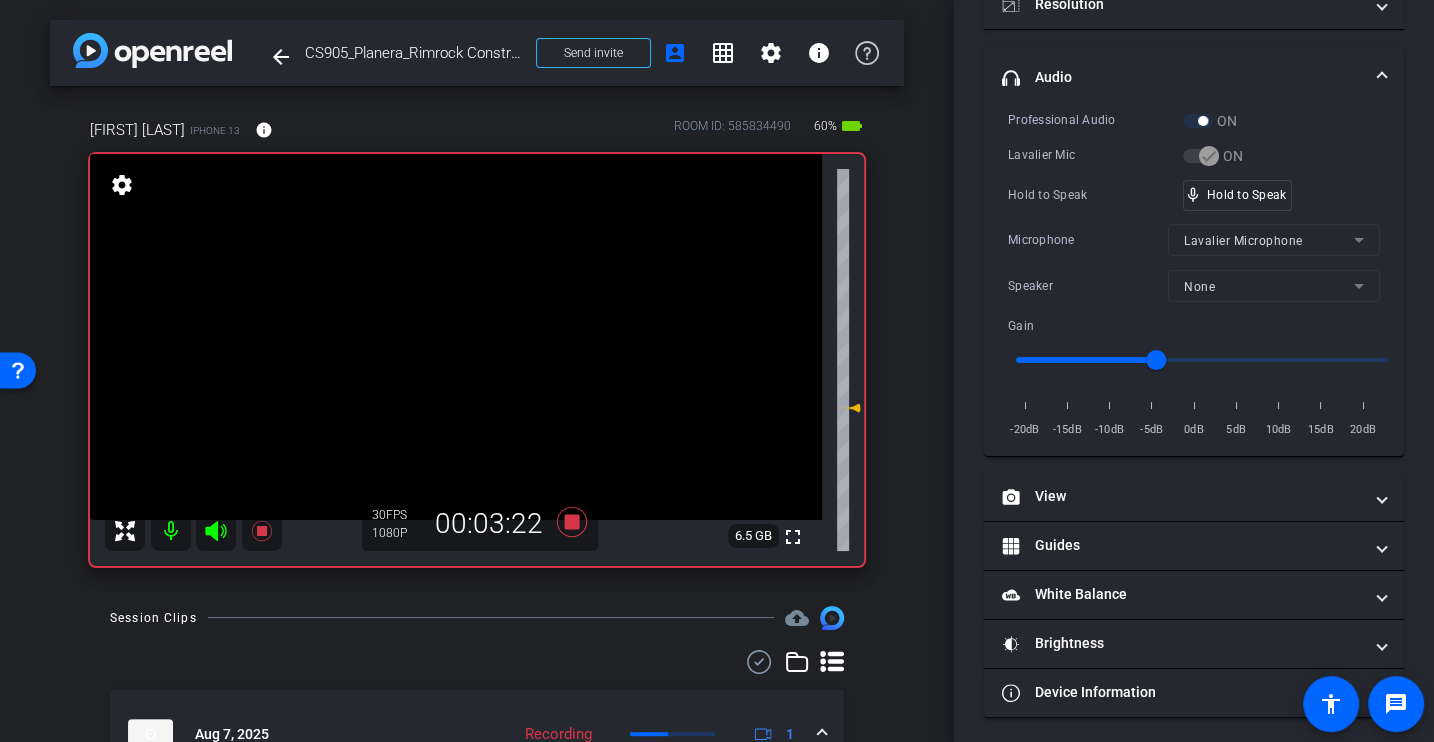click on "Hold to Speak" at bounding box center (1095, 195) 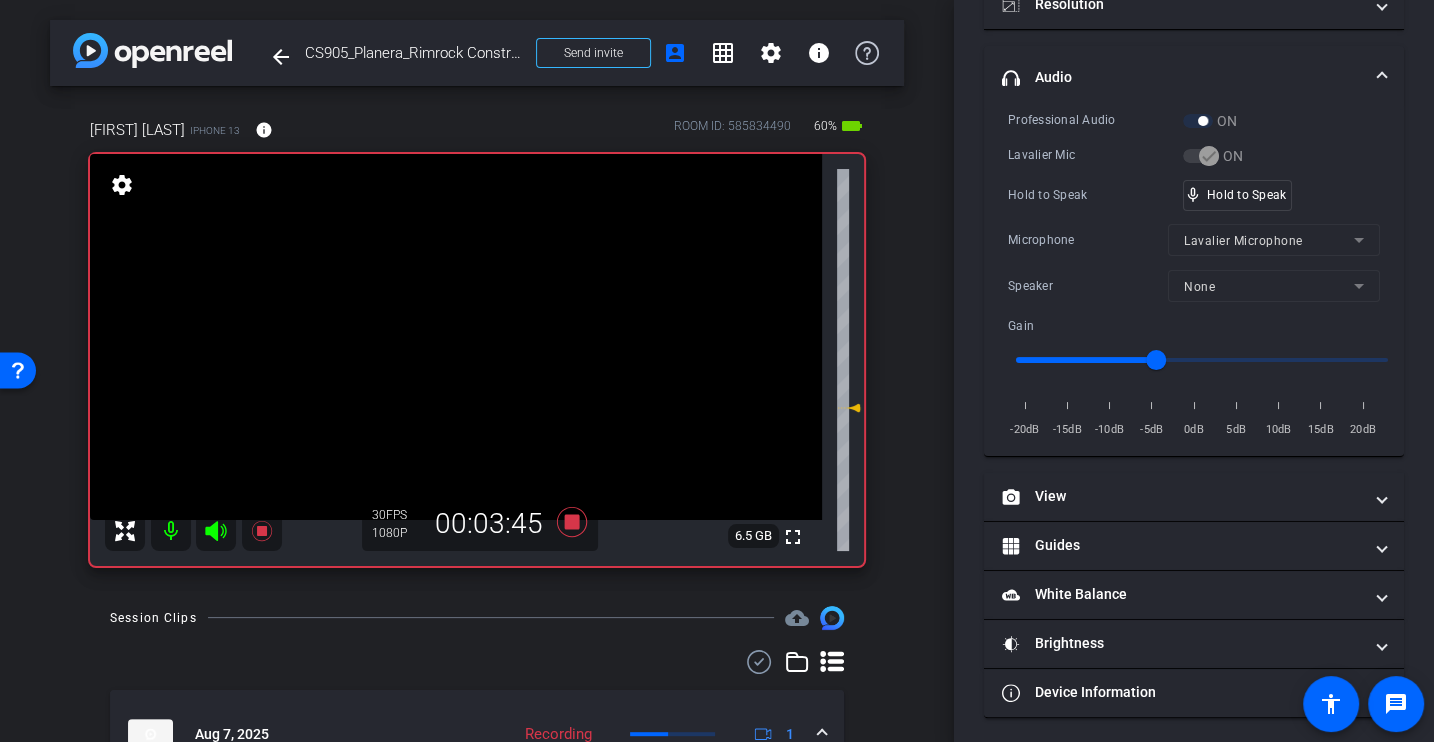 click on "Hold to Speak" at bounding box center [1095, 195] 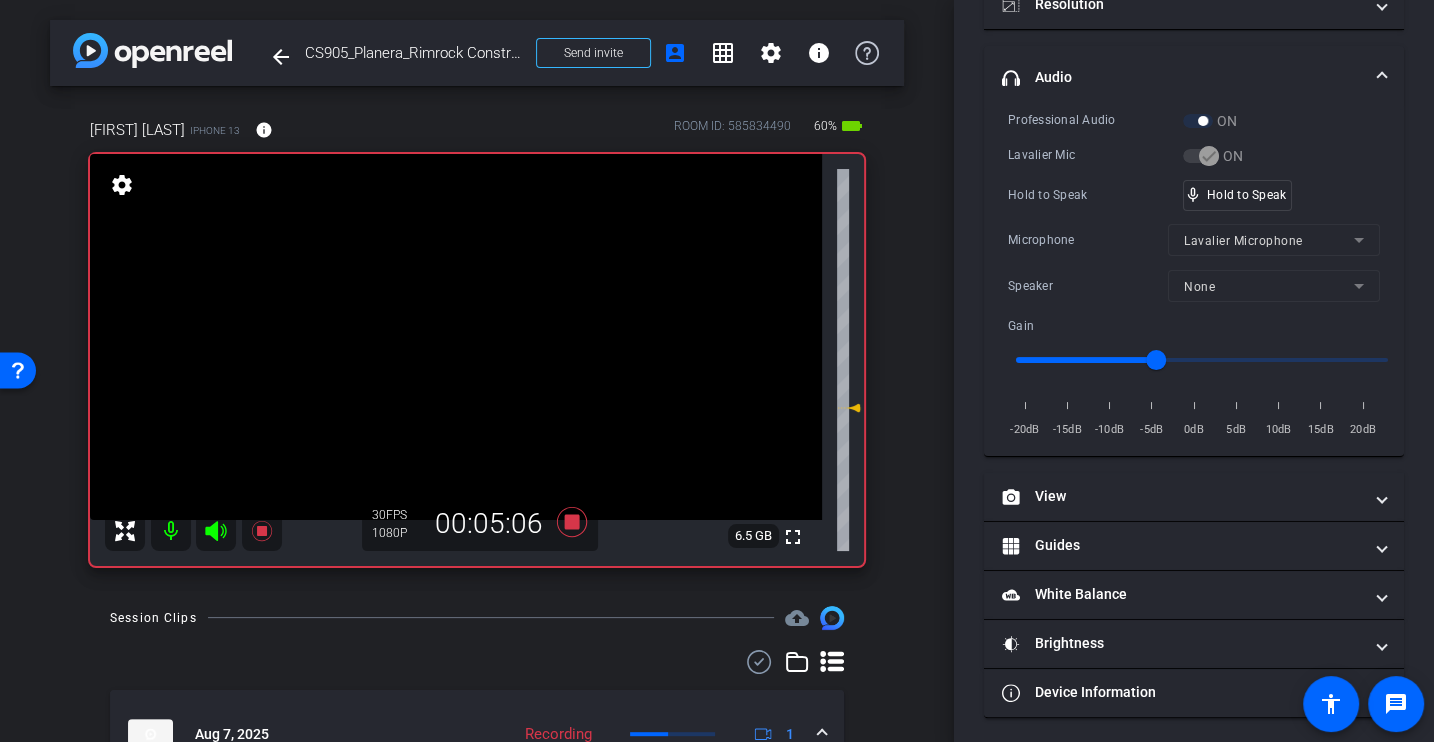 click on "Hold to Speak  mic_none Hold to Speak" at bounding box center (1194, 195) 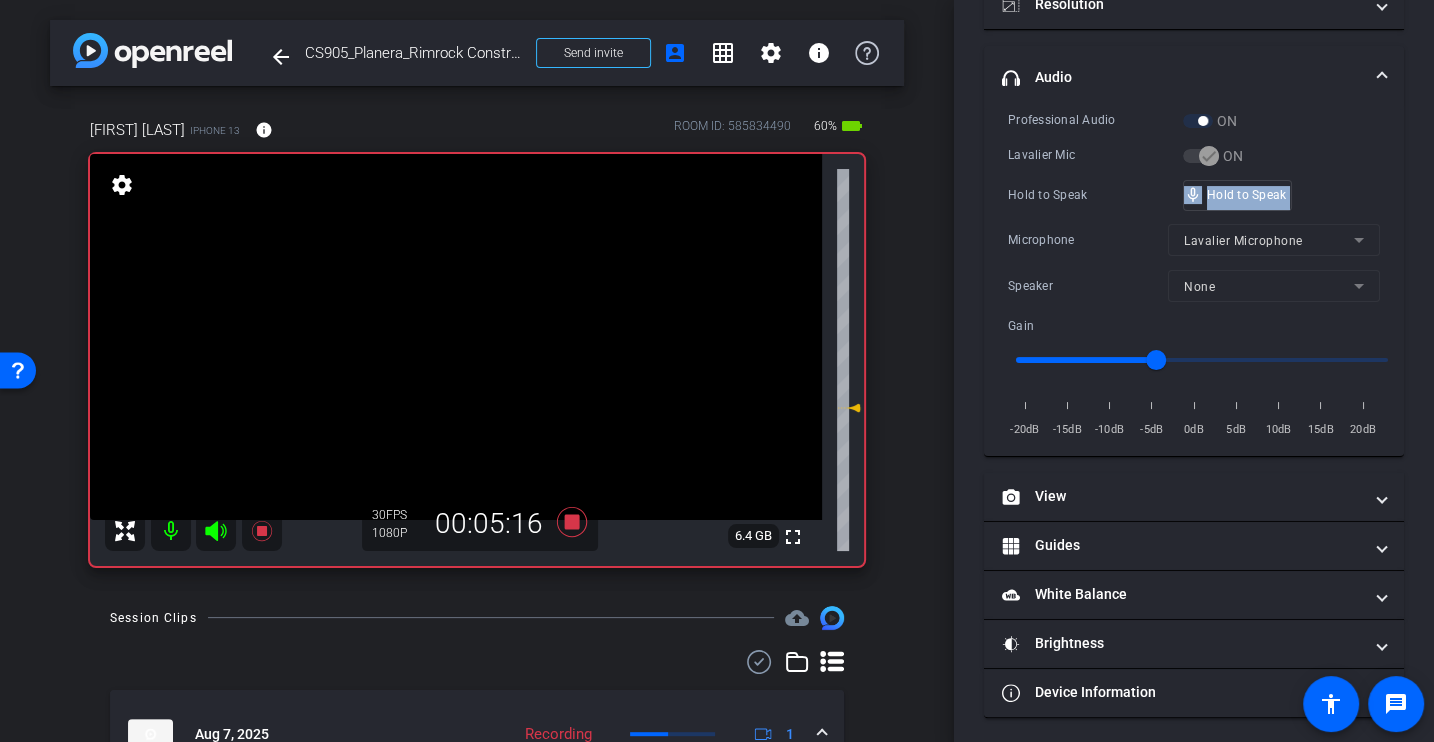 click on "Professional Audio  ON  Lavalier Mic  ON  Hold to Speak  mic_none Hold to Speak Microphone Lavalier Microphone Speaker None Gain -20dB -15dB -10dB -5dB 0dB 5dB 10dB 15dB 20dB" at bounding box center [1194, 275] 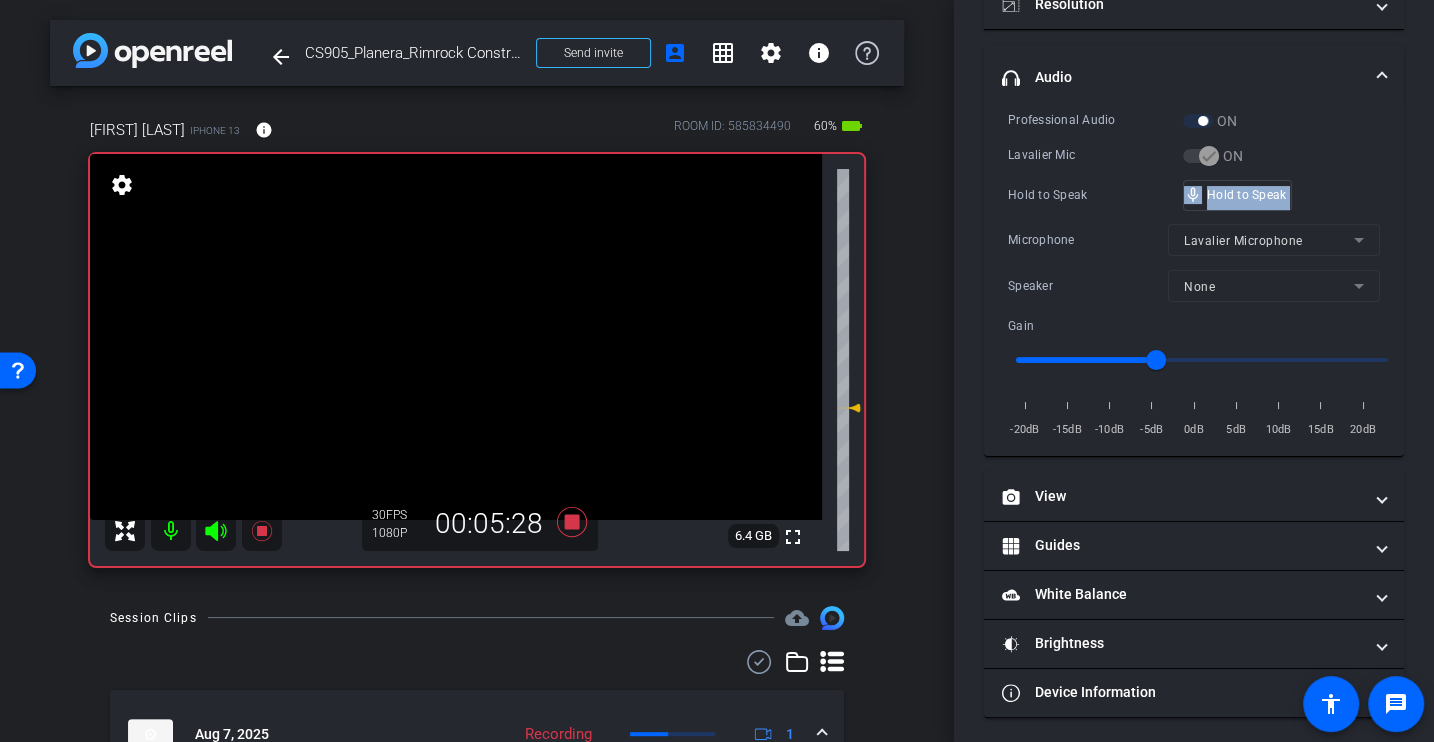 click on "Microphone Lavalier Microphone" at bounding box center [1194, 240] 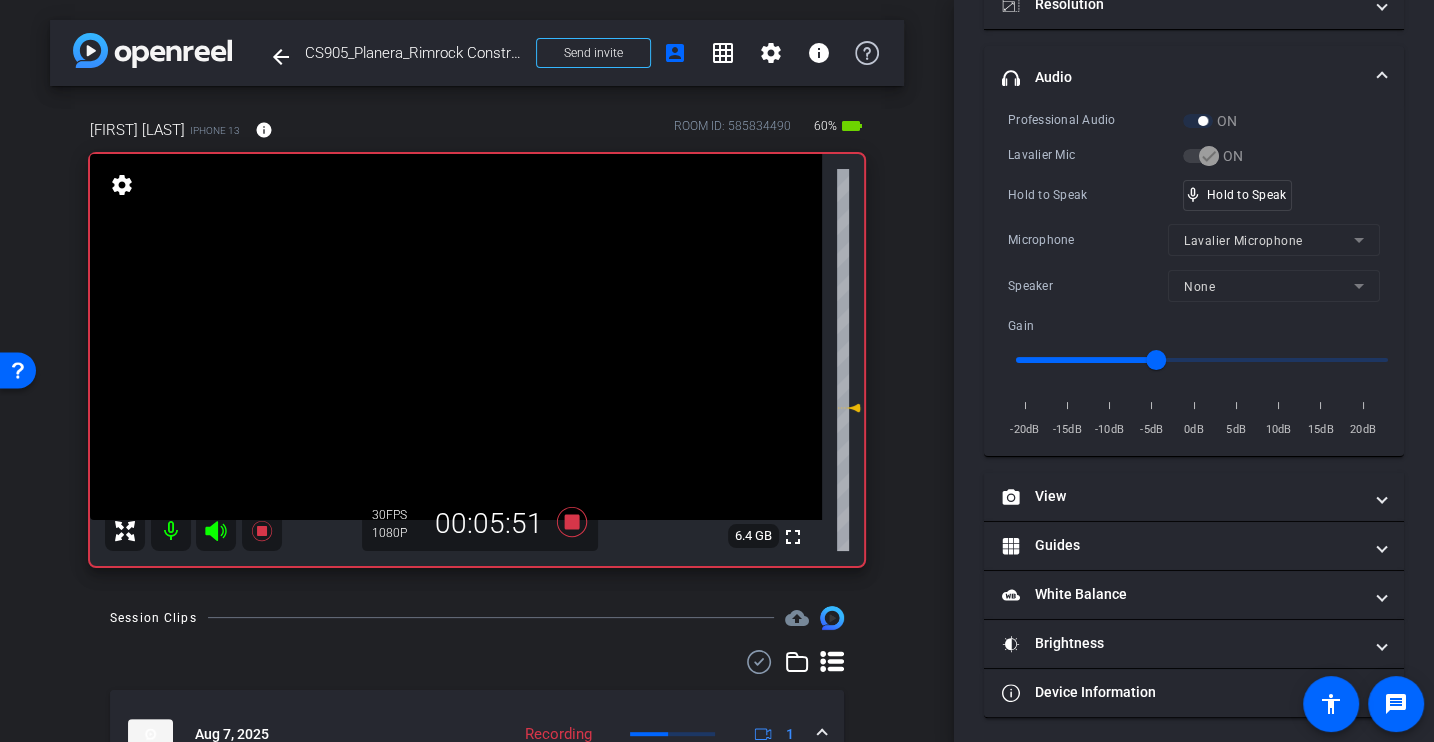 click on "Lavalier Mic" at bounding box center [1095, 155] 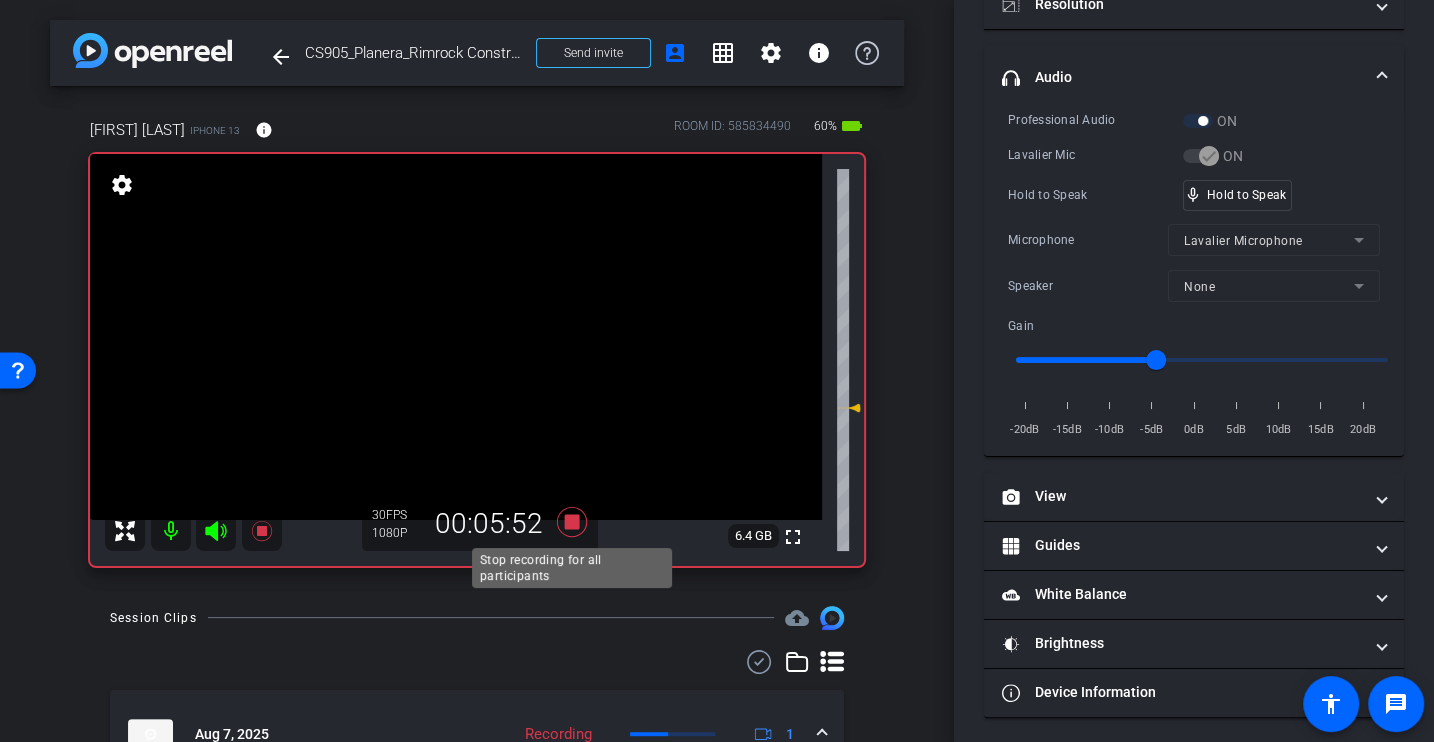 click 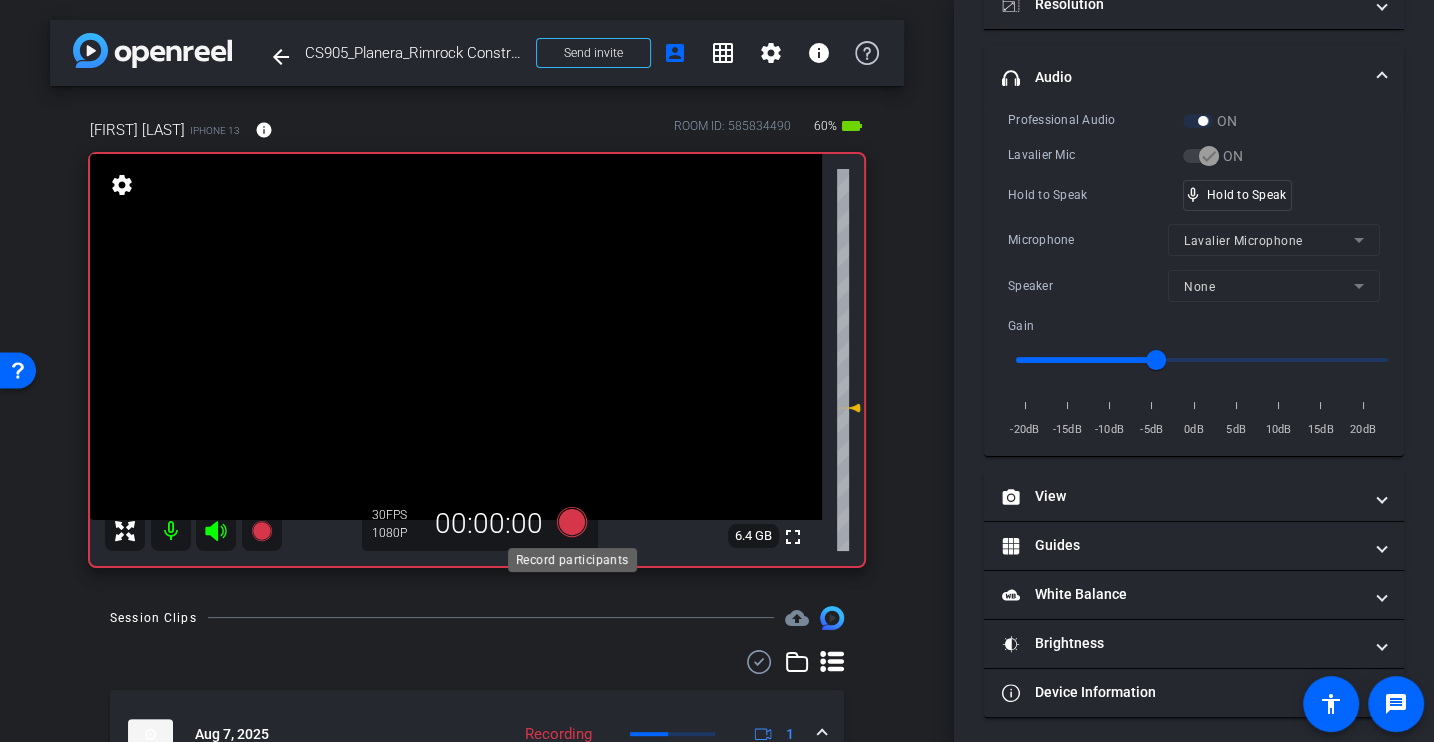 scroll, scrollTop: 168, scrollLeft: 0, axis: vertical 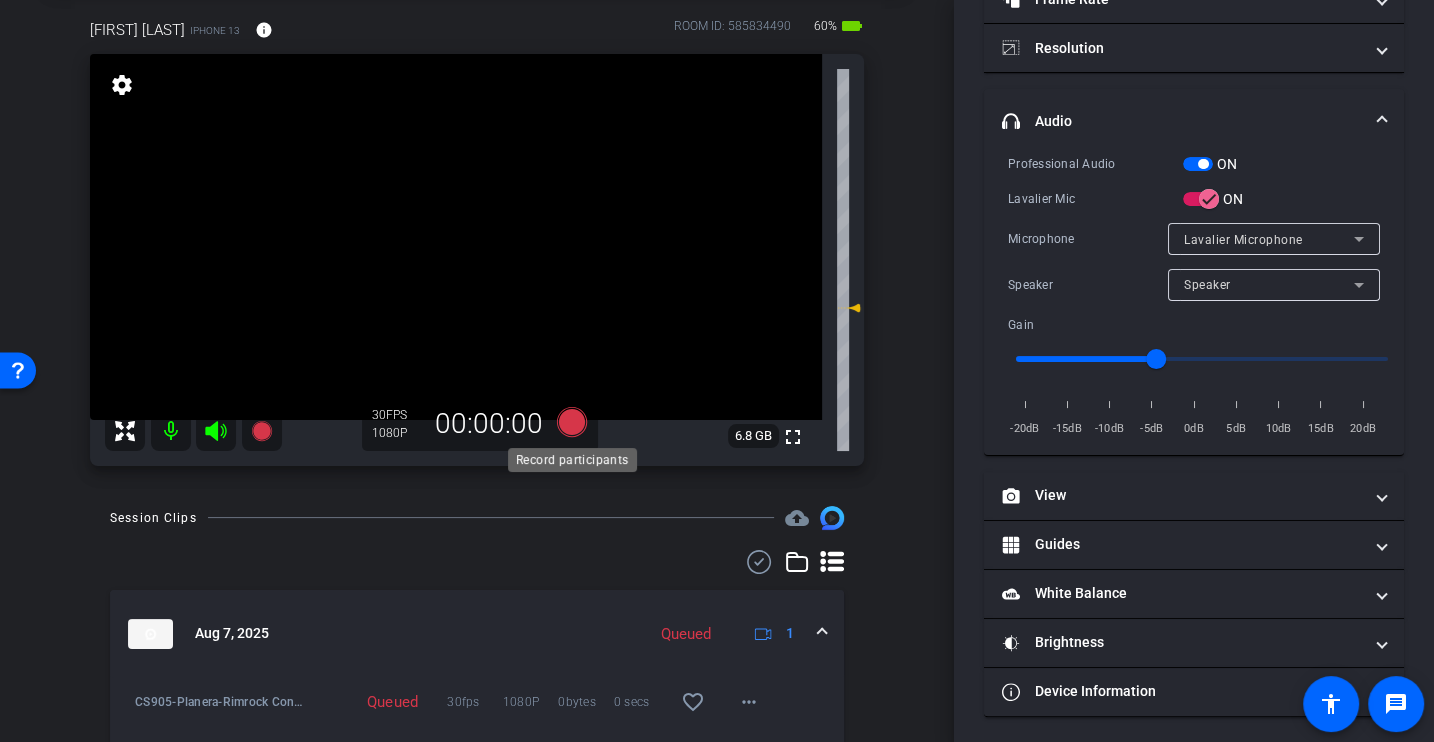 click 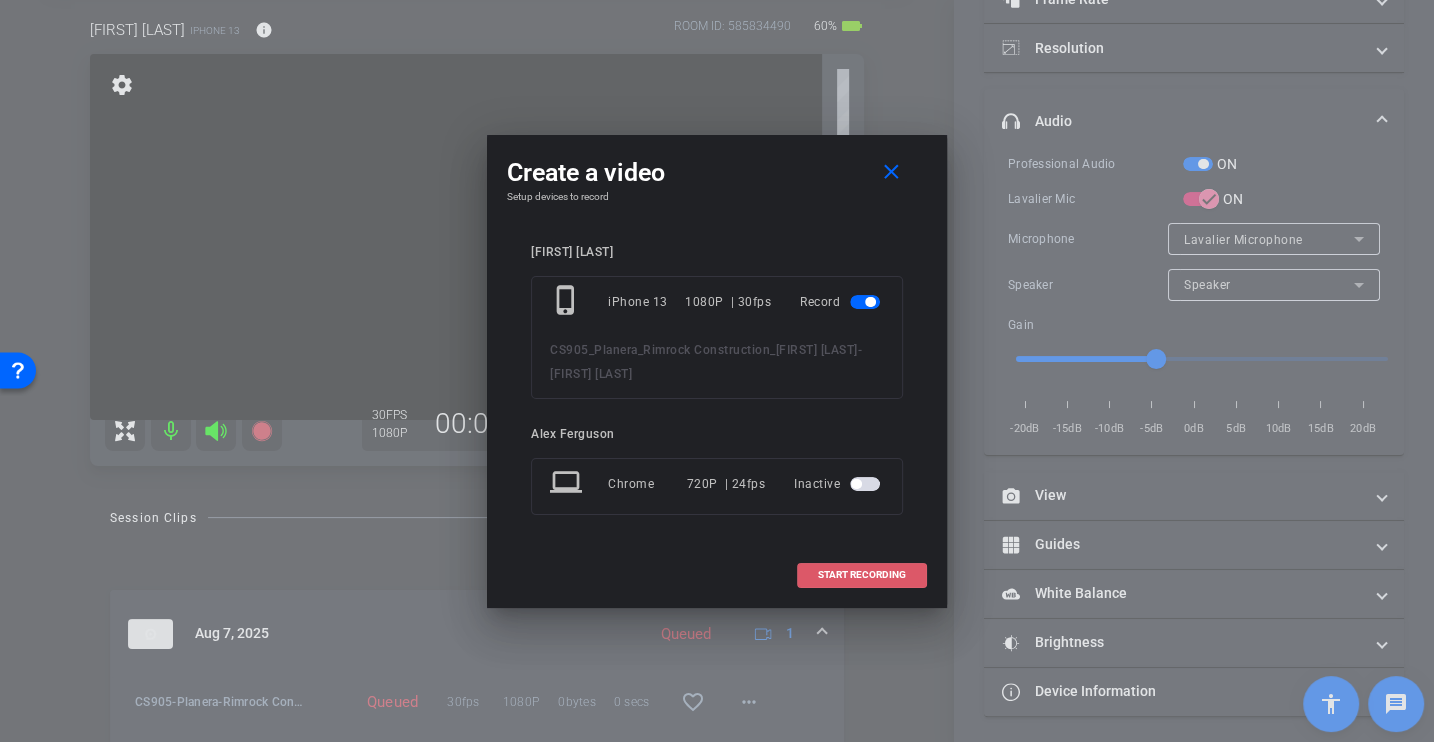 click on "START RECORDING" at bounding box center [862, 575] 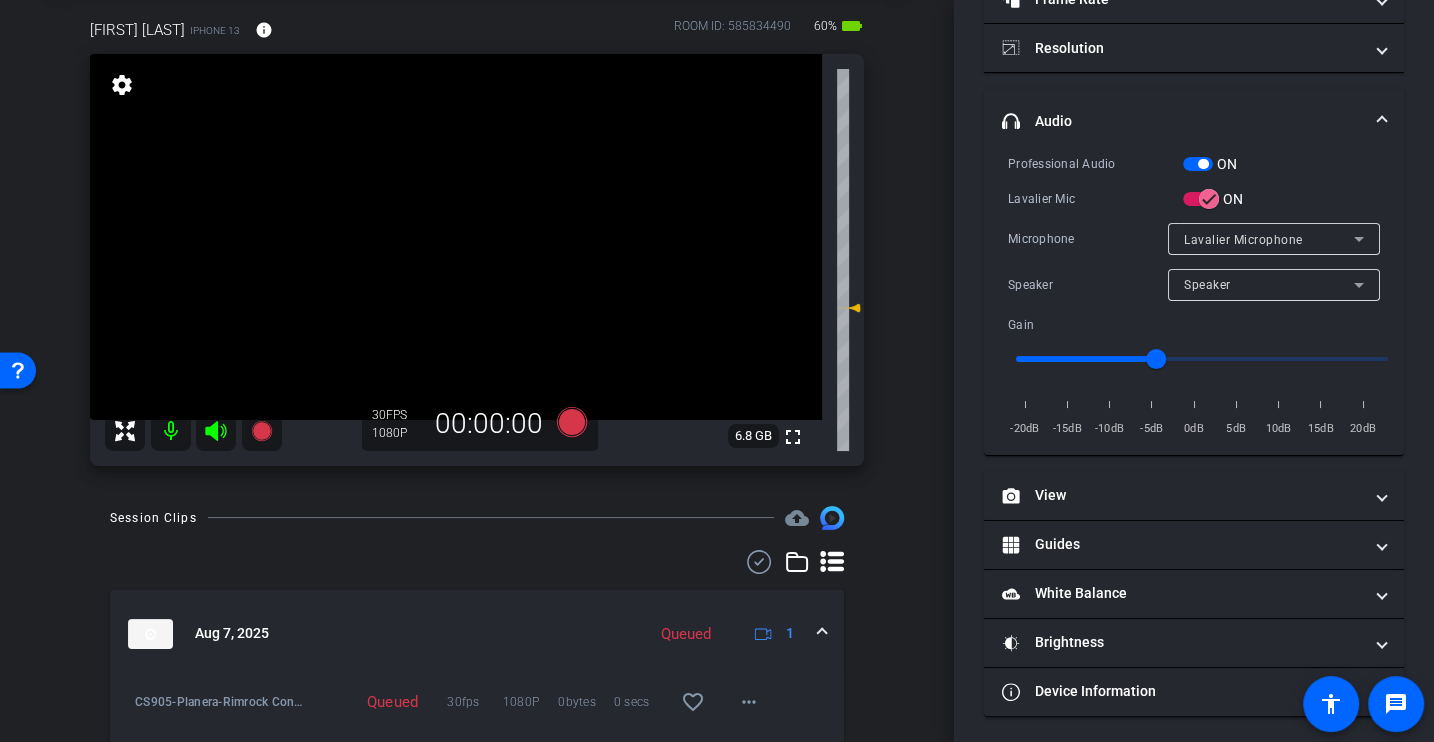 scroll, scrollTop: 234, scrollLeft: 0, axis: vertical 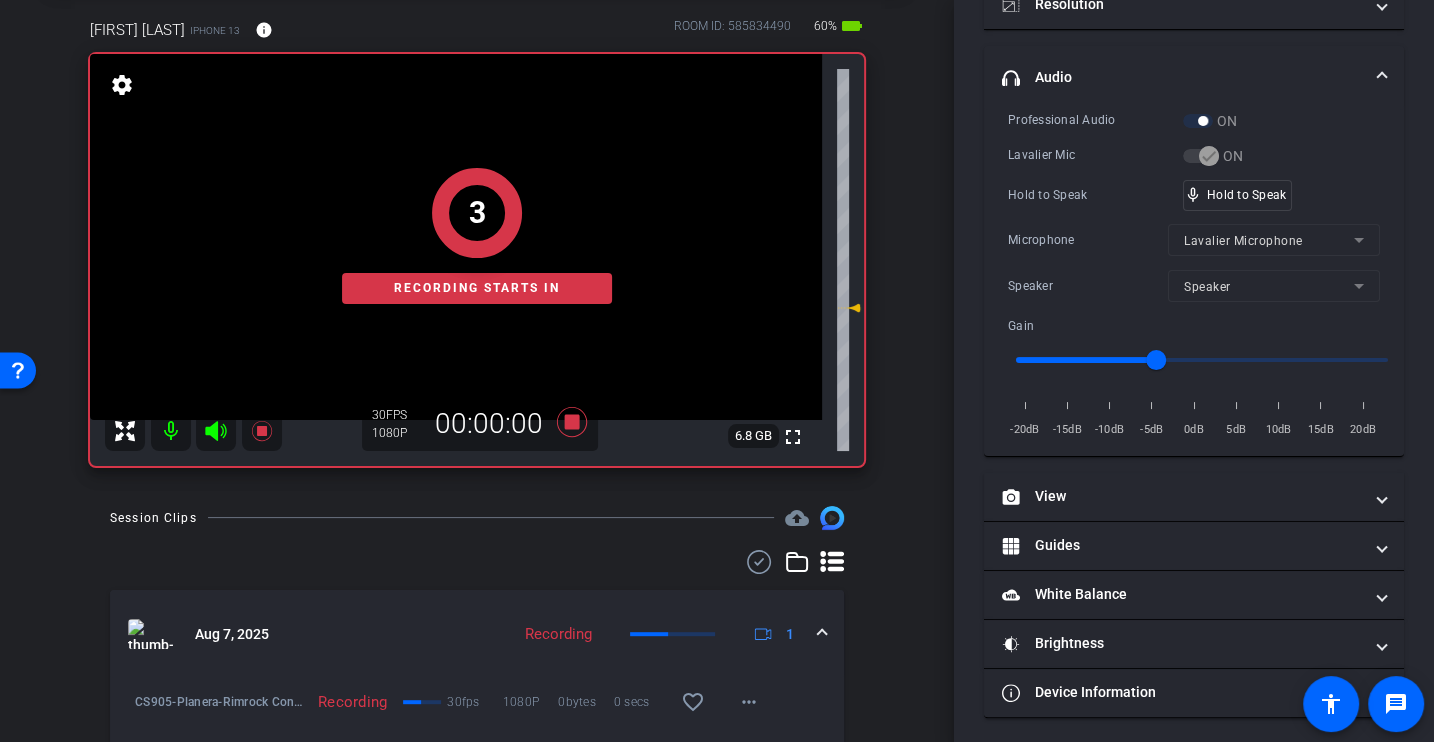 click on "Microphone Lavalier Microphone" at bounding box center [1194, 240] 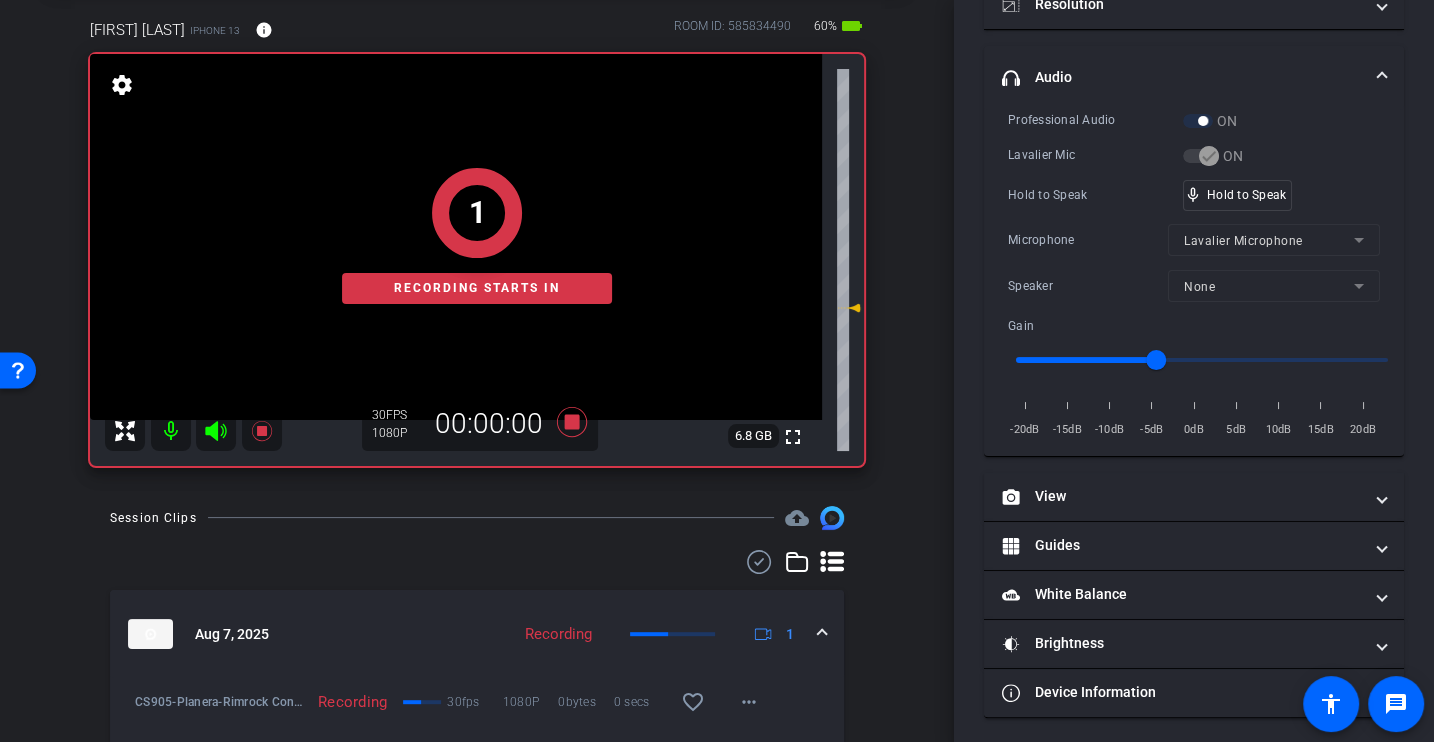 click on "Hold to Speak" at bounding box center (1095, 195) 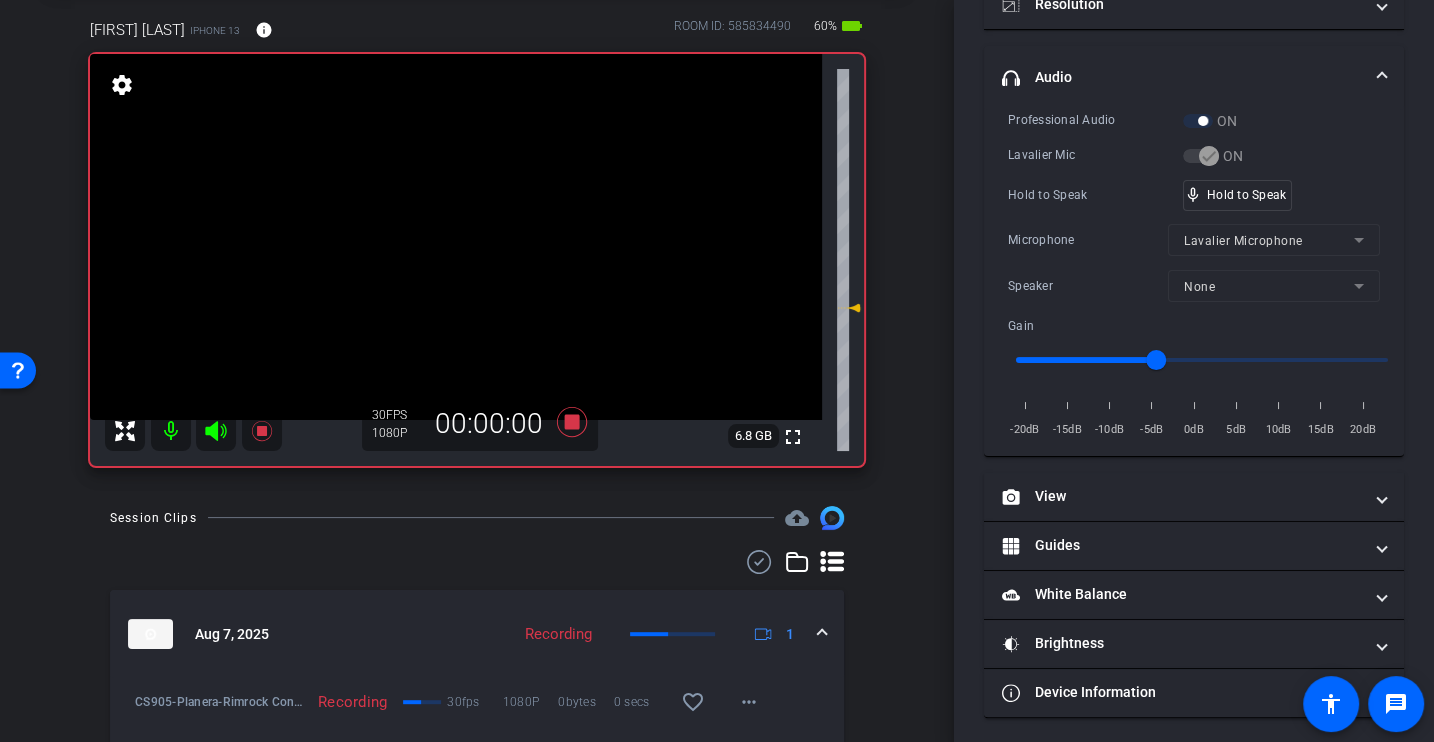 click on "Hold to Speak" at bounding box center [1095, 195] 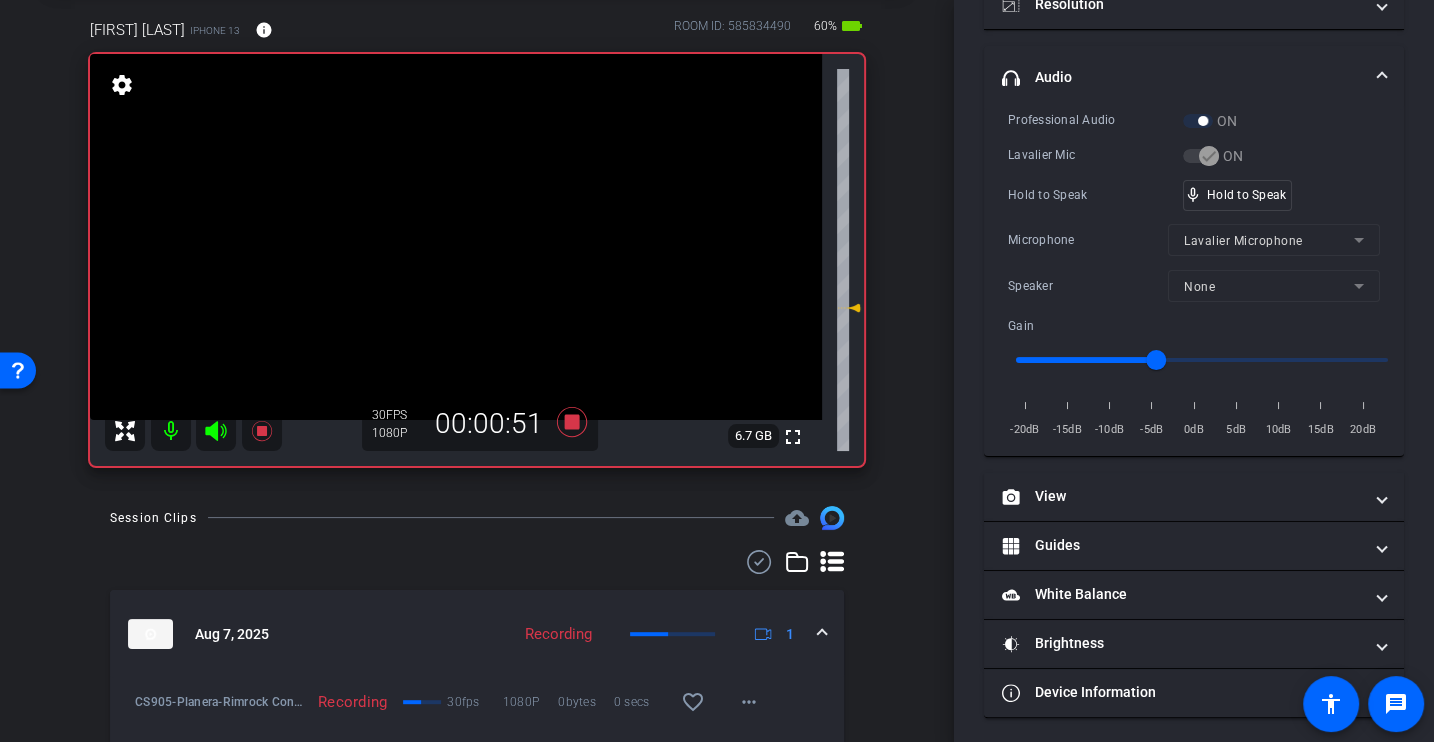 click on "Hold to Speak" at bounding box center [1095, 195] 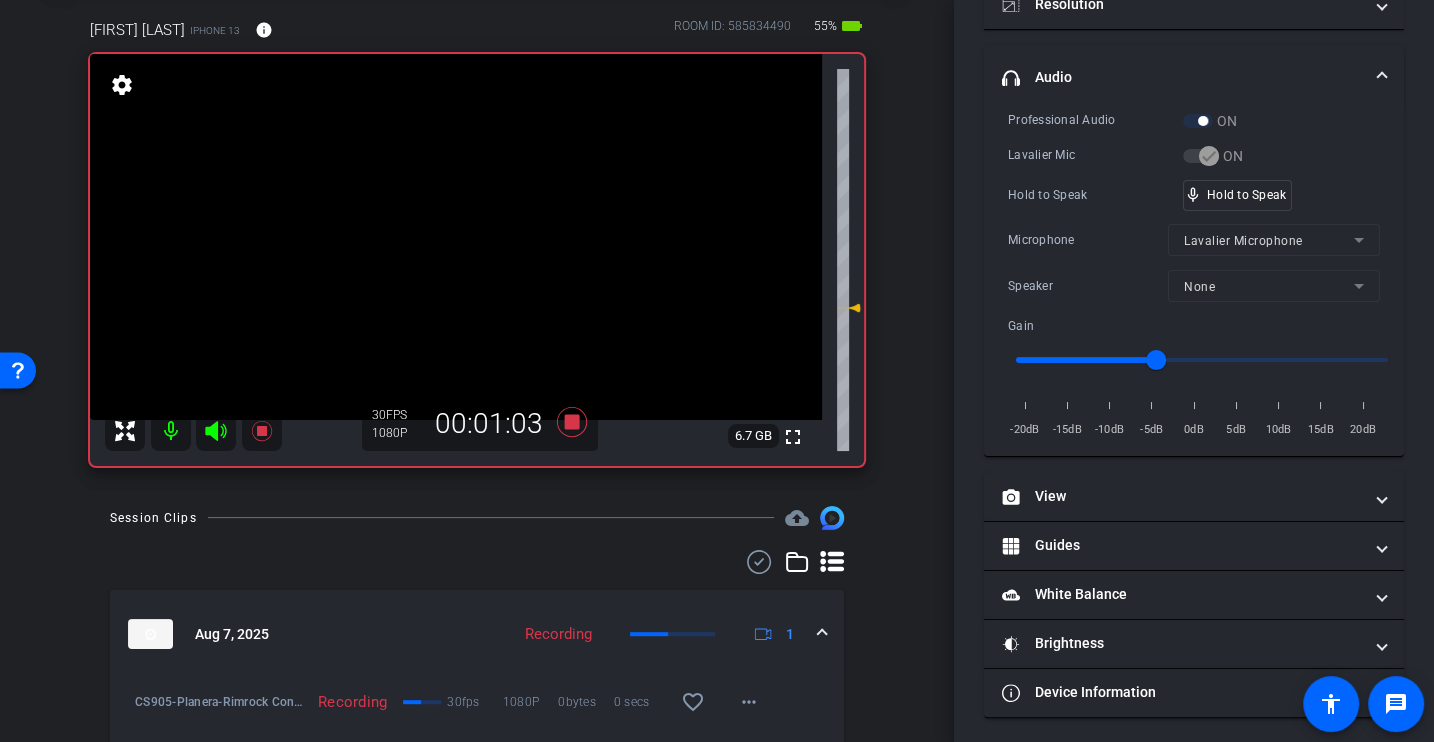 click on "Hold to Speak" at bounding box center (1095, 195) 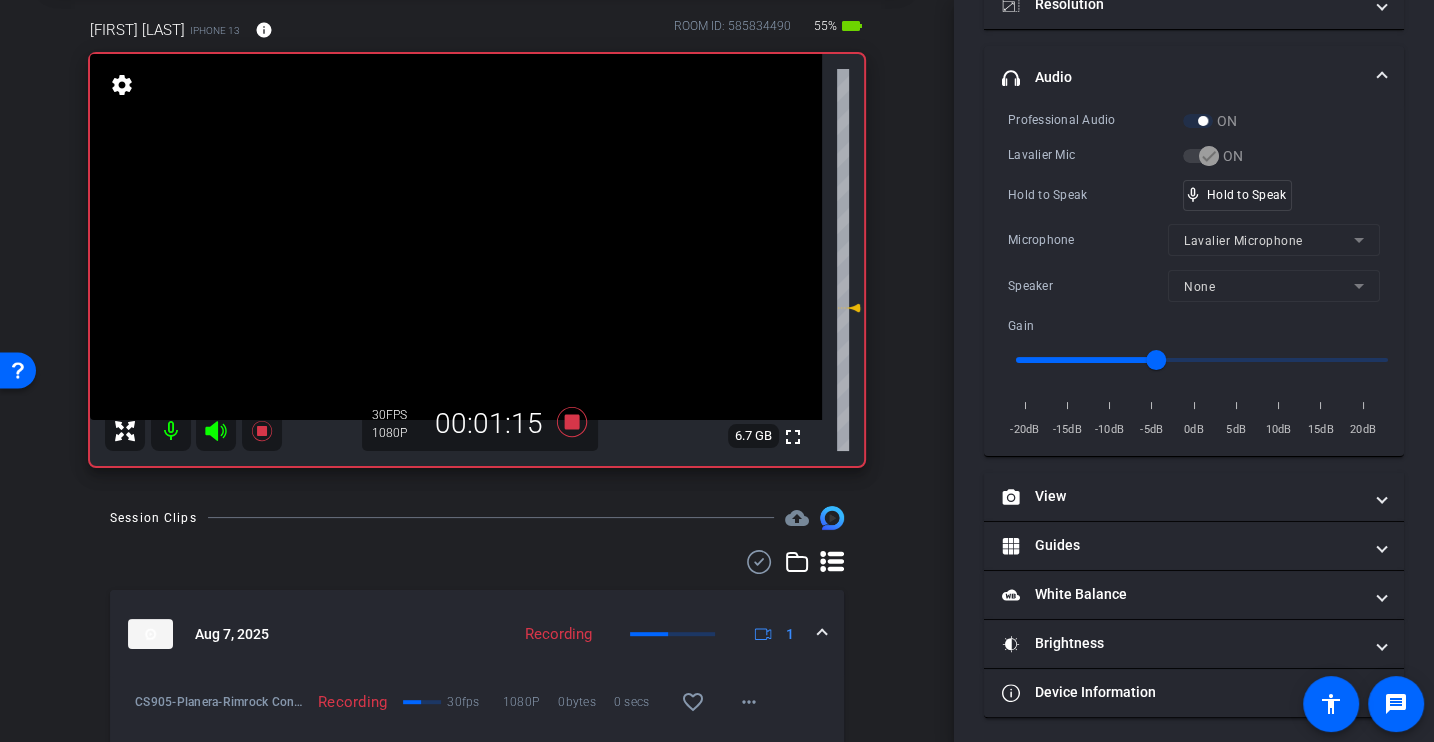 click on "Hold to Speak" at bounding box center (1095, 195) 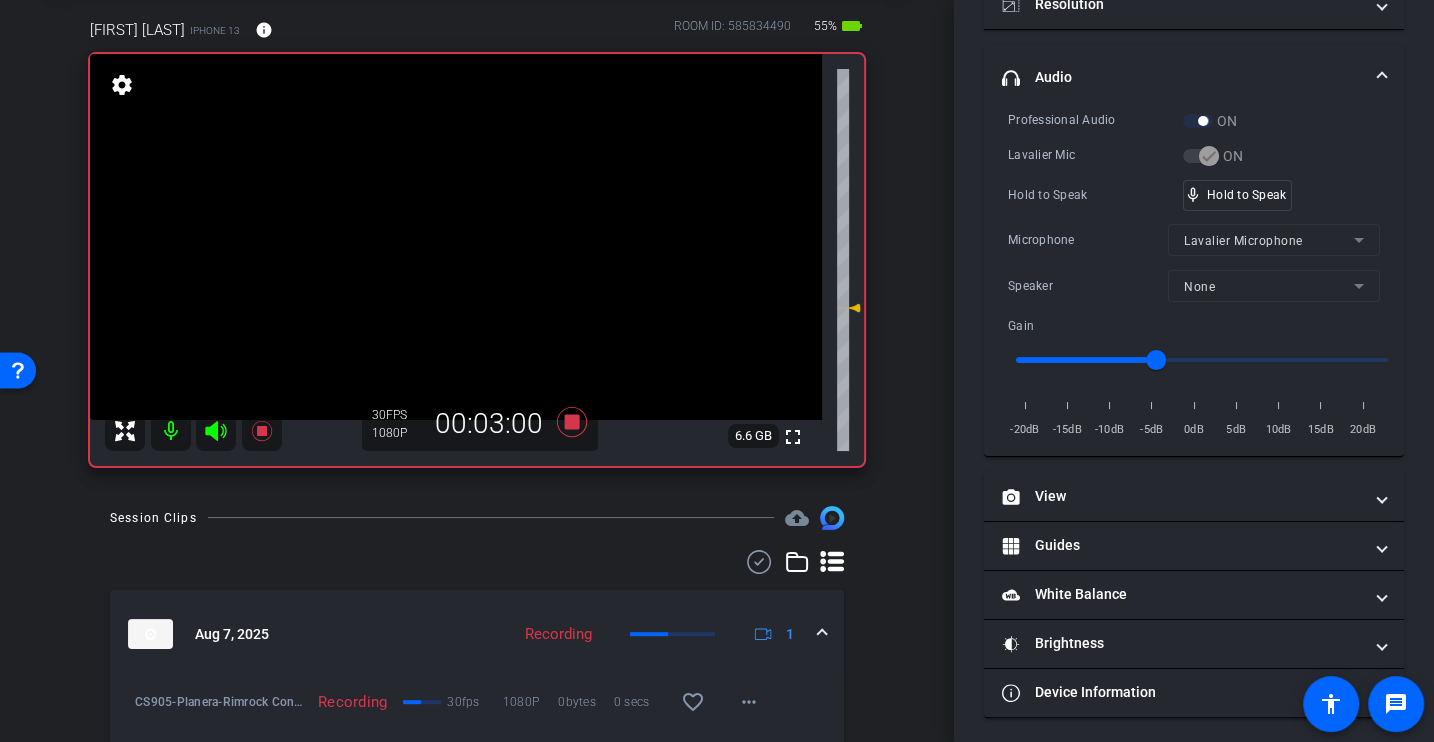 click on "Professional Audio  ON  Lavalier Mic  ON  Hold to Speak  mic_none Hold to Speak Microphone Lavalier Microphone Speaker None Gain -20dB -15dB -10dB -5dB 0dB 5dB 10dB 15dB 20dB" at bounding box center [1194, 275] 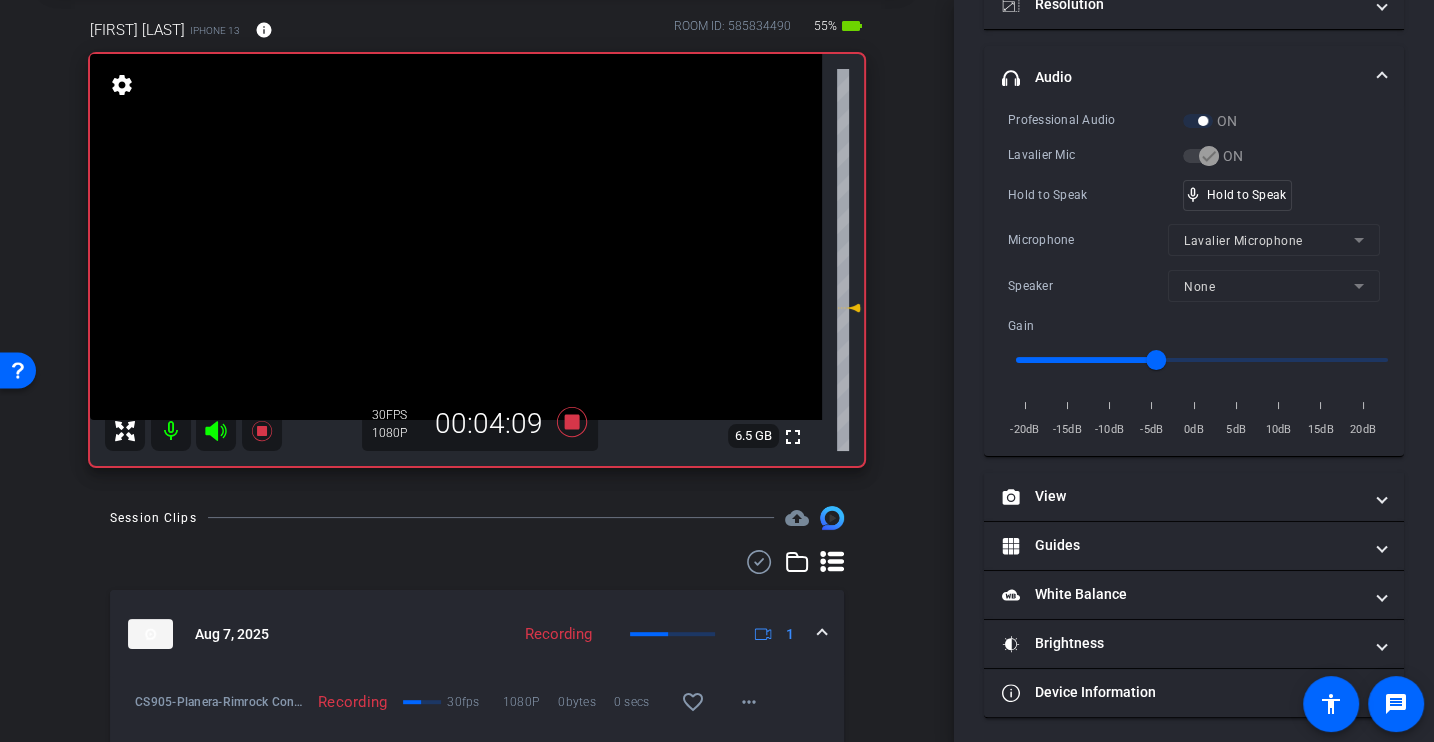 click on "Hold to Speak" at bounding box center [1095, 195] 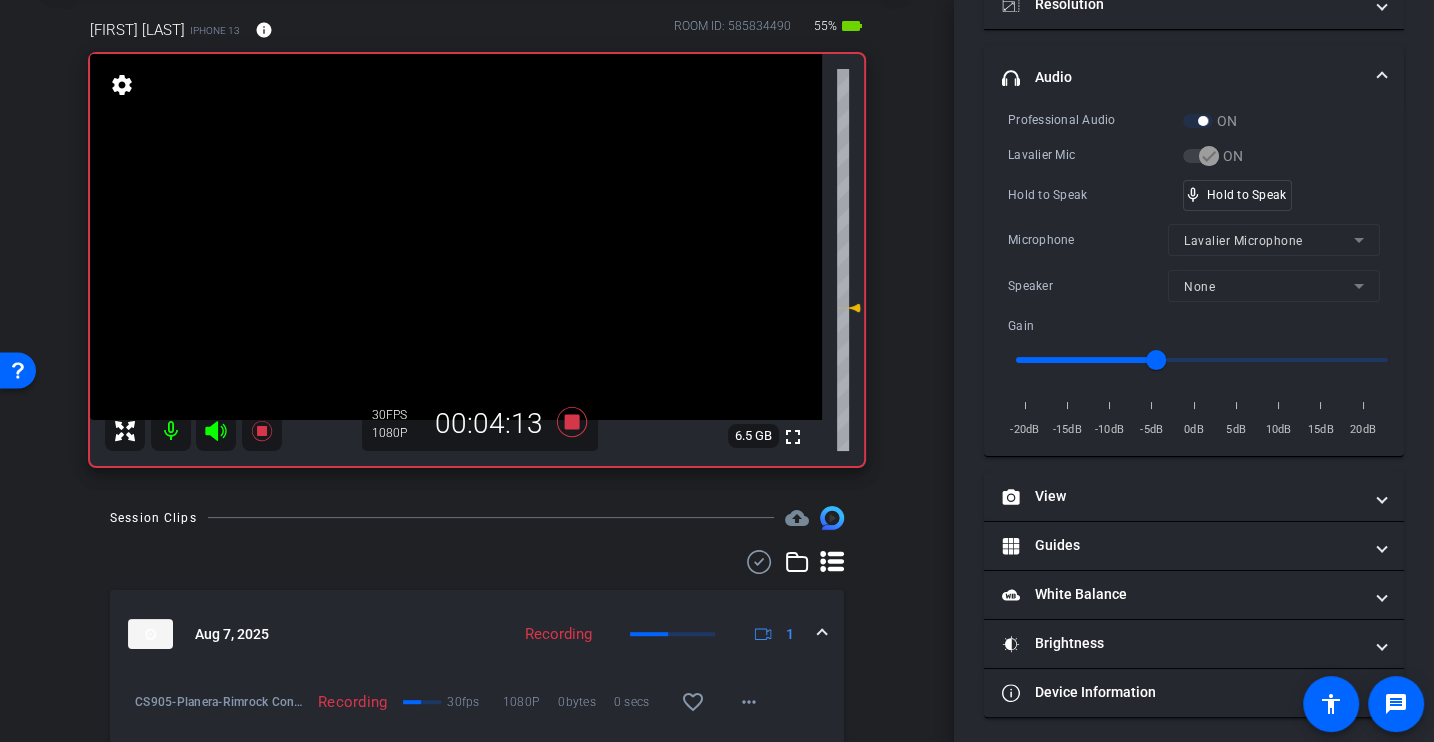 click on "Hold to Speak" at bounding box center [1095, 195] 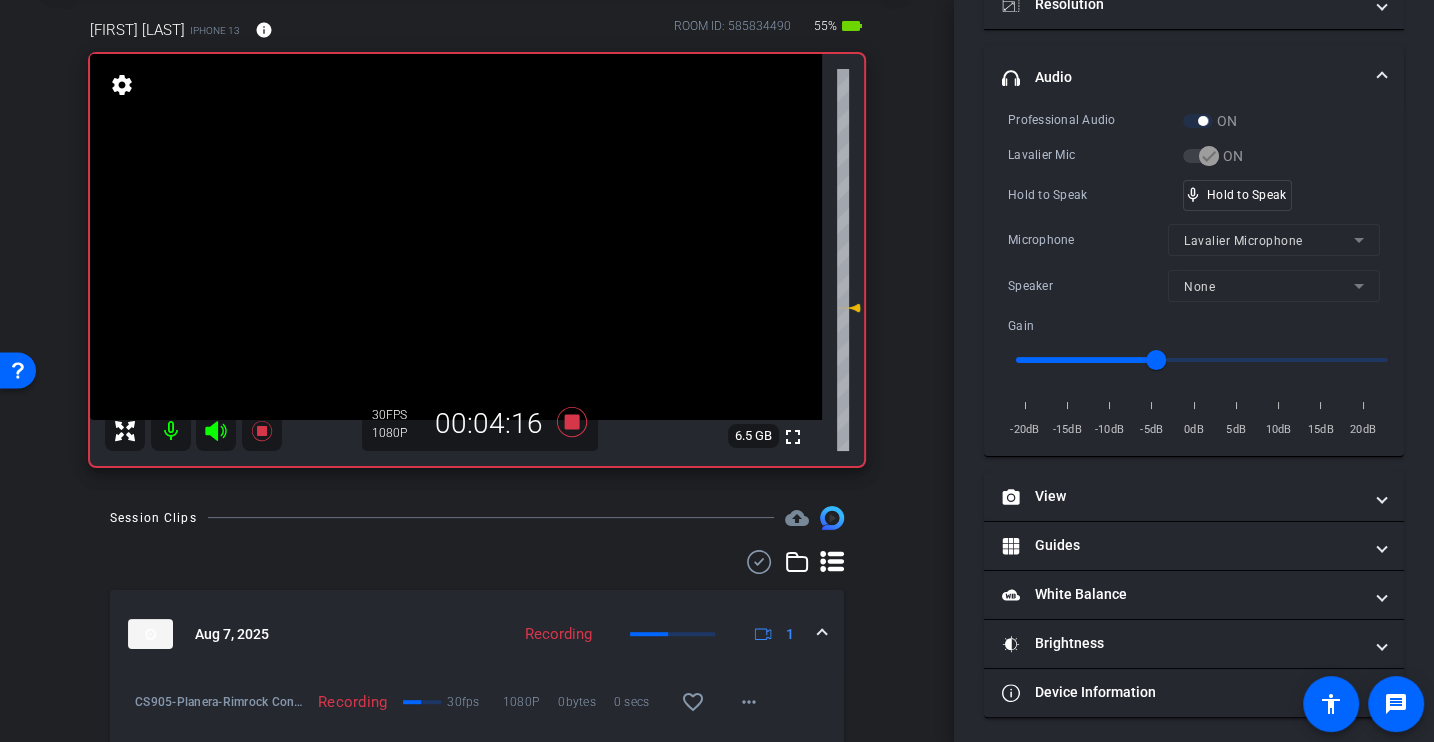 click on "Hold to Speak" at bounding box center [1095, 195] 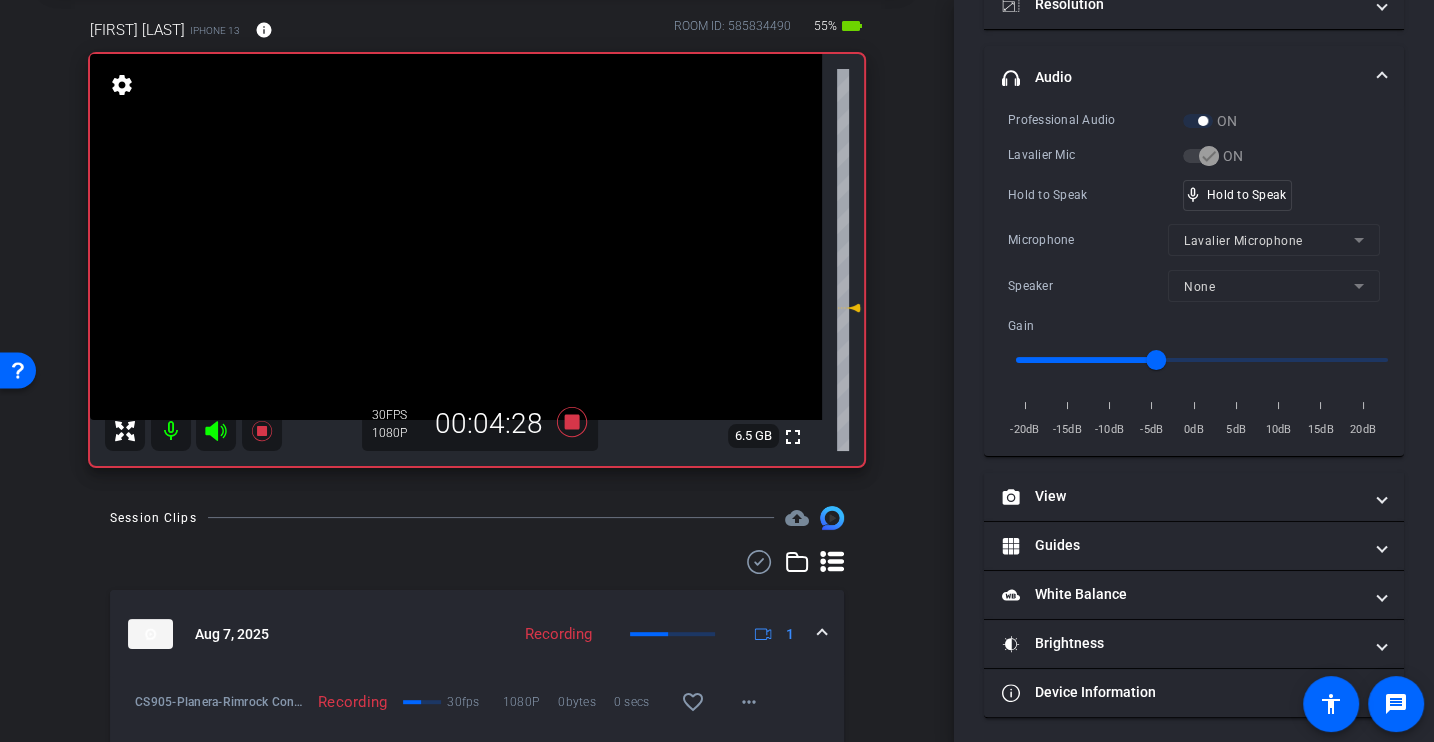 click on "Professional Audio  ON  Lavalier Mic  ON  Hold to Speak  mic_none Hold to Speak Microphone Lavalier Microphone Speaker None Gain -20dB -15dB -10dB -5dB 0dB 5dB 10dB 15dB 20dB" at bounding box center [1194, 275] 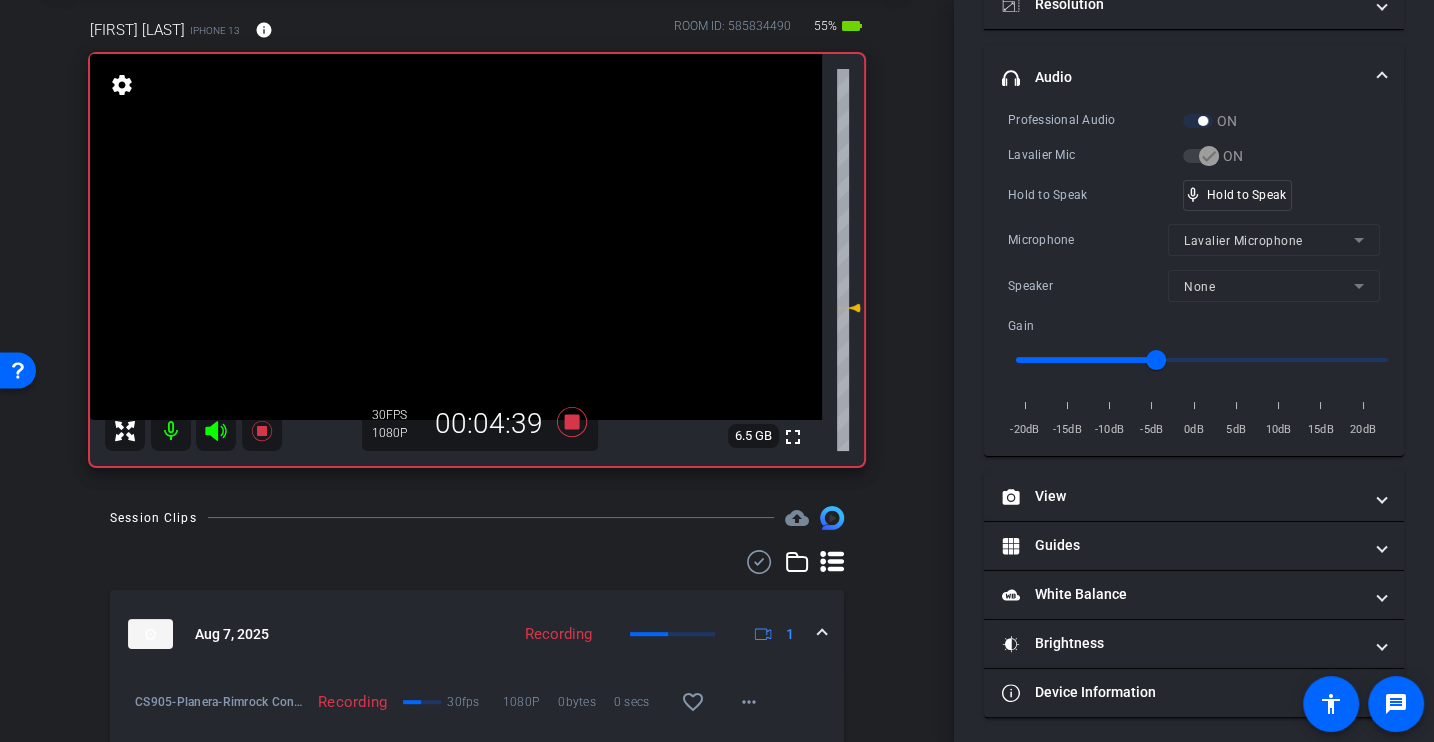 click on "Professional Audio  ON  Lavalier Mic  ON  Hold to Speak  mic_none Hold to Speak Microphone Lavalier Microphone Speaker None Gain -20dB -15dB -10dB -5dB 0dB 5dB 10dB 15dB 20dB" at bounding box center (1194, 275) 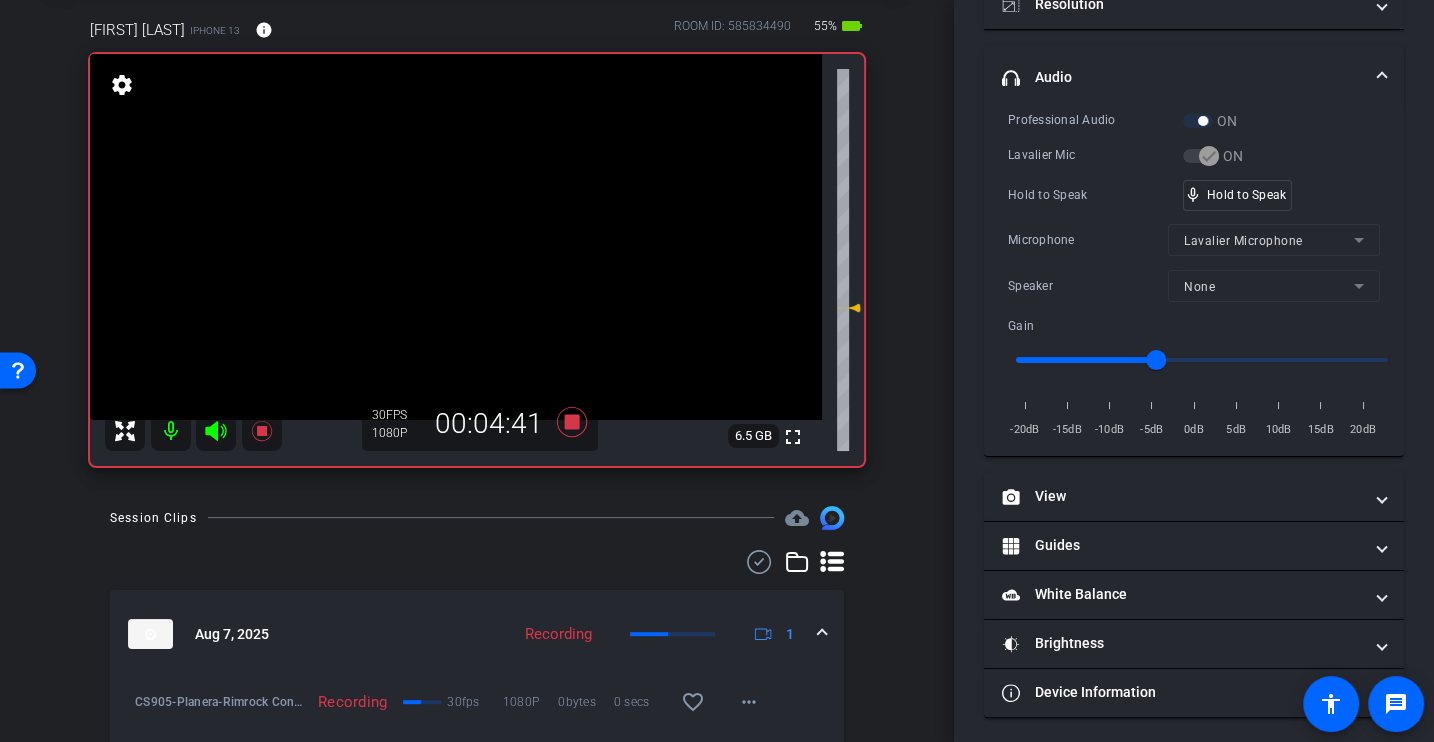 click on "Professional Audio  ON  Lavalier Mic  ON  Hold to Speak  mic_none Hold to Speak Microphone Lavalier Microphone Speaker None Gain -20dB -15dB -10dB -5dB 0dB 5dB 10dB 15dB 20dB" at bounding box center (1194, 275) 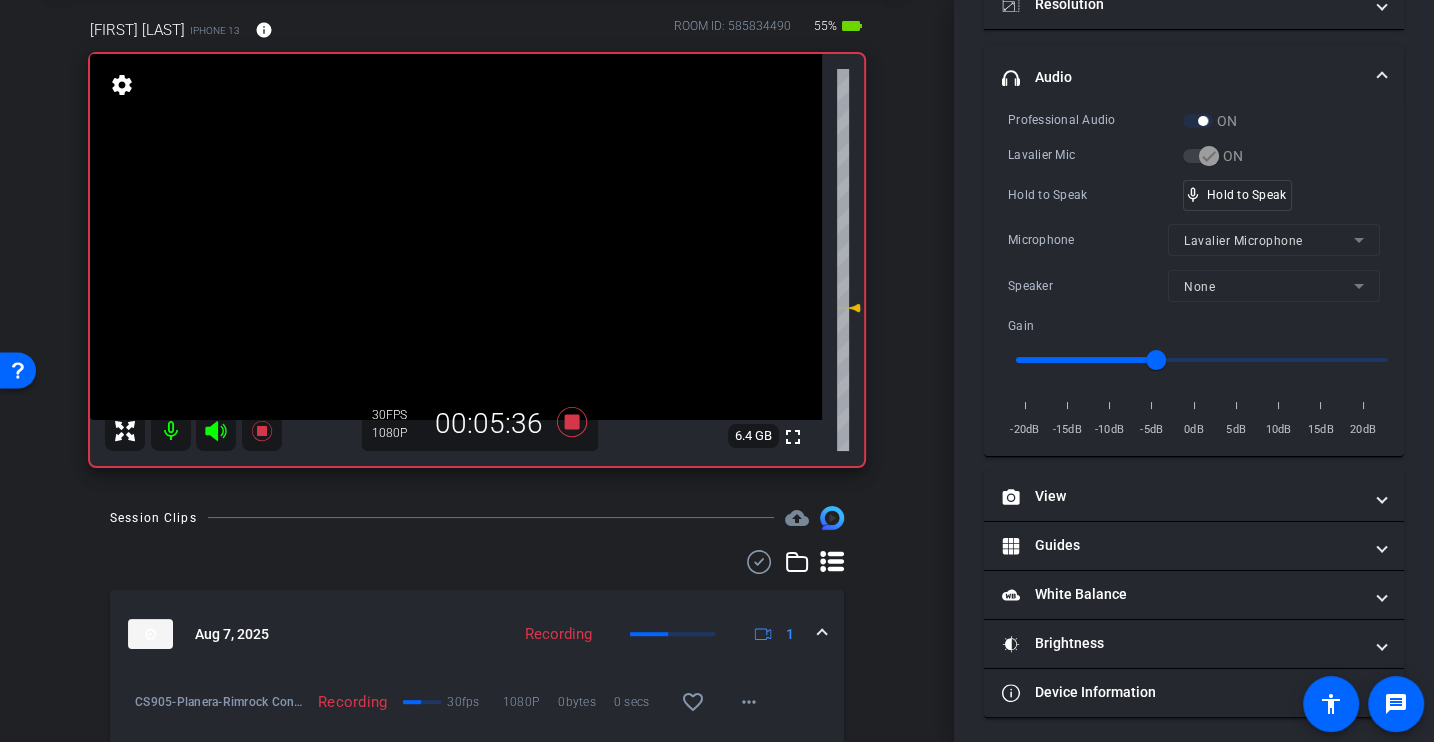 click on "Hold to Speak" at bounding box center [1095, 195] 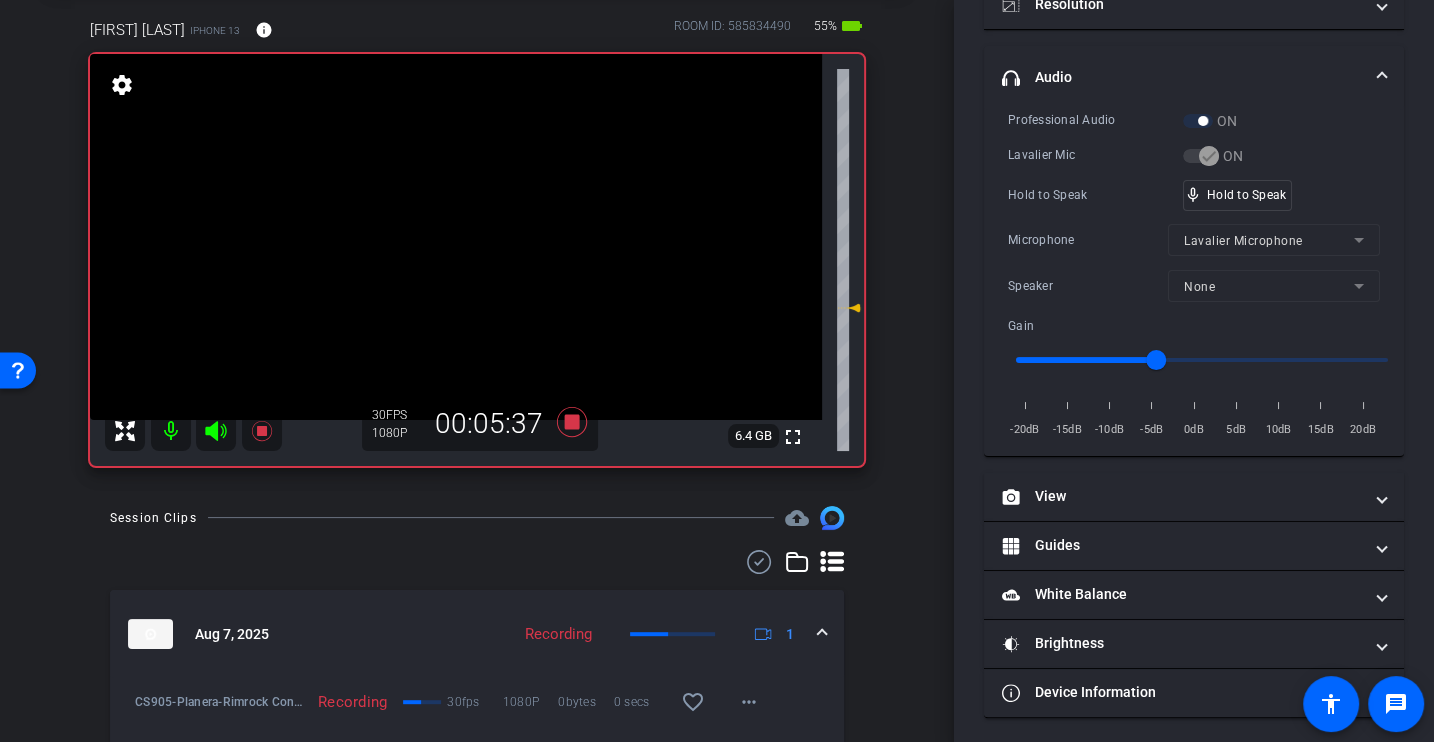 click on "Hold to Speak" at bounding box center [1095, 195] 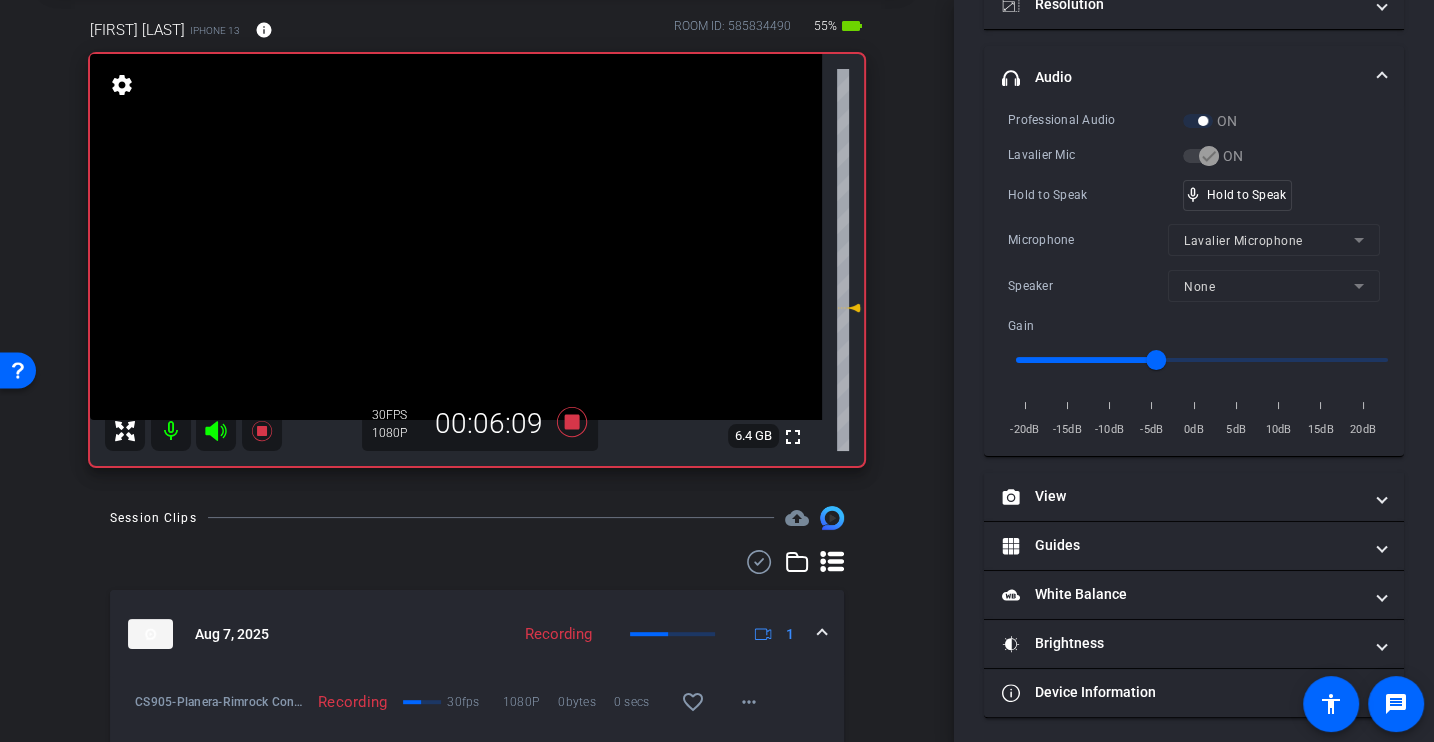 click on "Hold to Speak" at bounding box center [1095, 195] 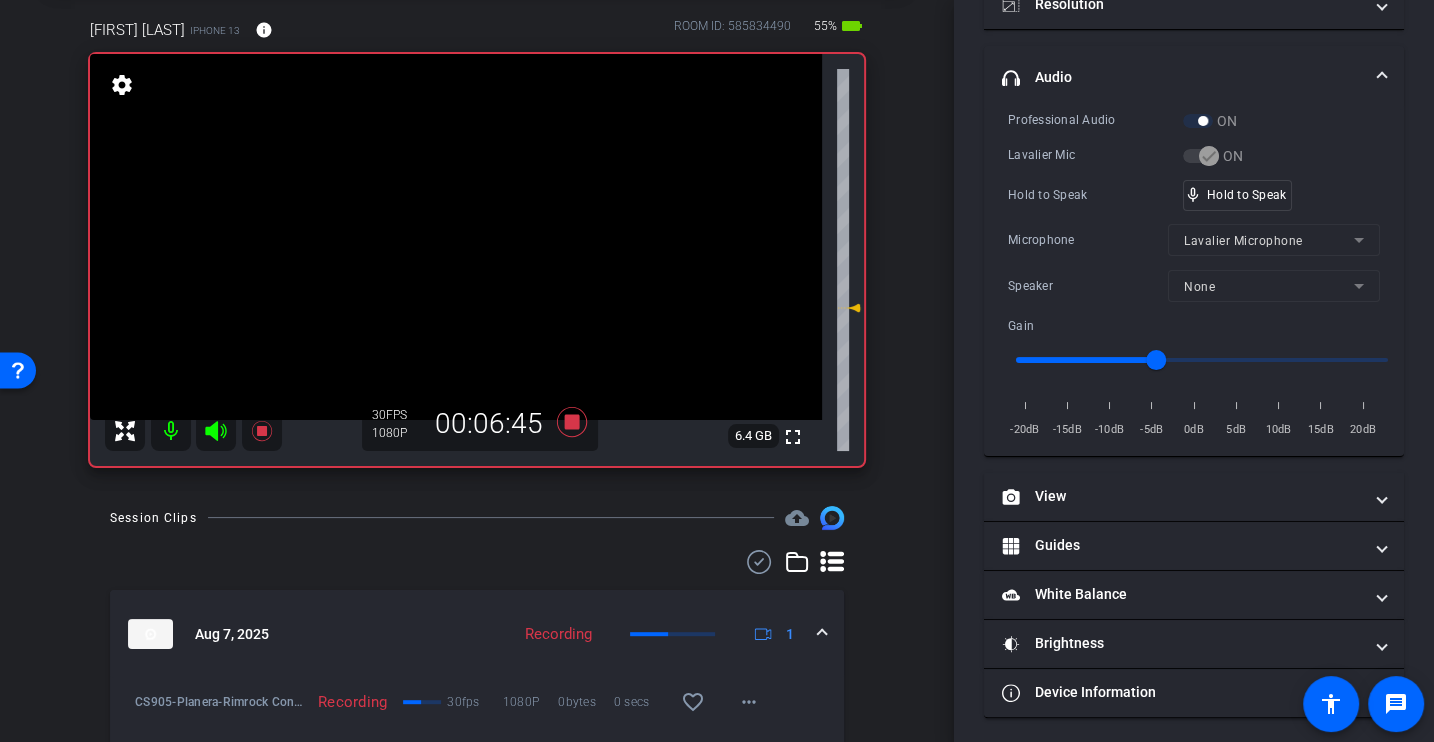 click on "Professional Audio  ON  Lavalier Mic  ON  Hold to Speak  mic_none Hold to Speak Microphone Lavalier Microphone Speaker None Gain -20dB -15dB -10dB -5dB 0dB 5dB 10dB 15dB 20dB" at bounding box center [1194, 275] 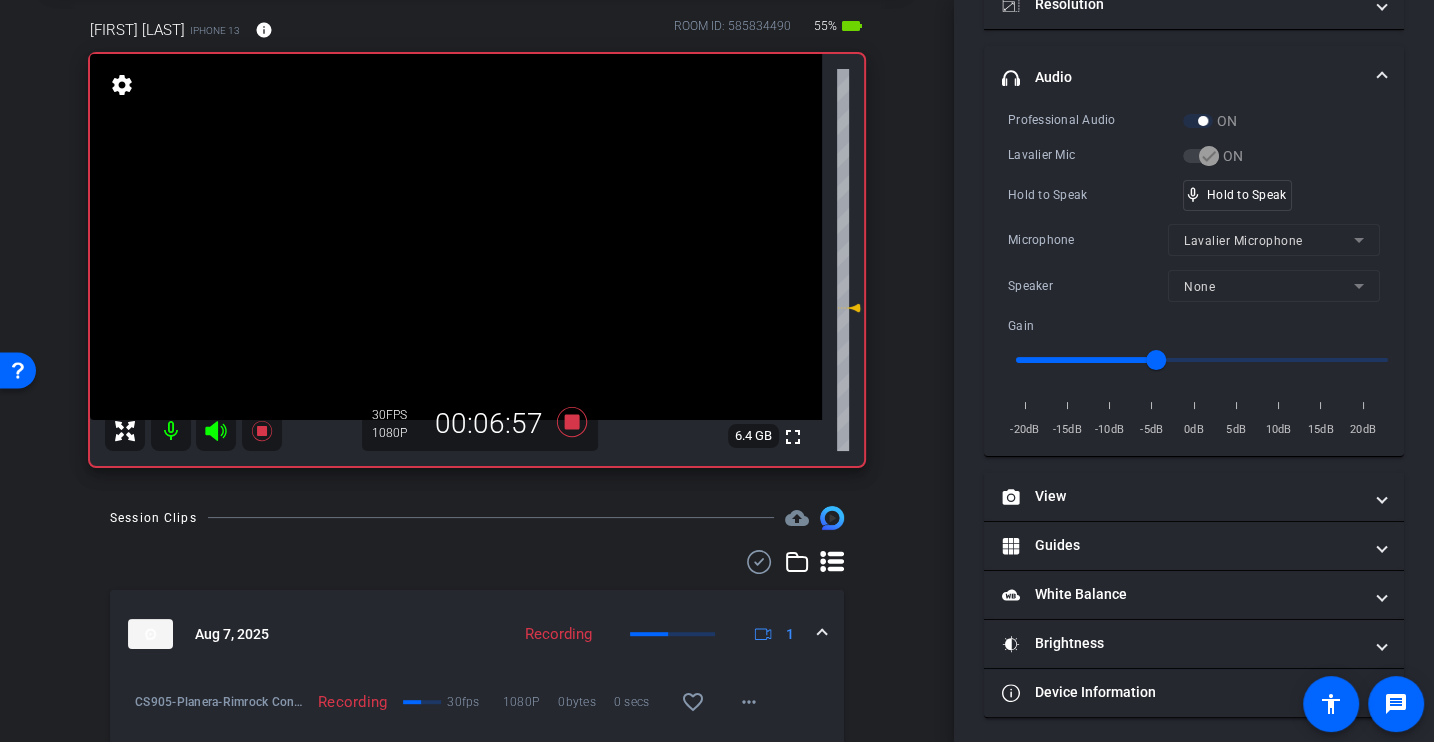 click on "Professional Audio  ON  Lavalier Mic  ON  Hold to Speak  mic_none Hold to Speak Microphone Lavalier Microphone Speaker None Gain -20dB -15dB -10dB -5dB 0dB 5dB 10dB 15dB 20dB" at bounding box center [1194, 275] 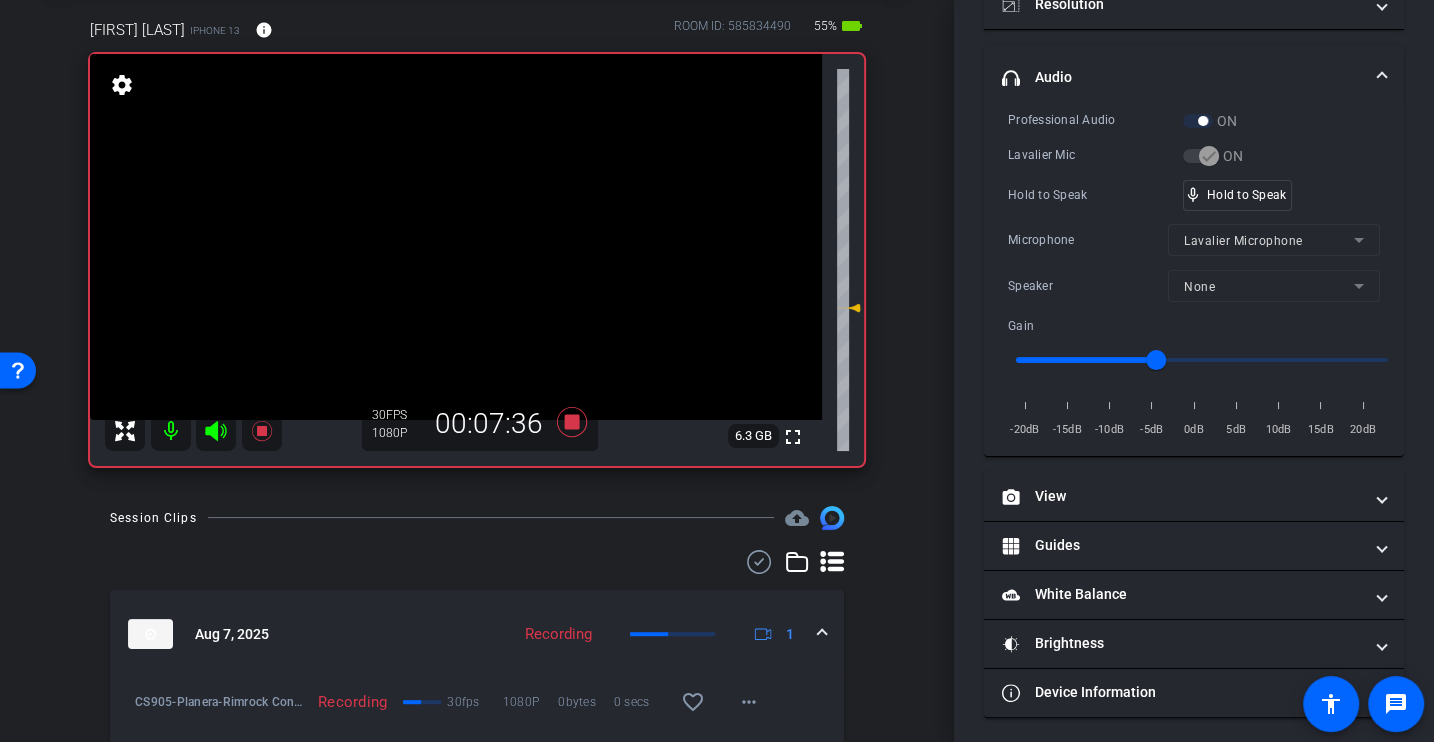 click on "Hold to Speak" at bounding box center (1095, 195) 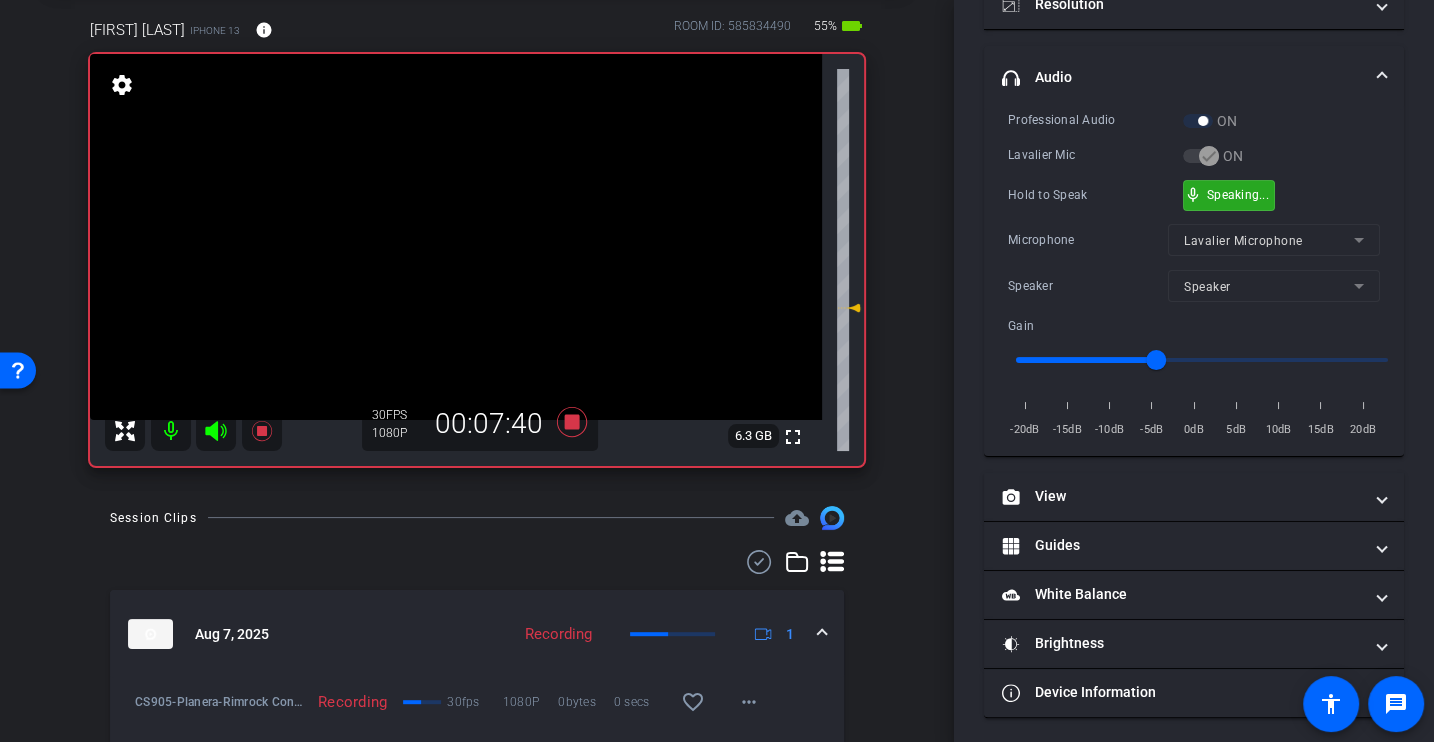 click on "Hold to Speak" at bounding box center [1095, 195] 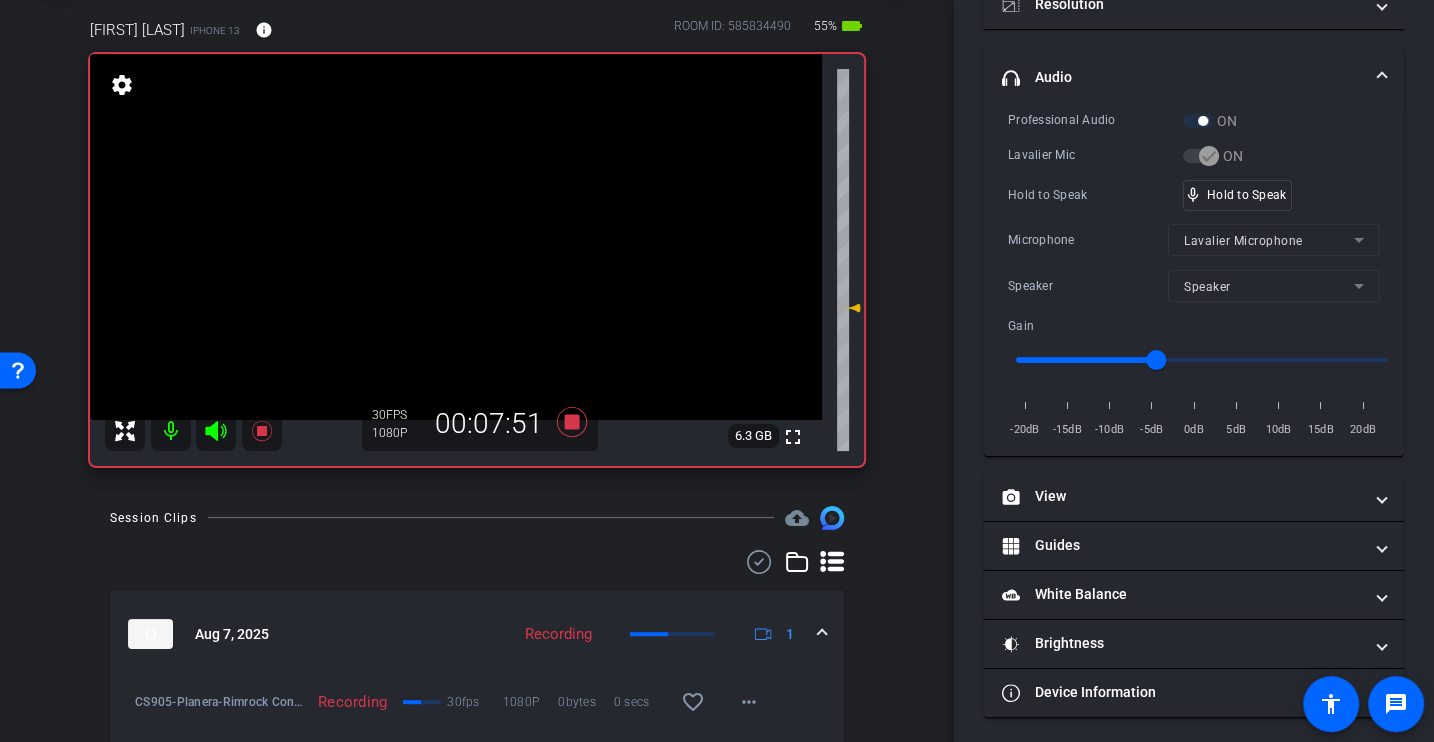 click on "Hold to Speak" at bounding box center [1095, 195] 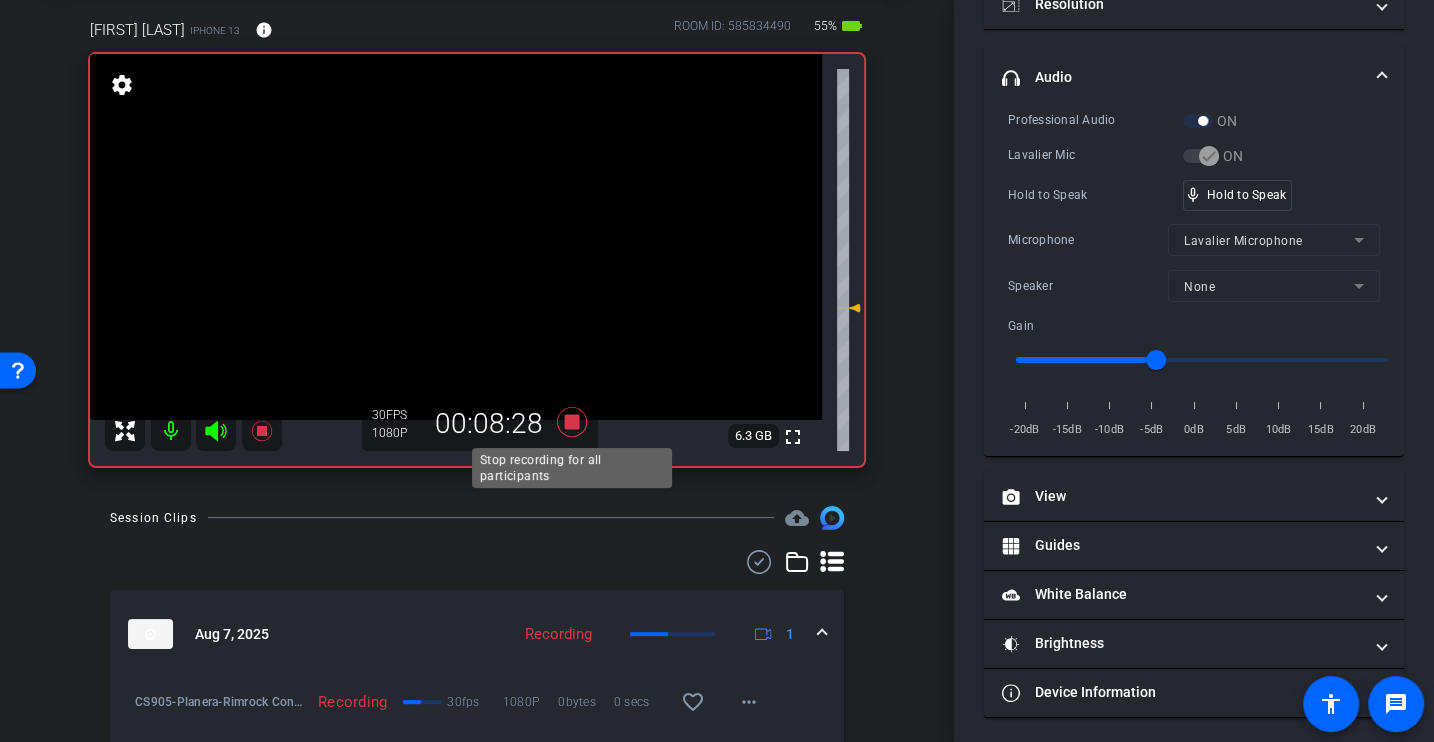 click 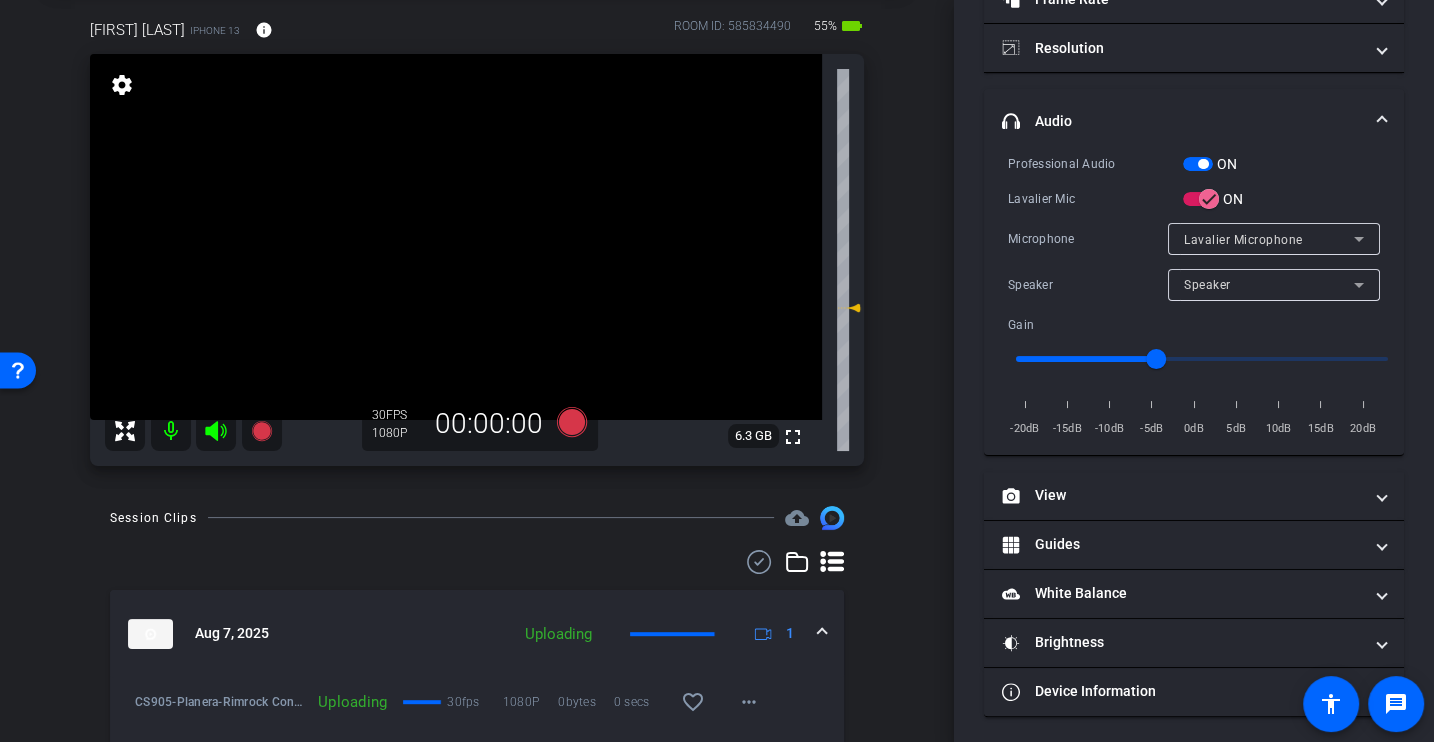 scroll, scrollTop: 0, scrollLeft: 0, axis: both 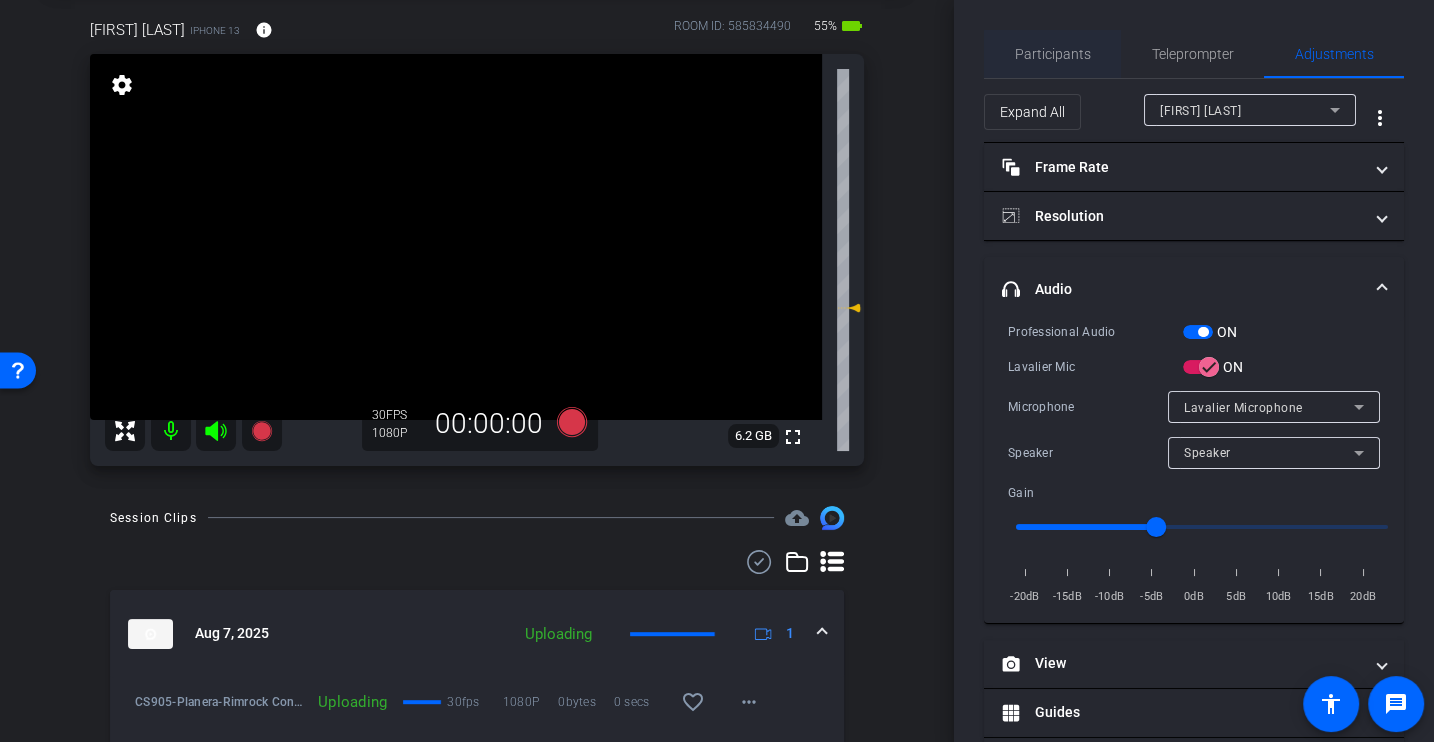 click on "Participants" at bounding box center [1053, 54] 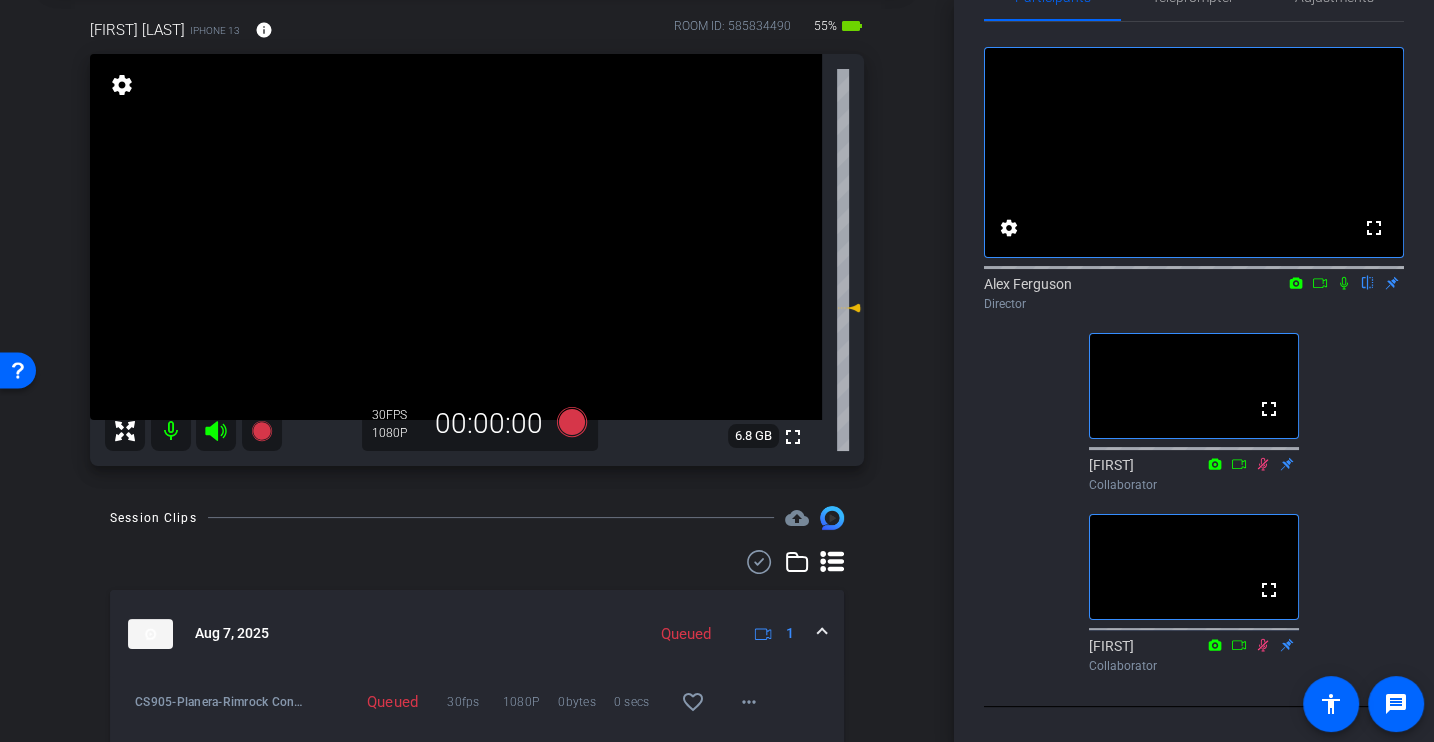 scroll, scrollTop: 56, scrollLeft: 0, axis: vertical 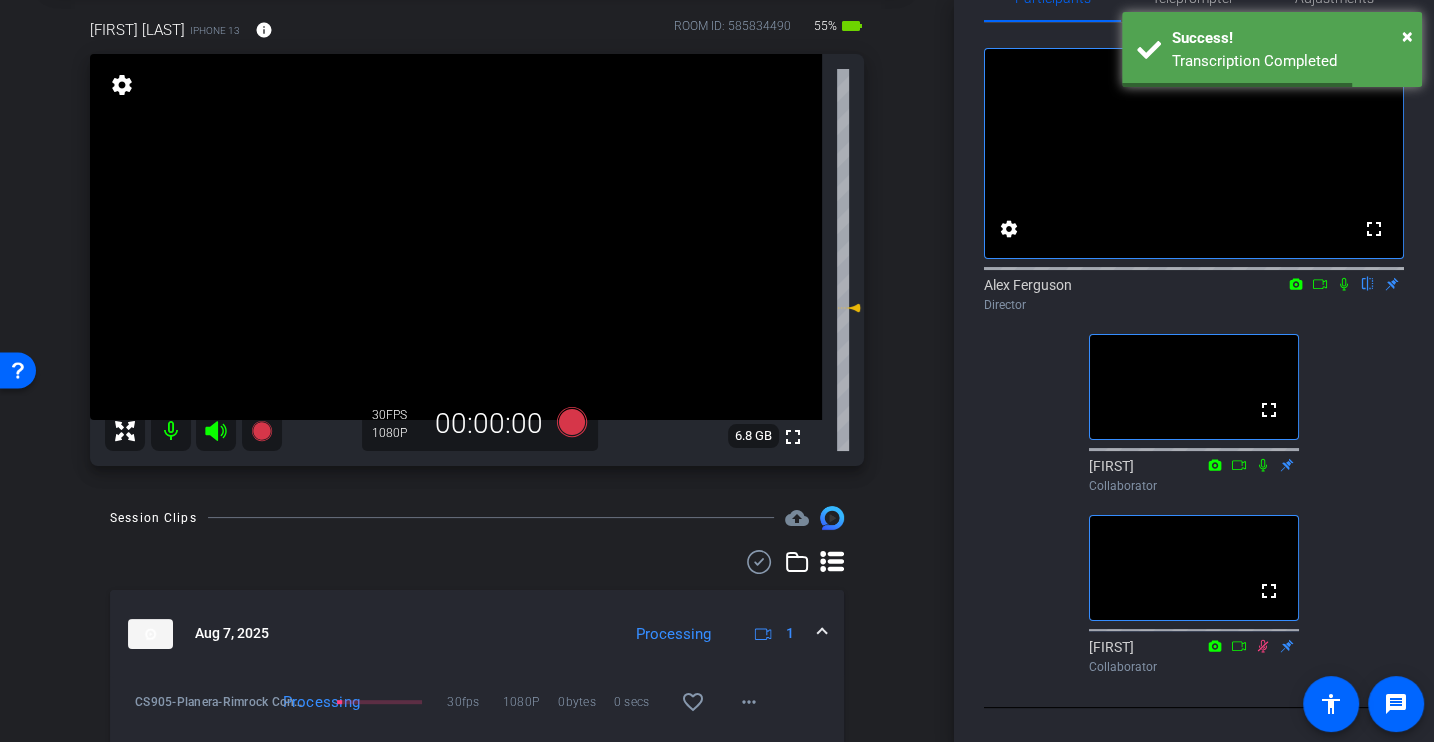 click on "fullscreen settings  [FIRST] [LAST]
flip
Director  fullscreen  [FIRST]
Collaborator  fullscreen  [FIRST]
Collaborator" 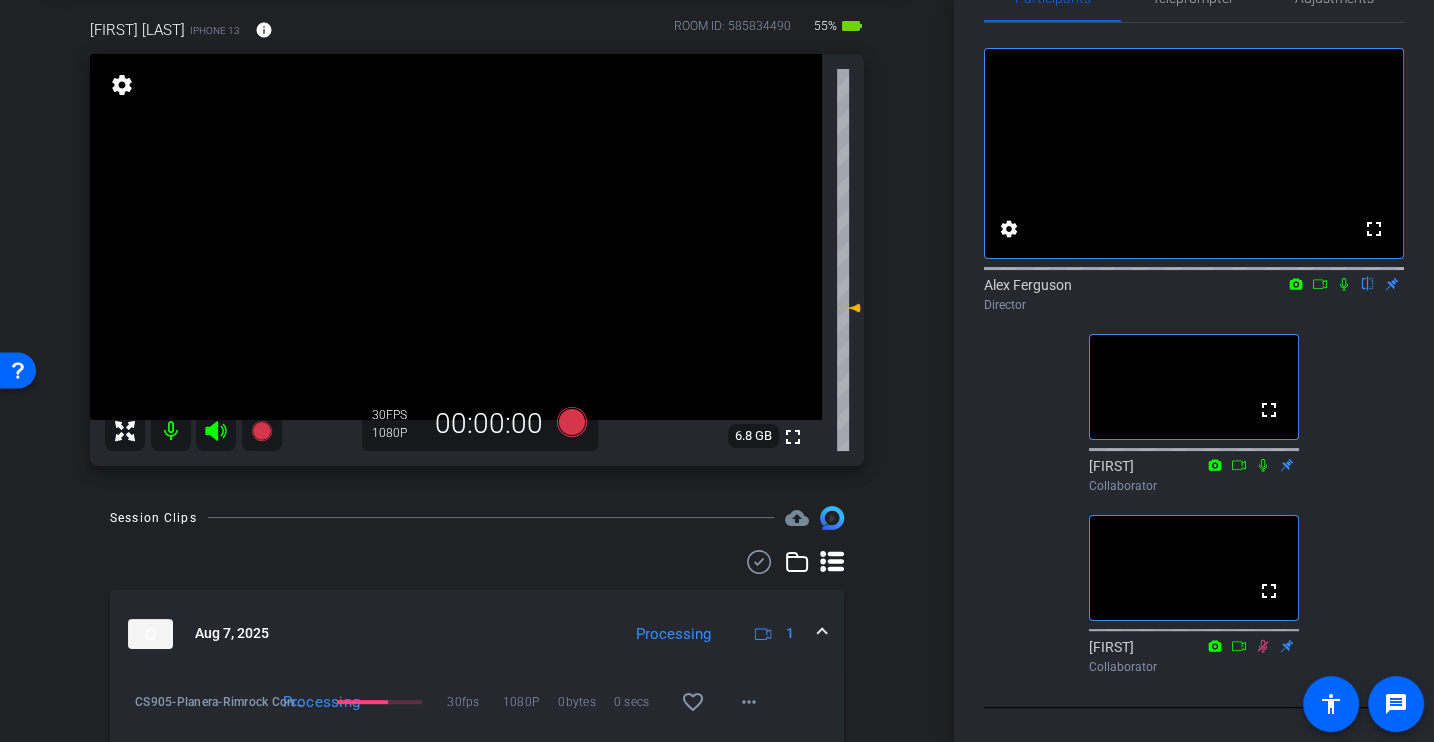 scroll, scrollTop: 0, scrollLeft: 0, axis: both 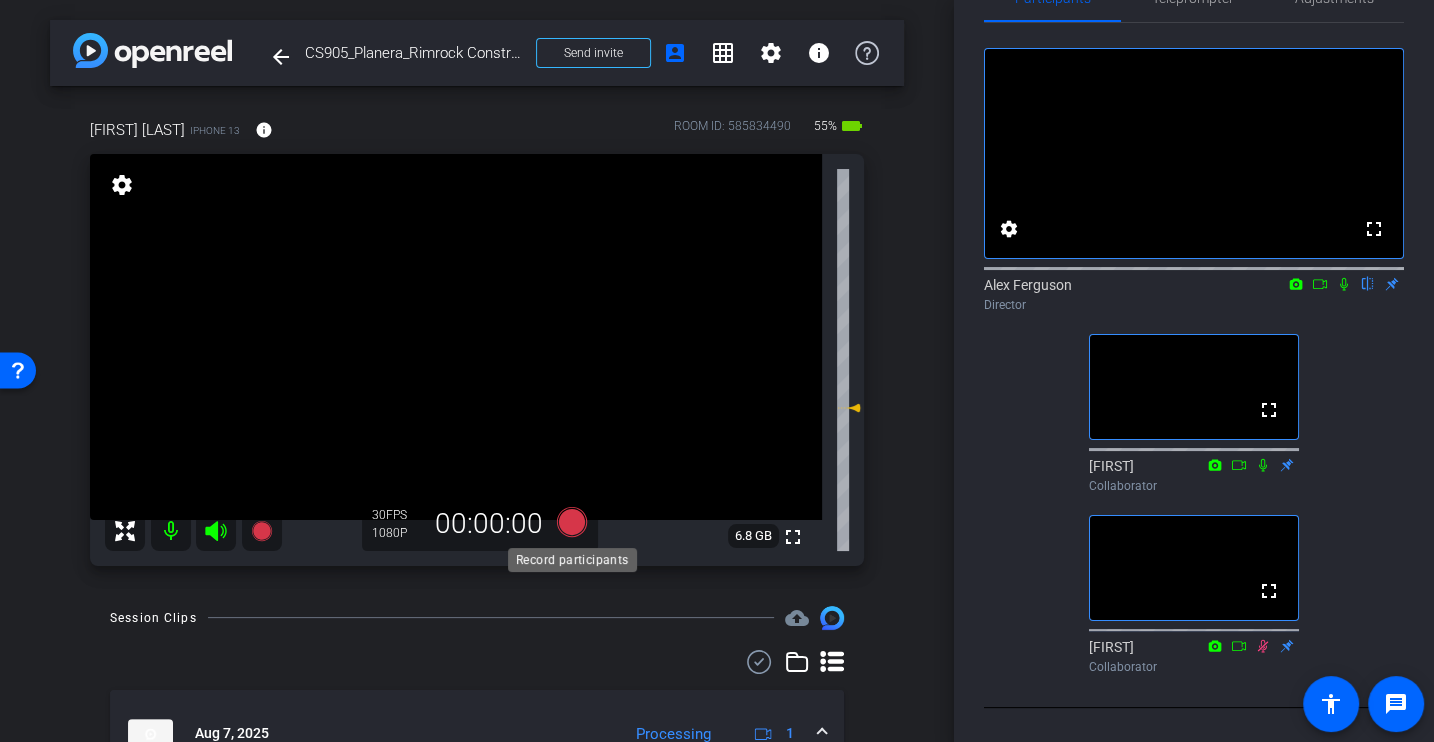click 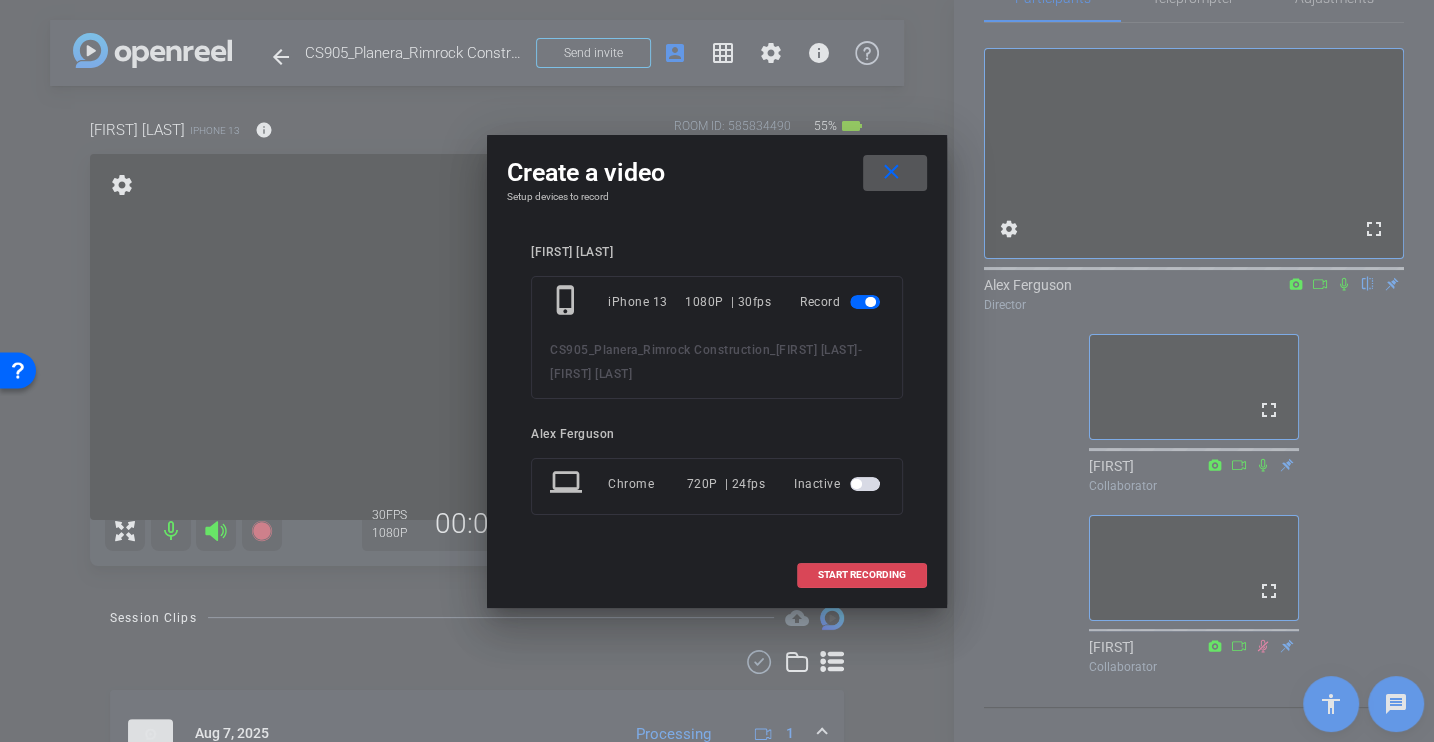click on "START RECORDING" at bounding box center [862, 575] 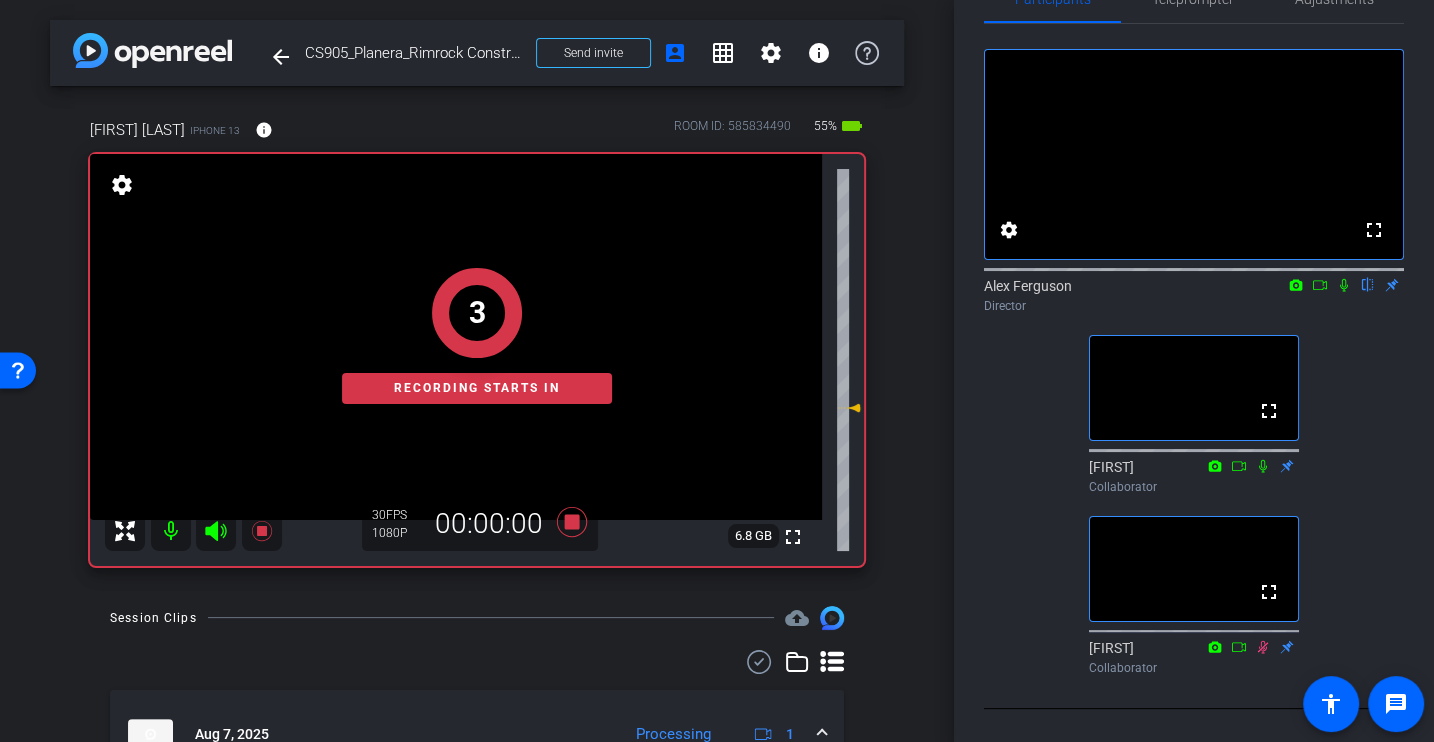scroll, scrollTop: 0, scrollLeft: 0, axis: both 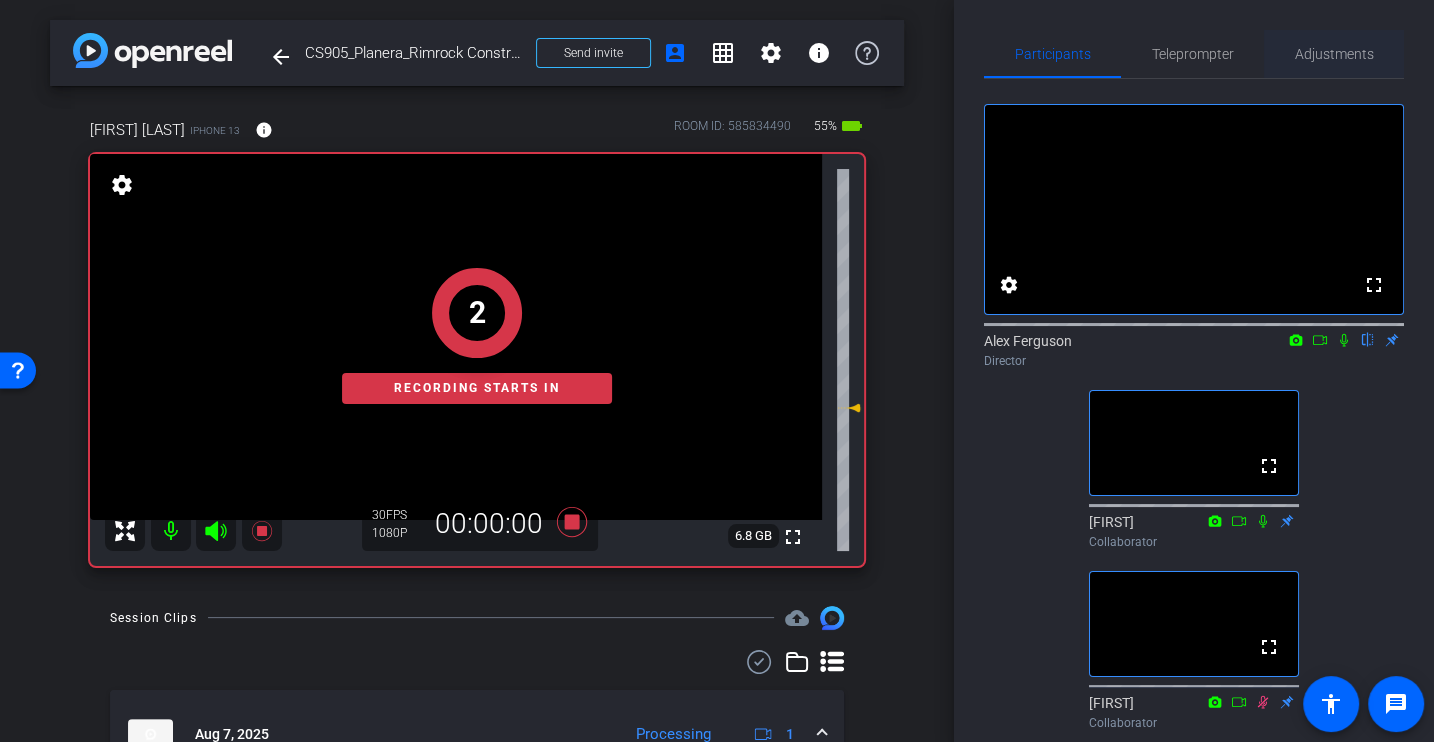 click on "Adjustments" at bounding box center [1334, 54] 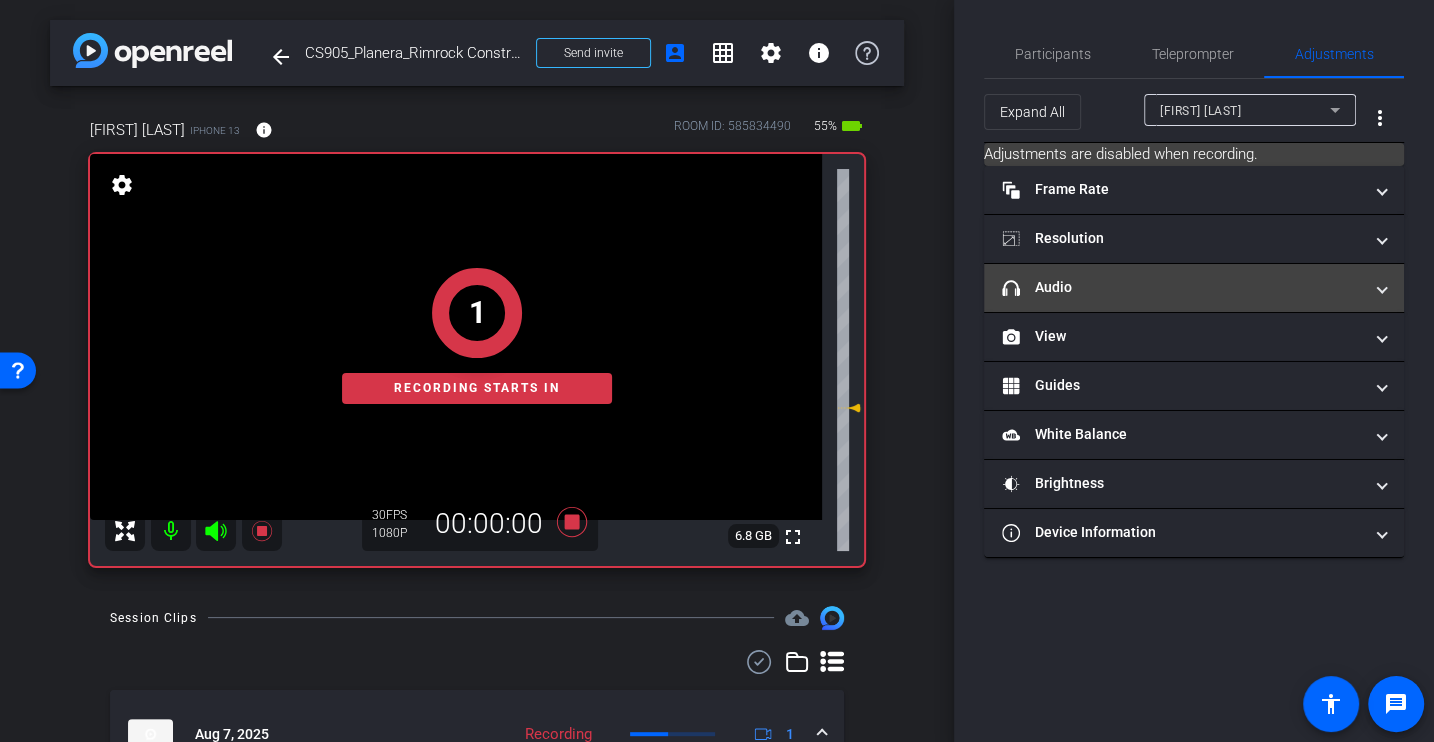 click on "headphone icon
Audio" at bounding box center (1182, 287) 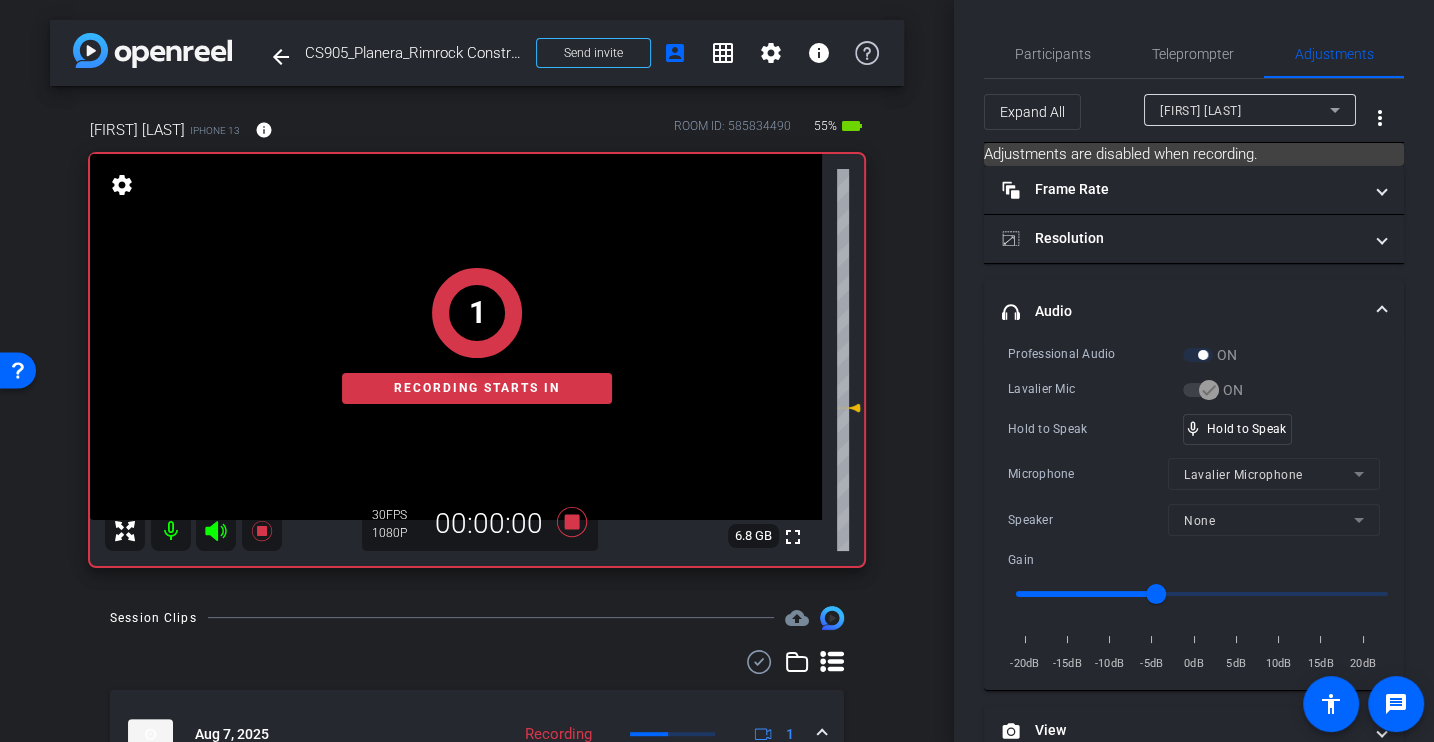 click on "Professional Audio  ON  Lavalier Mic  ON  Hold to Speak  mic_none Hold to Speak Microphone Lavalier Microphone Speaker None Gain -20dB -15dB -10dB -5dB 0dB 5dB 10dB 15dB 20dB" at bounding box center [1194, 509] 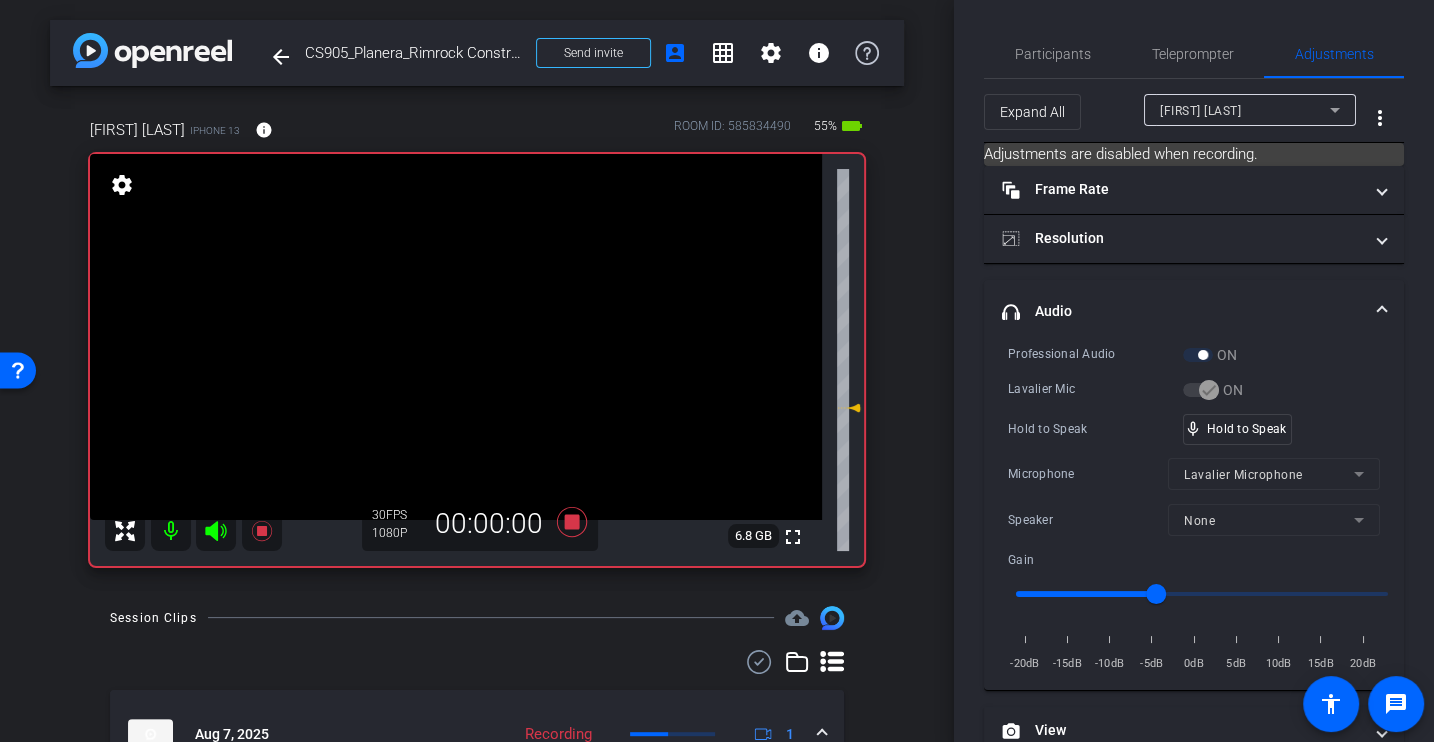 click on "Professional Audio  ON  Lavalier Mic  ON  Hold to Speak  mic_none Hold to Speak Microphone Lavalier Microphone Speaker None Gain -20dB -15dB -10dB -5dB 0dB 5dB 10dB 15dB 20dB" at bounding box center (1194, 509) 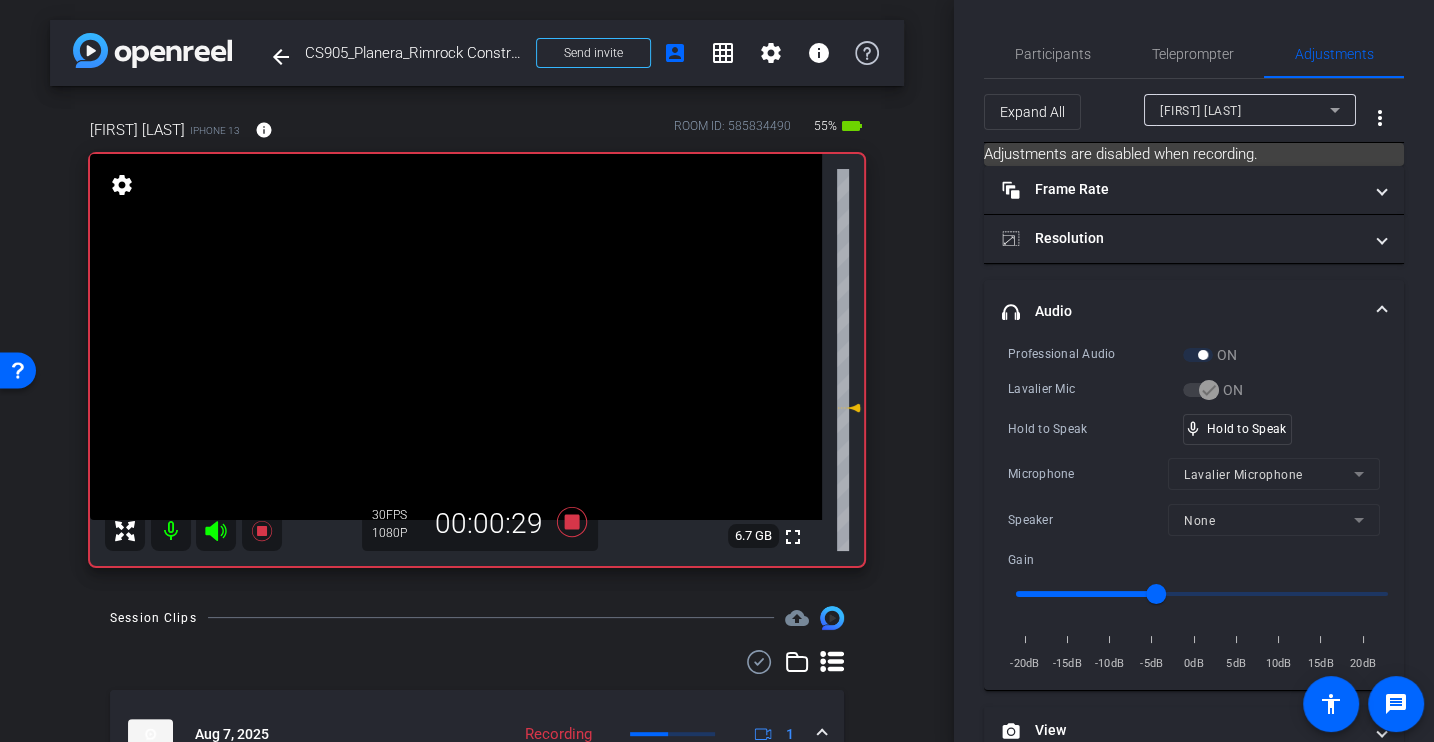 click on "Hold to Speak" at bounding box center (1095, 429) 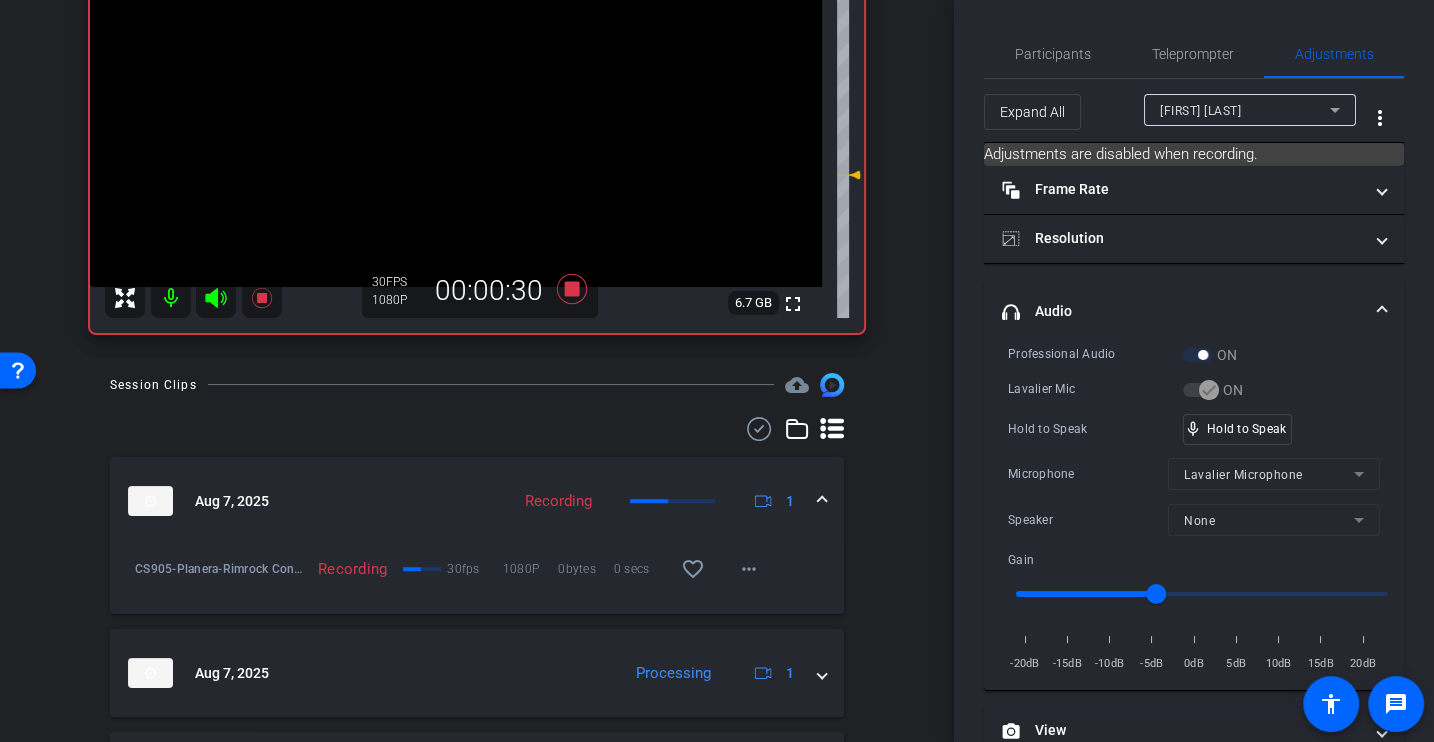 scroll, scrollTop: 0, scrollLeft: 0, axis: both 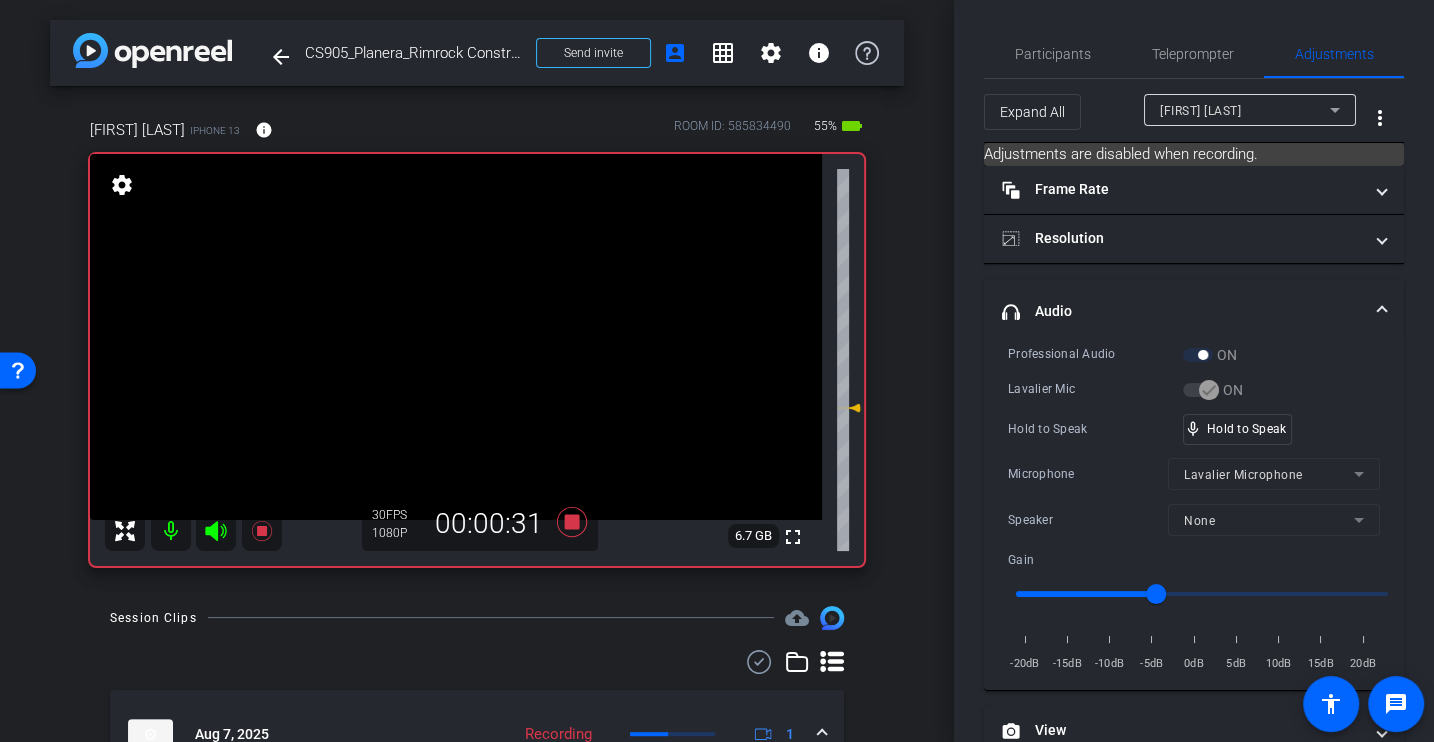 click on "Lavalier Mic" at bounding box center (1095, 389) 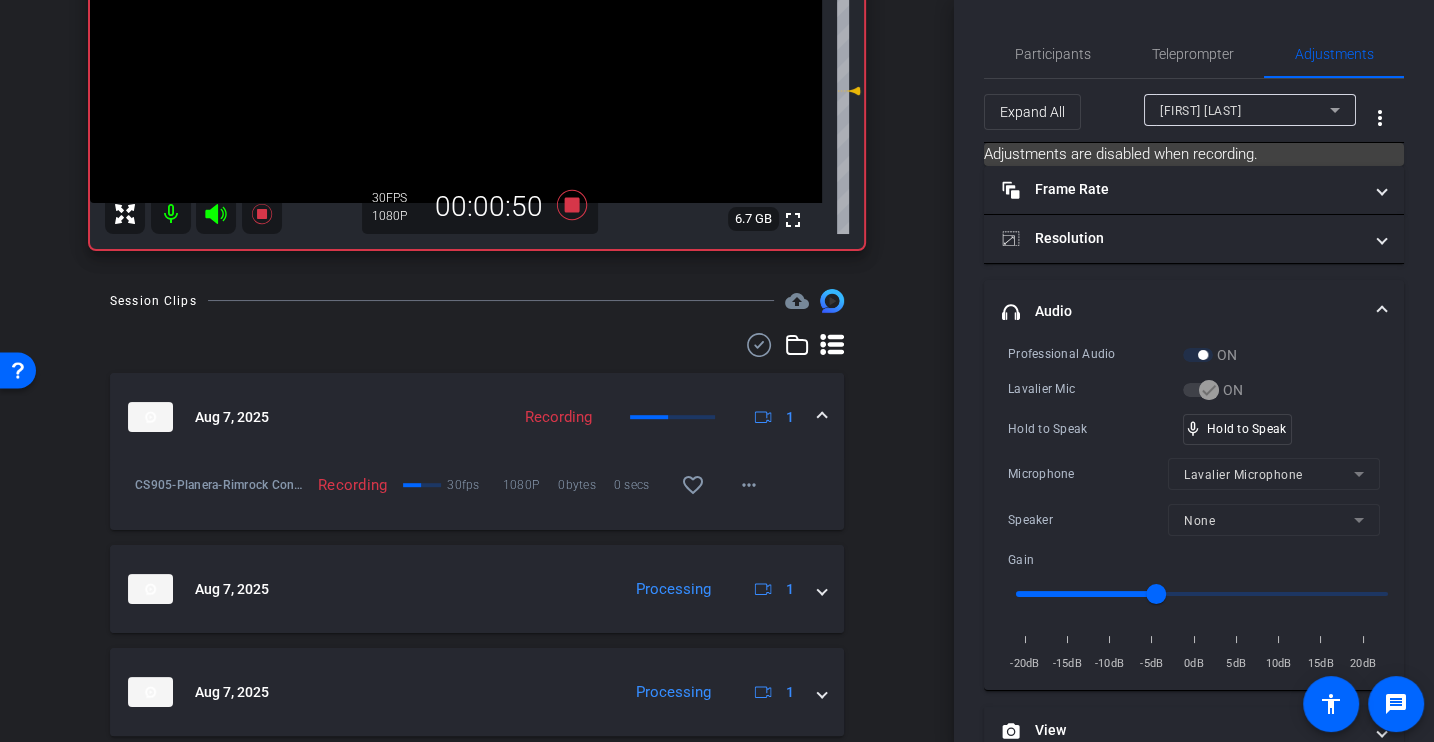 scroll, scrollTop: 0, scrollLeft: 0, axis: both 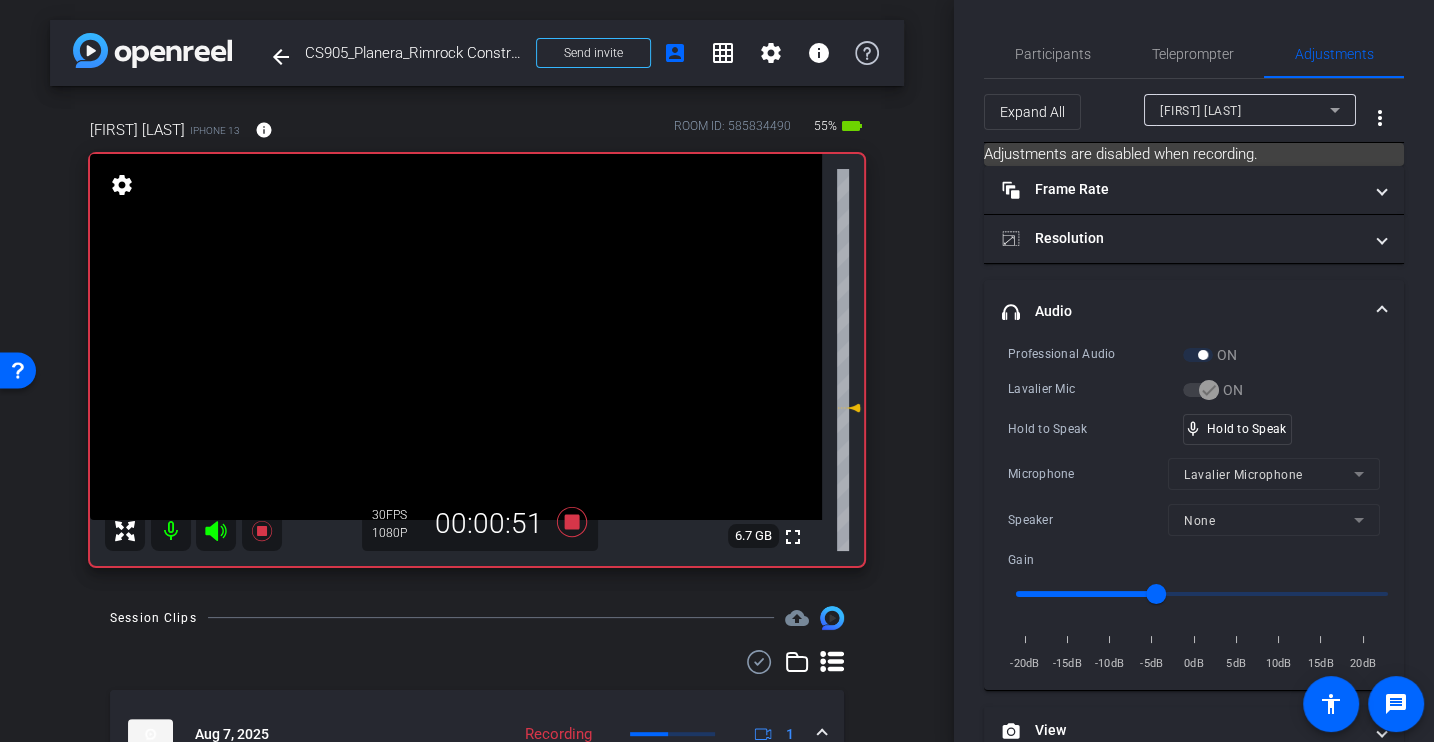 click on "Hold to Speak" at bounding box center (1095, 429) 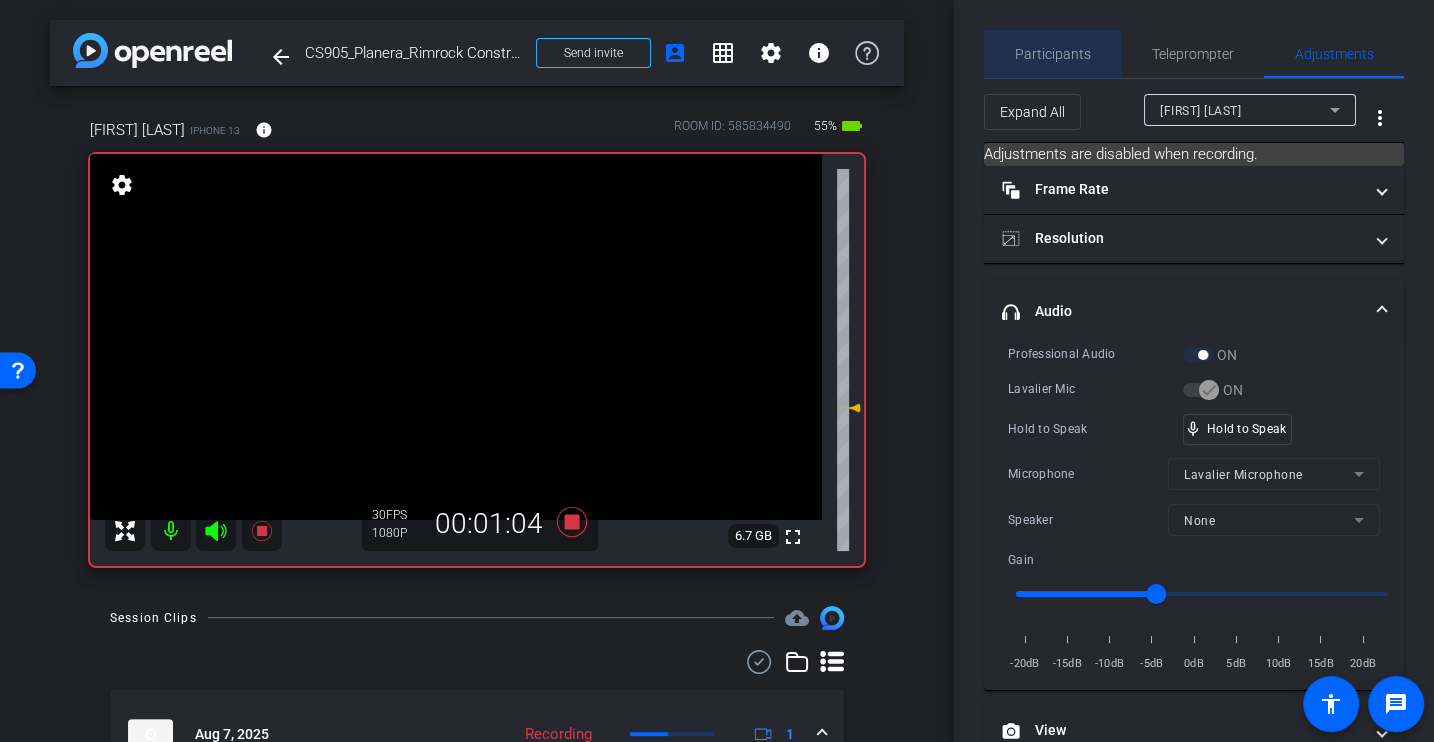 click on "Participants" at bounding box center [1053, 54] 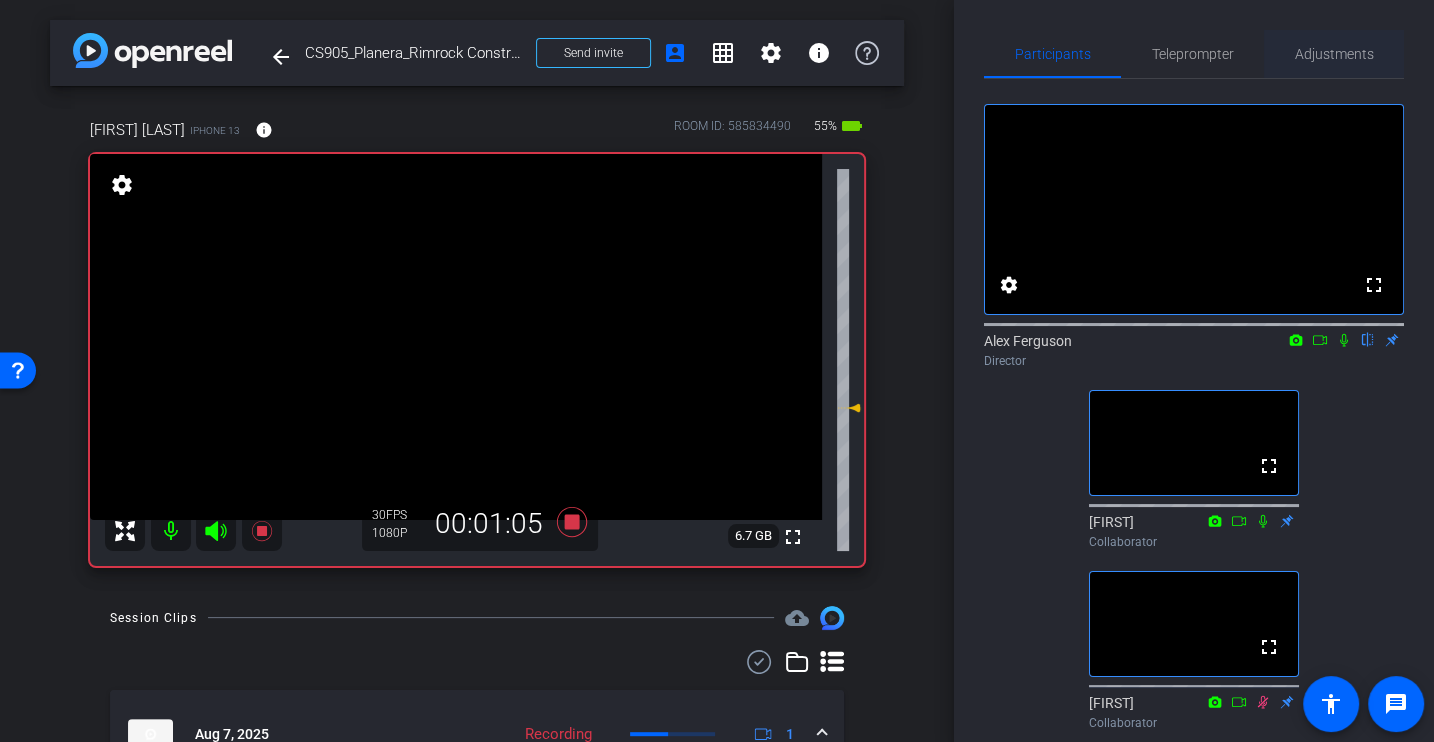 click on "Adjustments" at bounding box center (1334, 54) 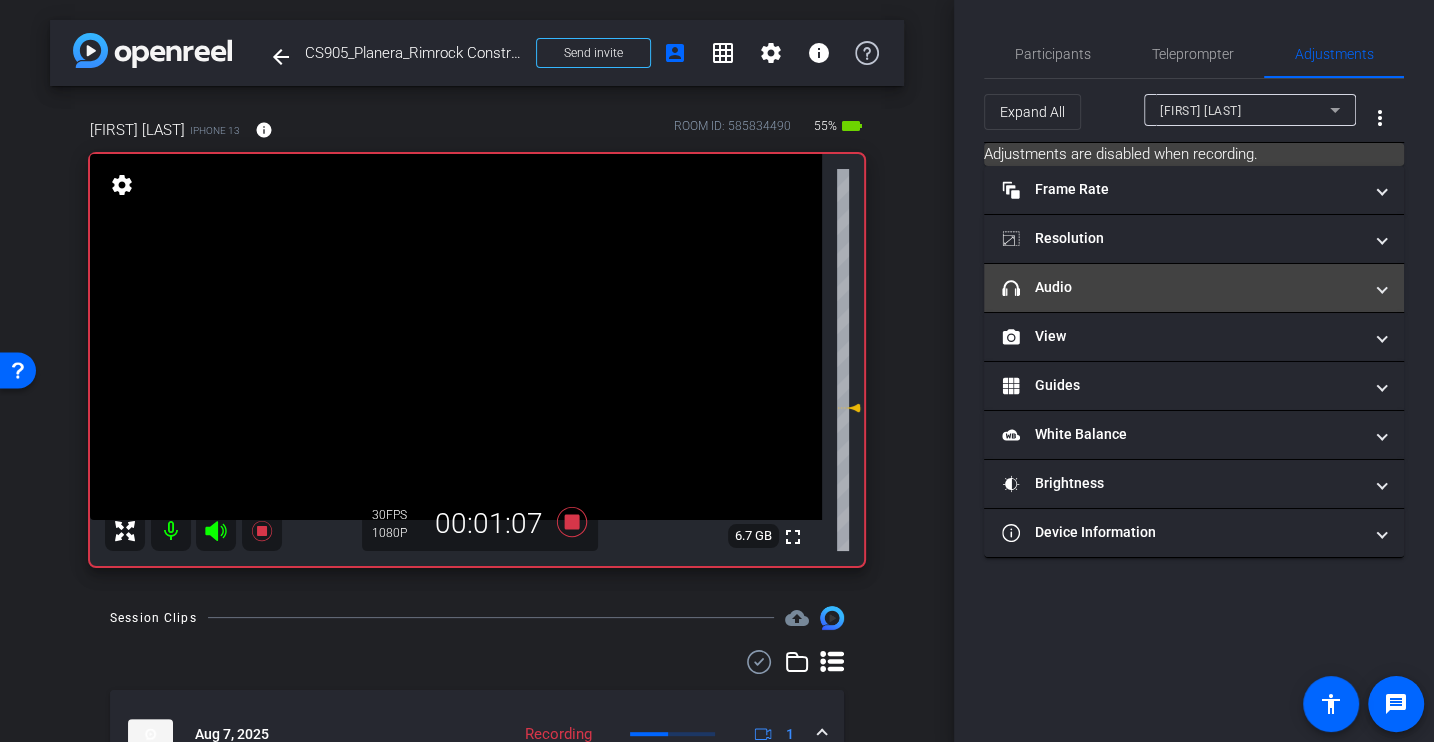 click on "headphone icon
Audio" at bounding box center [1182, 287] 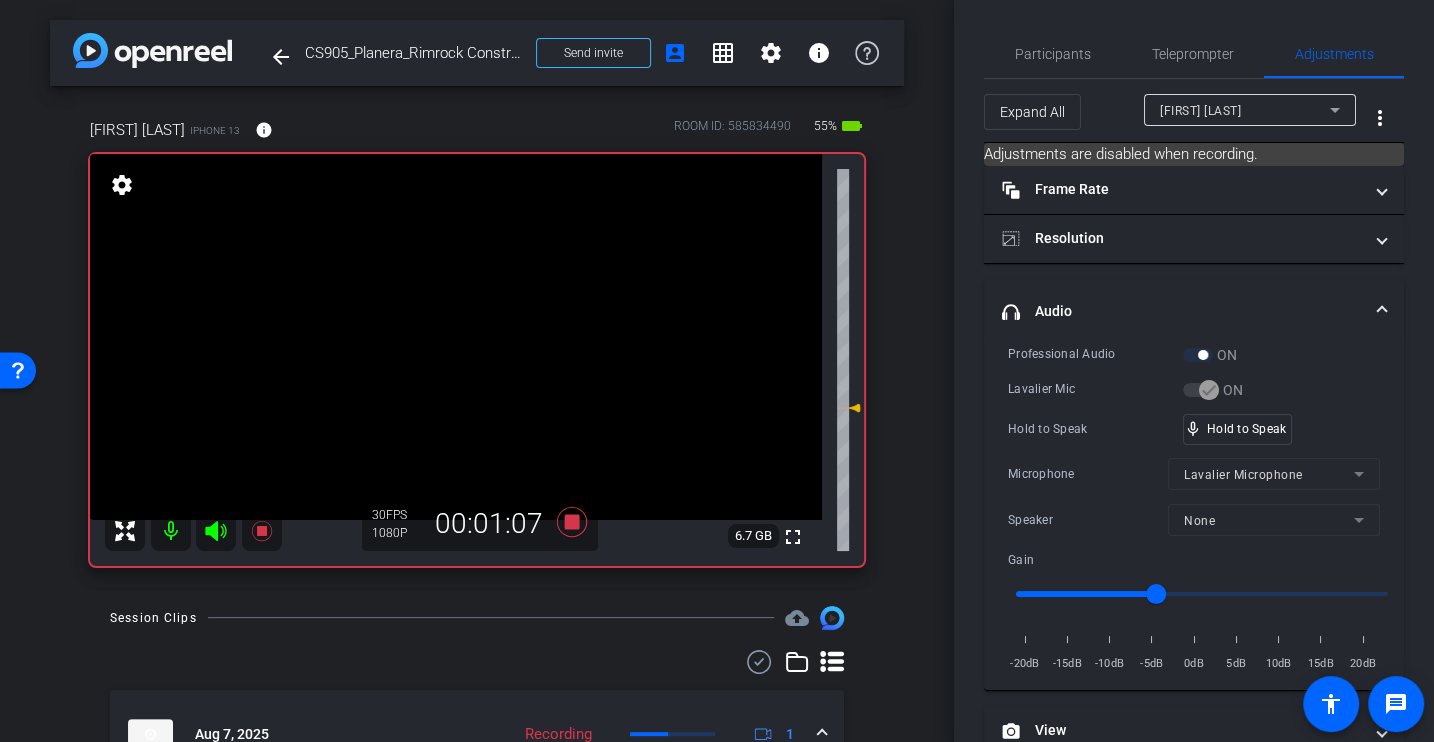 click on "Lavalier Mic" at bounding box center (1095, 389) 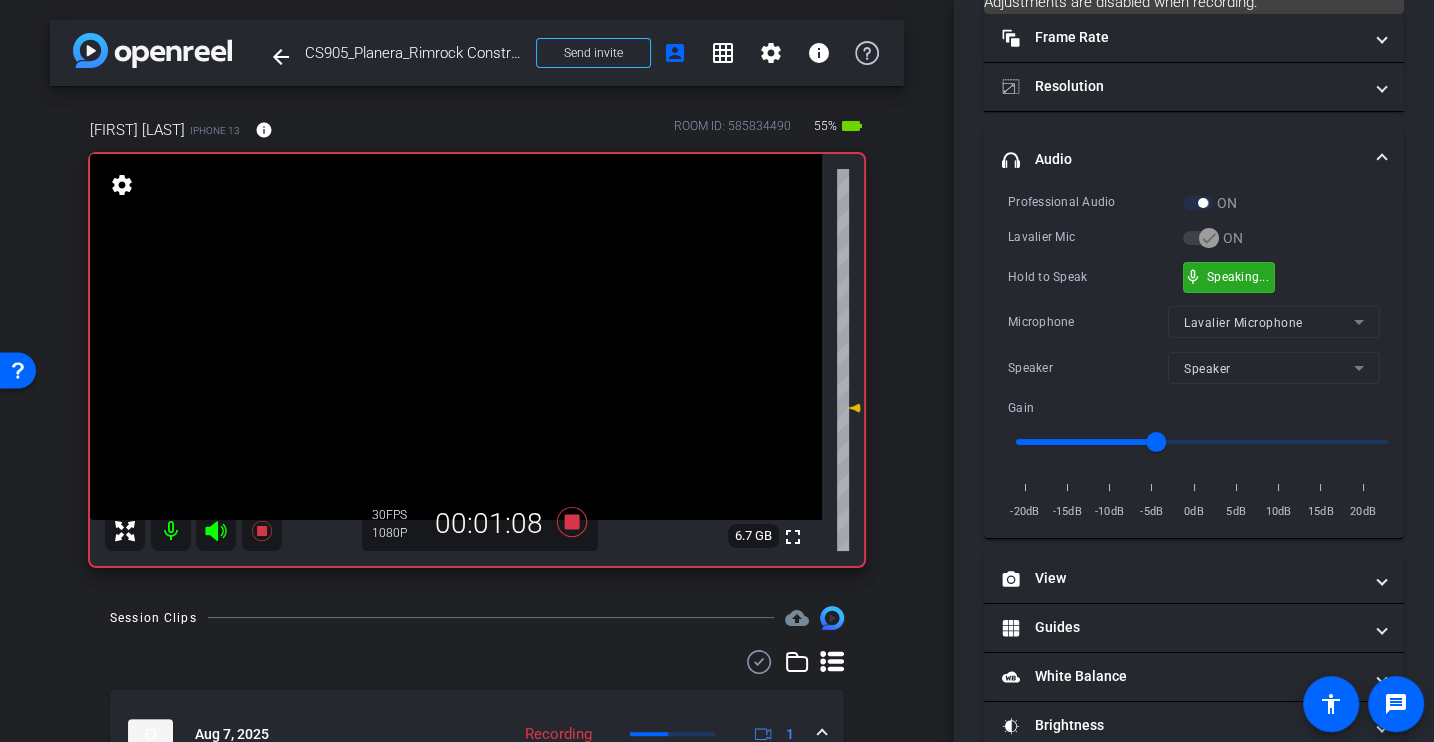 scroll, scrollTop: 234, scrollLeft: 0, axis: vertical 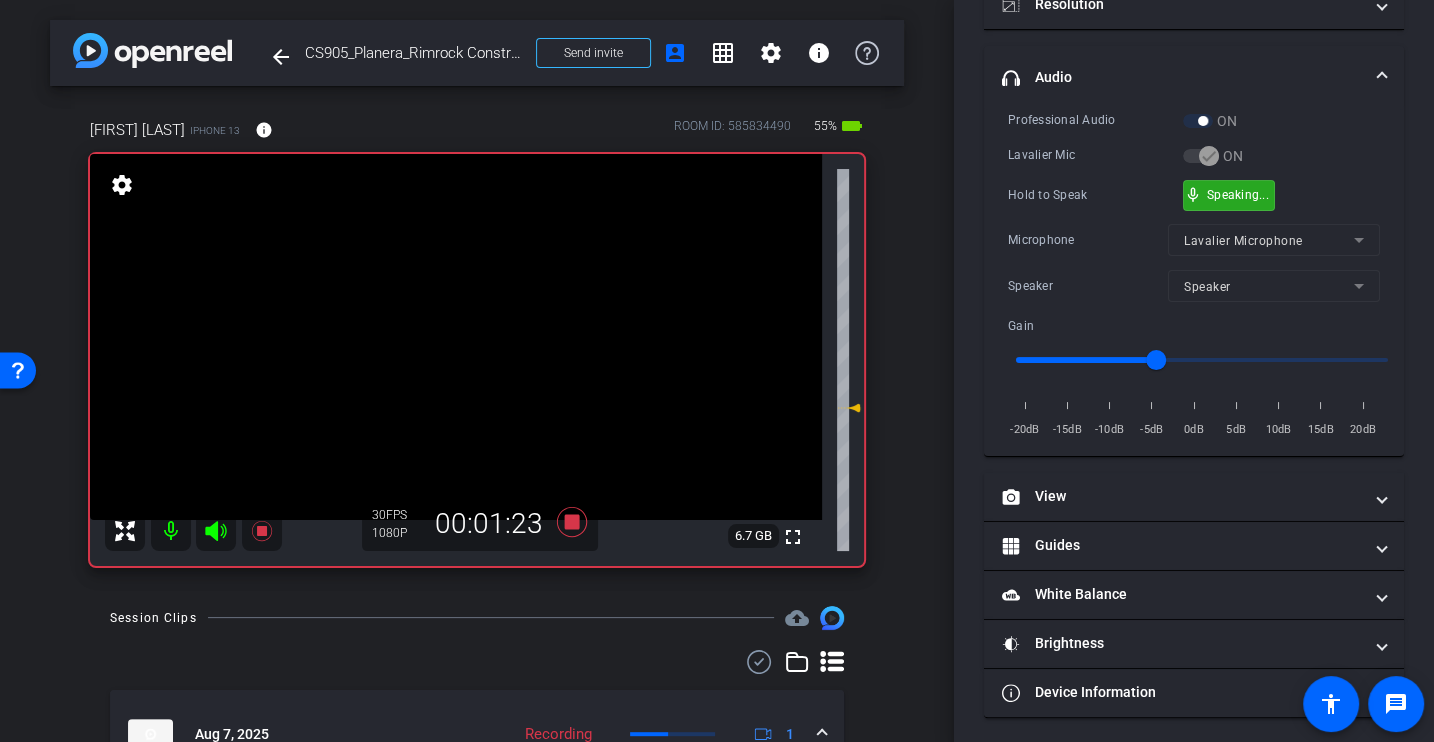 click on "Microphone" at bounding box center [1088, 240] 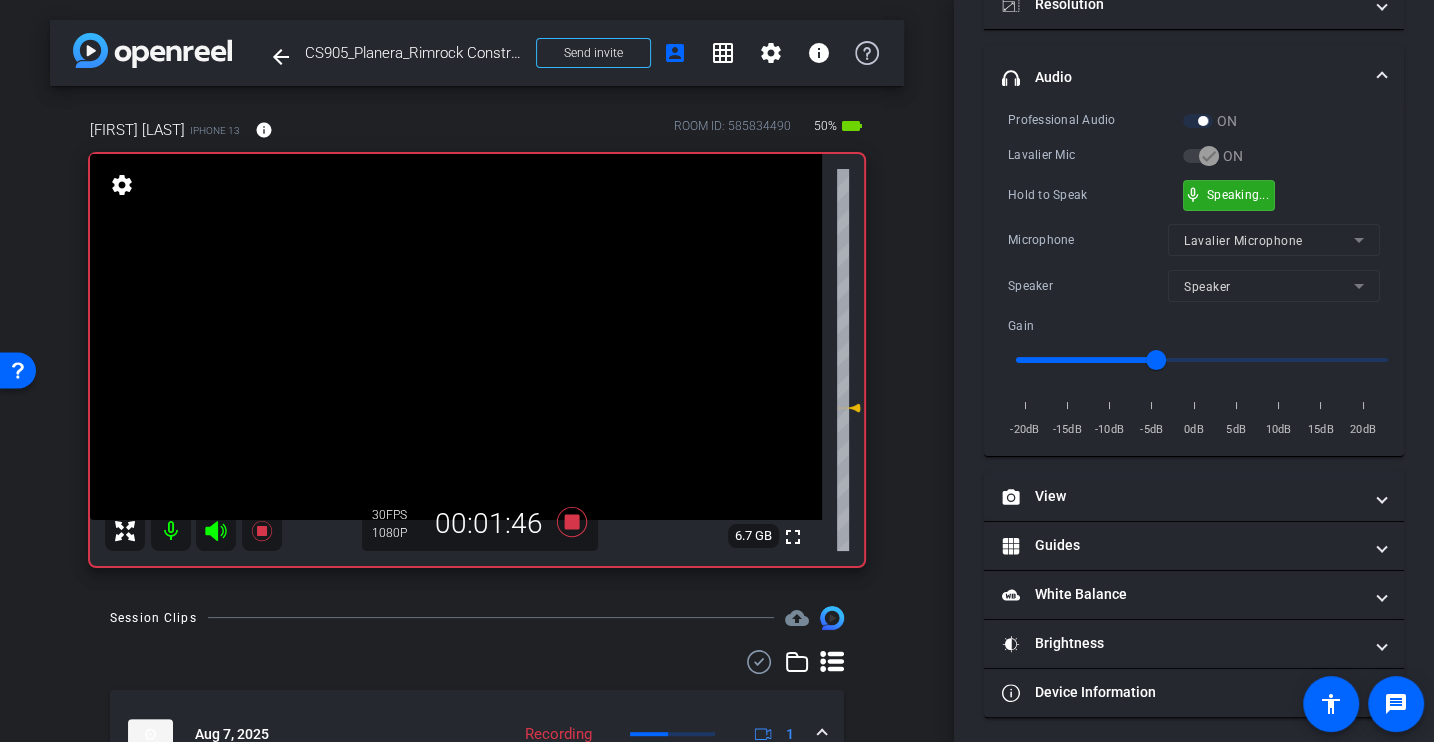 click on "Hold to Speak" at bounding box center [1095, 195] 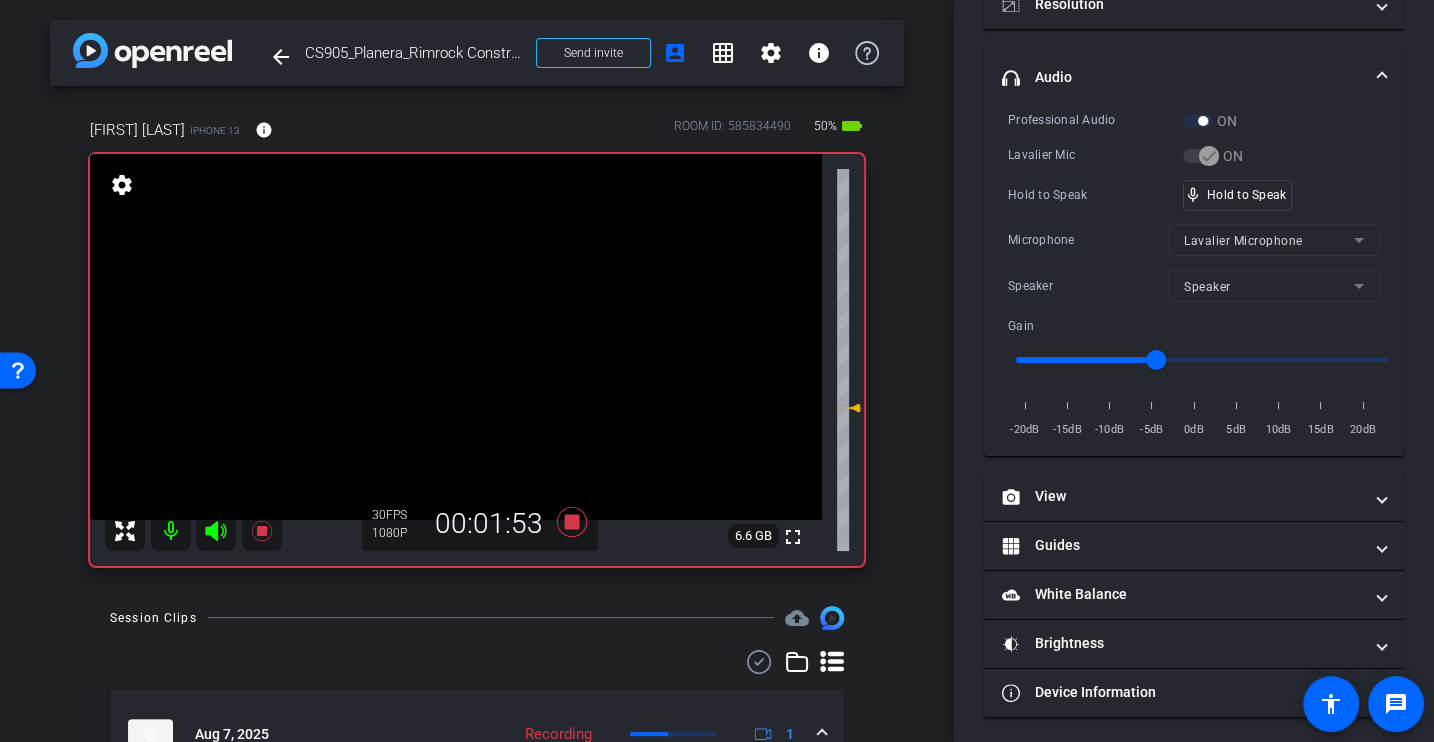 click on "Hold to Speak" at bounding box center [1095, 195] 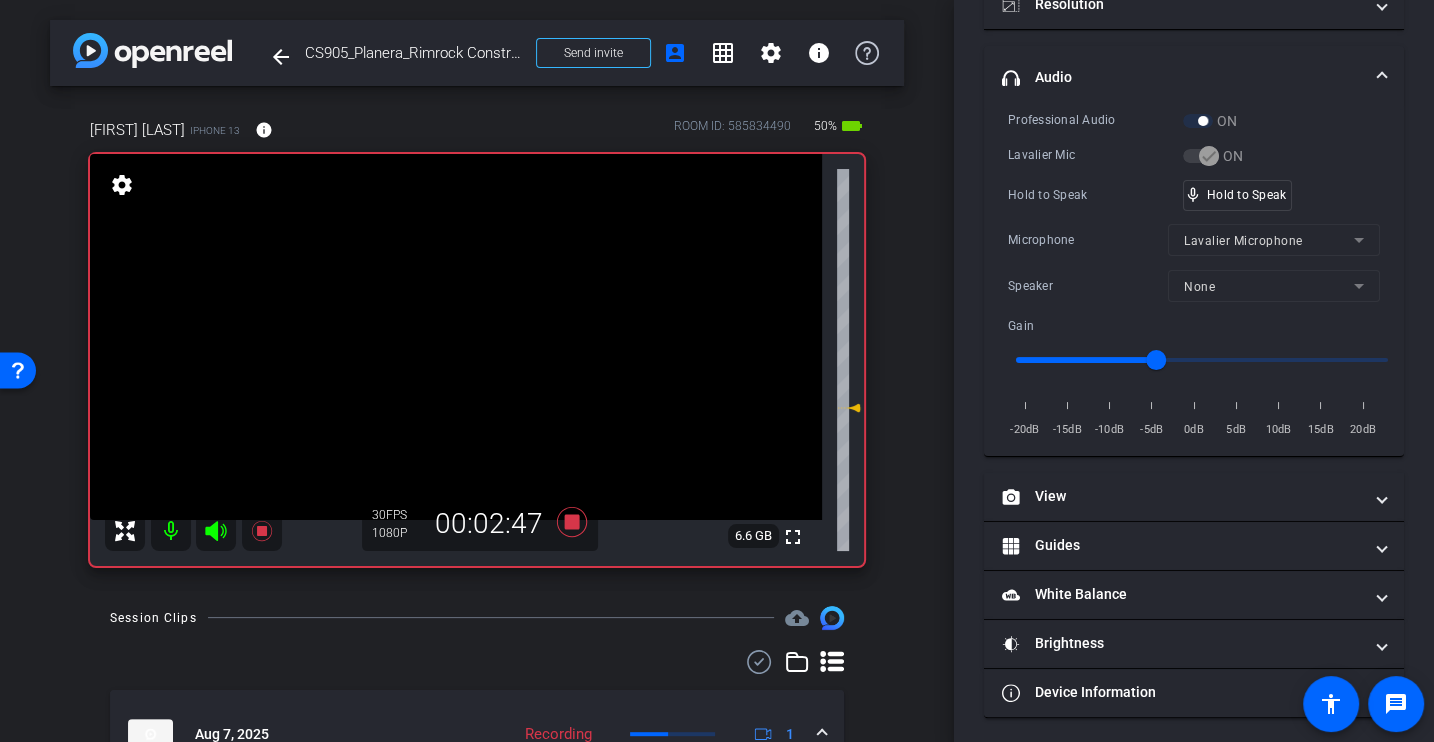 scroll, scrollTop: 0, scrollLeft: 0, axis: both 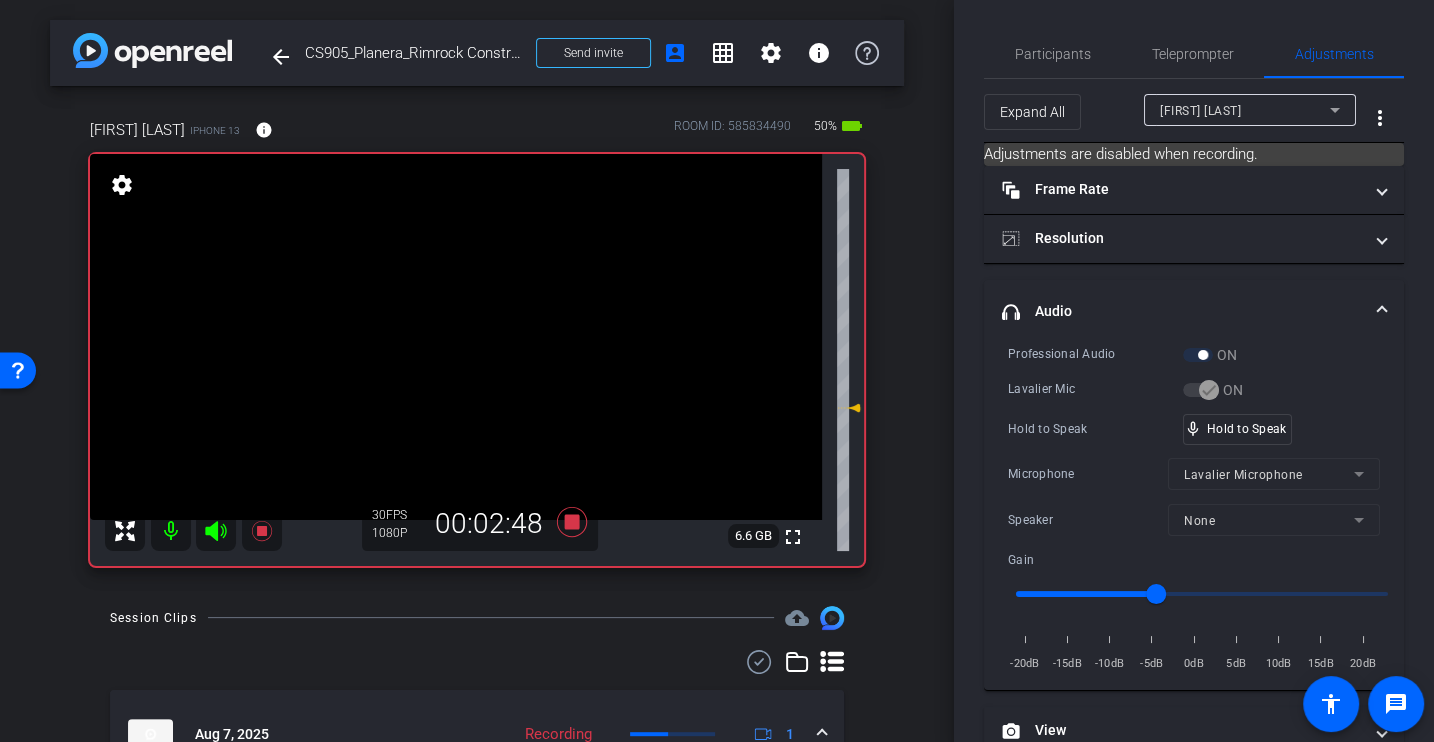click on "Hold to Speak" at bounding box center [1095, 429] 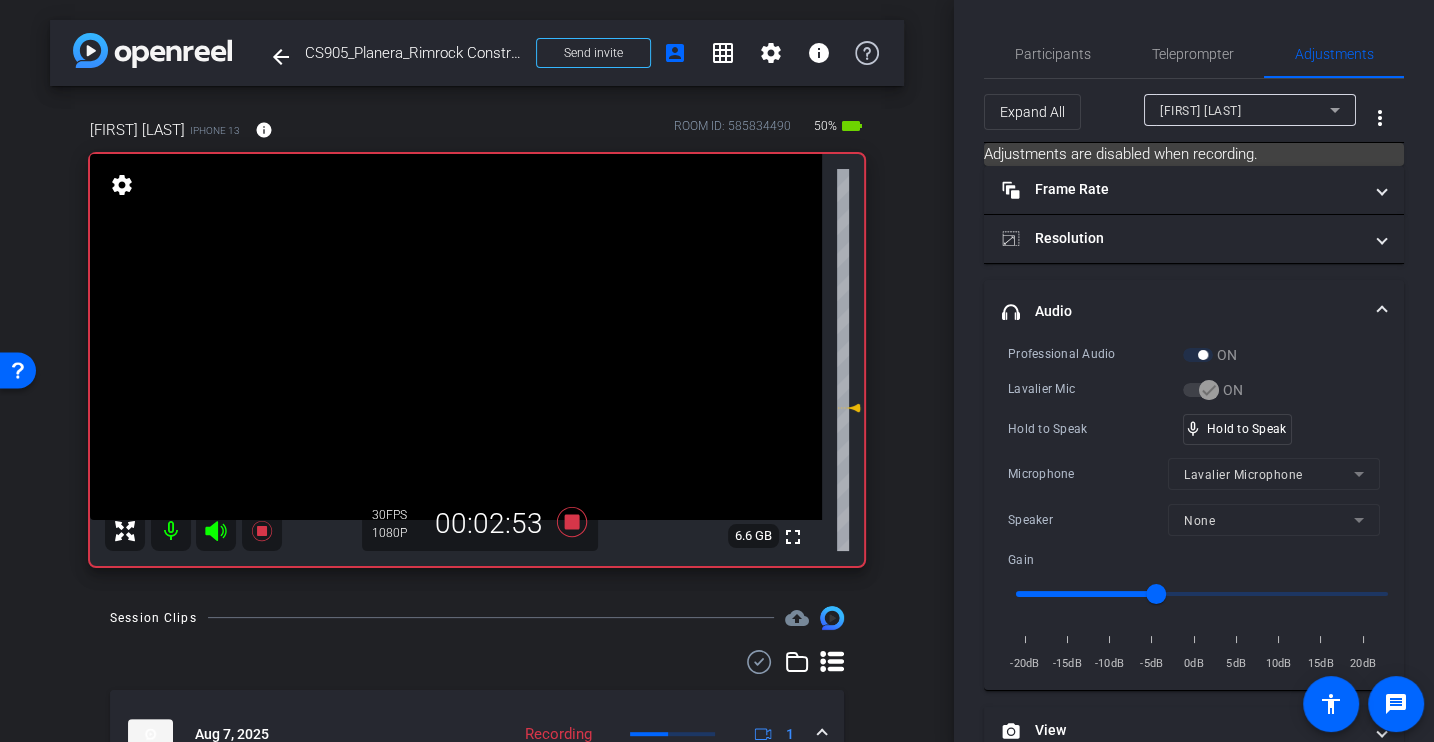 click on "Hold to Speak" at bounding box center (1095, 429) 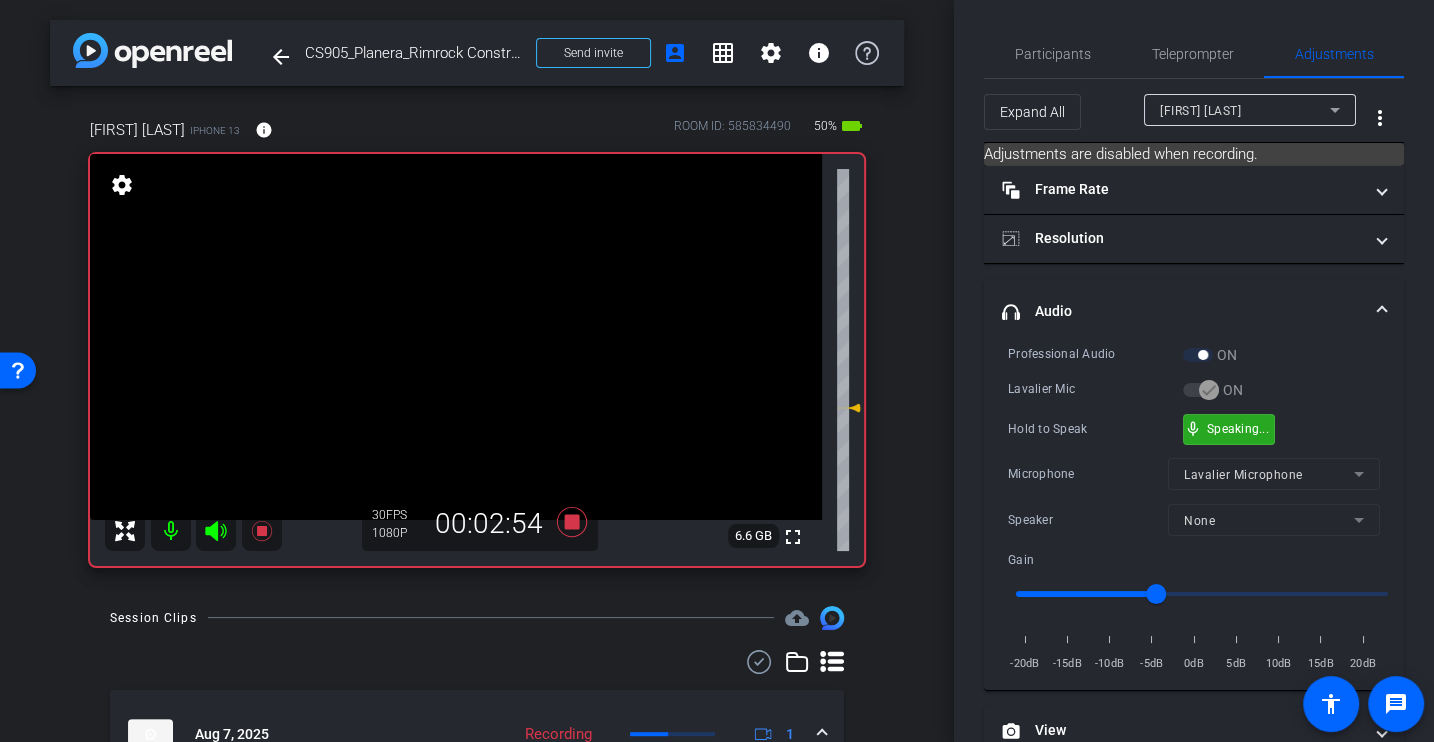 scroll, scrollTop: 234, scrollLeft: 0, axis: vertical 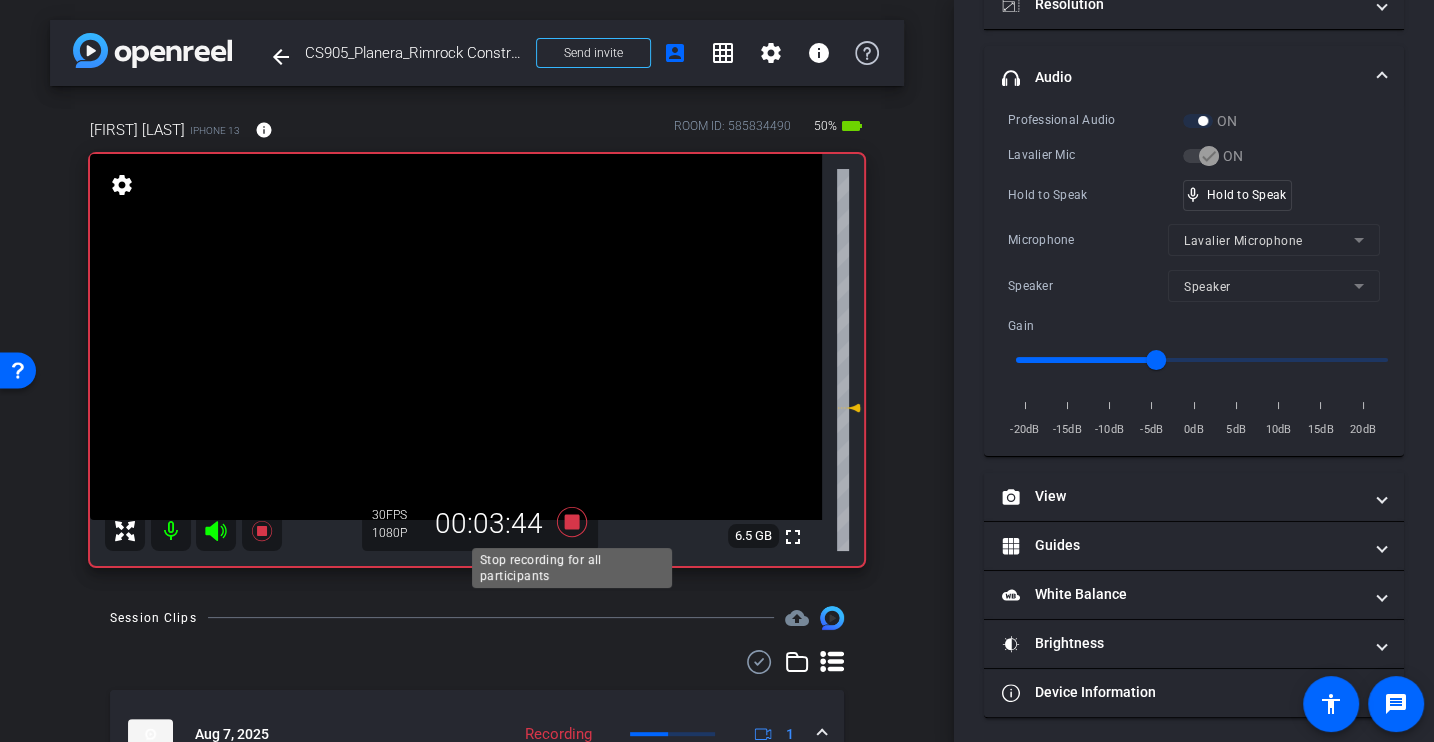 click 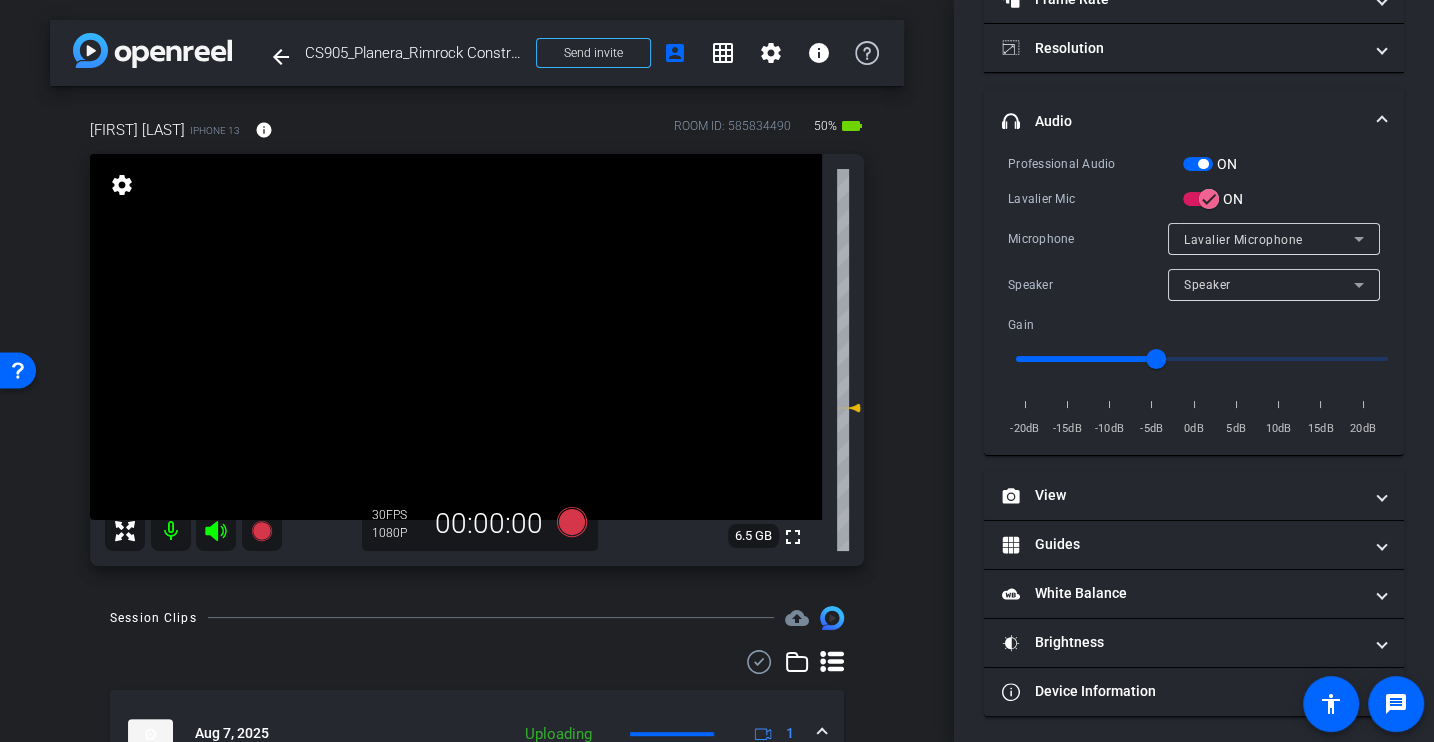 scroll, scrollTop: 0, scrollLeft: 0, axis: both 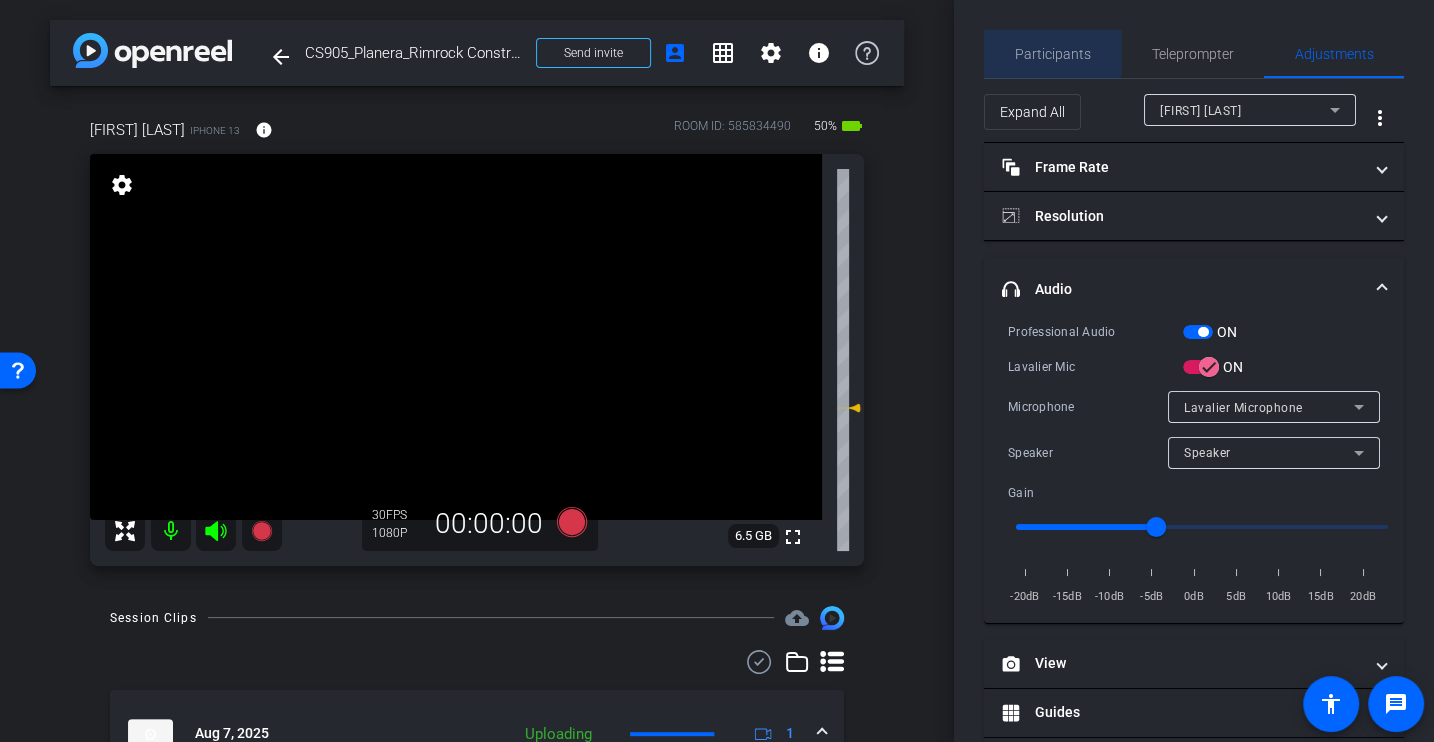 click on "Participants" at bounding box center [1053, 54] 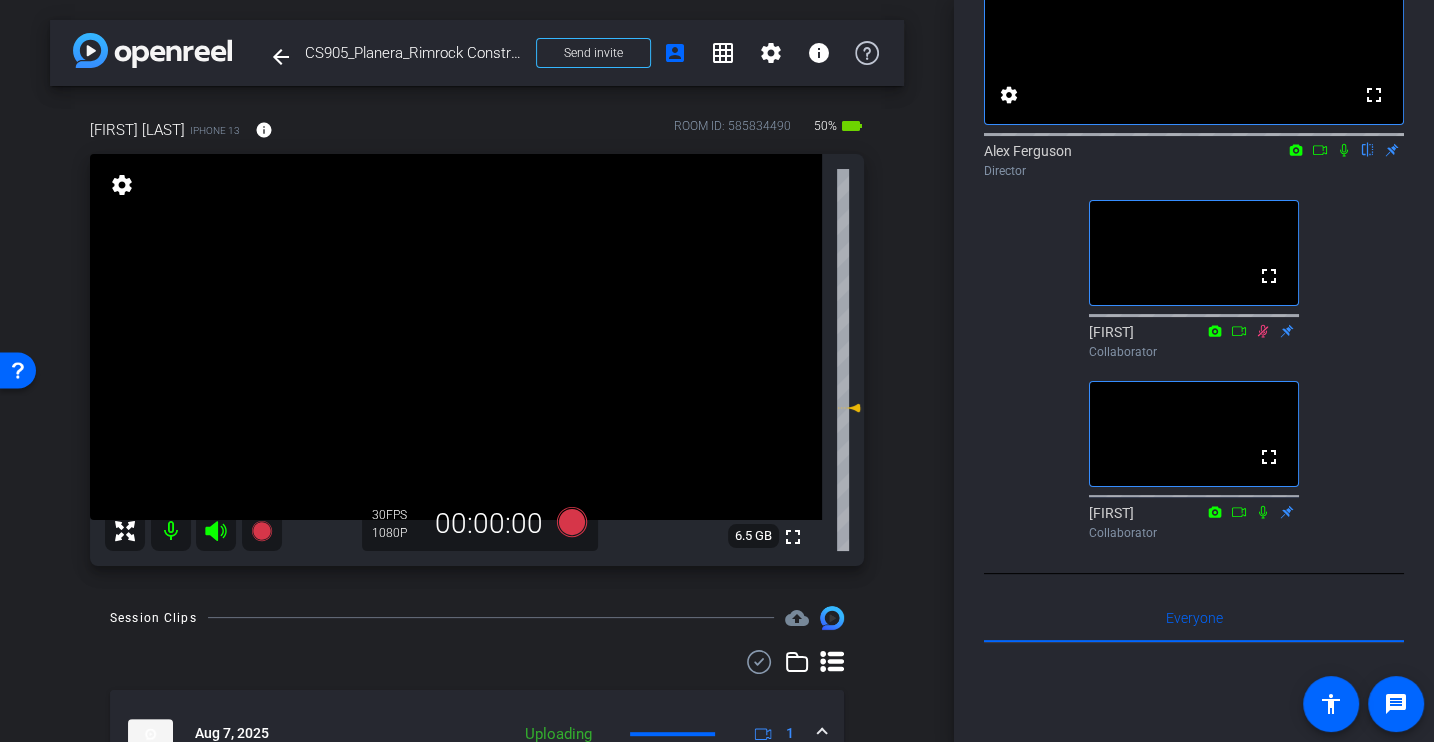 scroll, scrollTop: 188, scrollLeft: 0, axis: vertical 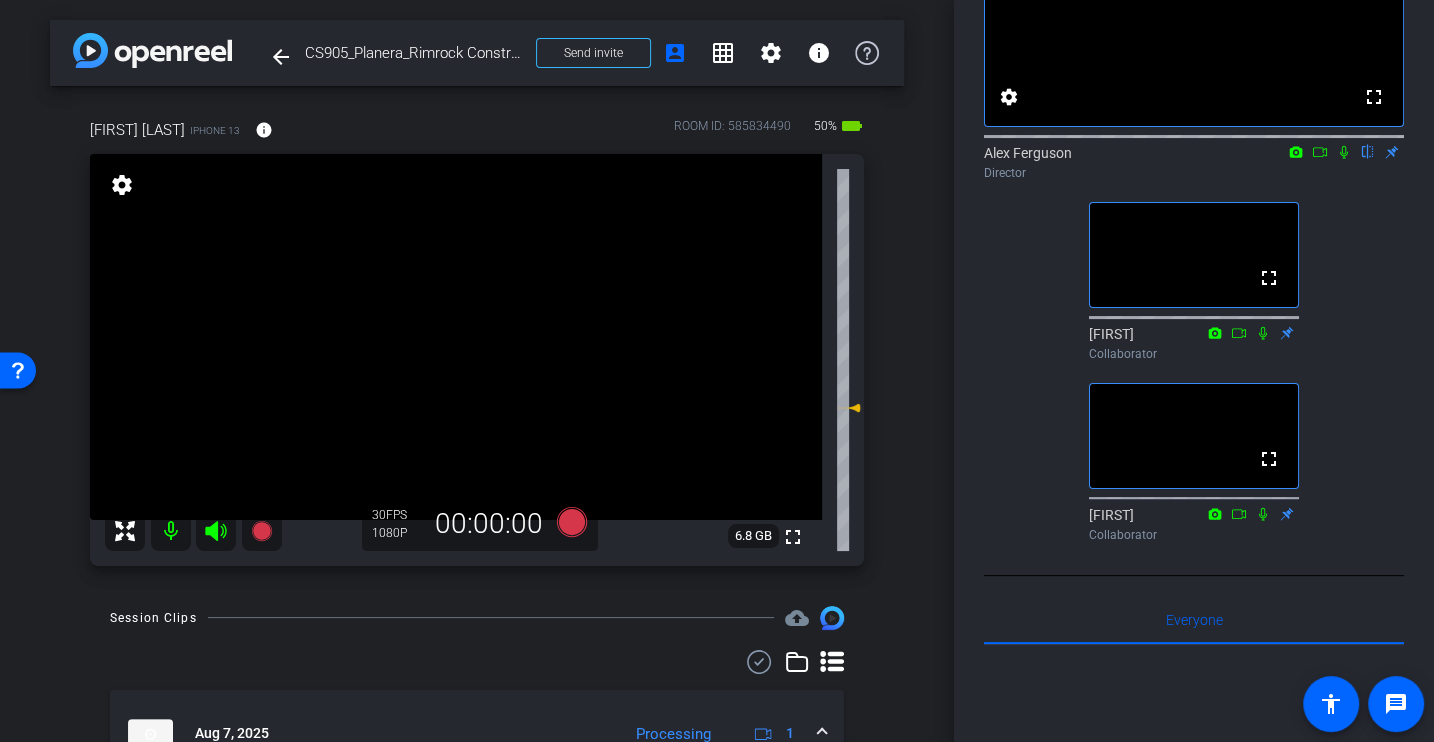click on "fullscreen settings  [FIRST] [LAST]
flip
Director  fullscreen  [FIRST]
Collaborator  fullscreen  [FIRST]
Collaborator" 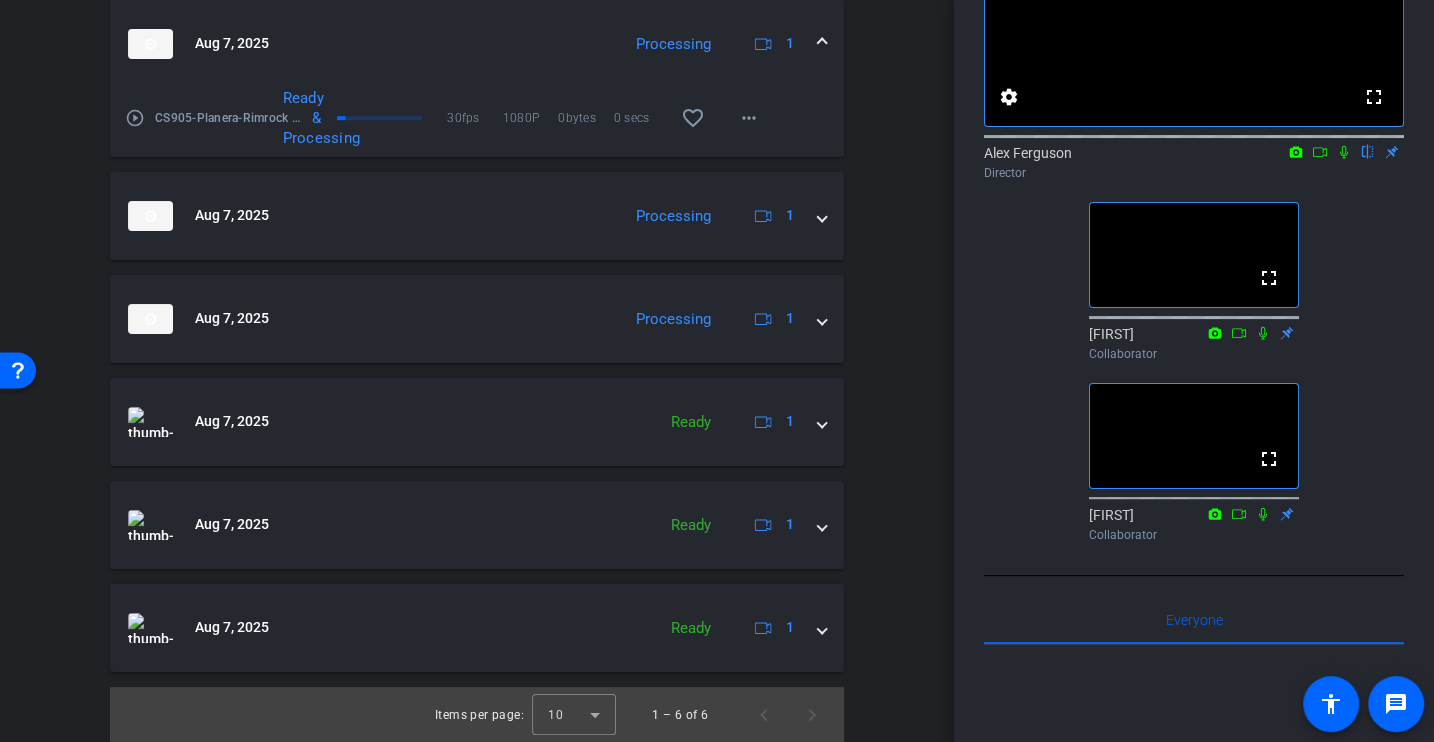 scroll, scrollTop: 0, scrollLeft: 0, axis: both 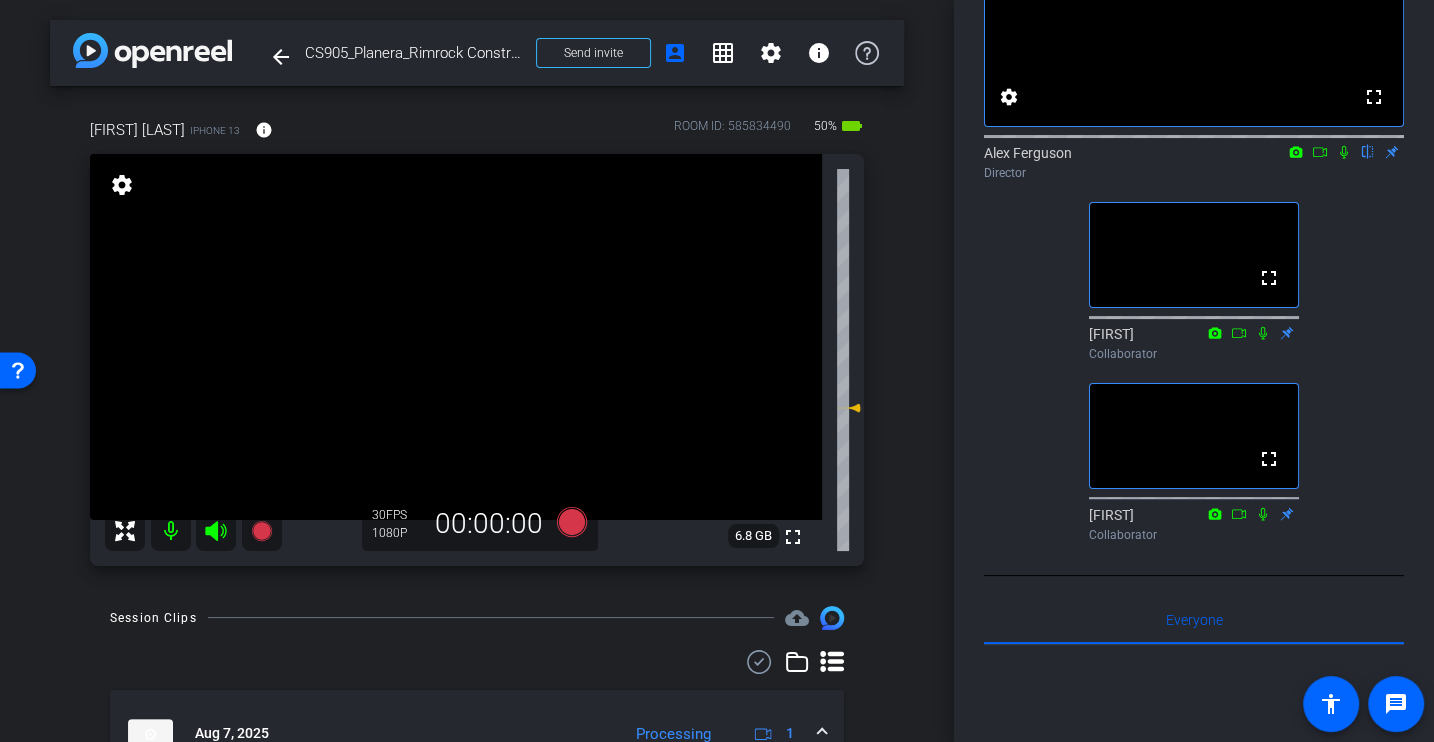 click on "fullscreen settings  [FIRST] [LAST]
flip
Director  fullscreen  [FIRST]
Collaborator  fullscreen  [FIRST]
Collaborator" 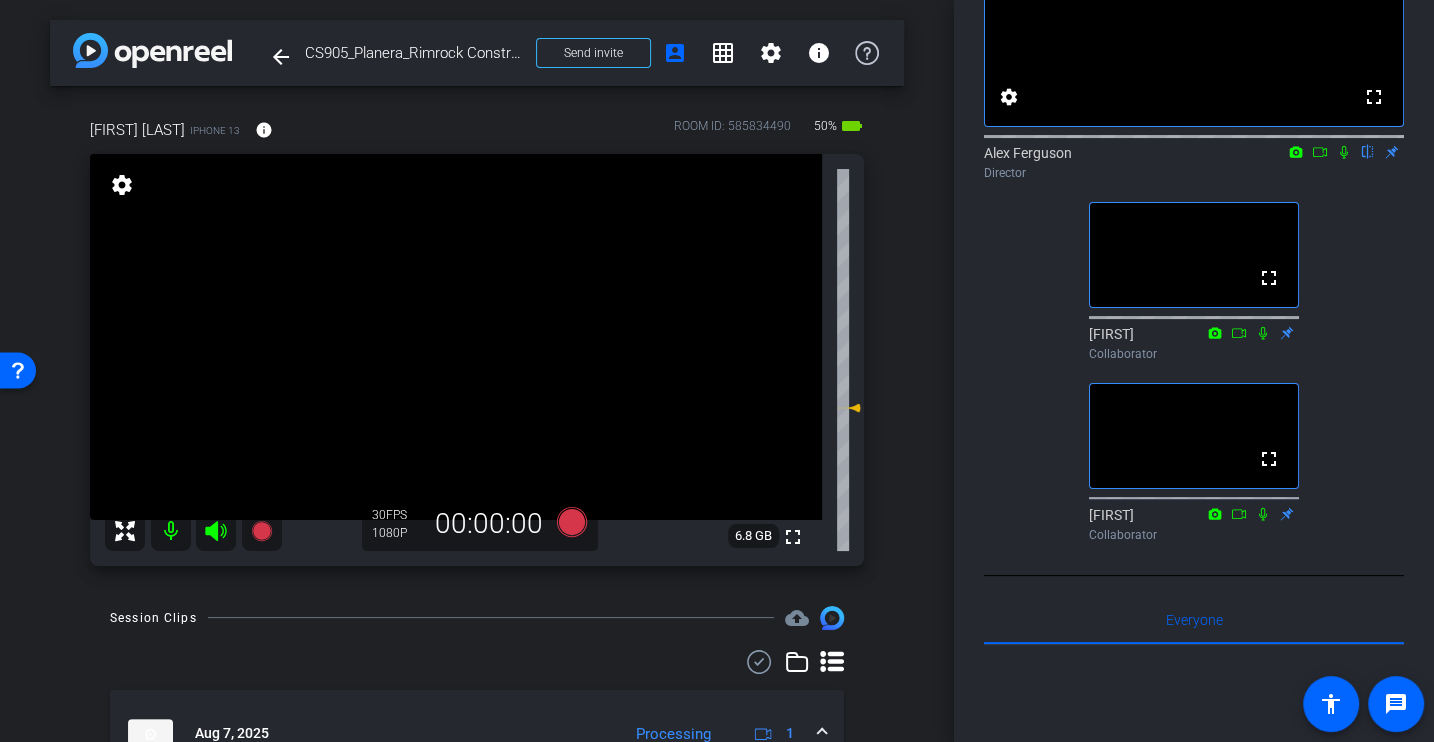 scroll, scrollTop: 0, scrollLeft: 0, axis: both 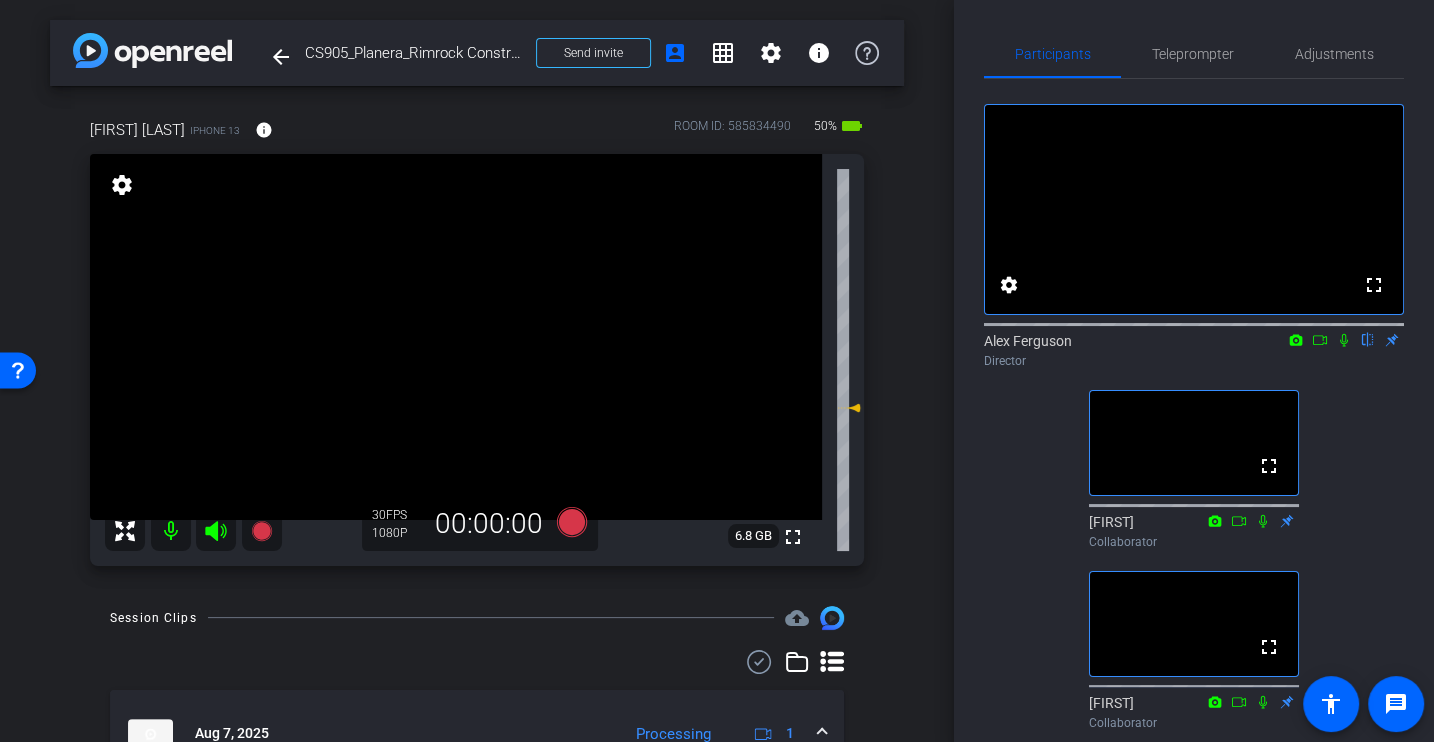 click on "Session Clips   cloud_upload
Aug 7, 2025   Processing
1 play_circle_outline  CS905-Planera-Rimrock Construction-[FIRST] [LAST]-[FIRST] [LAST]-2025-08-07-13-50-54-434-0   Ready & Processing  30fps 1080P 0bytes 0 secs favorite_border more_horiz   Aug 7, 2025   Processing
1   Aug 7, 2025   Processing
1   Aug 7, 2025   Ready
1   Aug 7, 2025   Ready
1   Aug 7, 2025   Ready
1  Items per page:  10  1 – 6 of 6" at bounding box center [477, 1019] 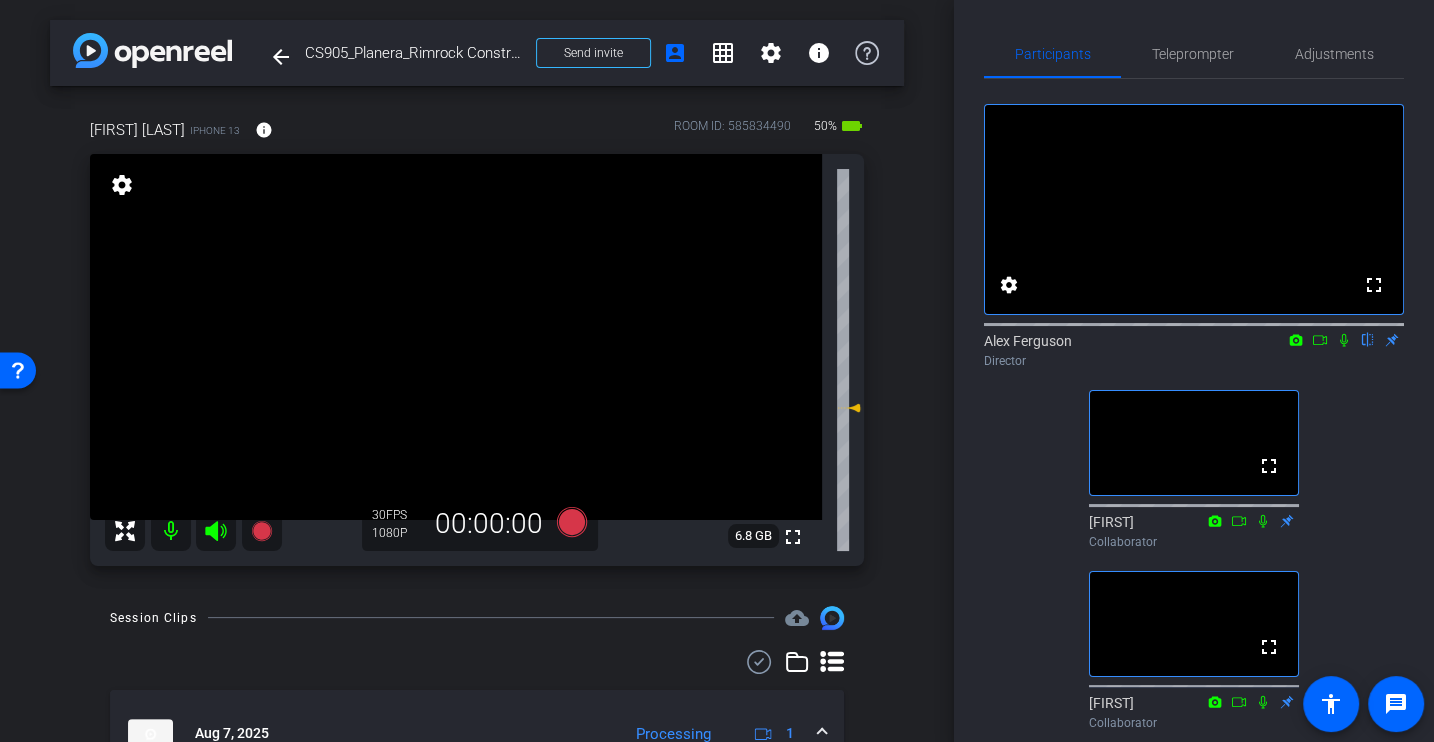 click 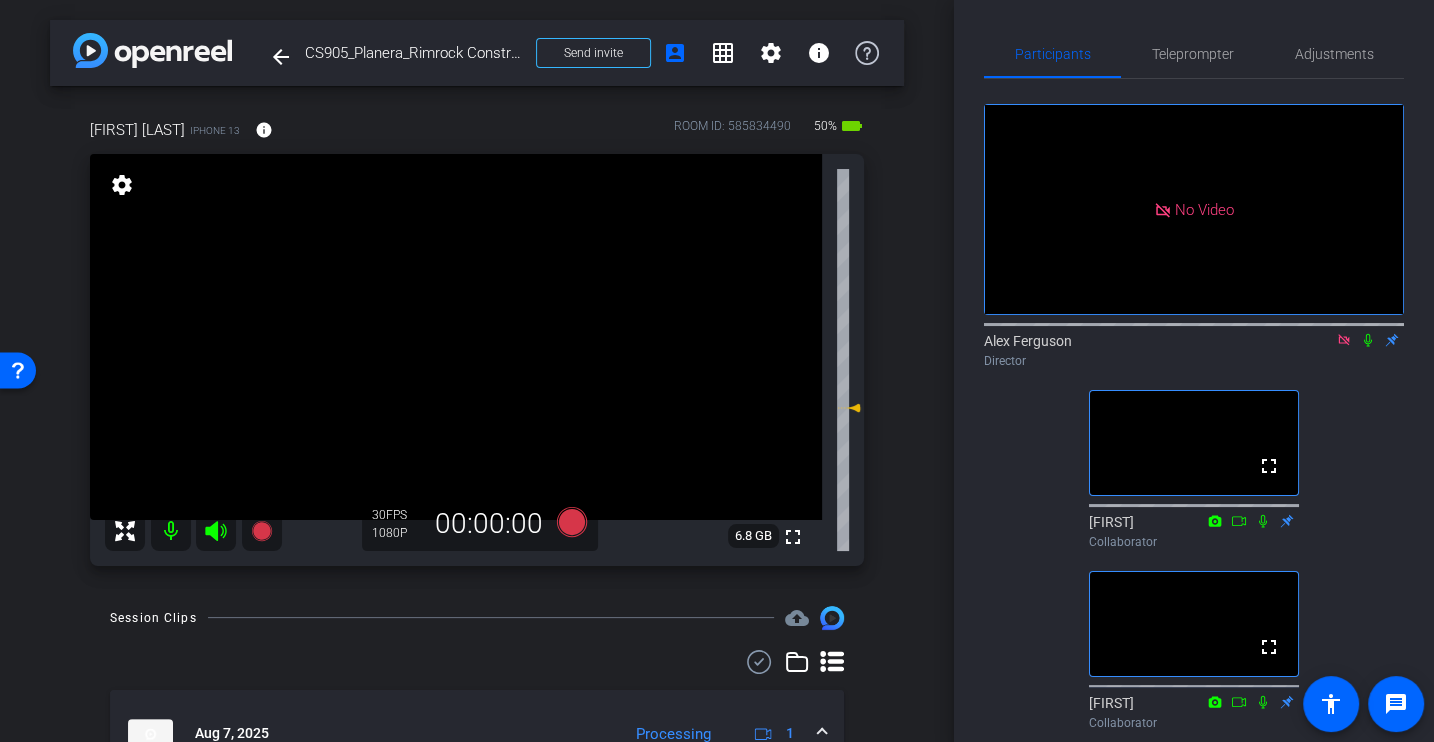 click 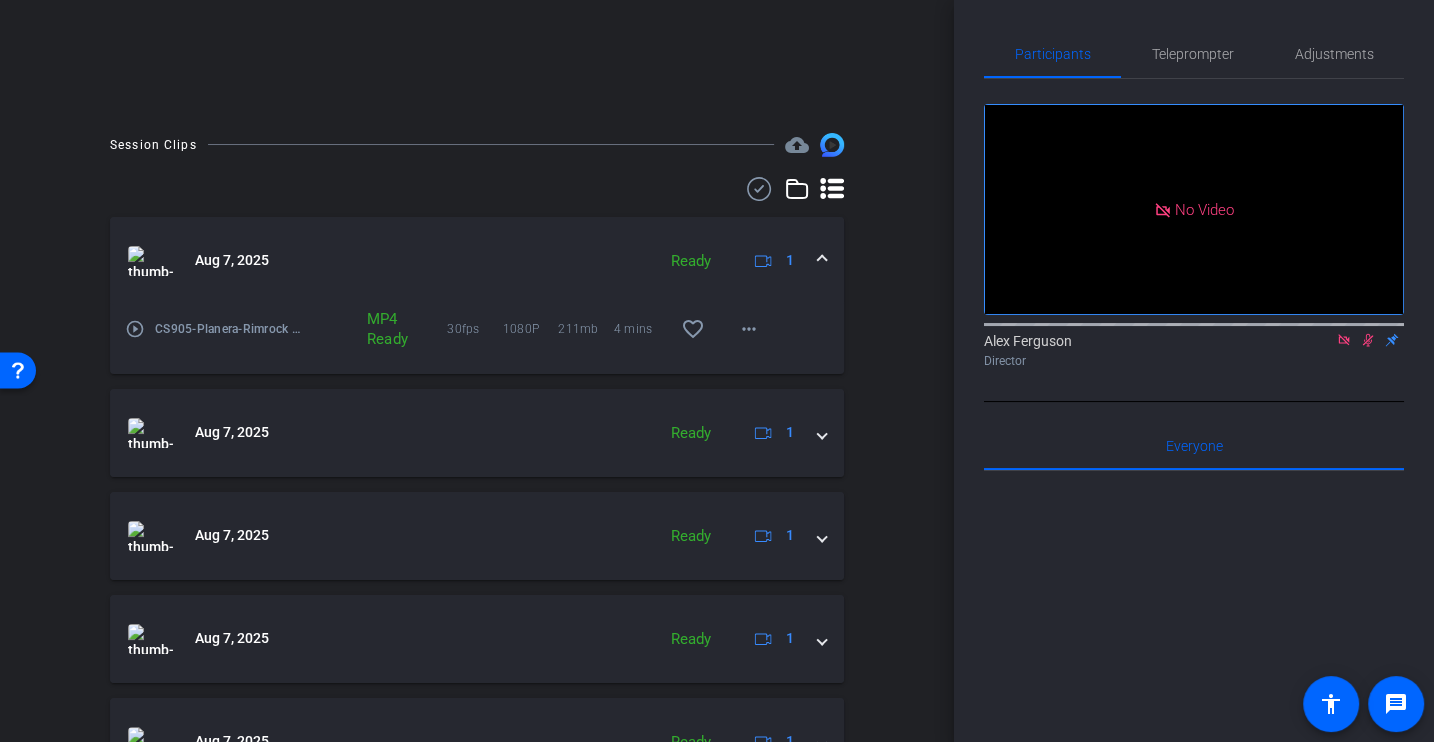 scroll, scrollTop: 613, scrollLeft: 0, axis: vertical 